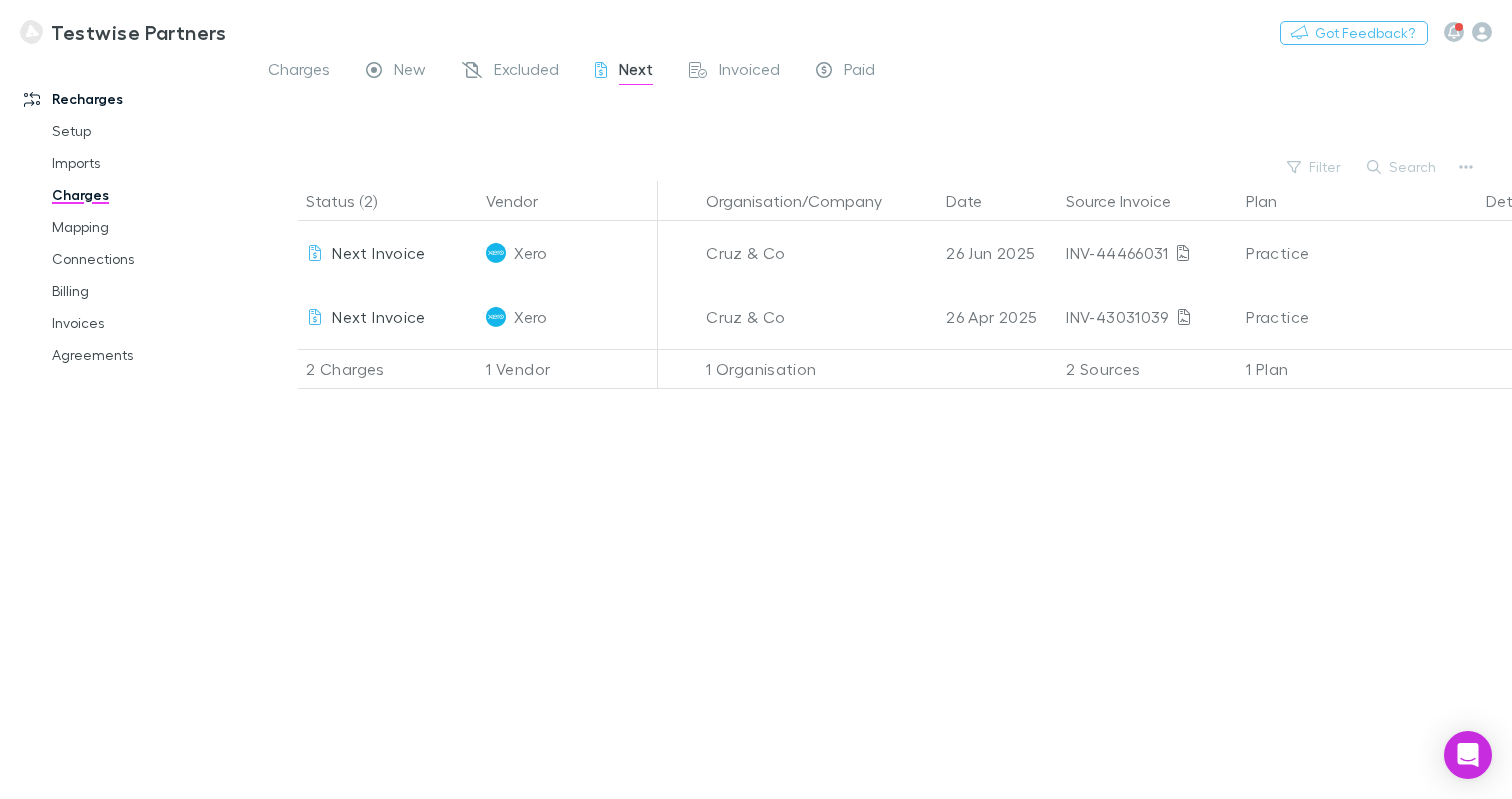 scroll, scrollTop: 0, scrollLeft: 0, axis: both 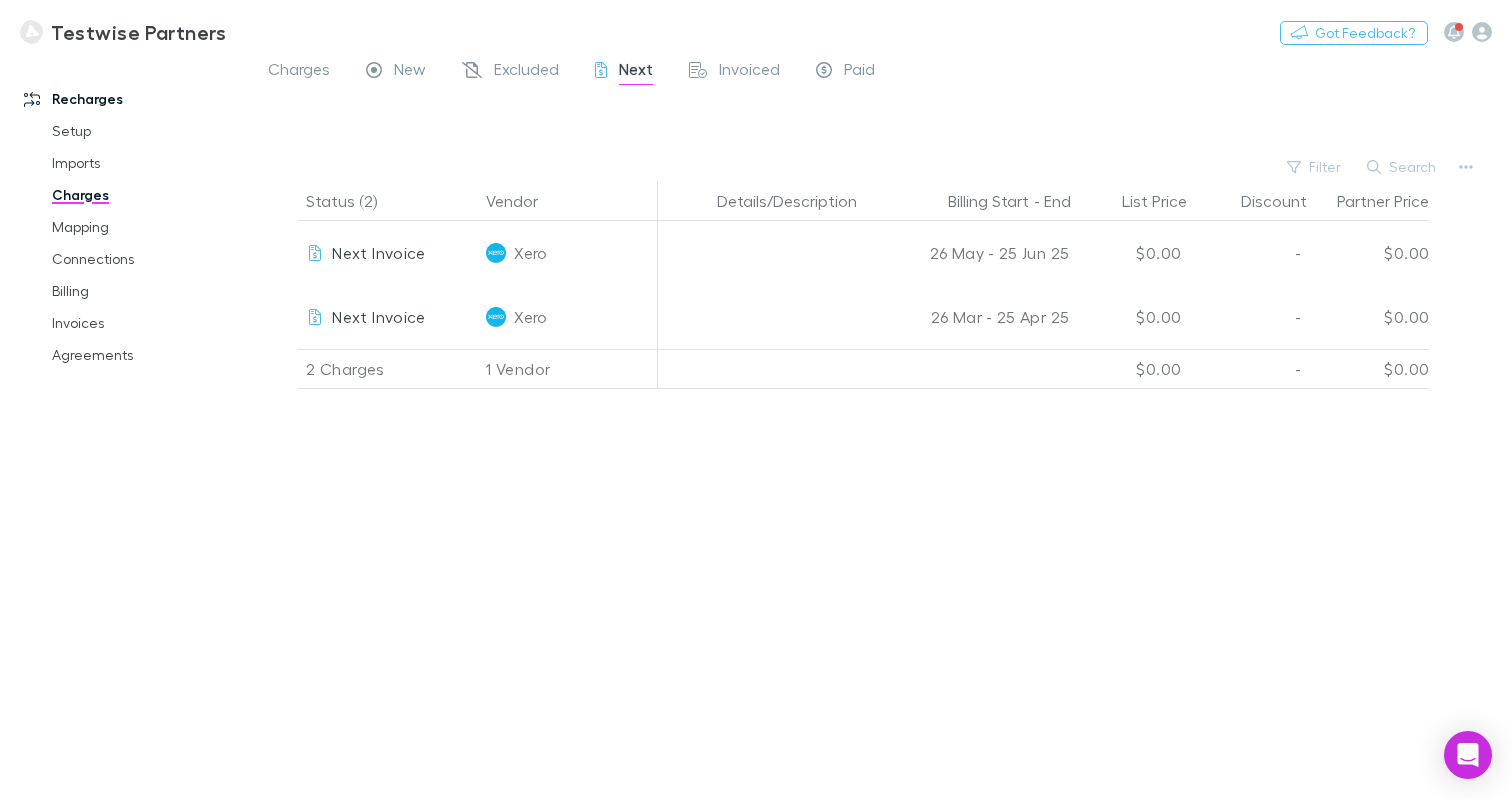 click at bounding box center [31, 32] 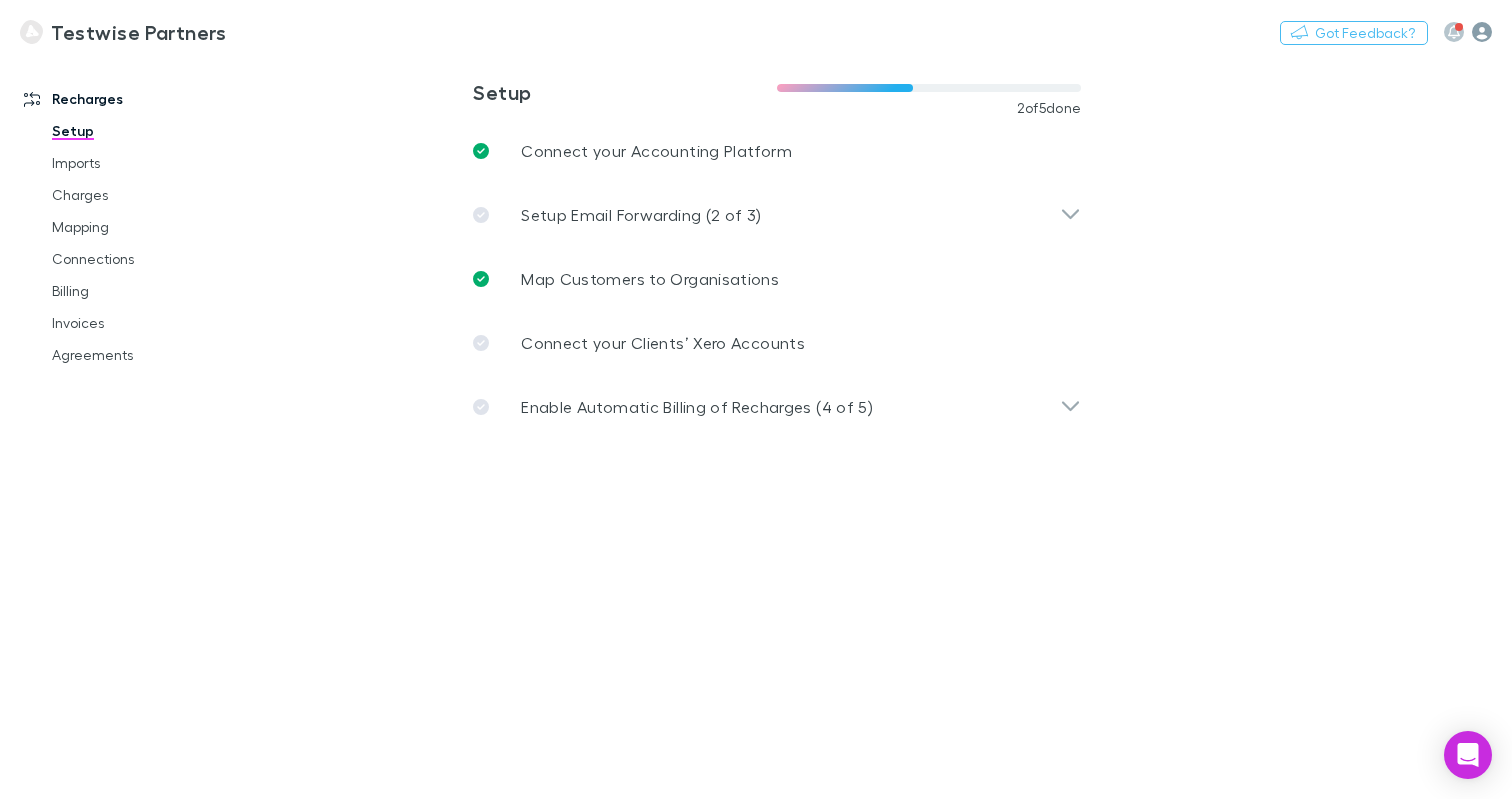 click 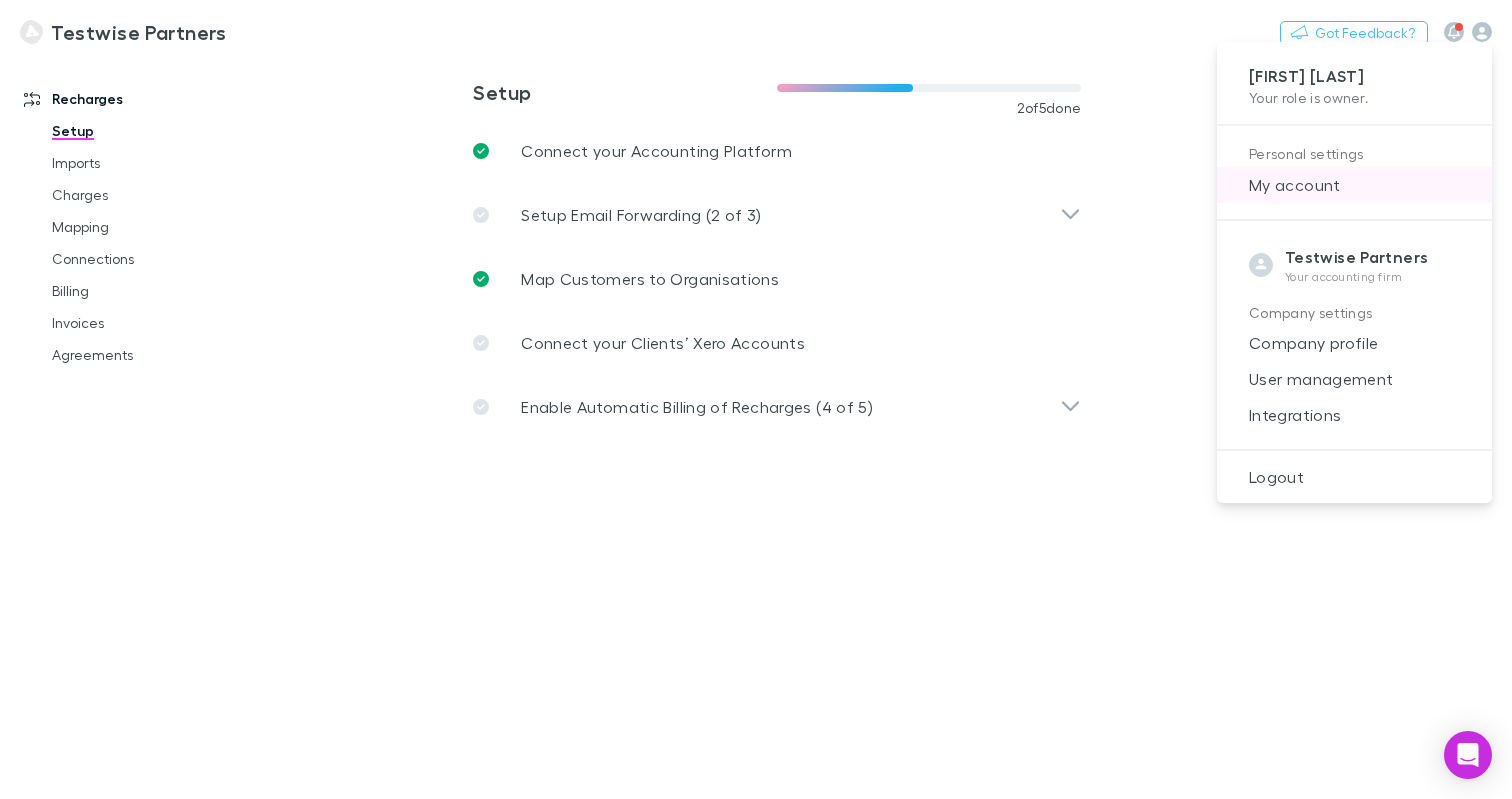 click on "My account" at bounding box center [1354, 185] 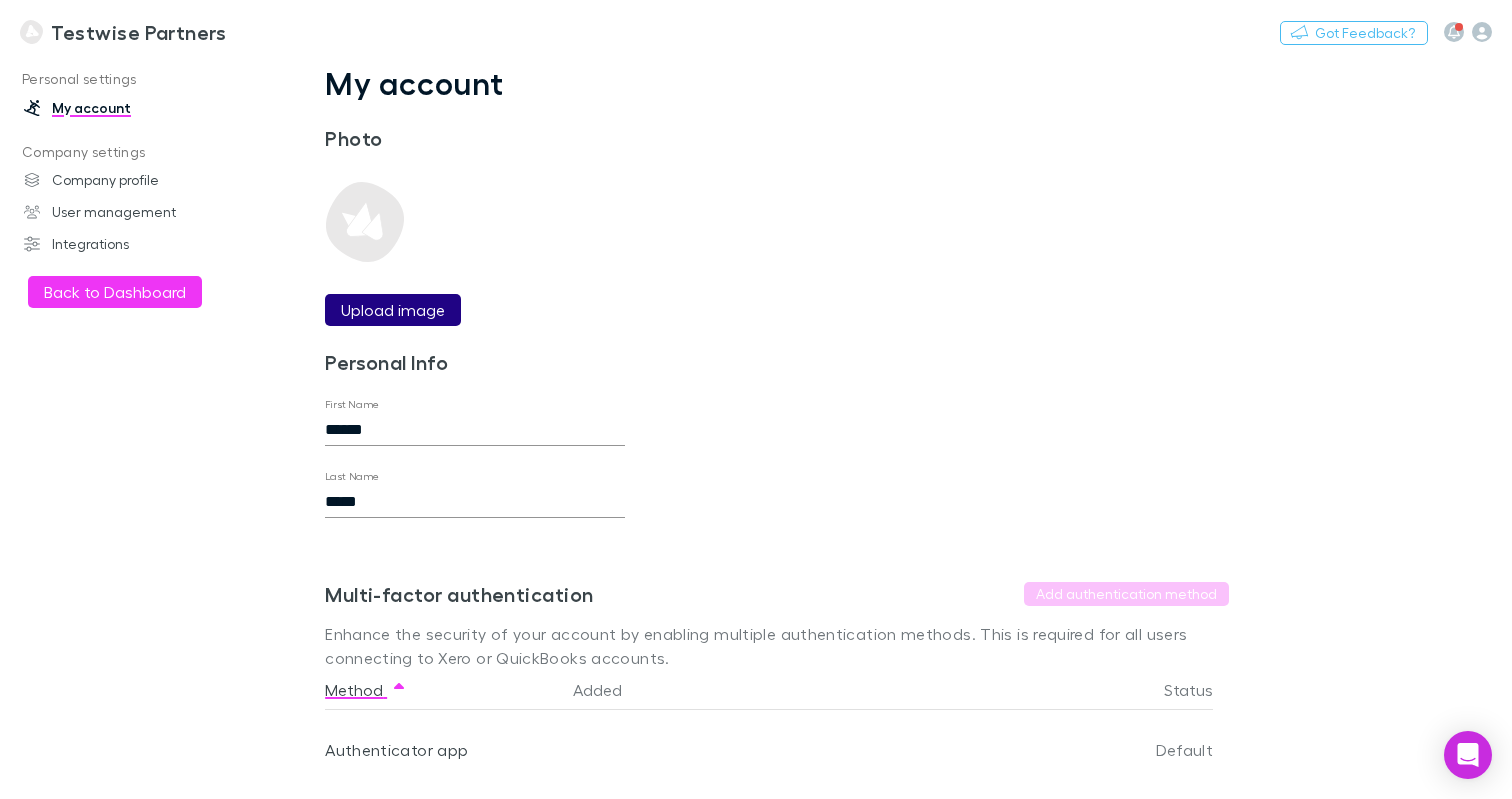 click on "Upload image" at bounding box center (393, 310) 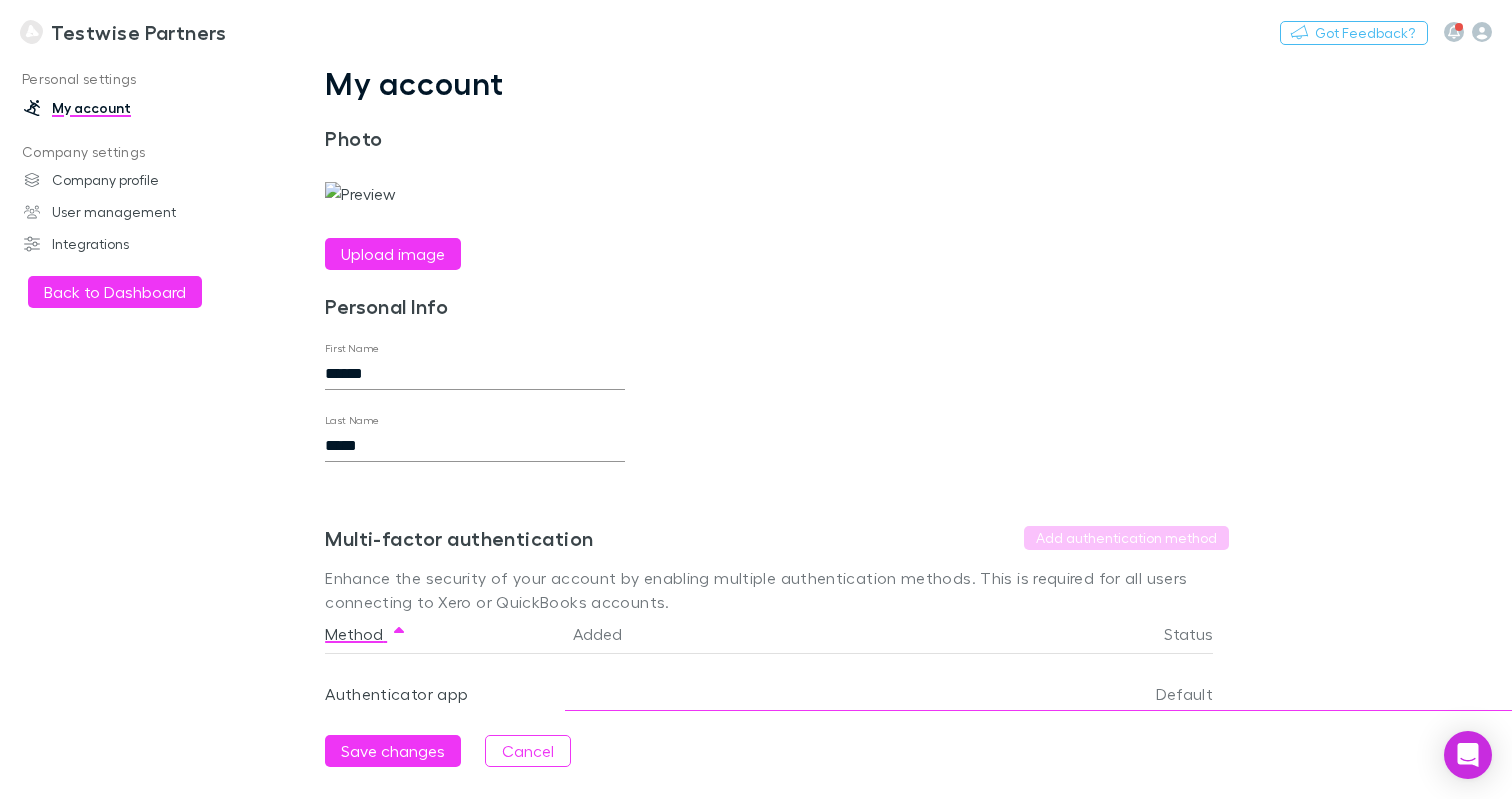 scroll, scrollTop: 40, scrollLeft: 0, axis: vertical 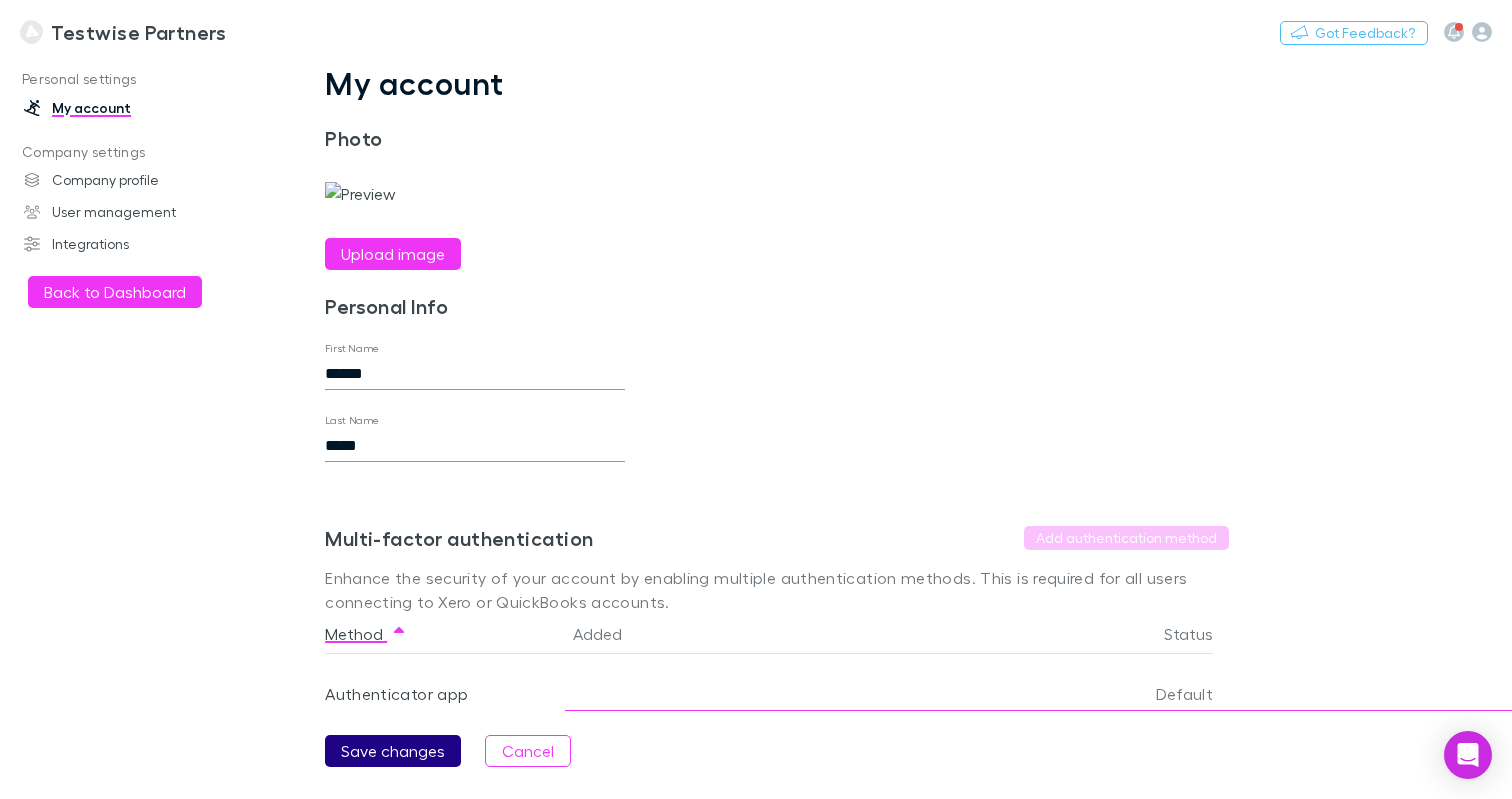 click on "Save changes" at bounding box center (393, 751) 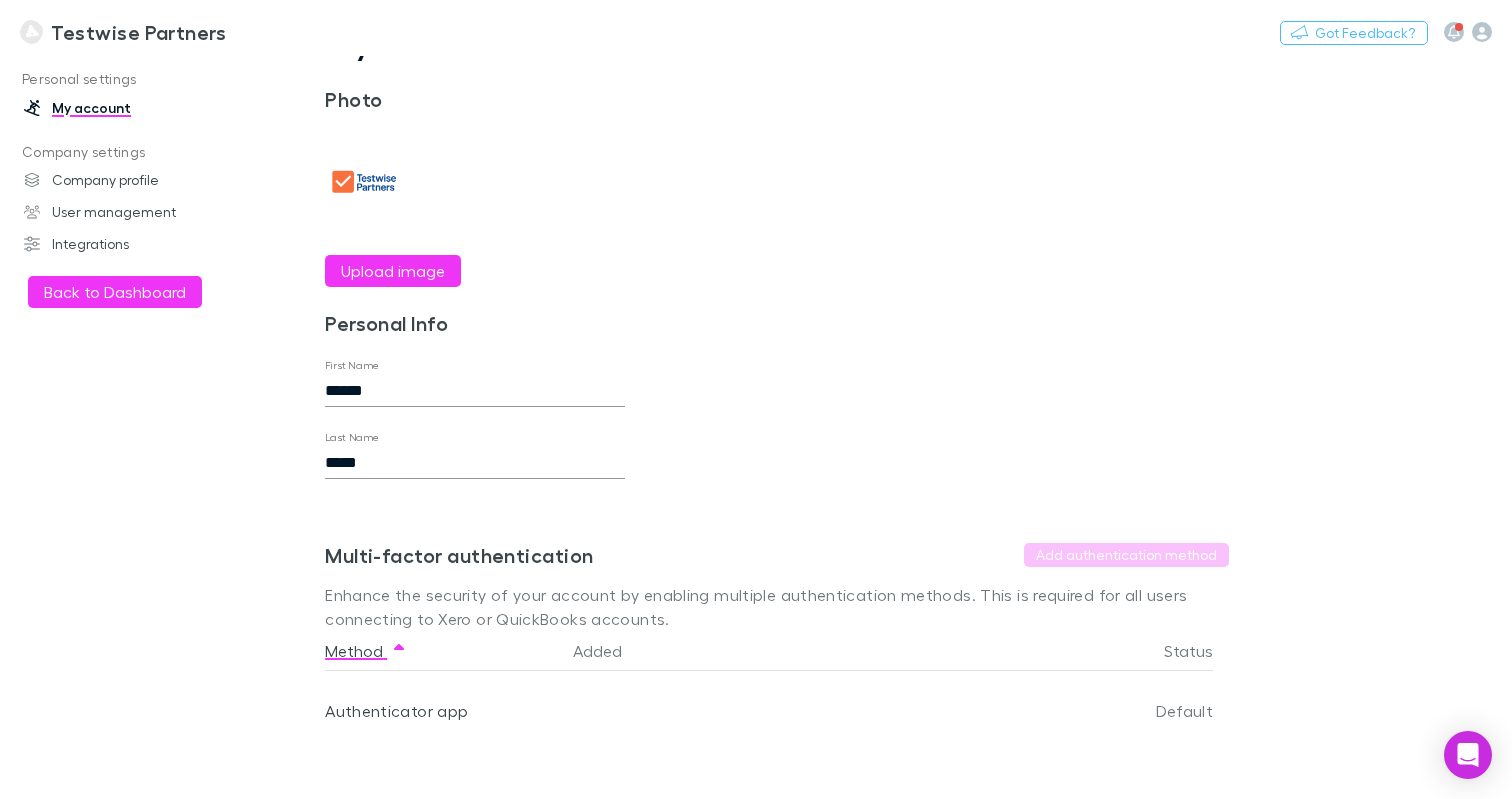 click on "Testwise Partners" at bounding box center (138, 32) 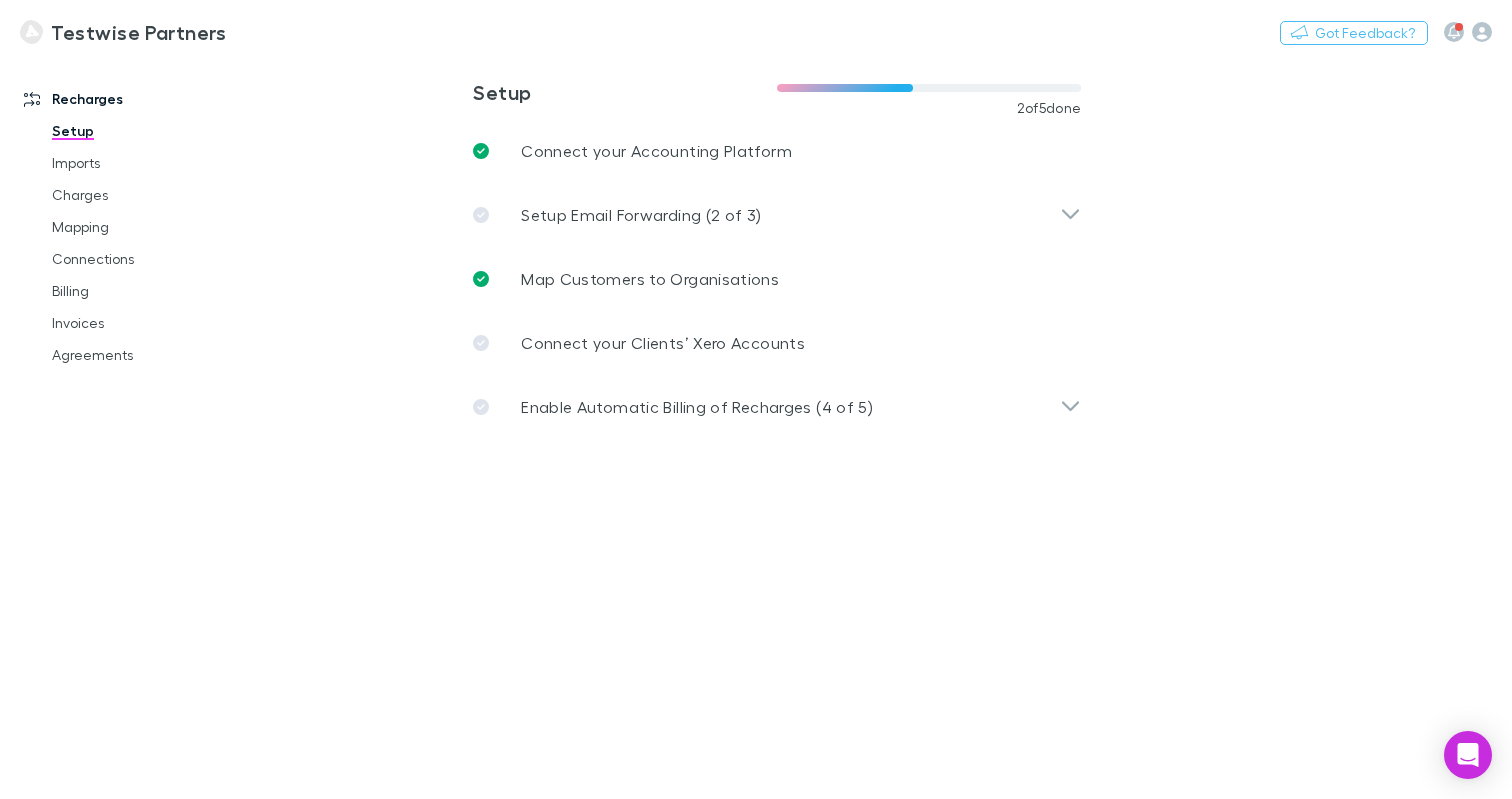 click on "Testwise Partners" at bounding box center (138, 32) 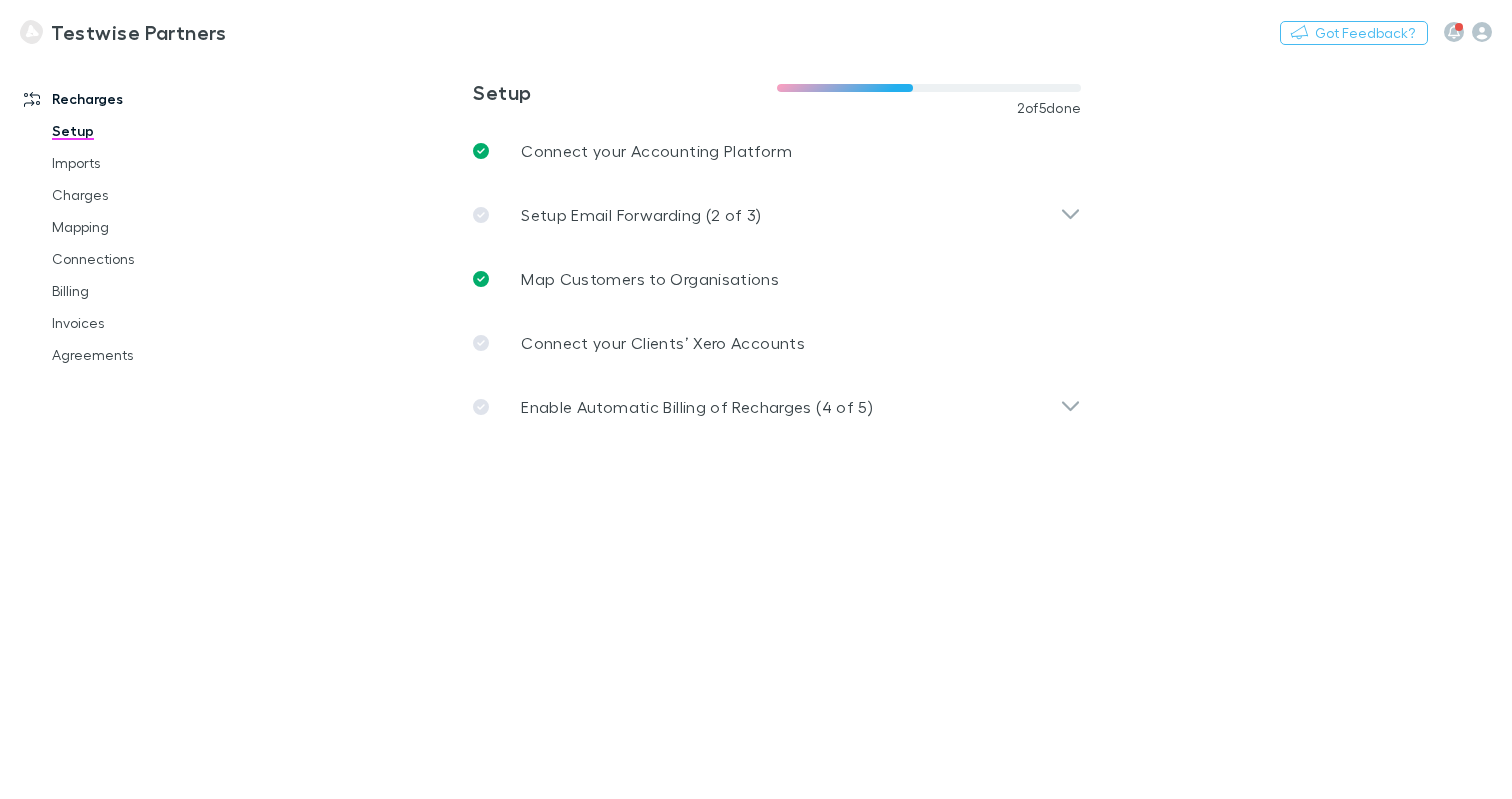 scroll, scrollTop: 0, scrollLeft: 0, axis: both 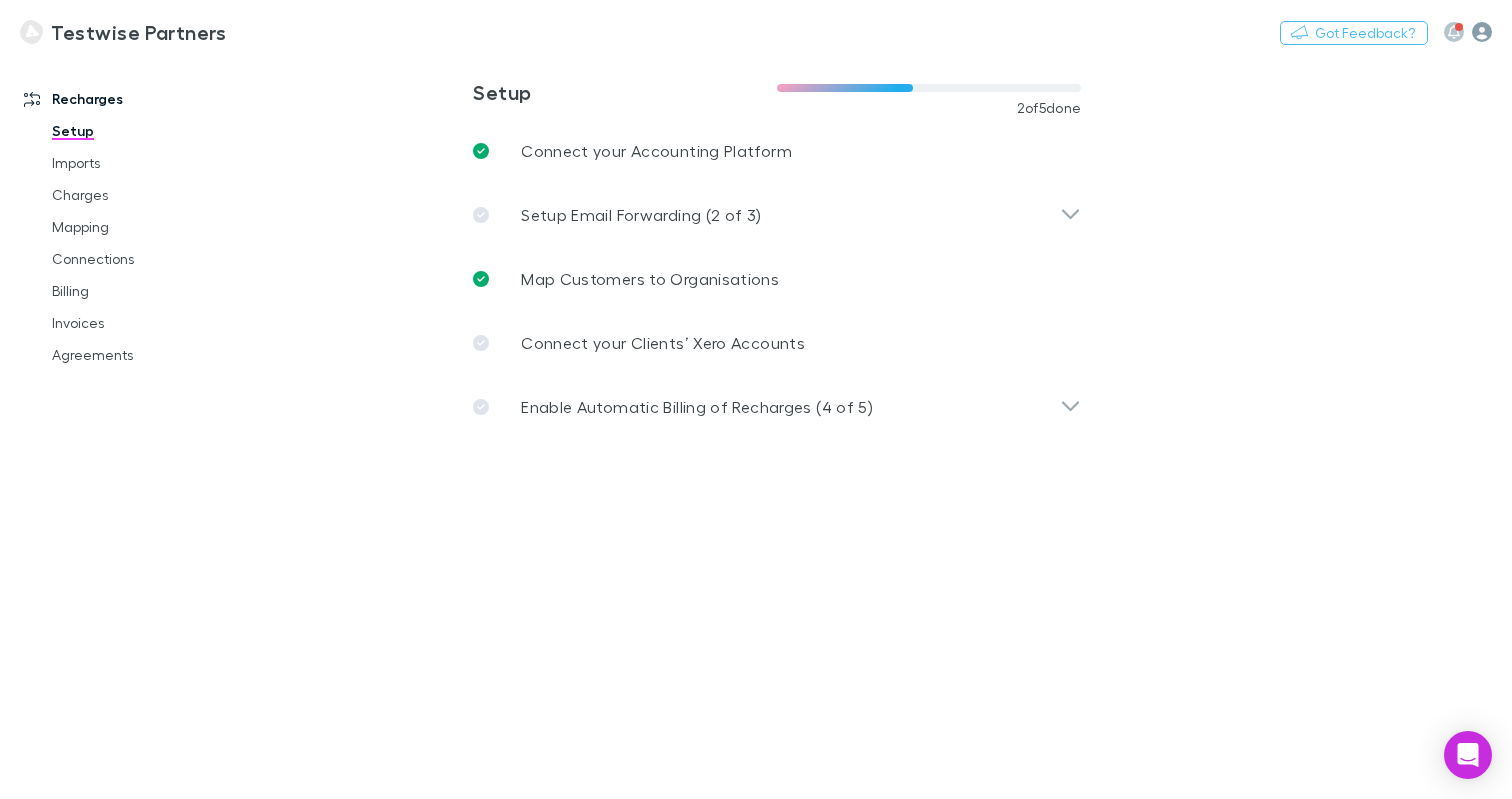 click 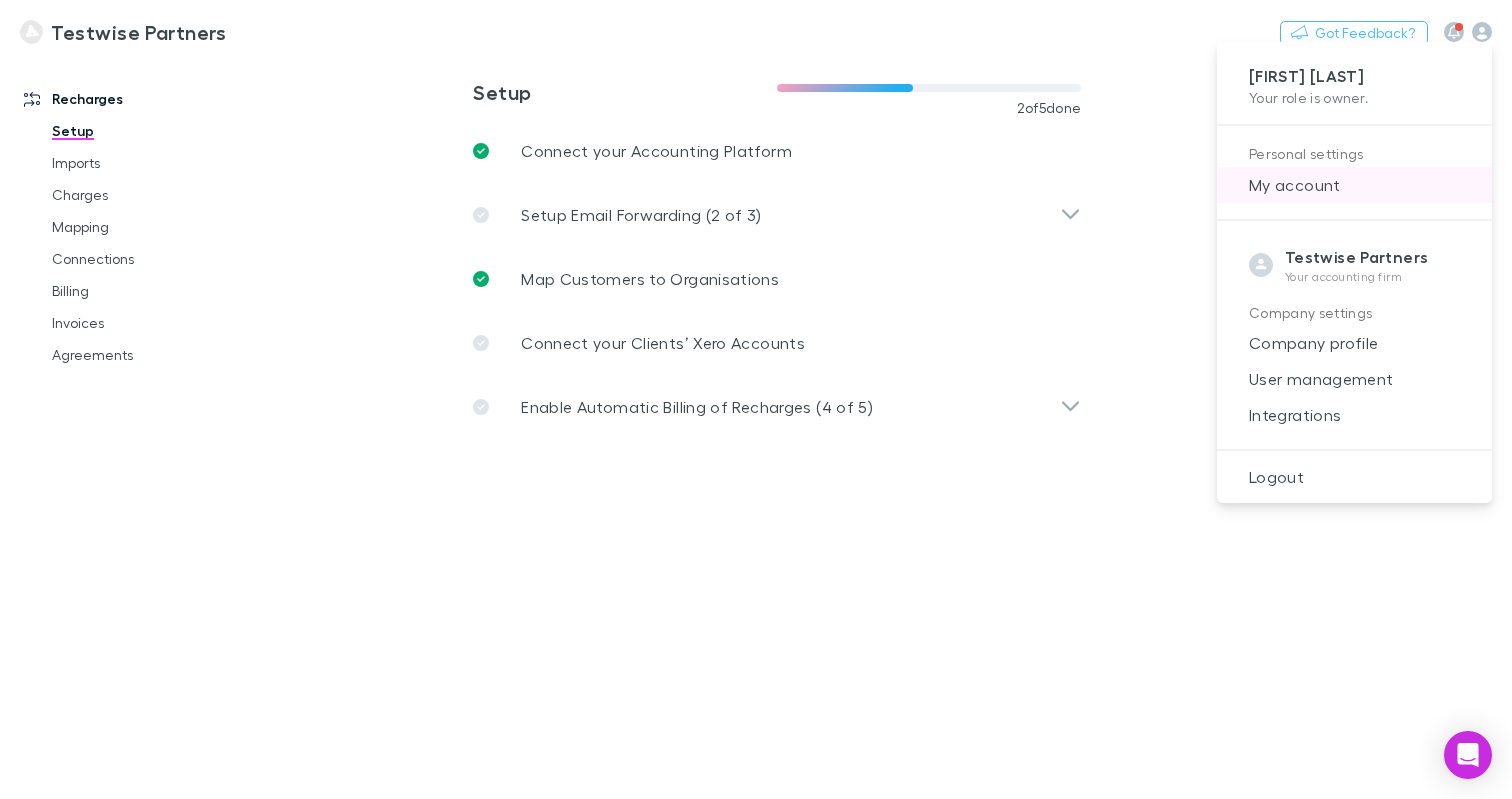 click on "My account" at bounding box center (1354, 185) 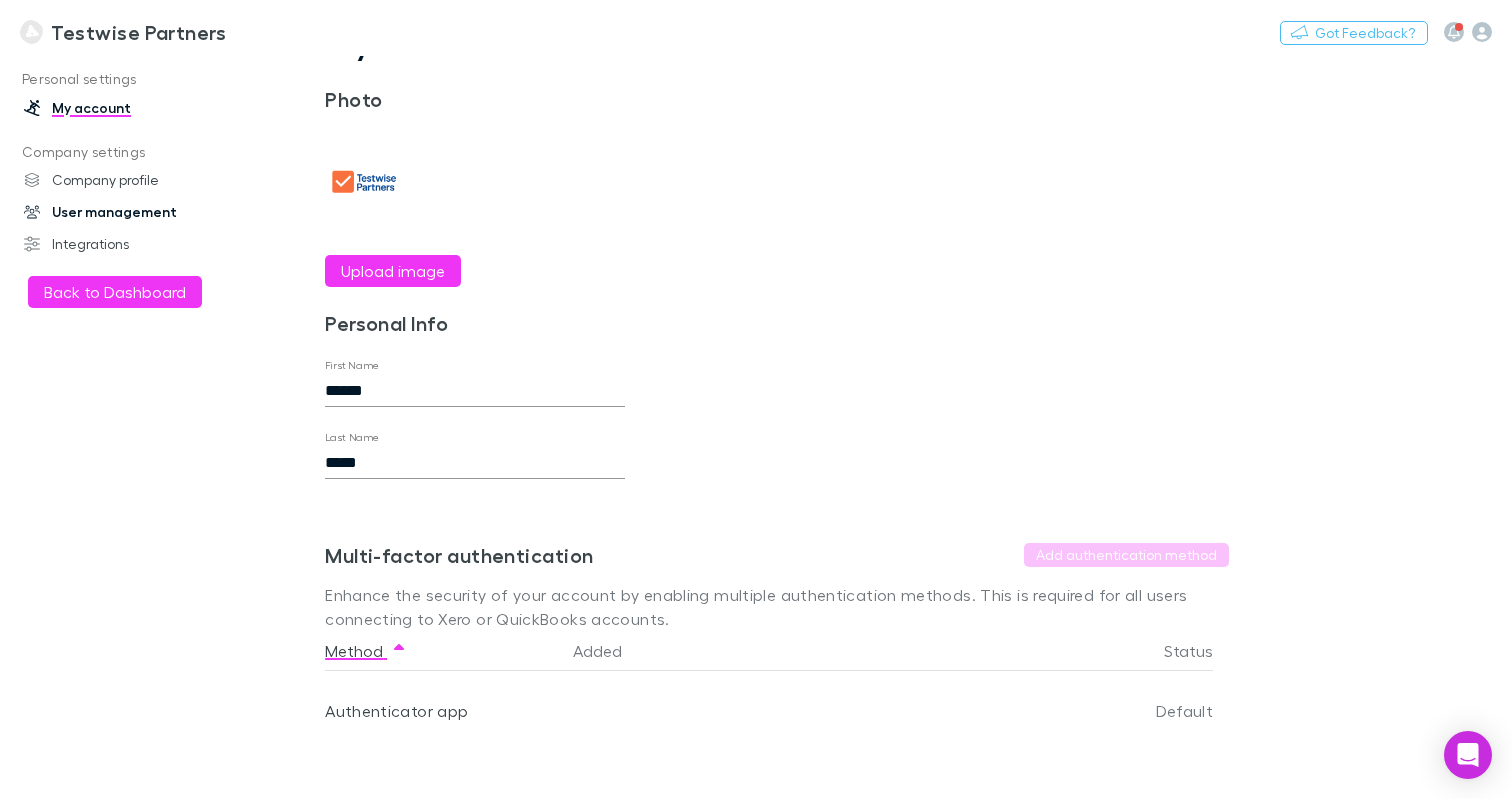 scroll, scrollTop: 54, scrollLeft: 0, axis: vertical 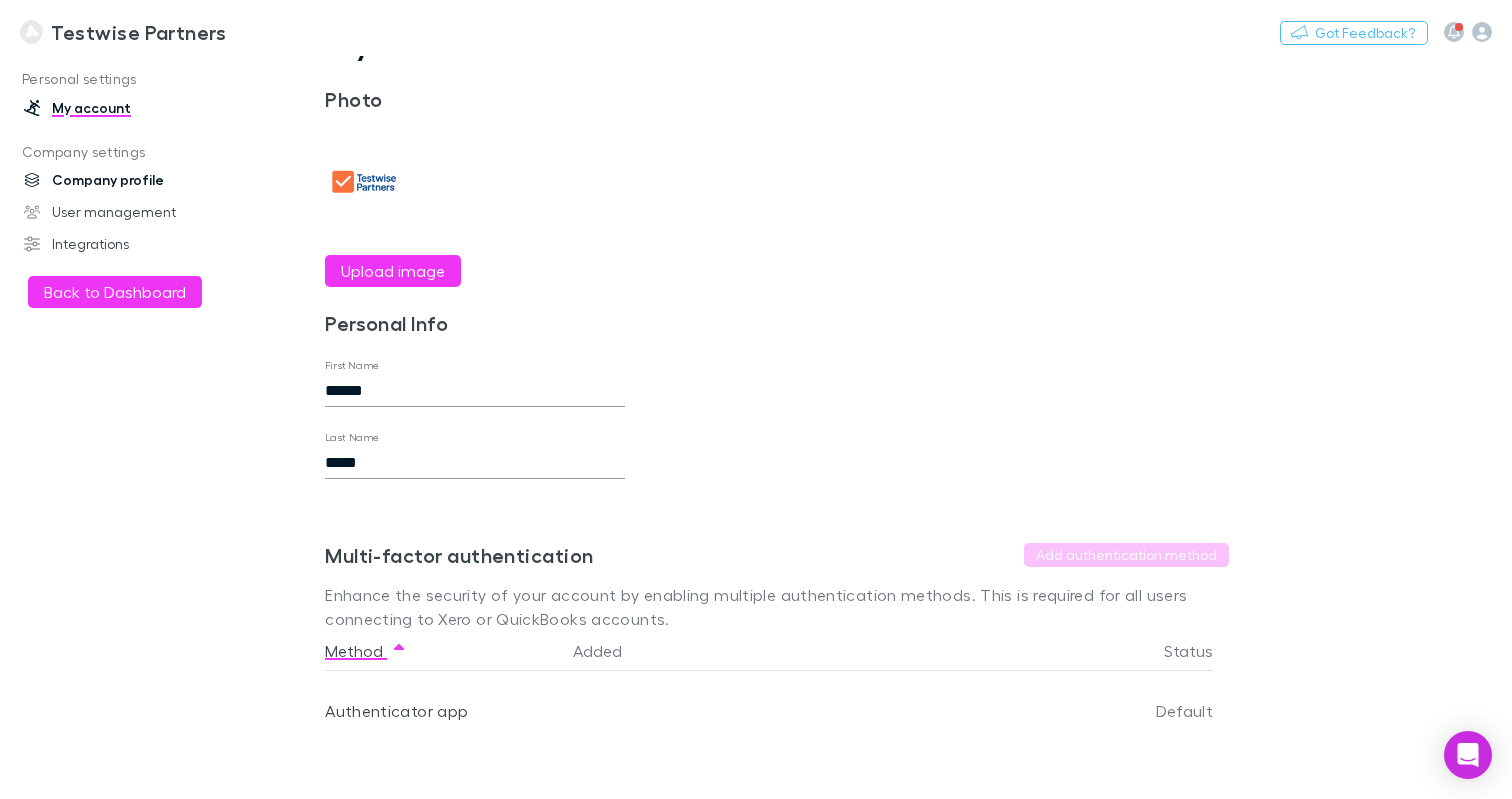 click on "Company profile" at bounding box center [132, 180] 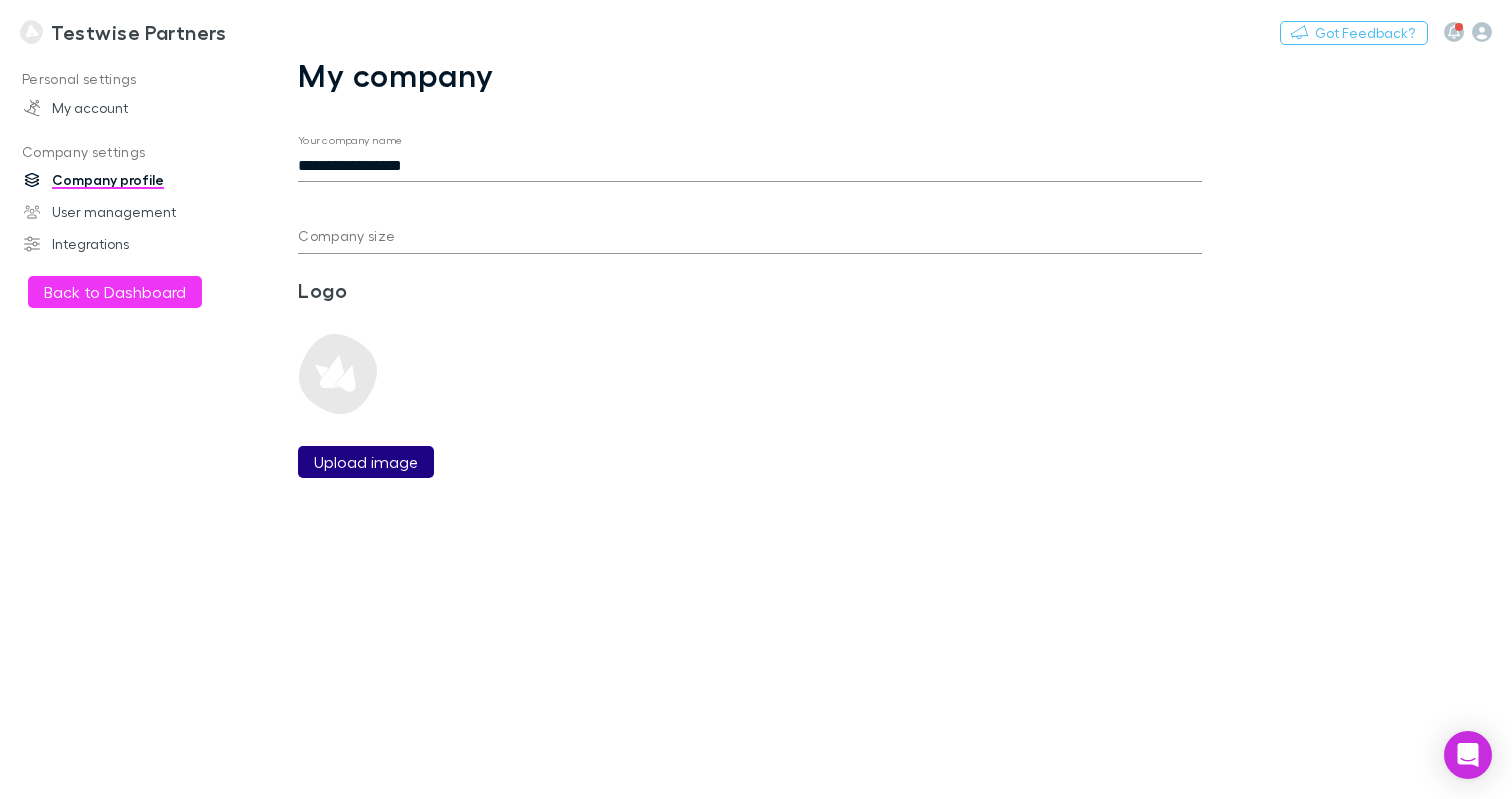 click on "Upload image" at bounding box center [366, 462] 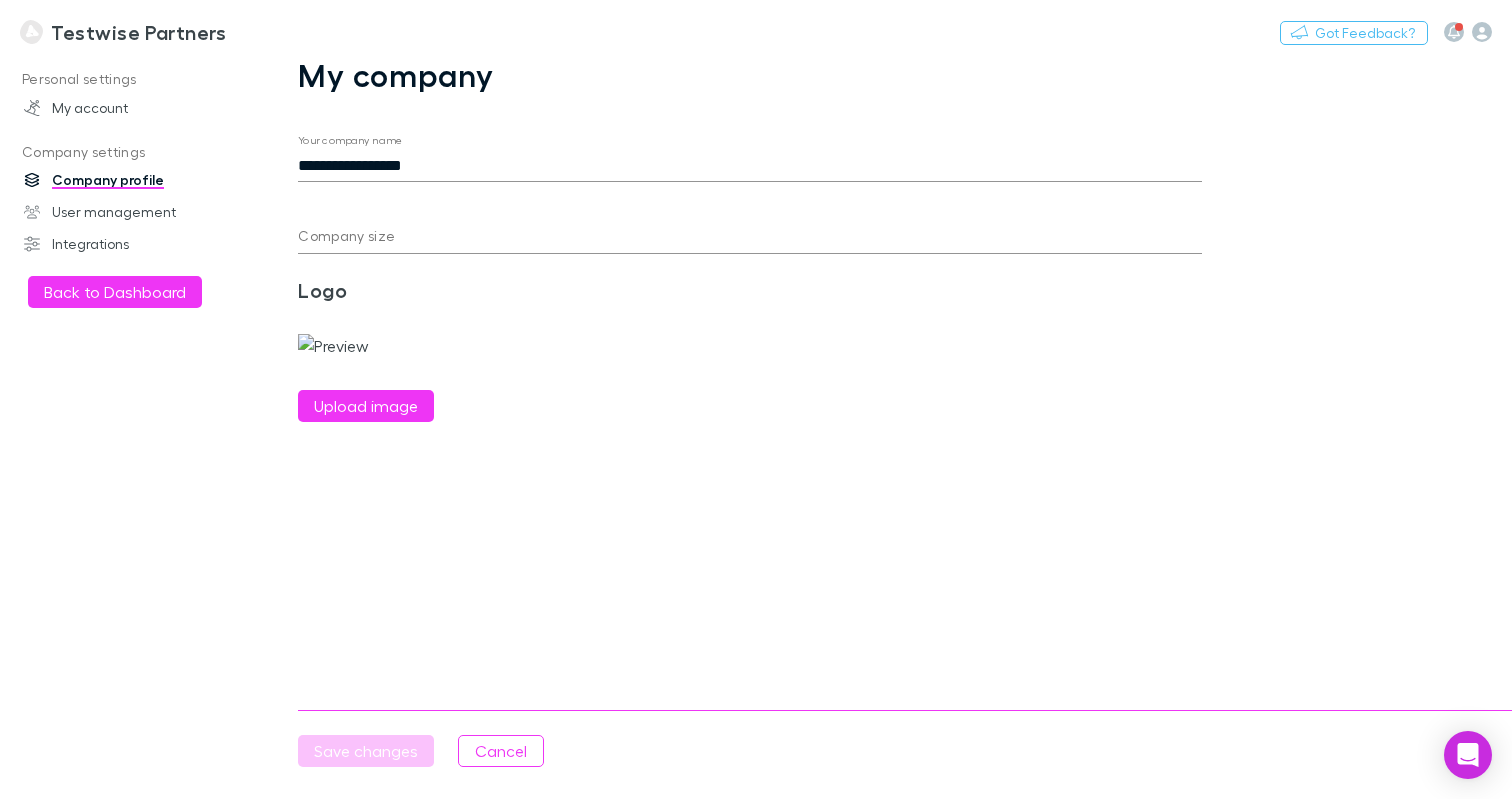 click on "Company size" at bounding box center (750, 238) 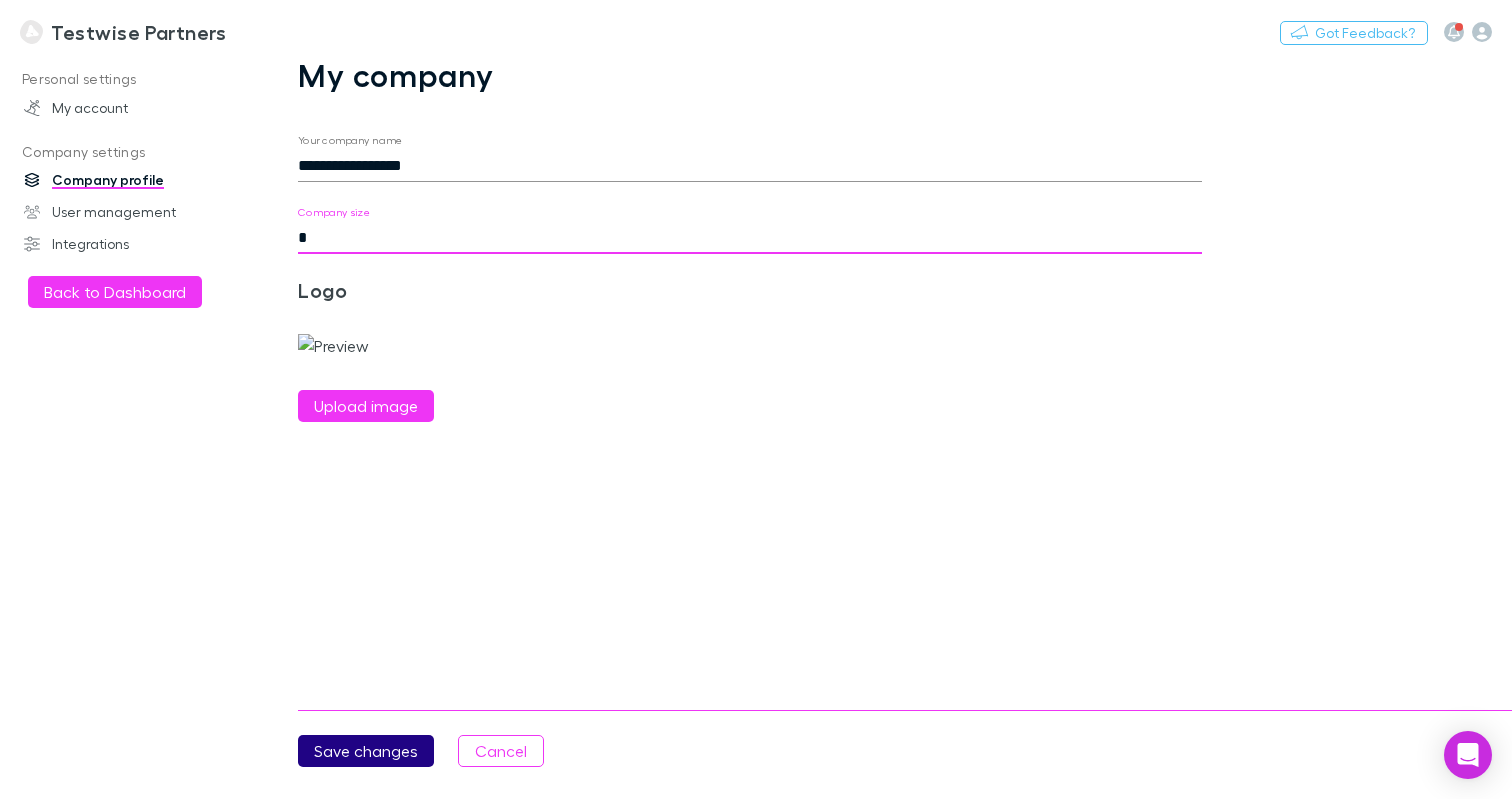 type on "*" 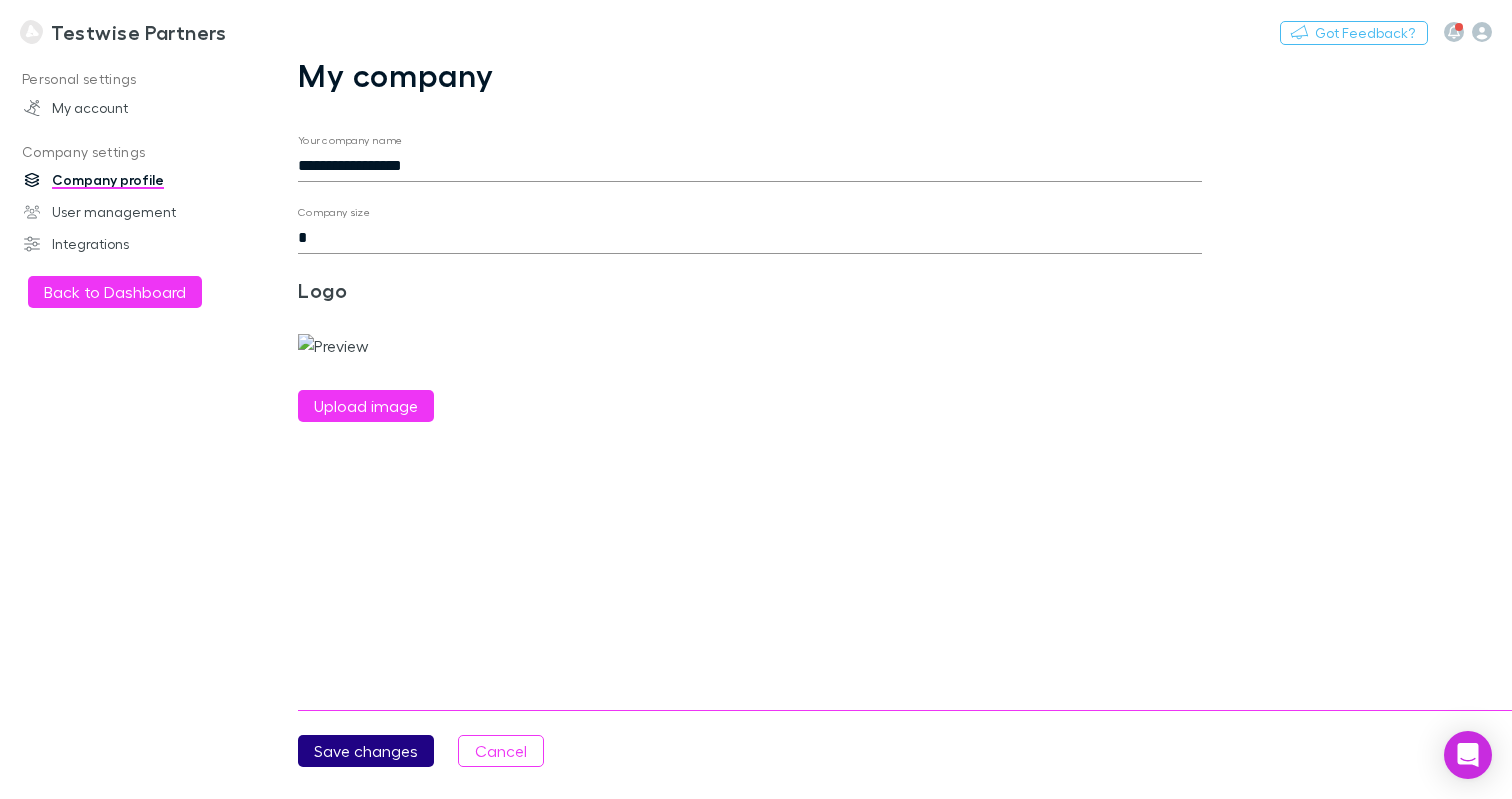 click on "Save changes" at bounding box center (366, 751) 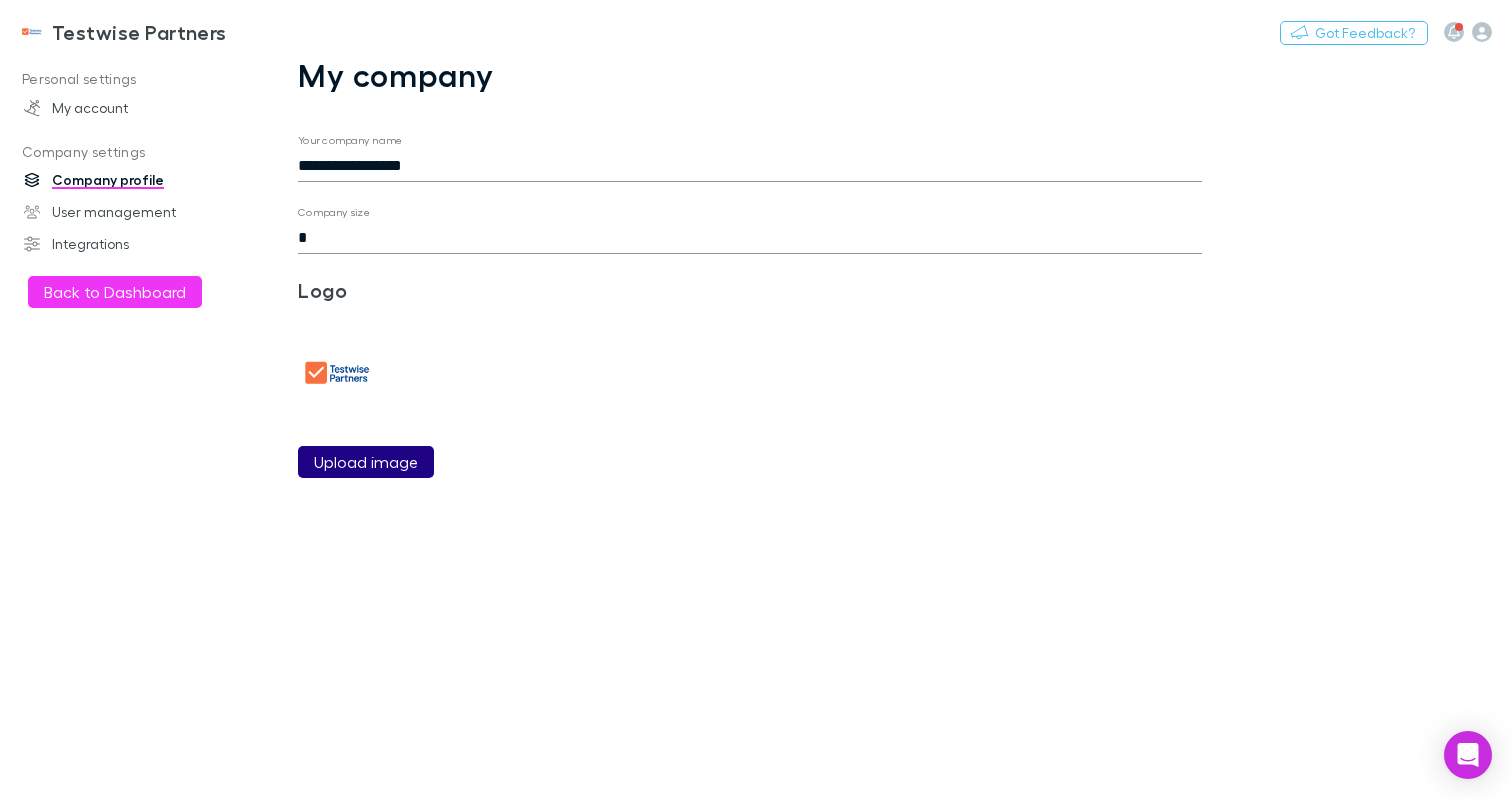 click on "Upload image" at bounding box center [366, 462] 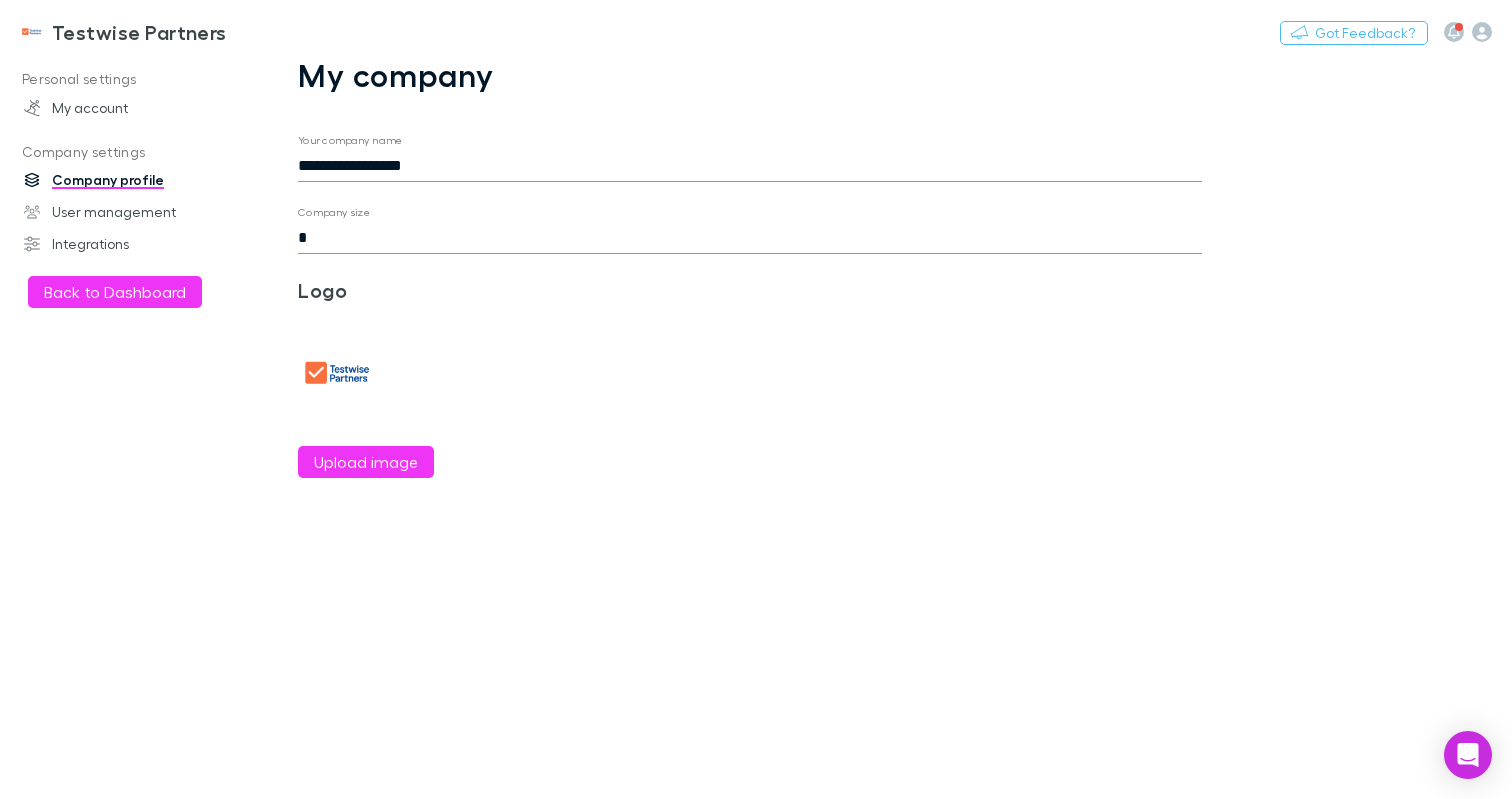 type 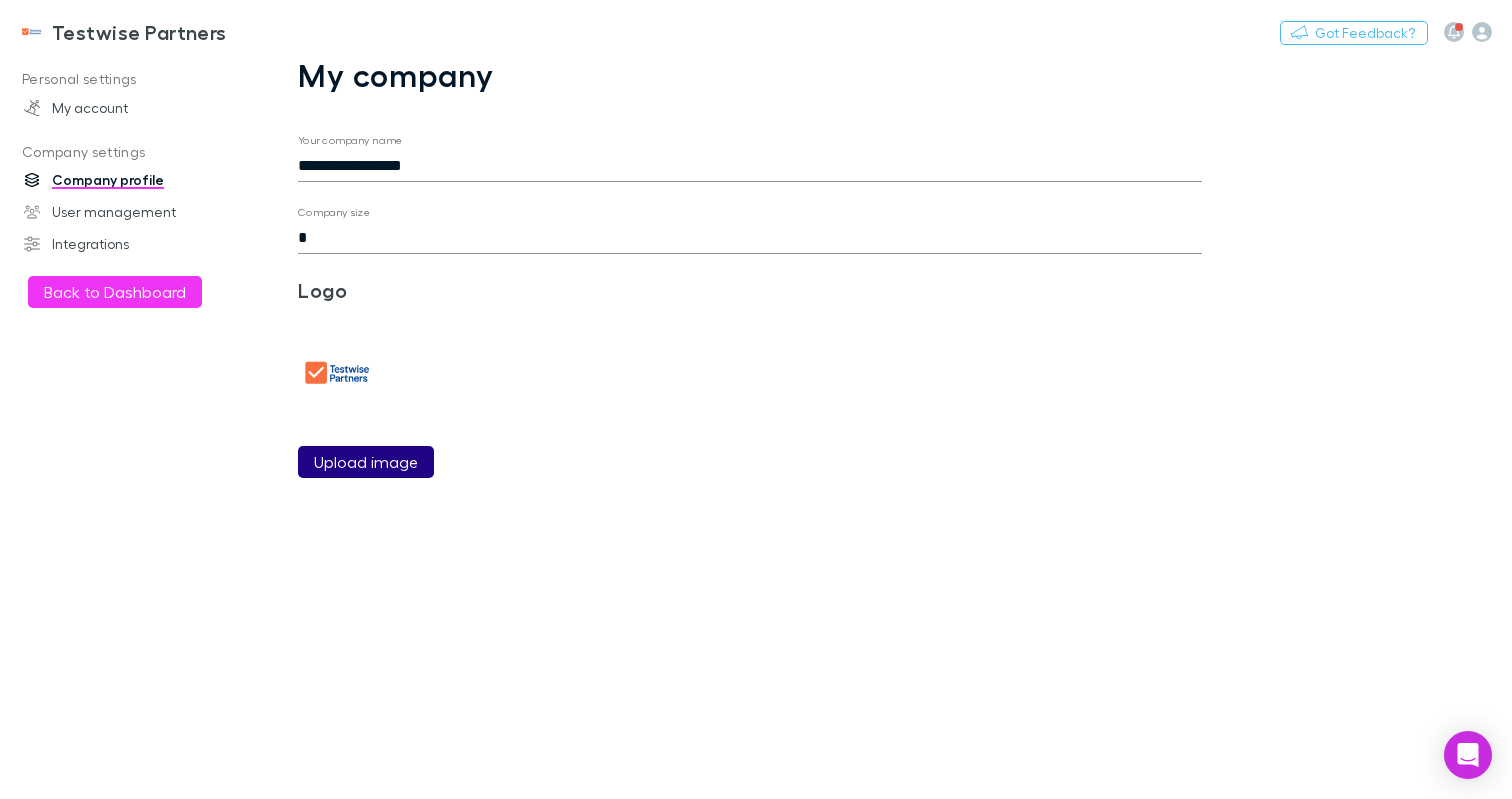 click on "Upload image" at bounding box center [366, 462] 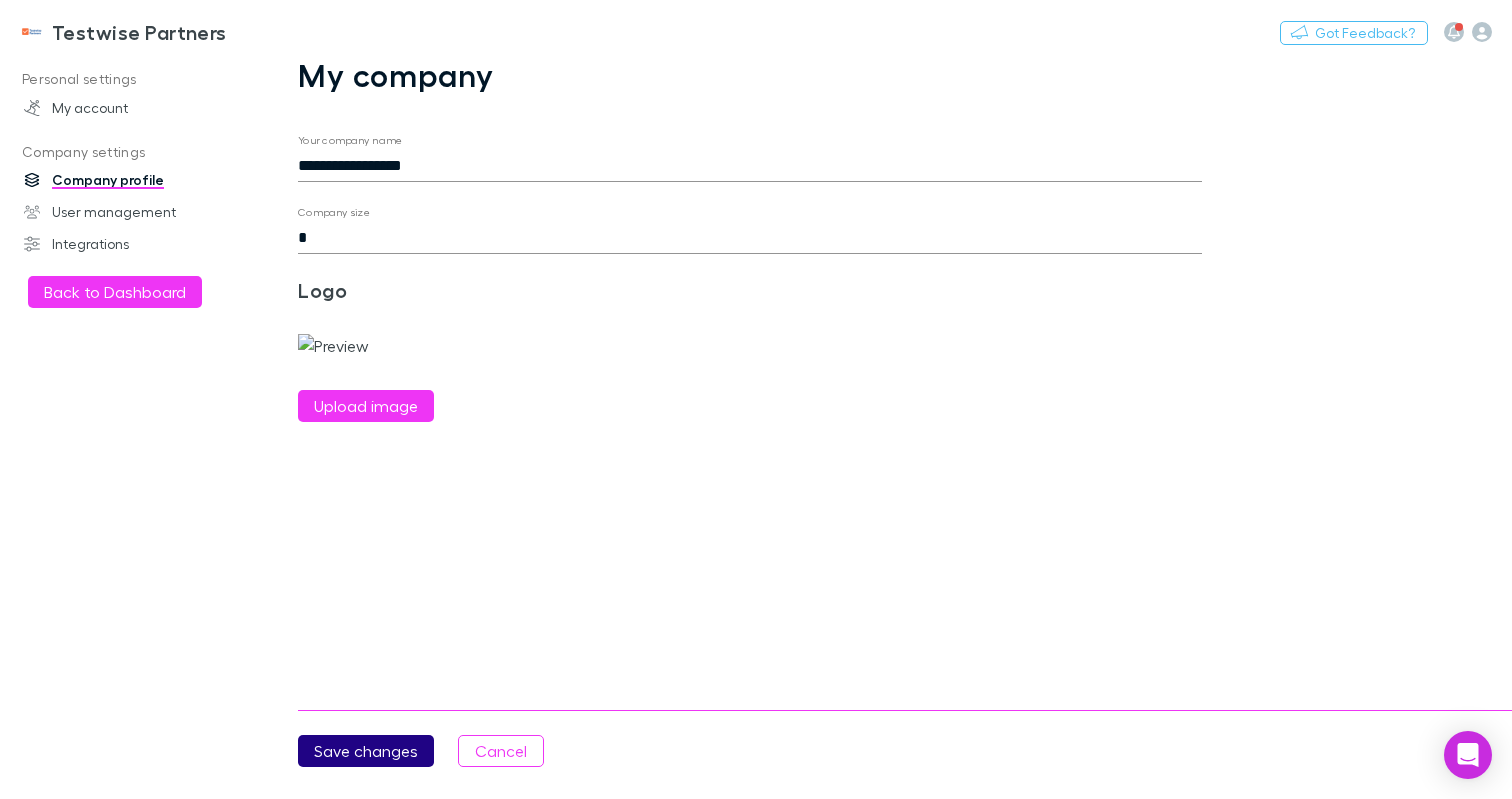 click on "Save changes" at bounding box center [366, 751] 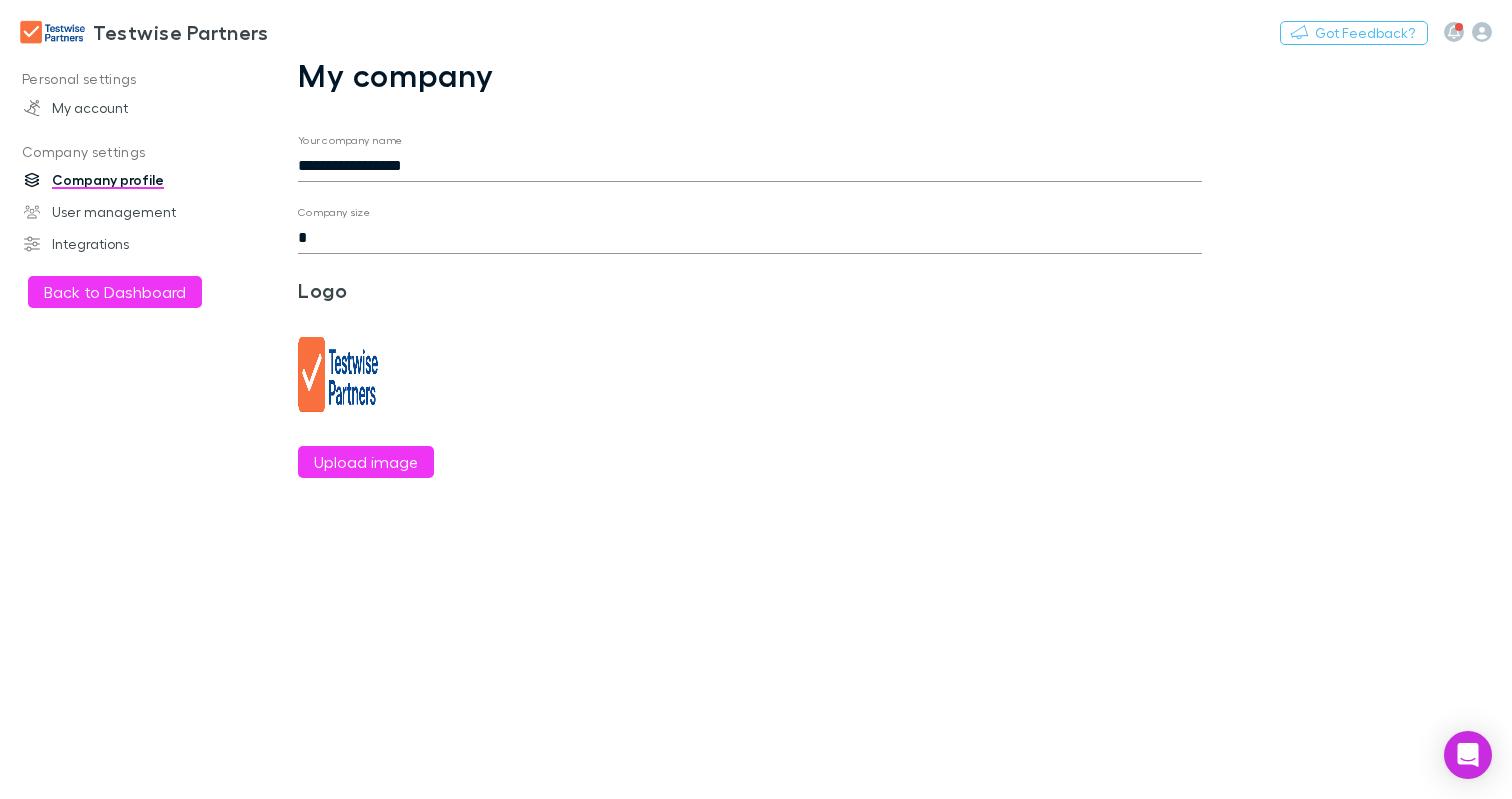 click on "Testwise Partners" at bounding box center [180, 32] 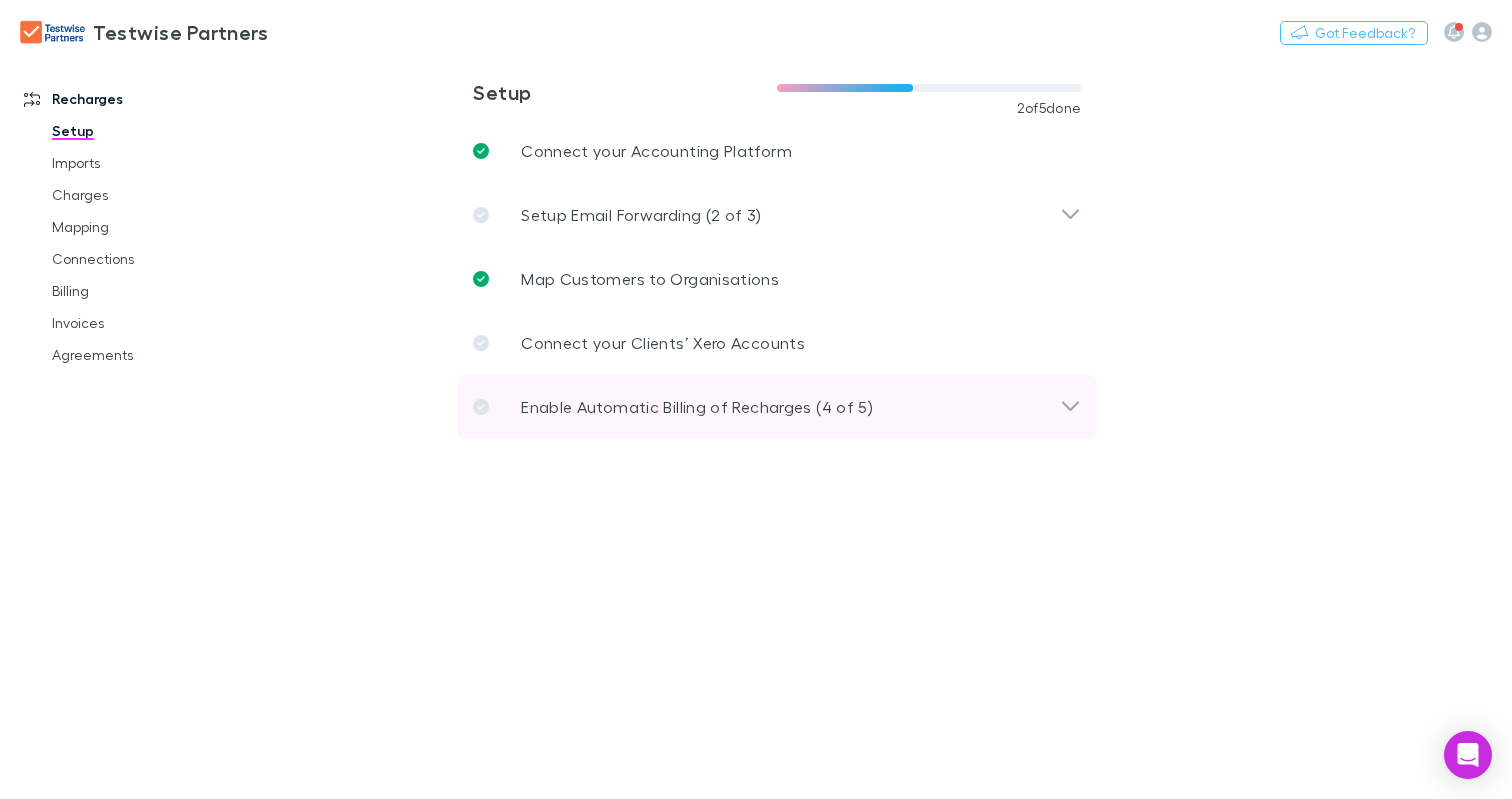 click on "Enable Automatic Billing of Recharges    (4 of 5)" at bounding box center [697, 407] 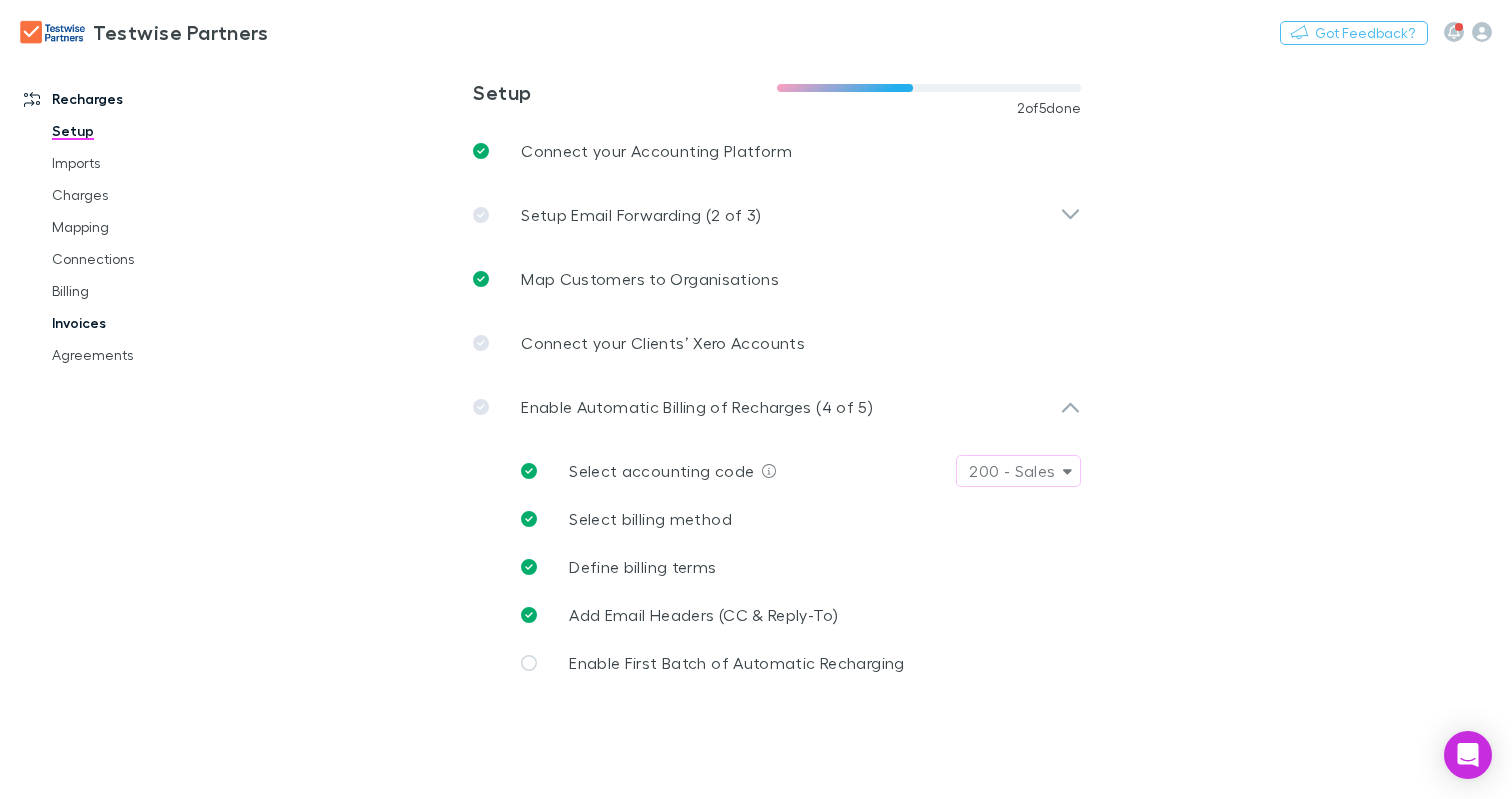click on "Invoices" at bounding box center [146, 323] 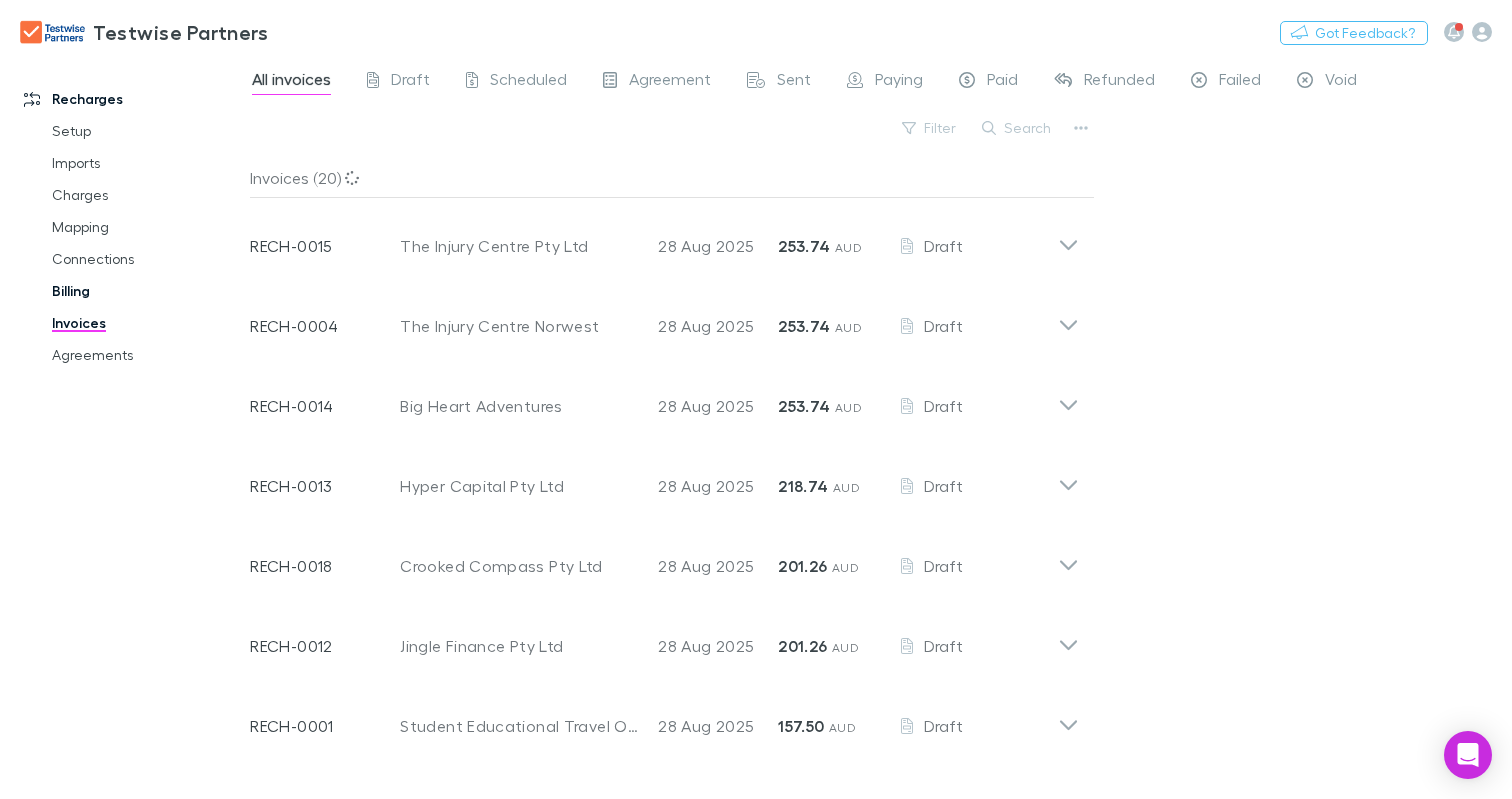 click on "Billing" at bounding box center (146, 291) 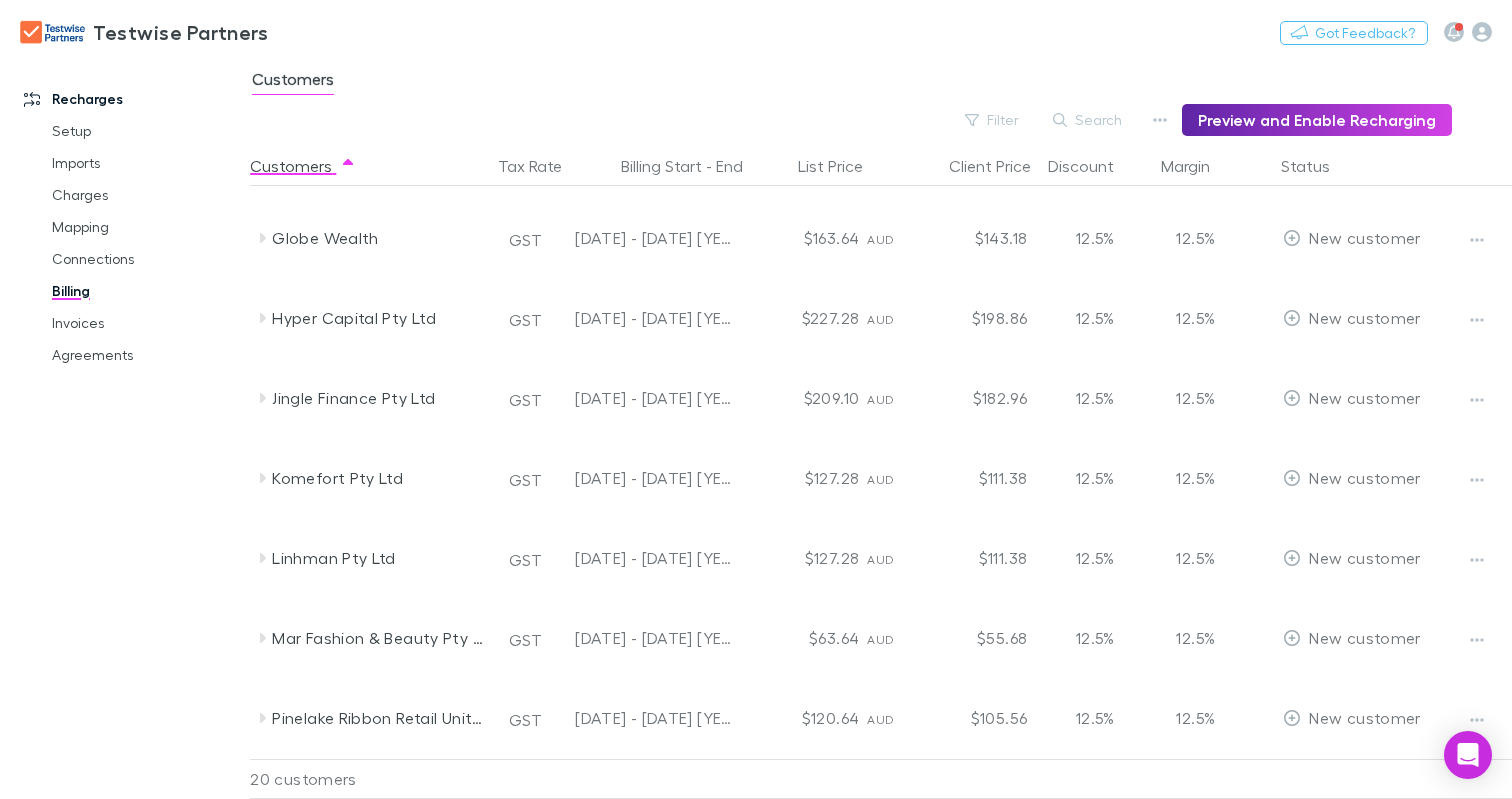 scroll, scrollTop: 1042, scrollLeft: 0, axis: vertical 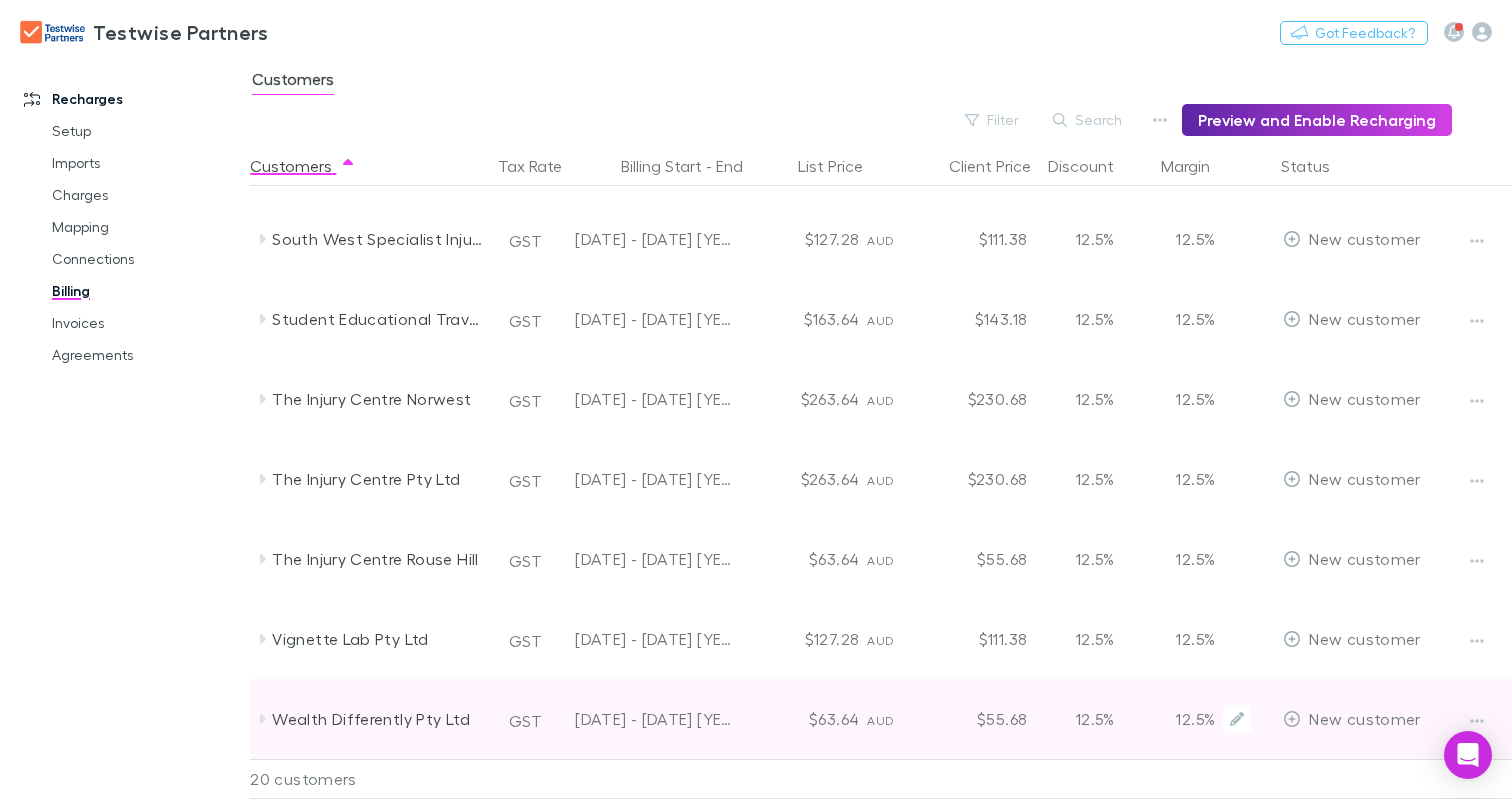 click on "AUD" at bounding box center [891, 719] 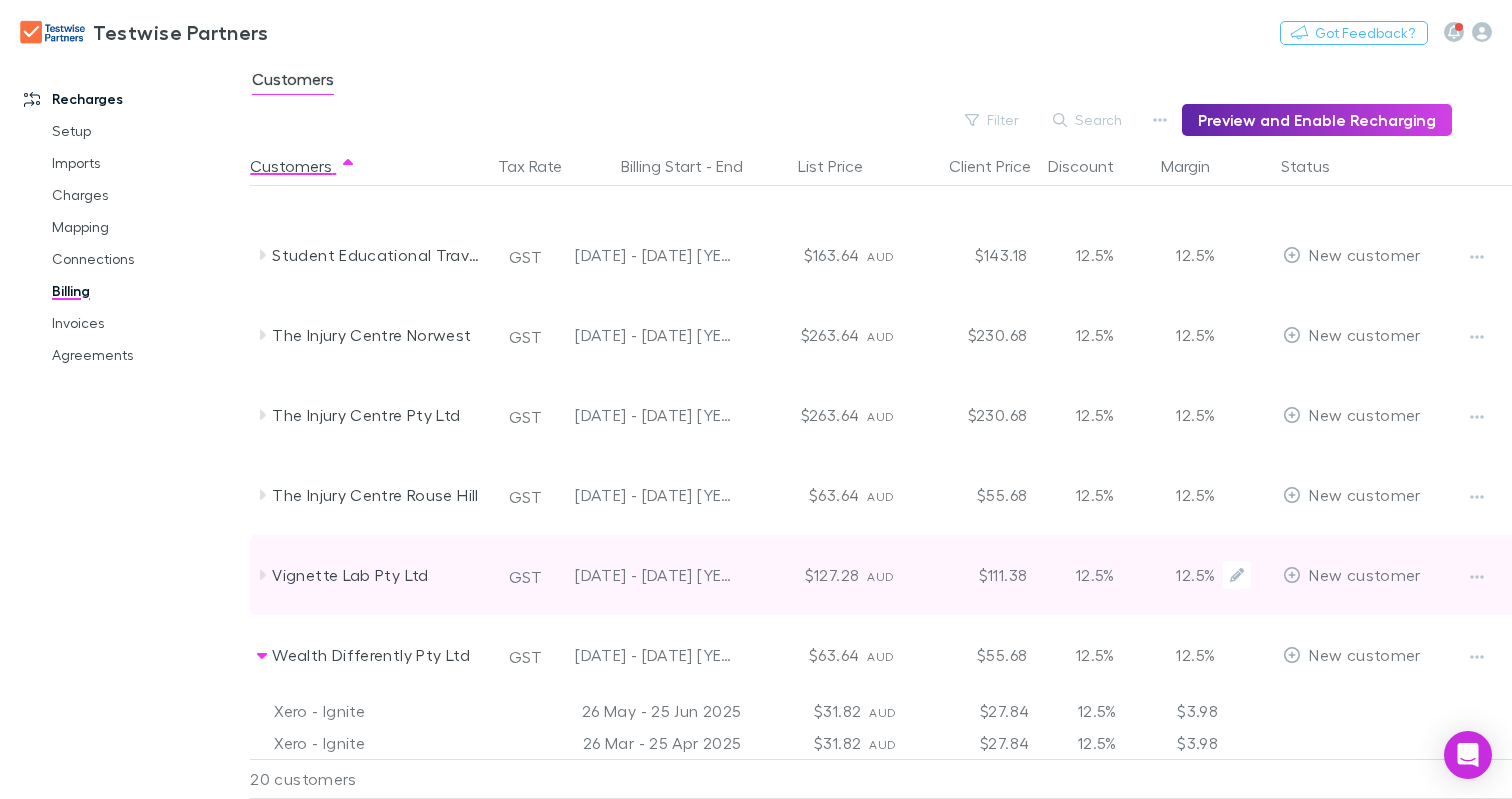 scroll, scrollTop: 1106, scrollLeft: 0, axis: vertical 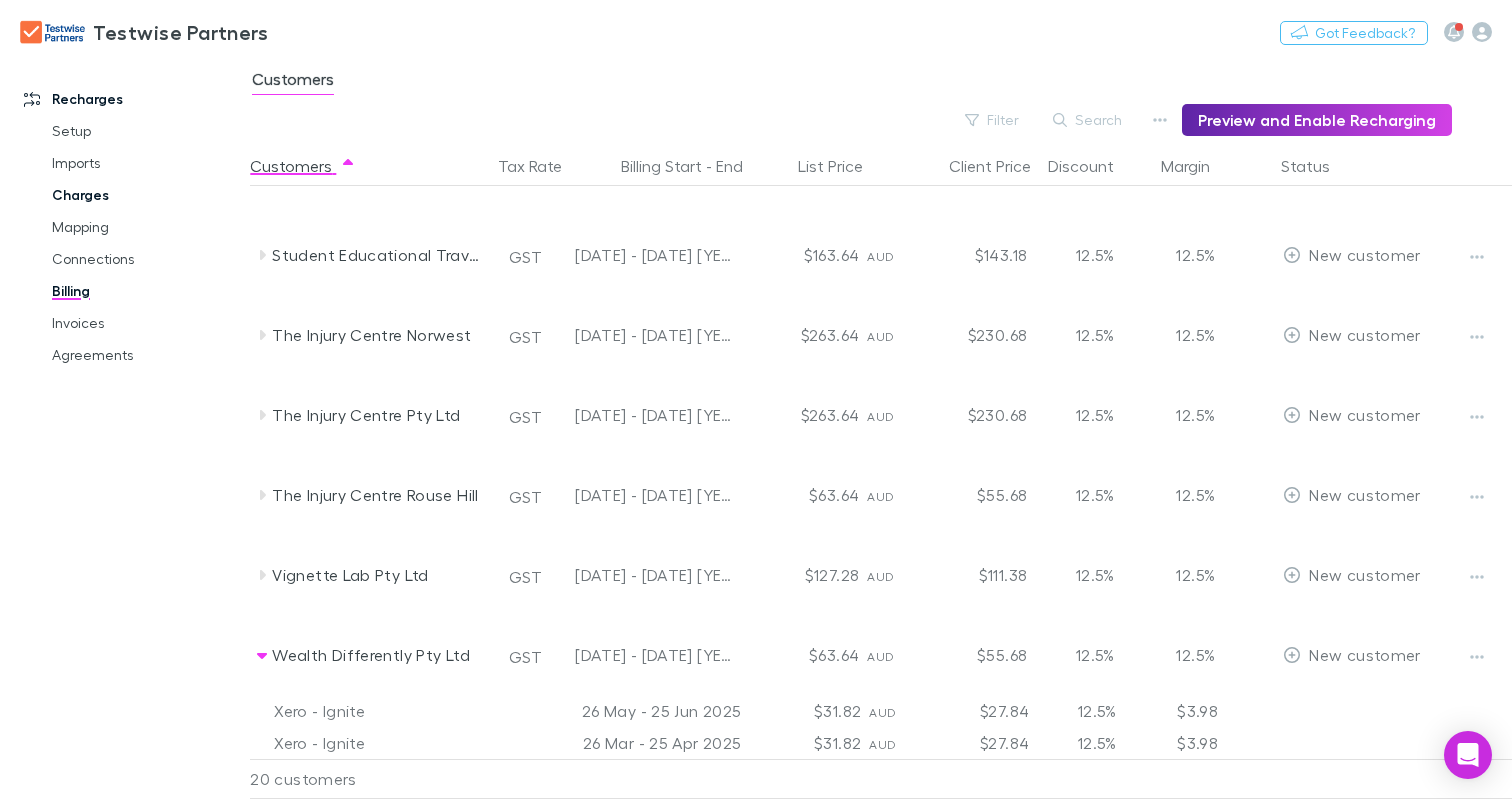 click on "Charges" at bounding box center (146, 195) 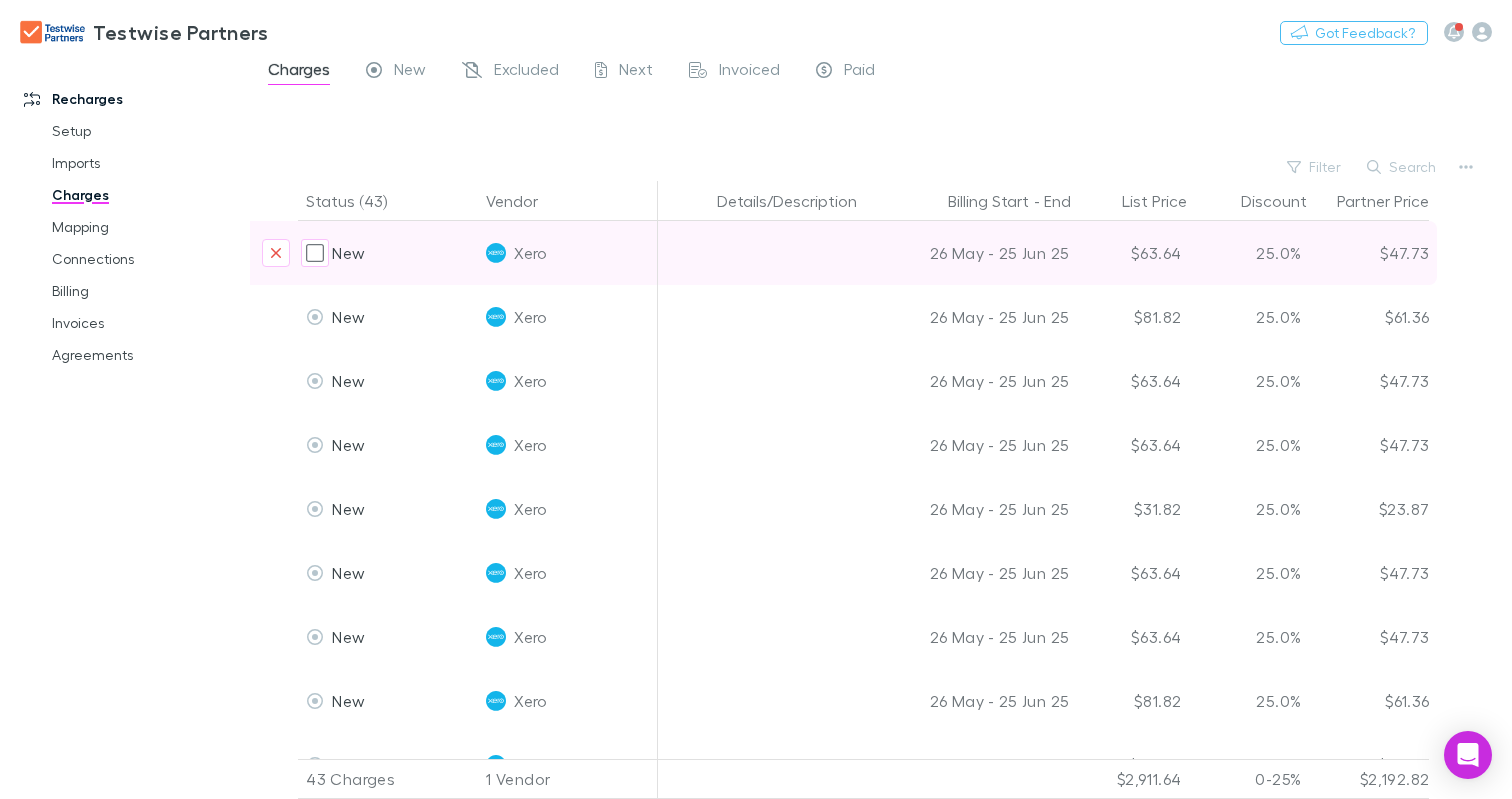 scroll, scrollTop: 4, scrollLeft: 769, axis: both 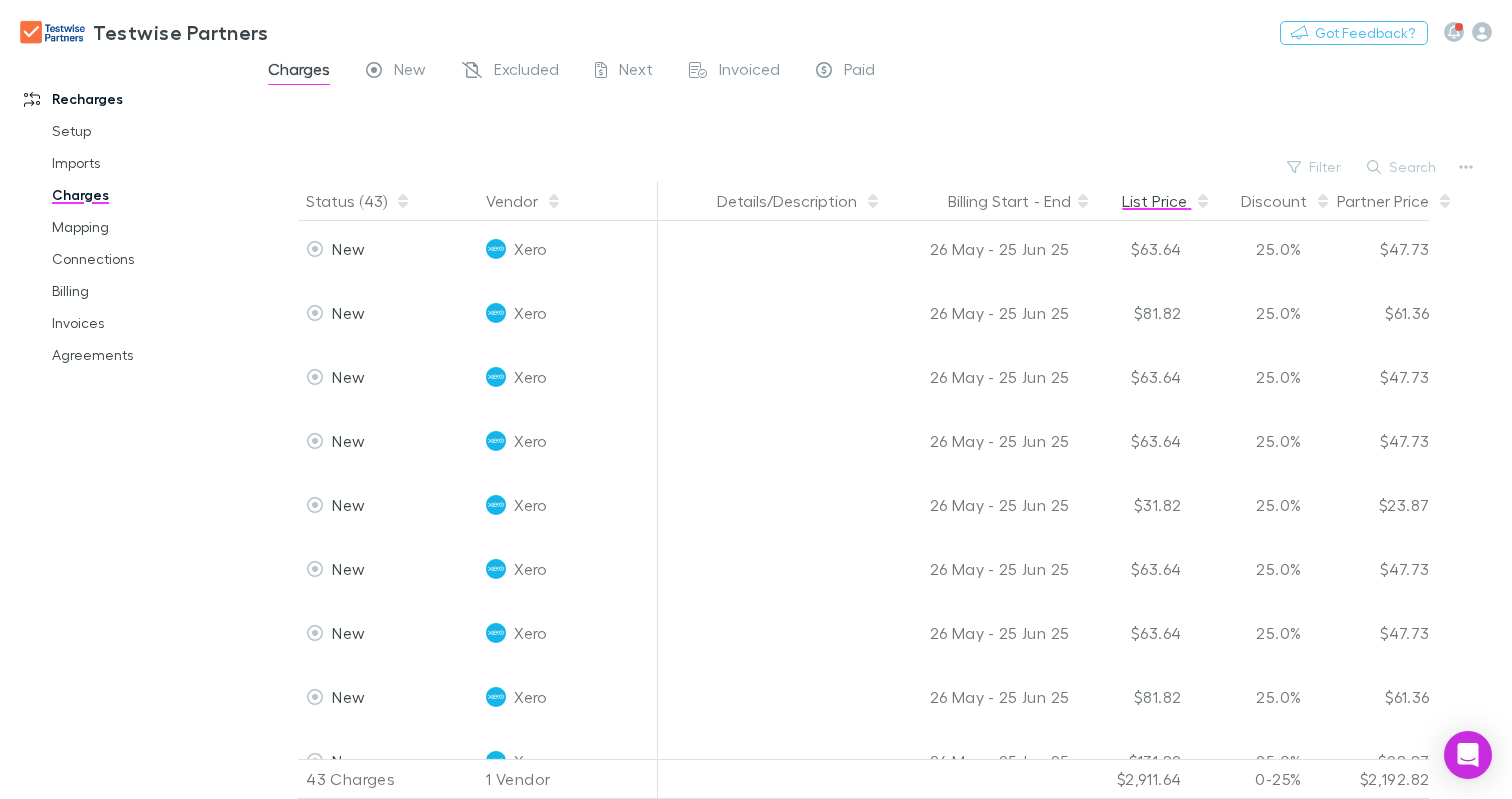 click on "List Price" at bounding box center [1166, 201] 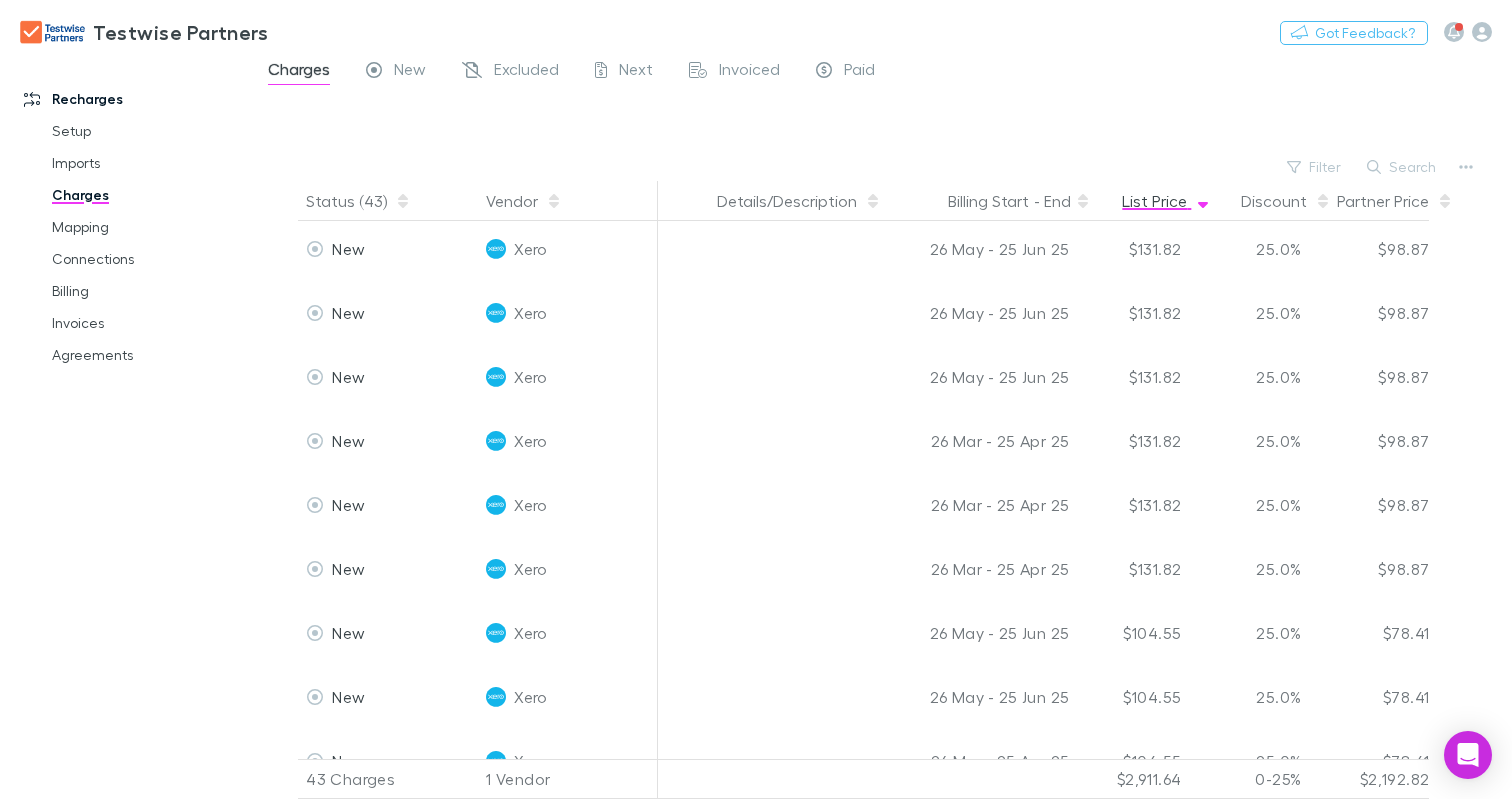 scroll, scrollTop: 0, scrollLeft: 769, axis: horizontal 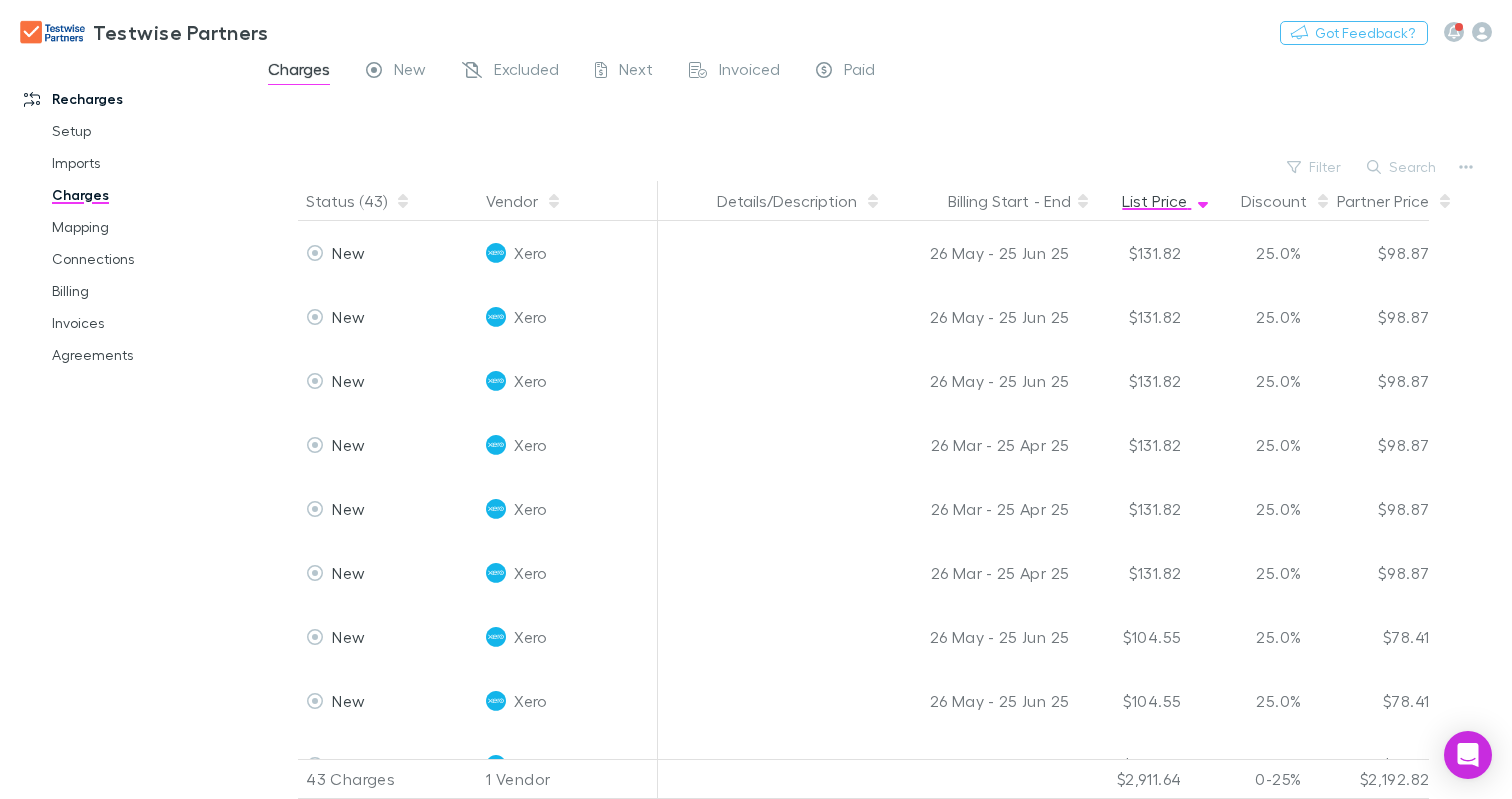 click on "List Price" at bounding box center [1166, 201] 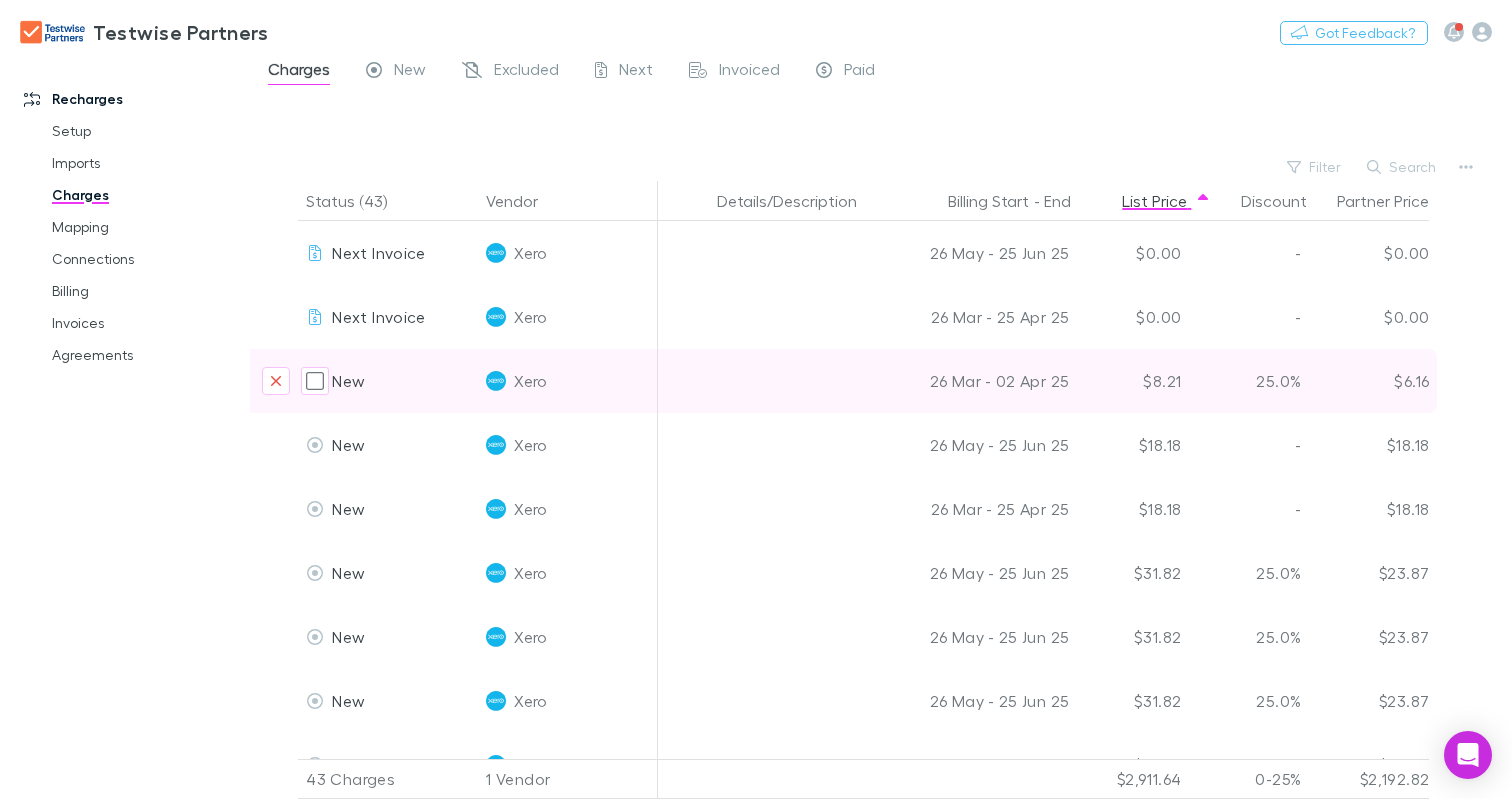 type 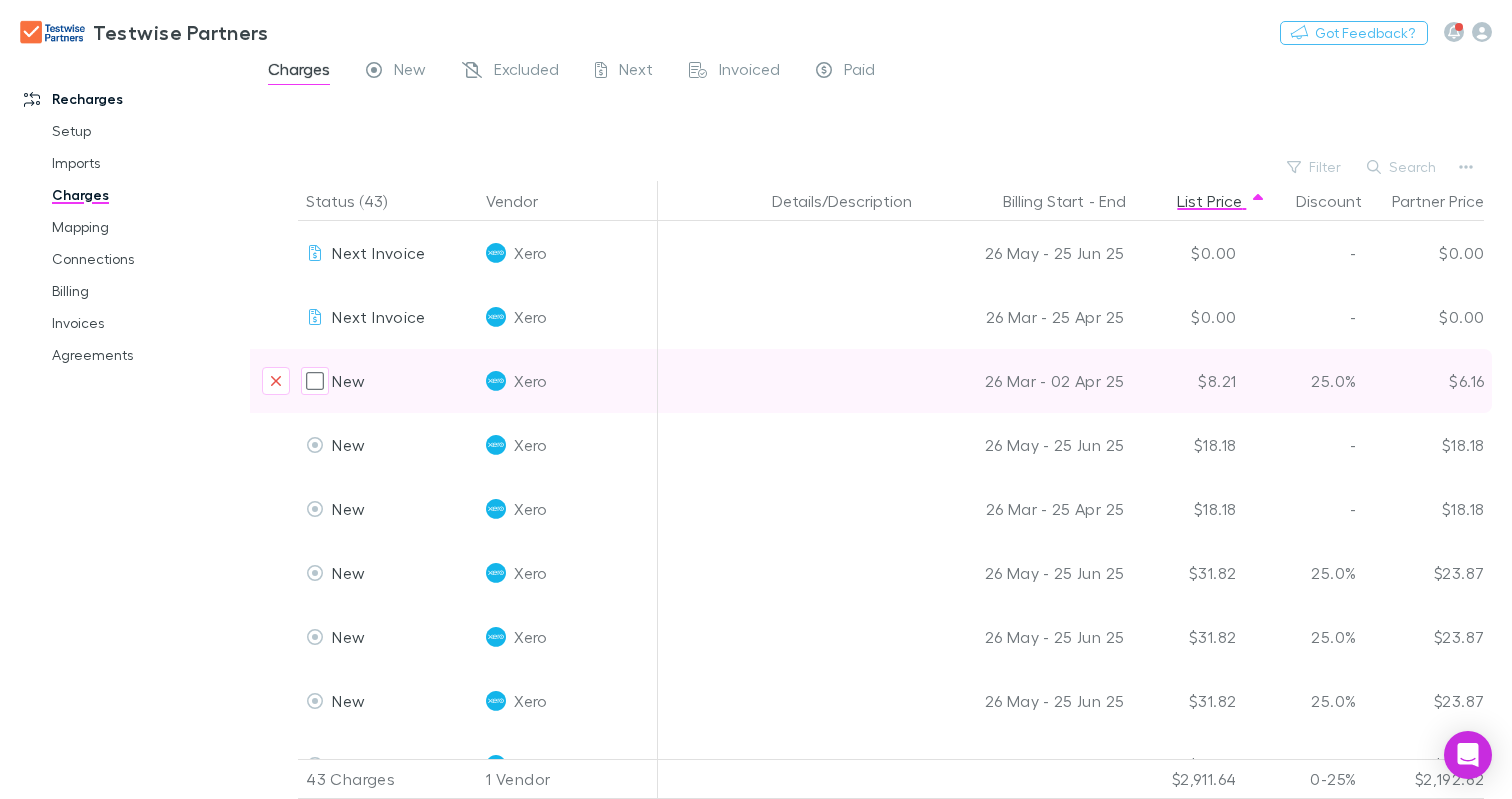 scroll, scrollTop: 0, scrollLeft: 0, axis: both 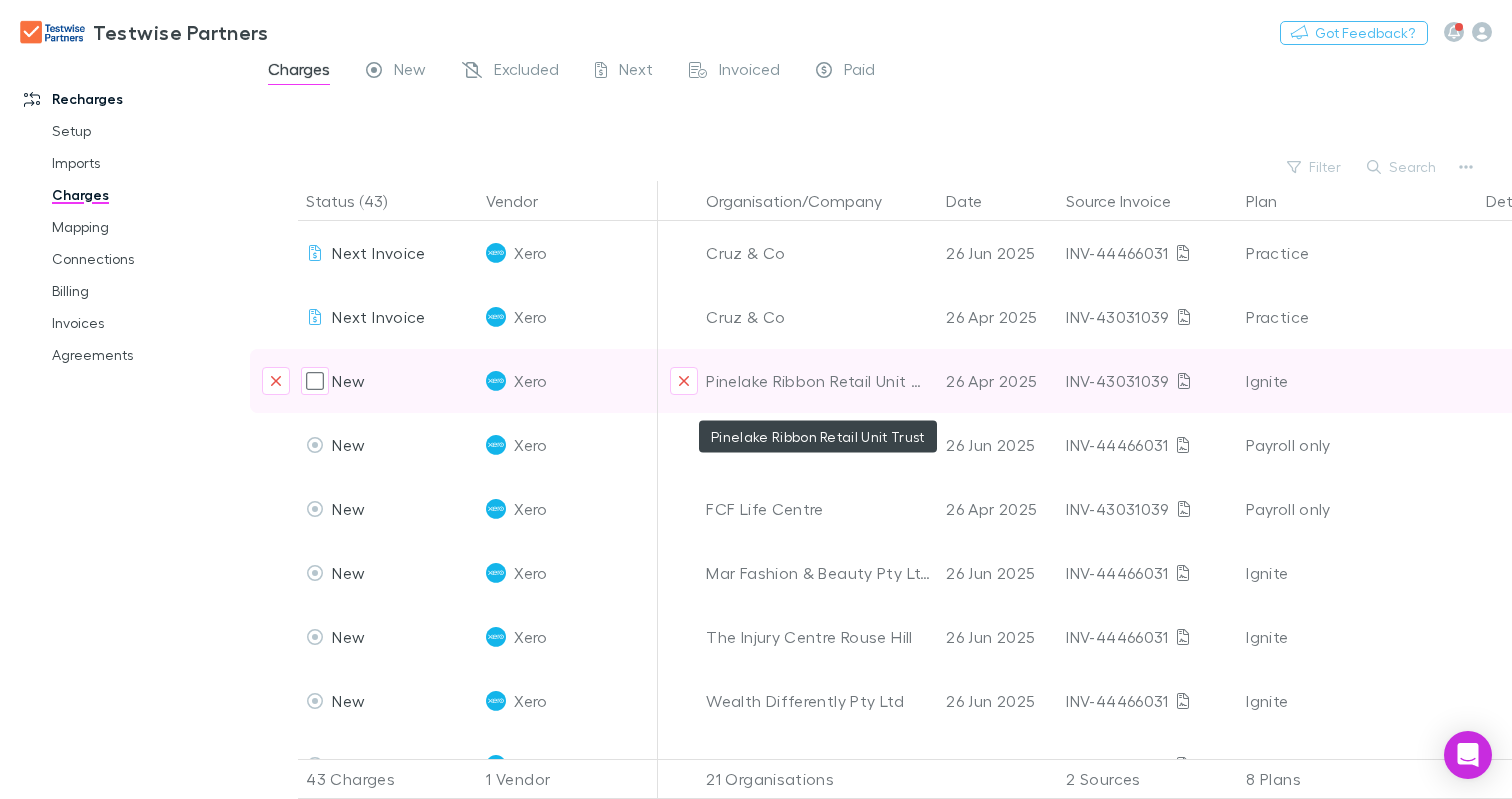 click on "Pinelake Ribbon Retail Unit Trust" at bounding box center (818, 381) 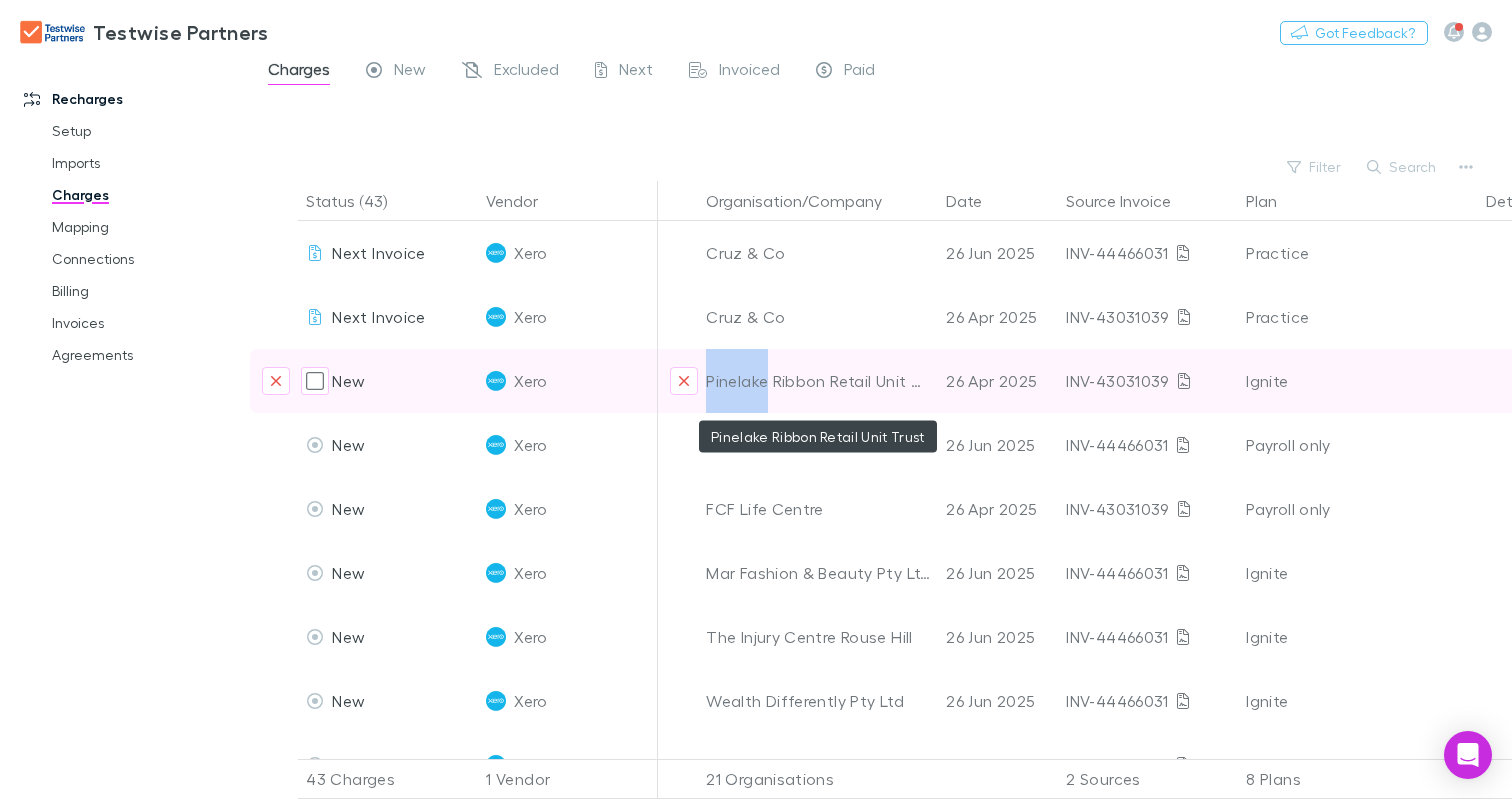 click on "Pinelake Ribbon Retail Unit Trust" at bounding box center [818, 381] 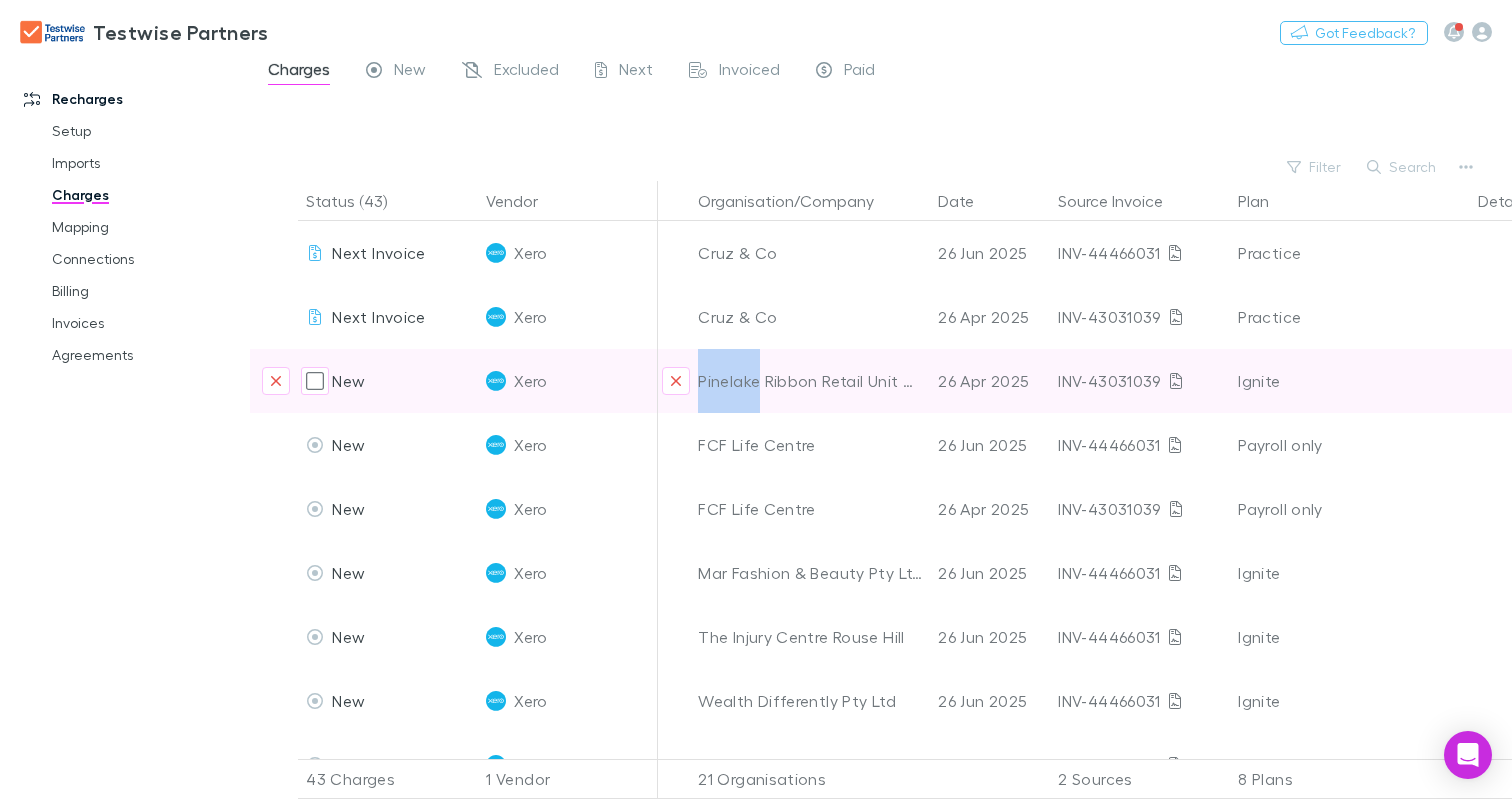scroll, scrollTop: 0, scrollLeft: 0, axis: both 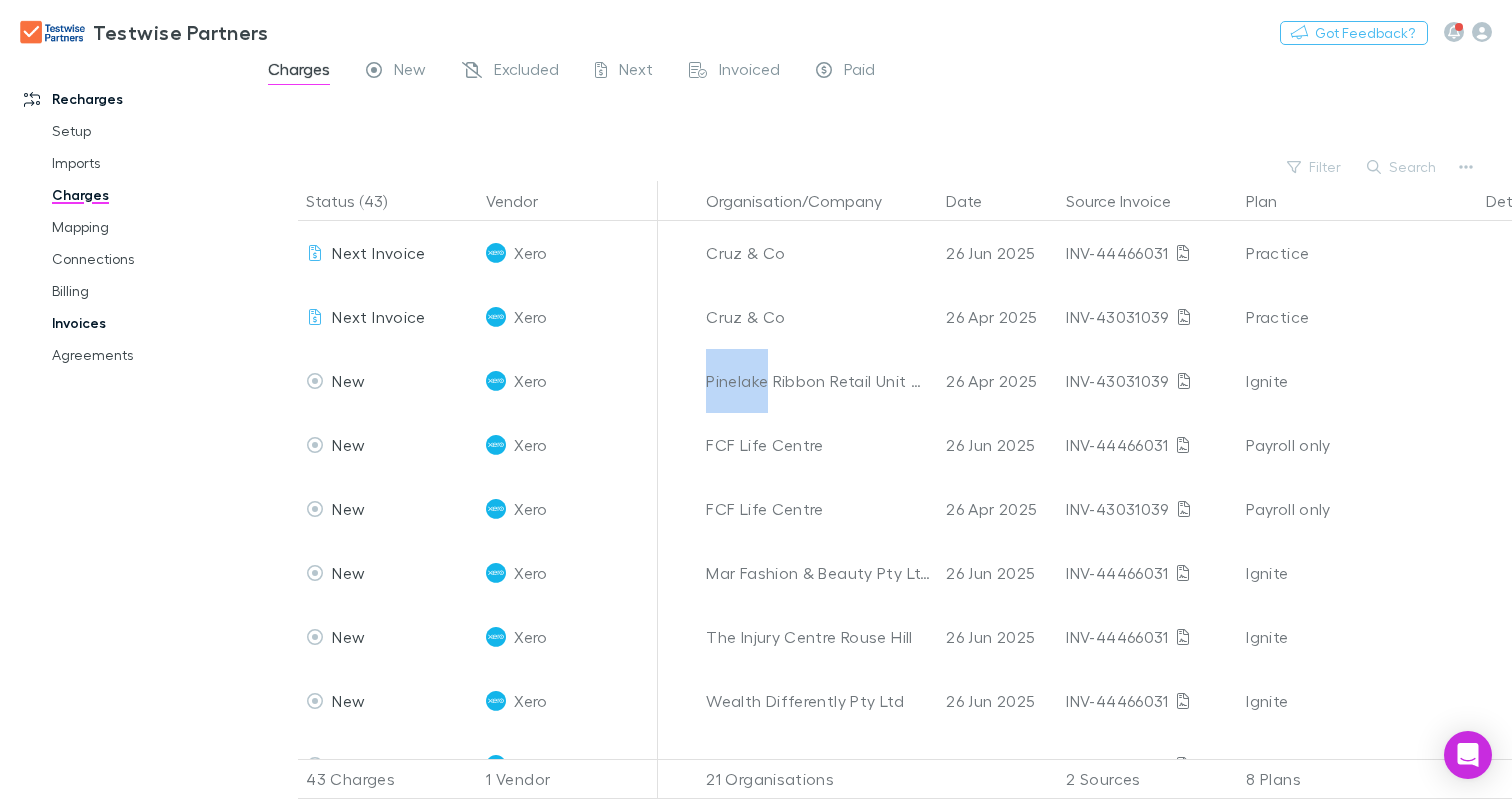 click on "Invoices" at bounding box center (146, 323) 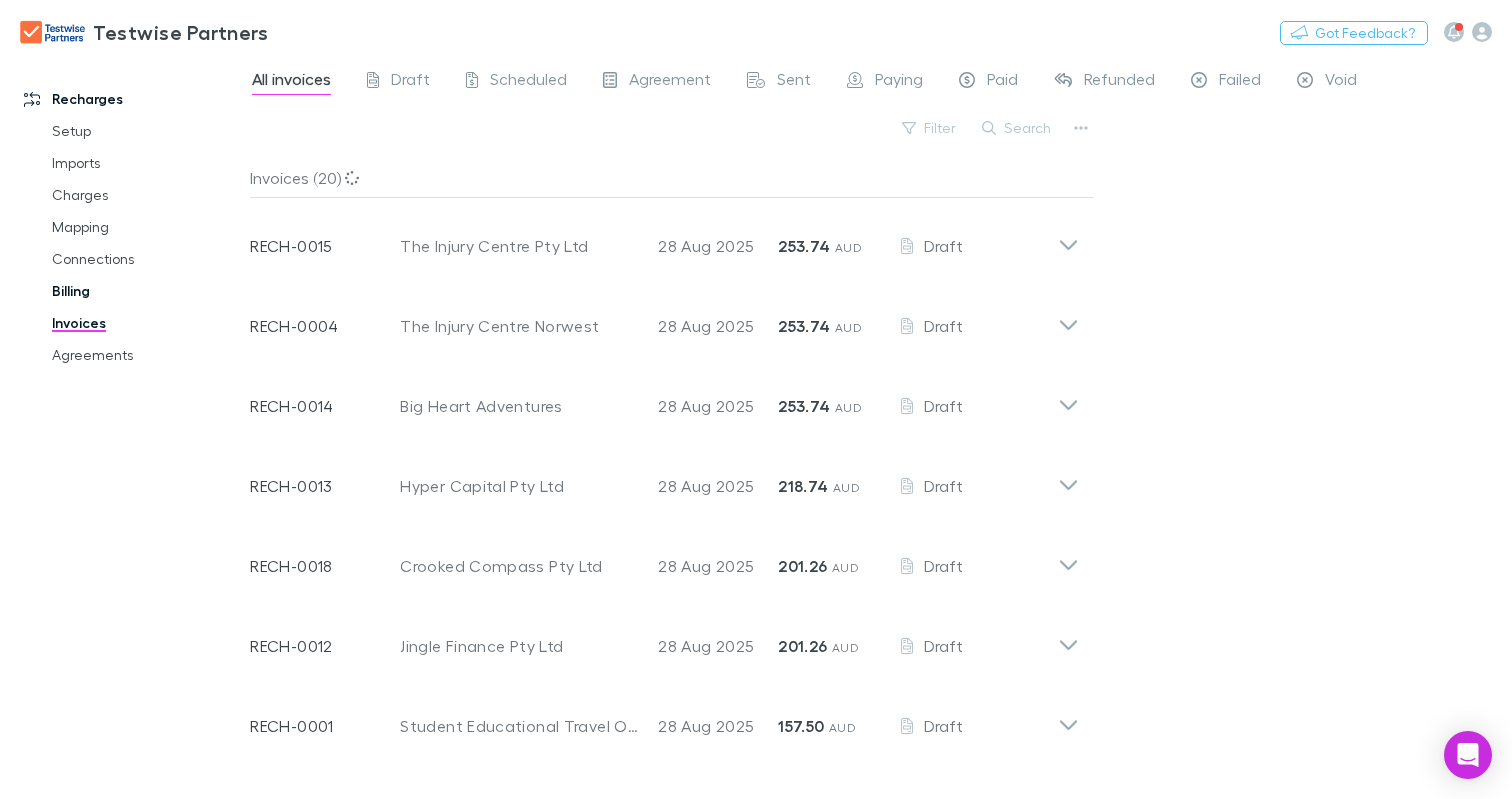 click on "Billing" at bounding box center (146, 291) 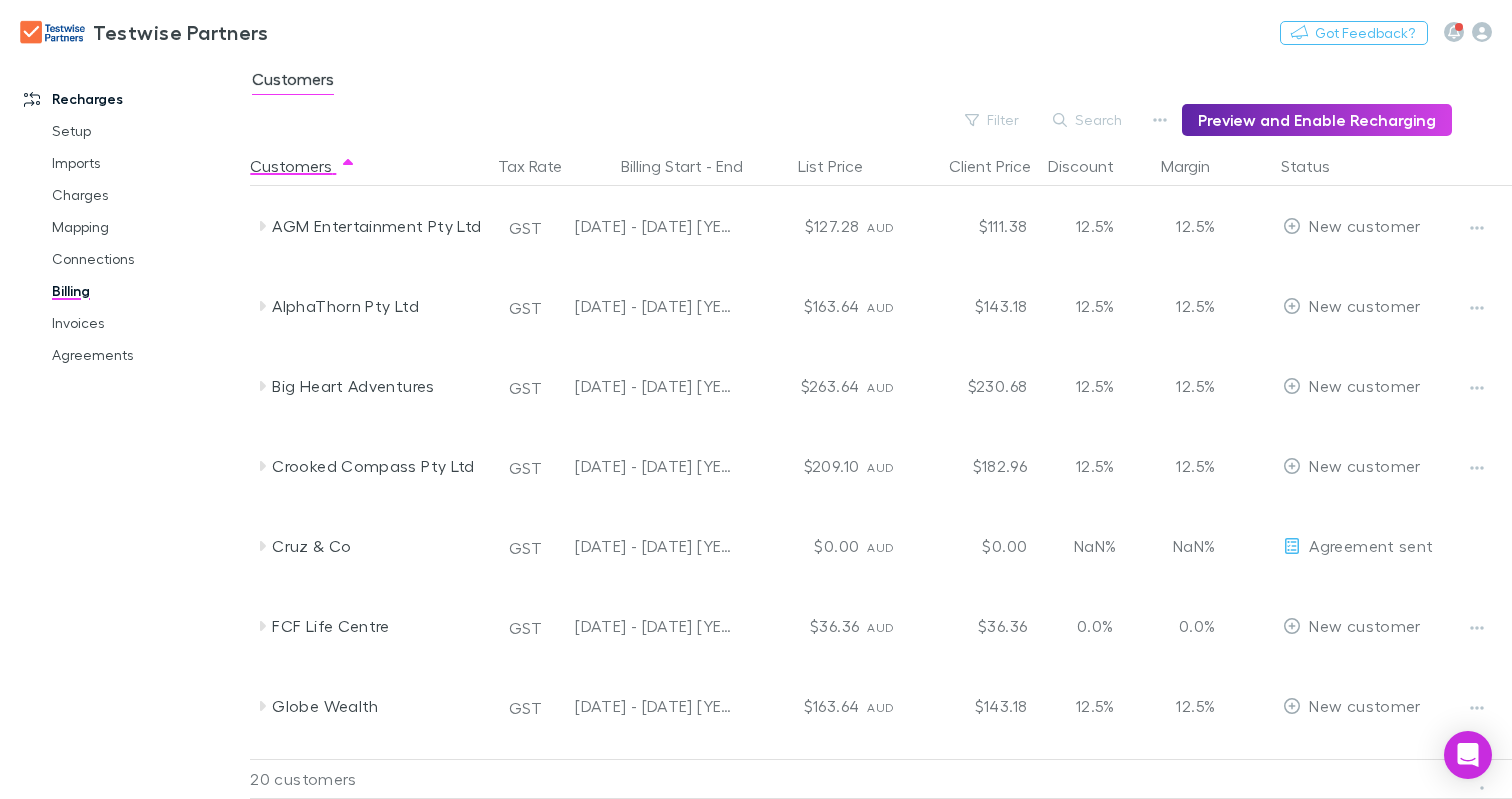 scroll, scrollTop: 721, scrollLeft: 0, axis: vertical 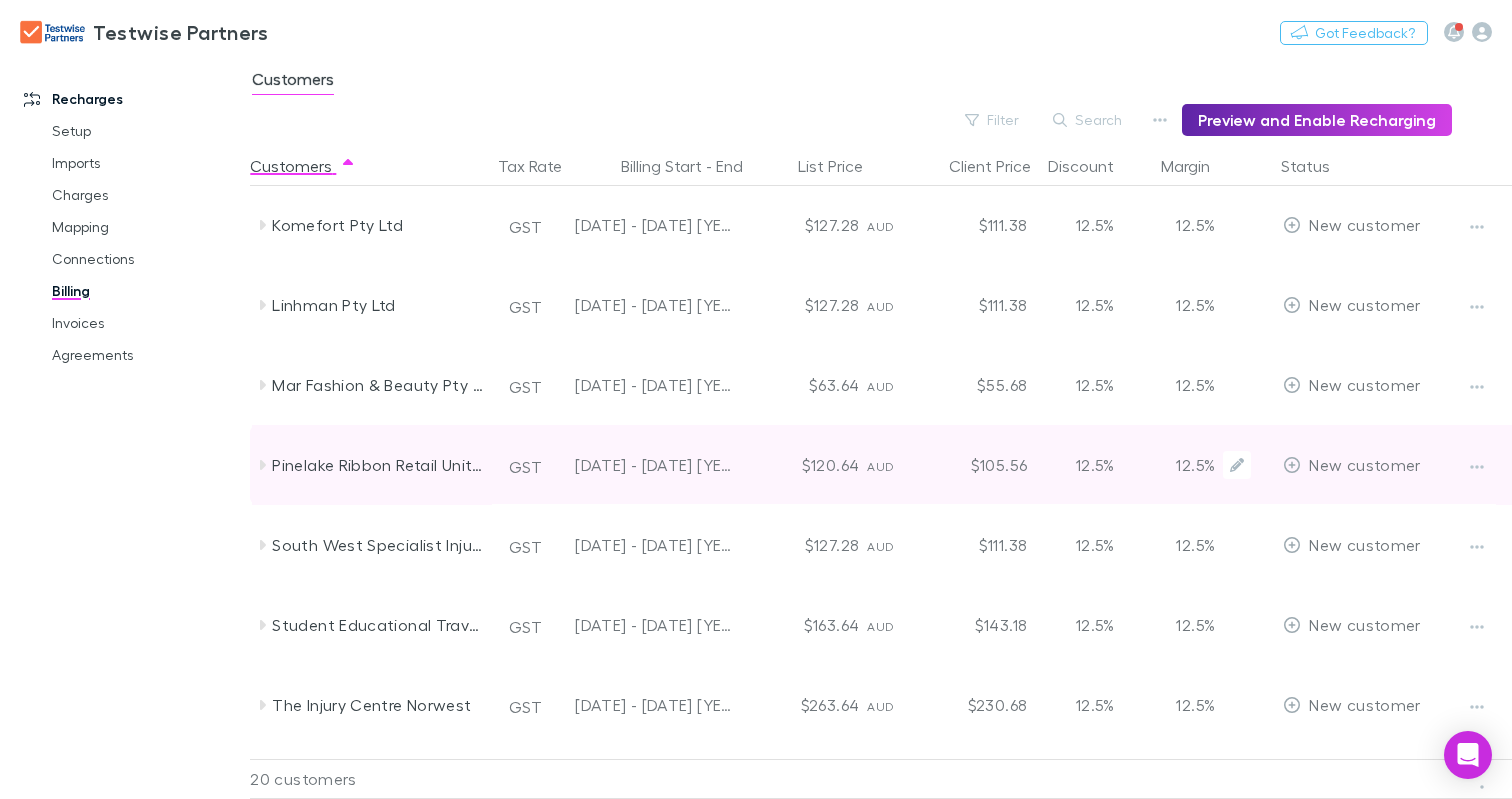 click on "AUD" at bounding box center (891, 465) 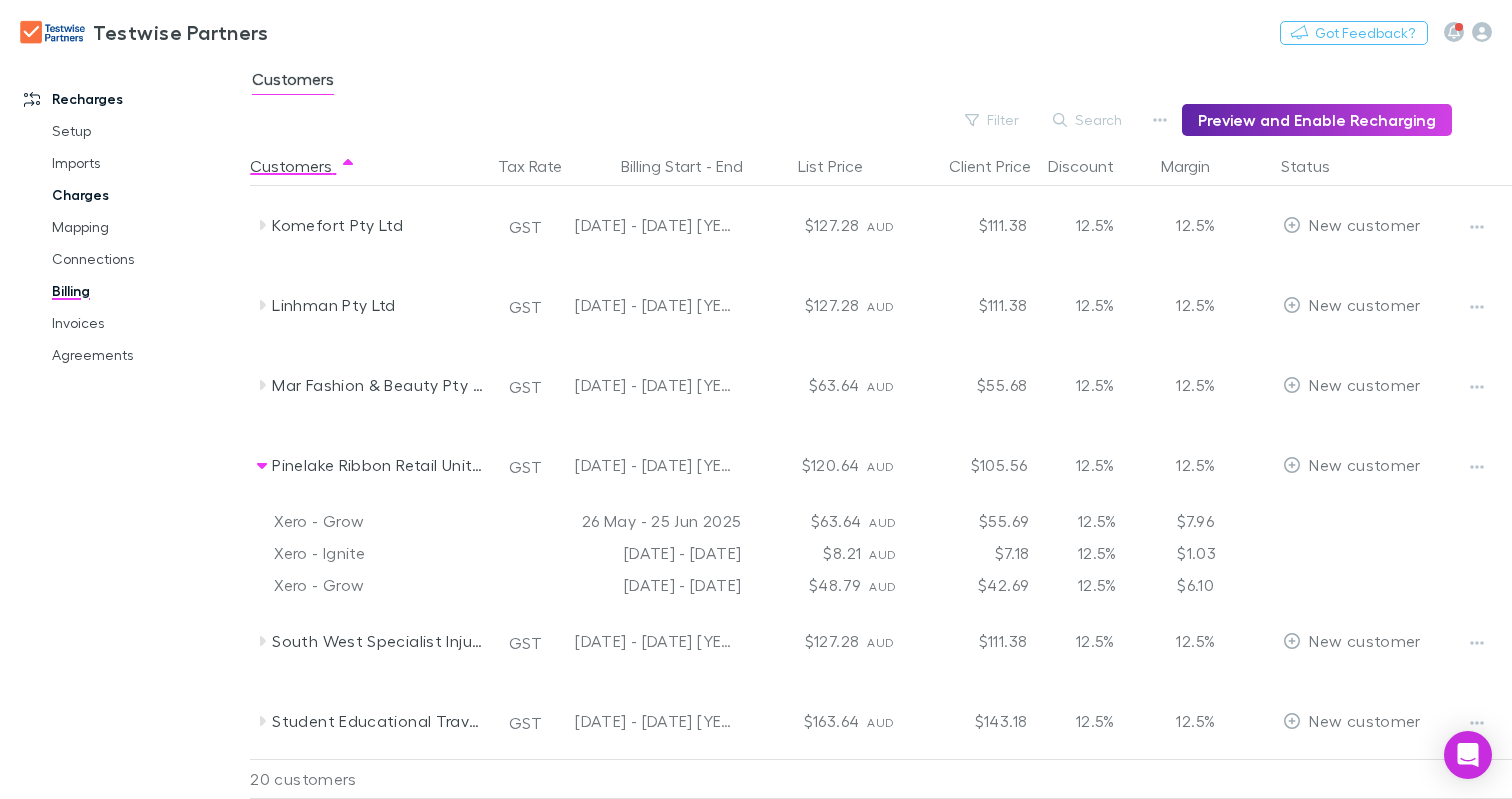 click on "Charges" at bounding box center [146, 195] 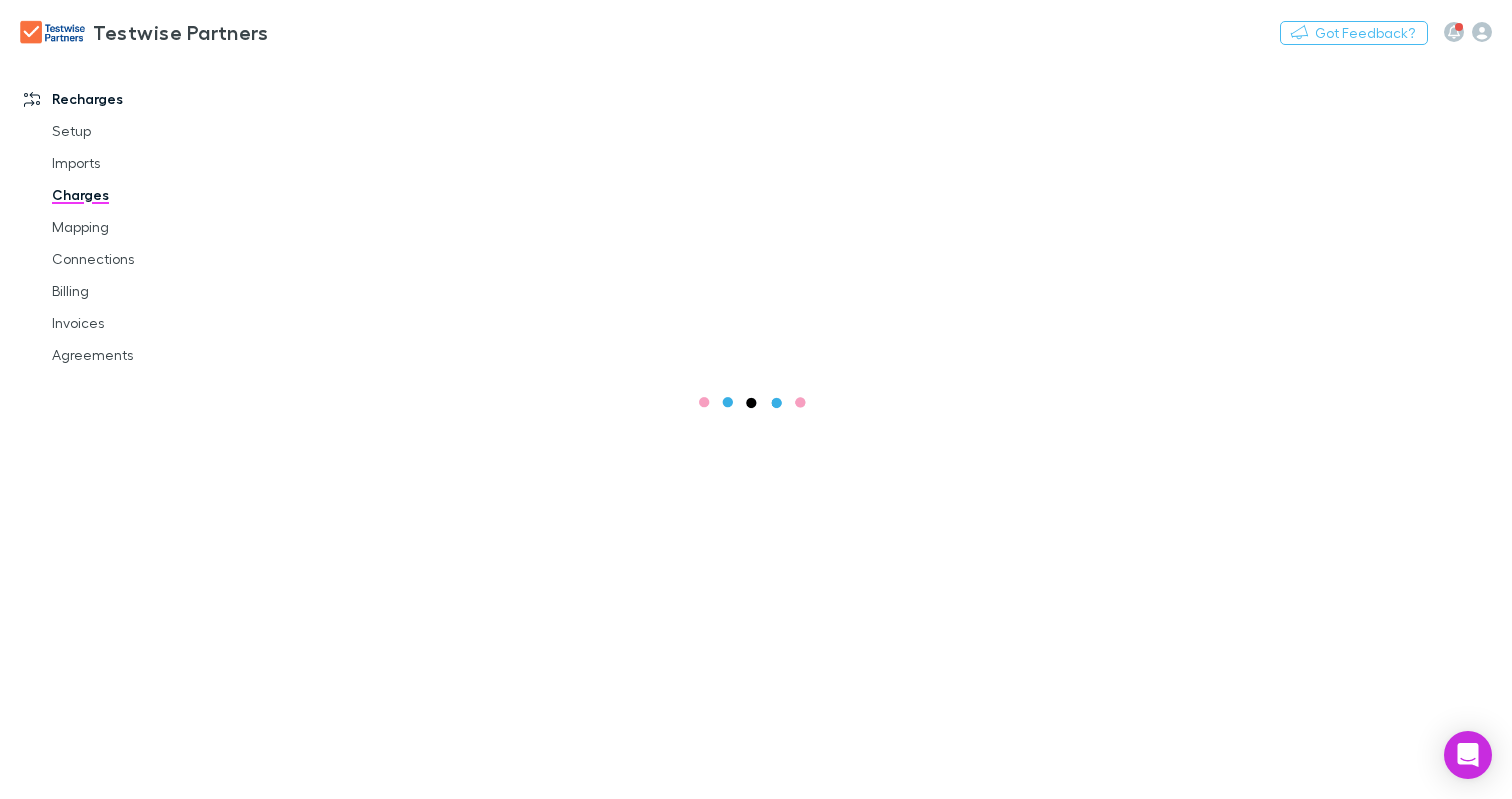 scroll, scrollTop: 0, scrollLeft: 0, axis: both 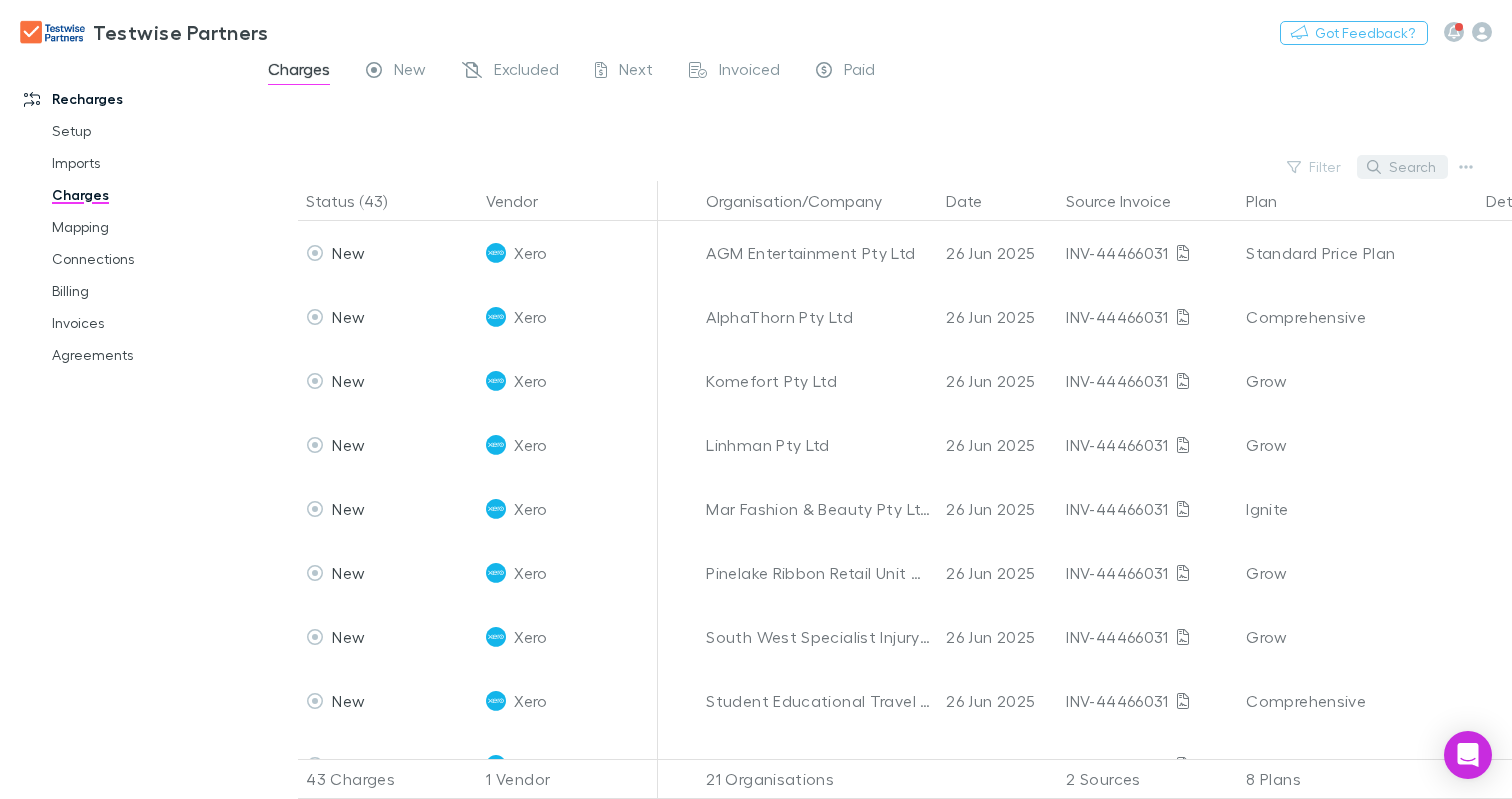 click on "Search" at bounding box center [1402, 167] 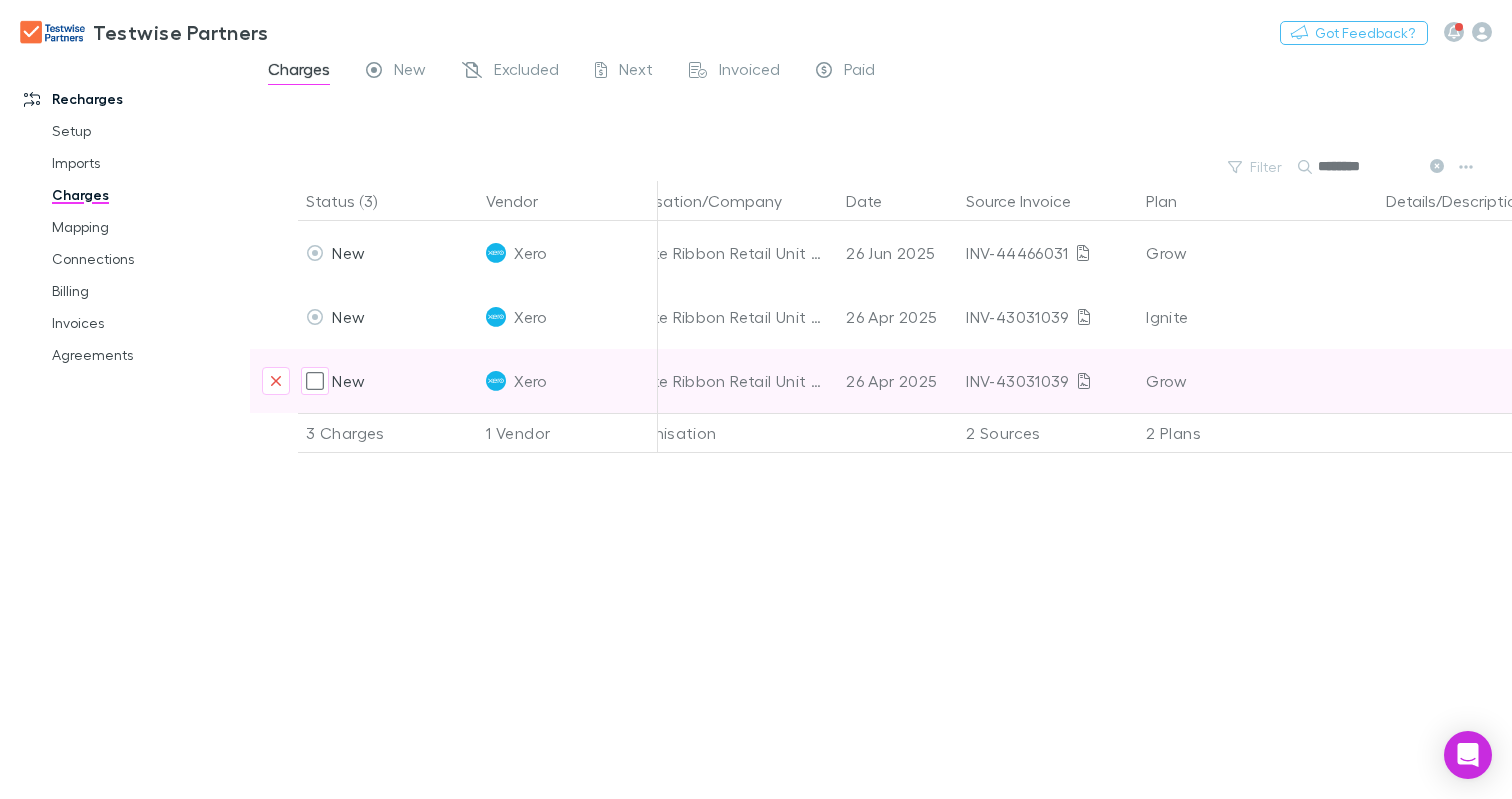 scroll, scrollTop: 0, scrollLeft: 769, axis: horizontal 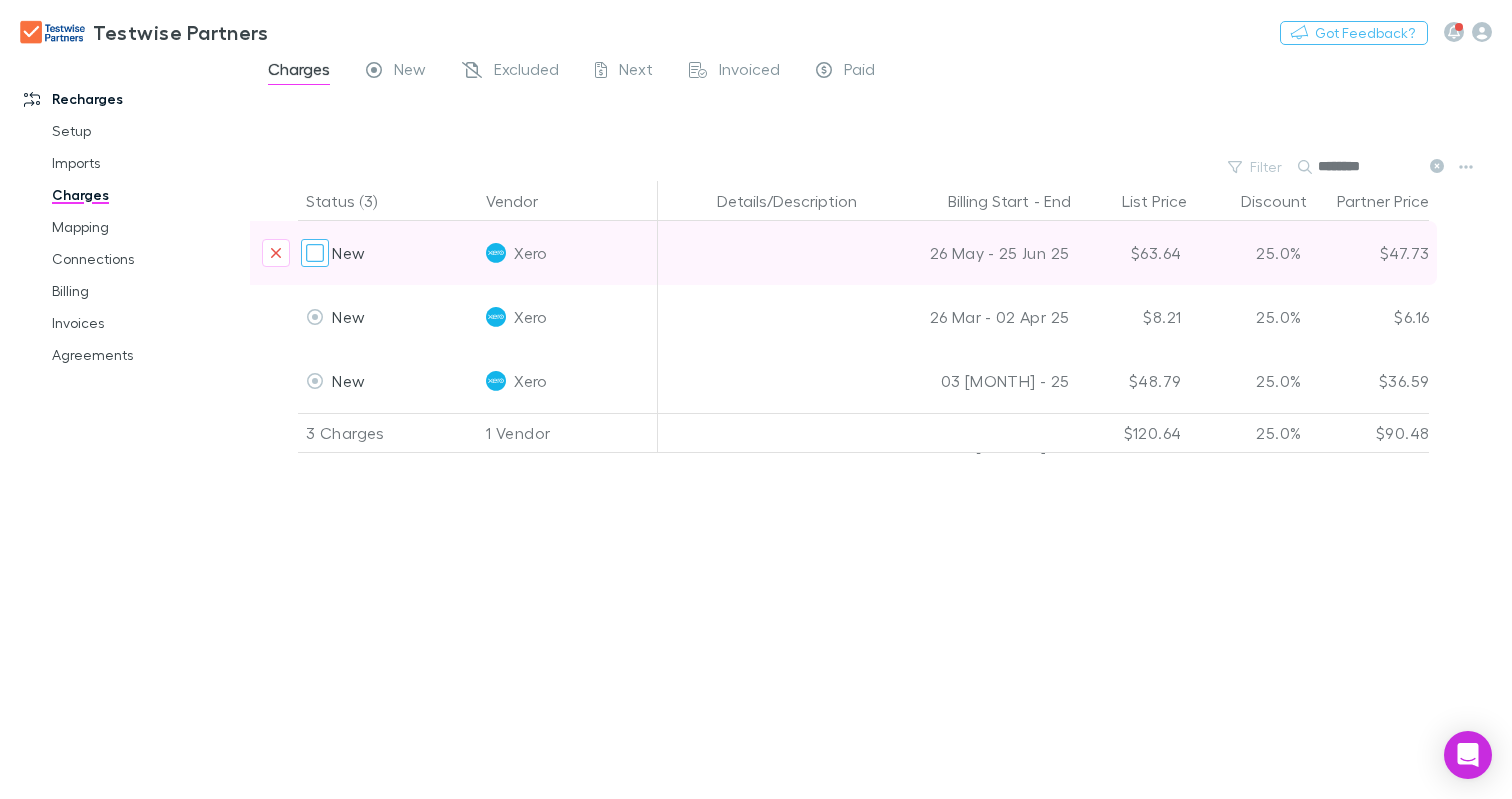 type on "********" 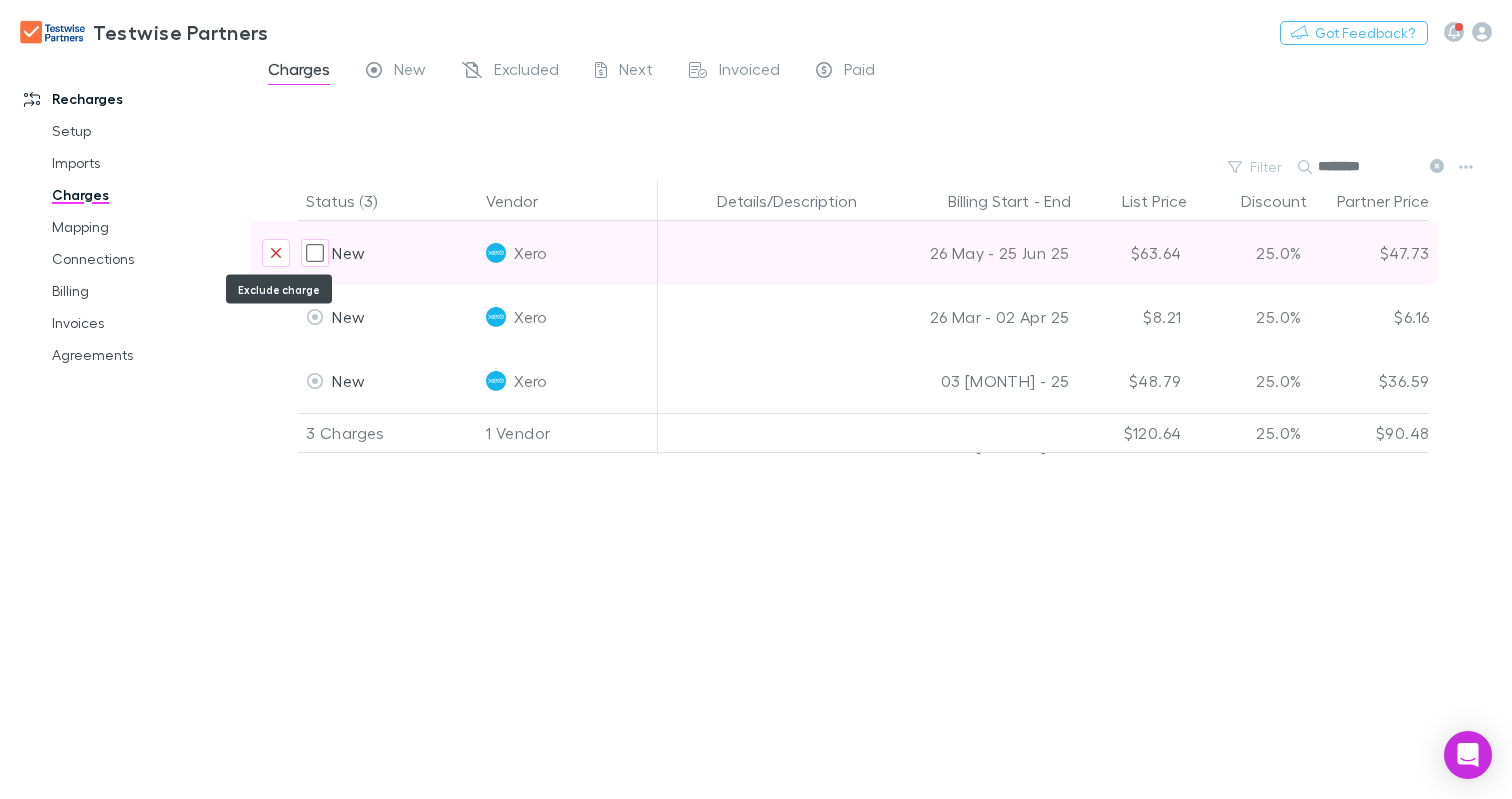 click 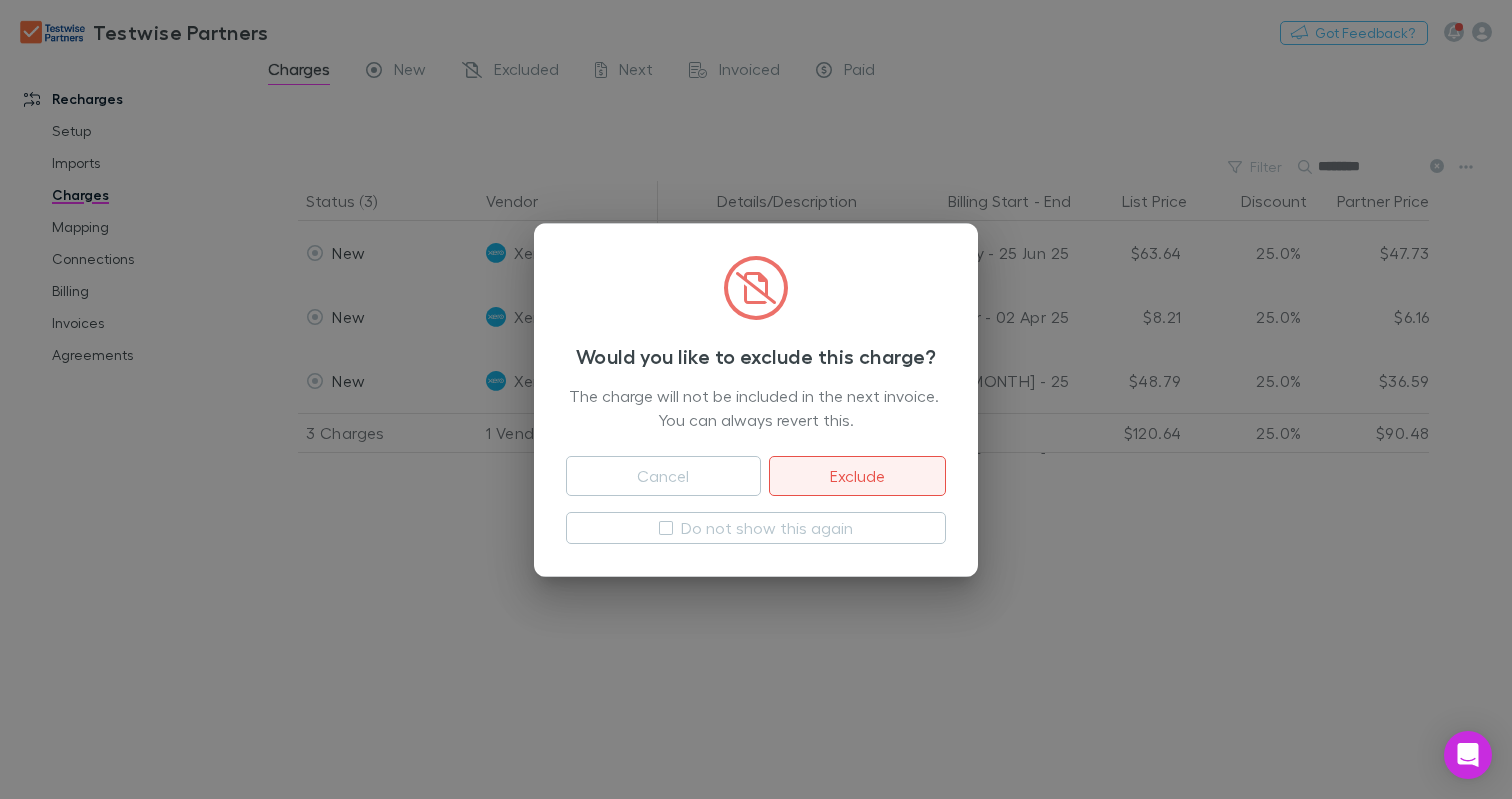click on "Exclude" at bounding box center [857, 476] 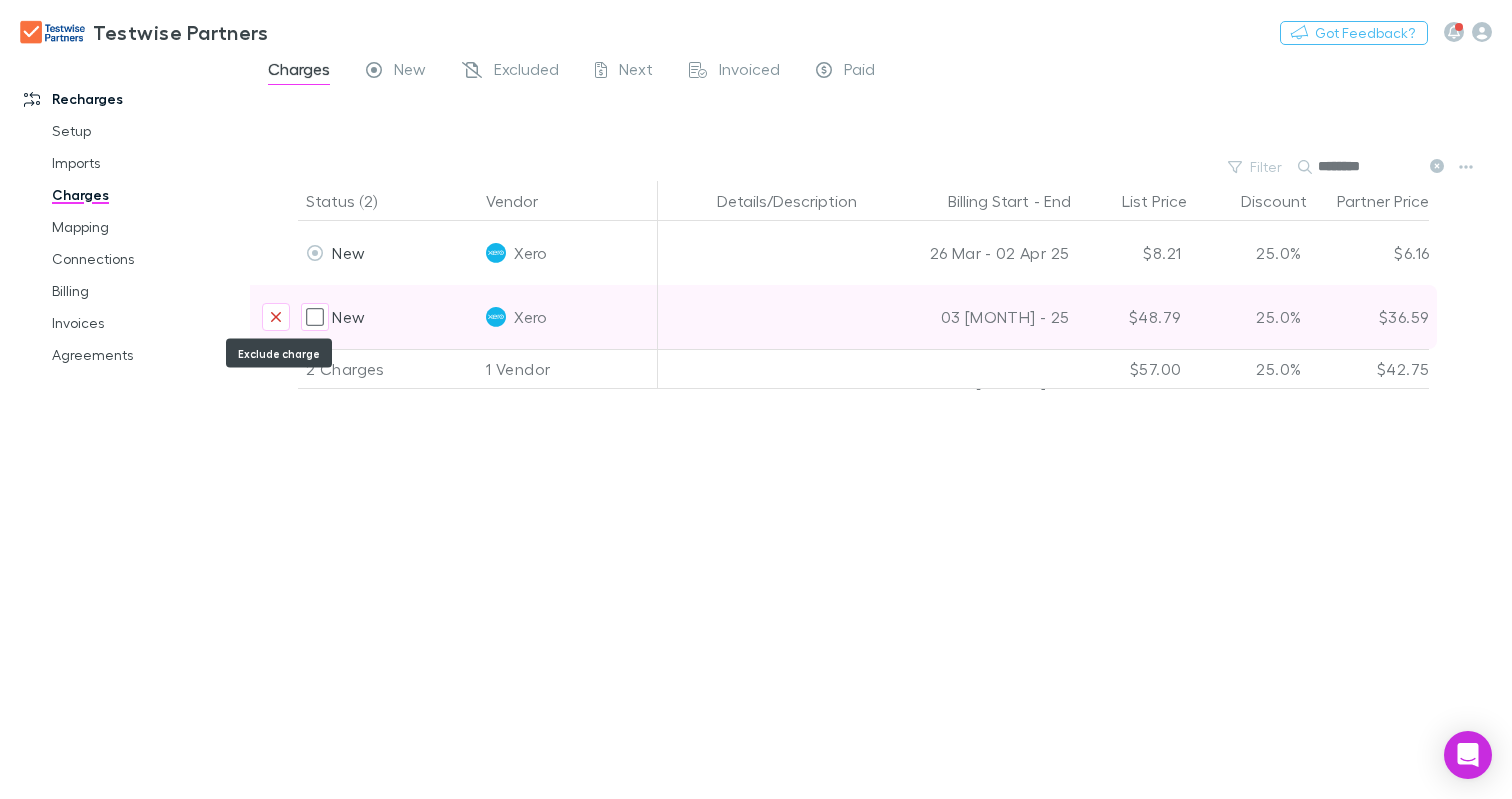 click 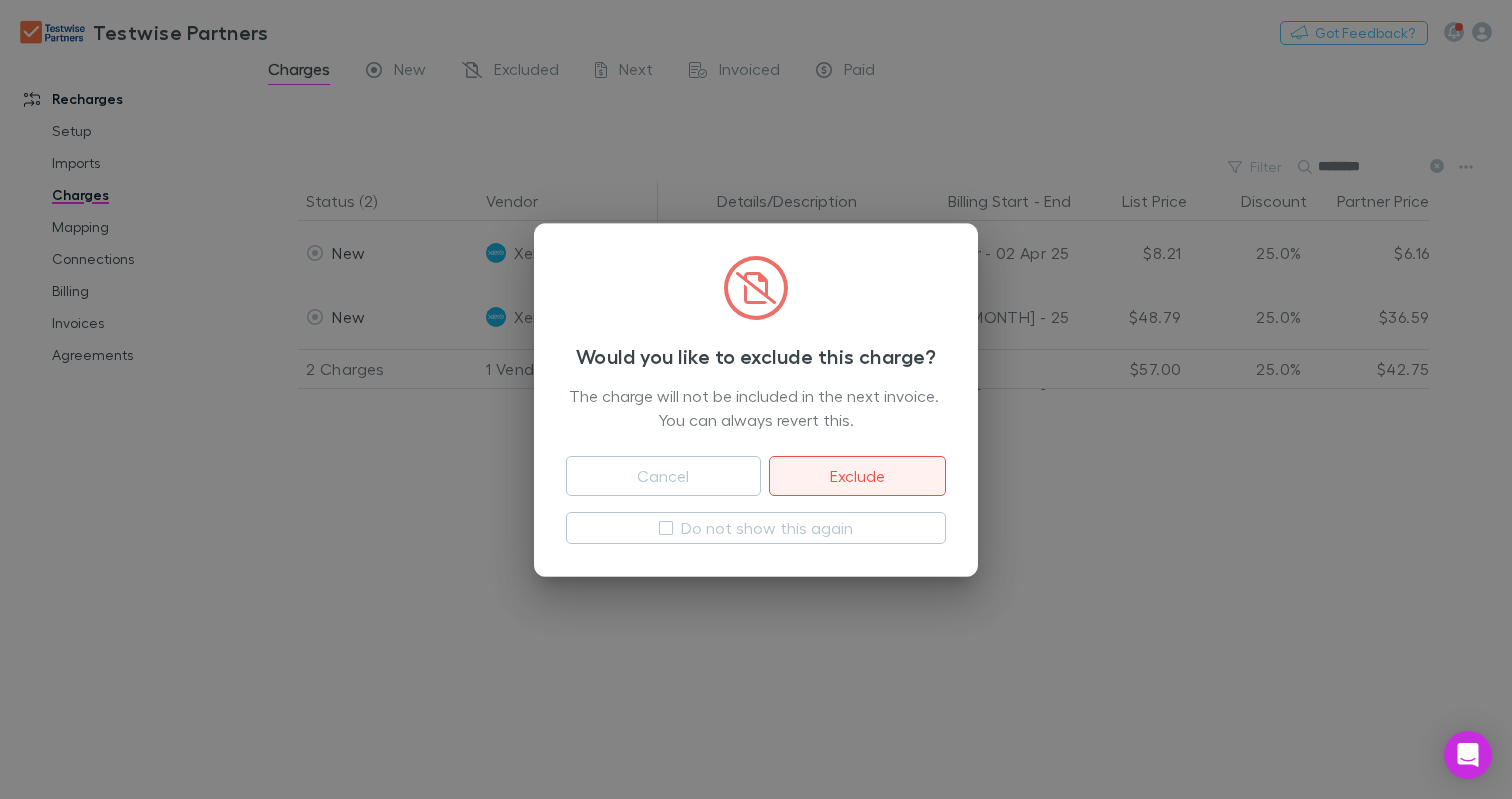 click on "Exclude" at bounding box center (857, 476) 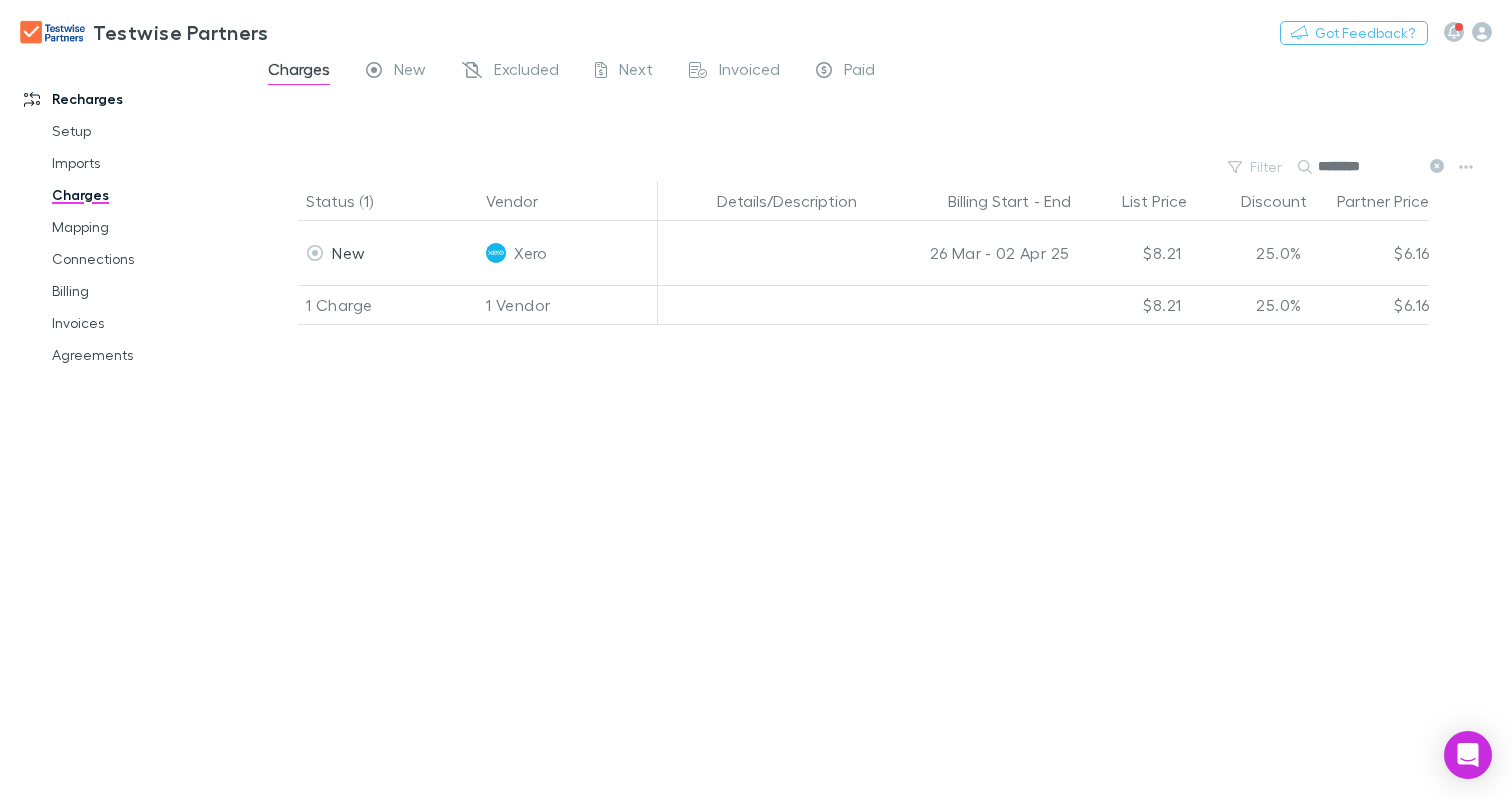 click on "Status (1)   Vendor     Organisation/Company   Date   Source Invoice   Plan   Details/Description   Billing Start   -   End List Price   Discount   Partner Price   New Xero Pinelake Ribbon Retail Unit Trust 26 [MONTH] 2025 INV-43031039 Ignite 26 [MONTH] - 02 [MONTH] 25 $8.21 25.0% $6.16 1 Charge 1 Vendor 1 Organisation 1 Source 1 Plan $8.21 25.0% $6.16" at bounding box center (881, 490) 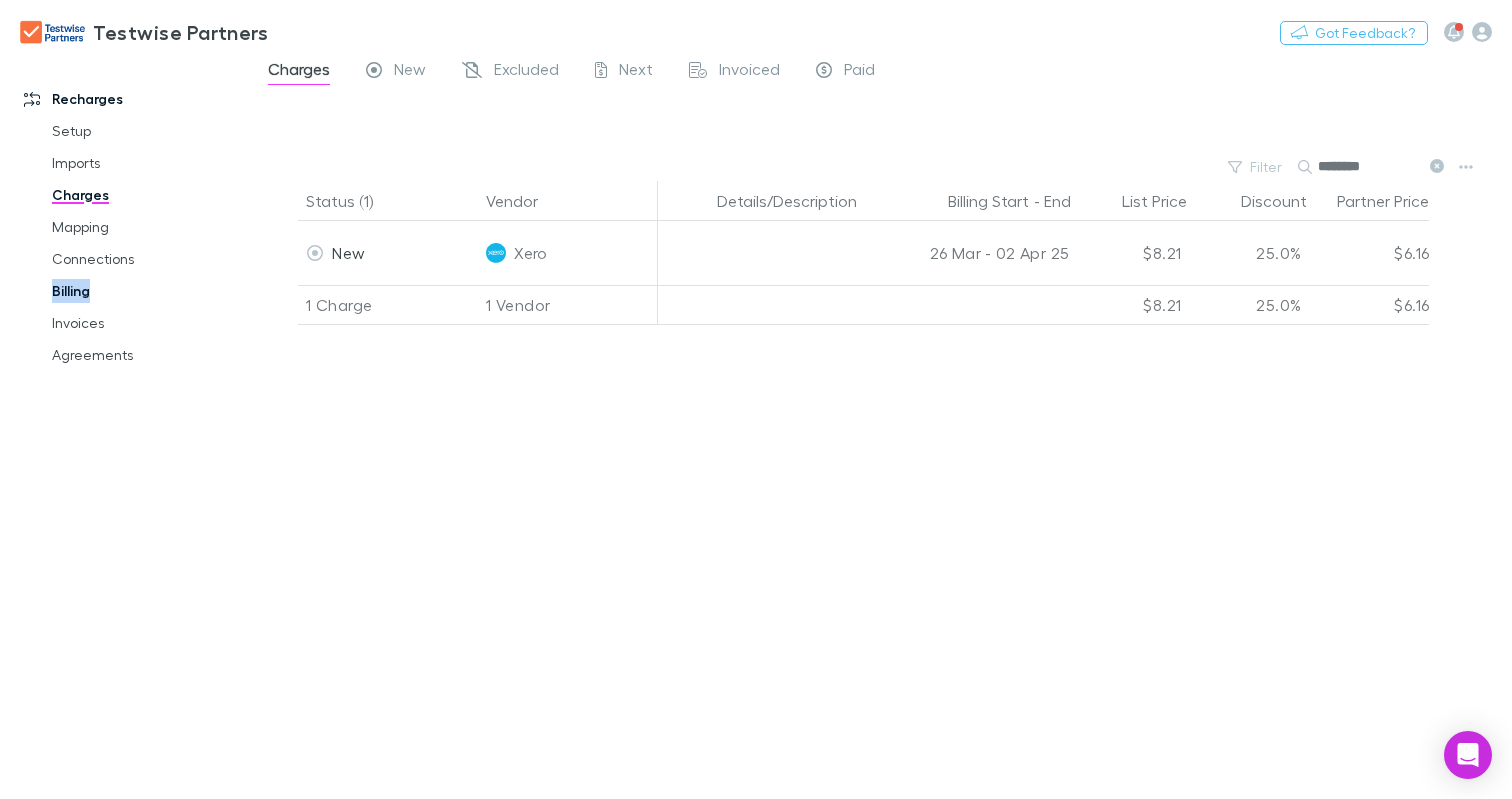 click on "Billing" at bounding box center [146, 291] 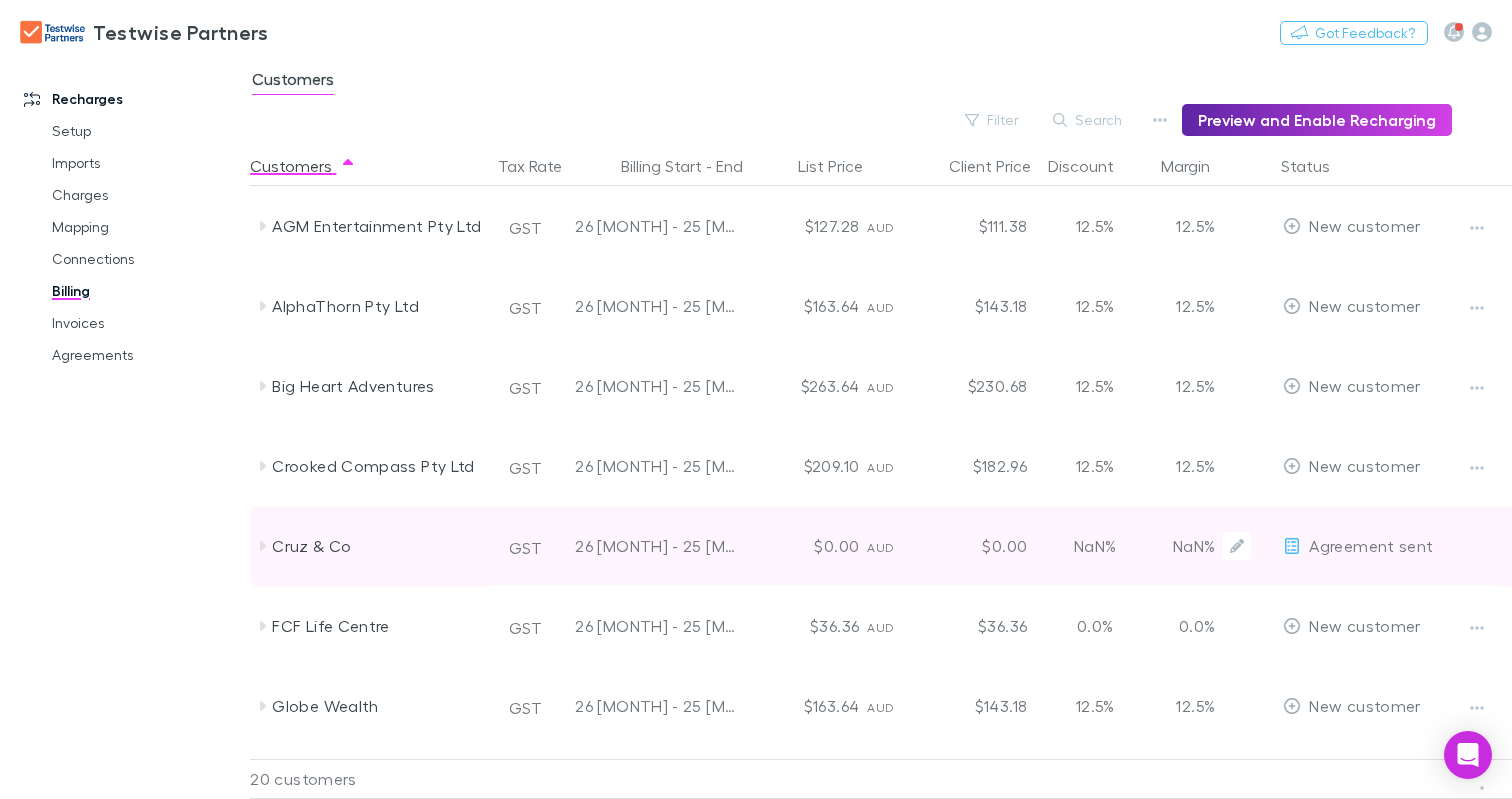 scroll, scrollTop: 721, scrollLeft: 0, axis: vertical 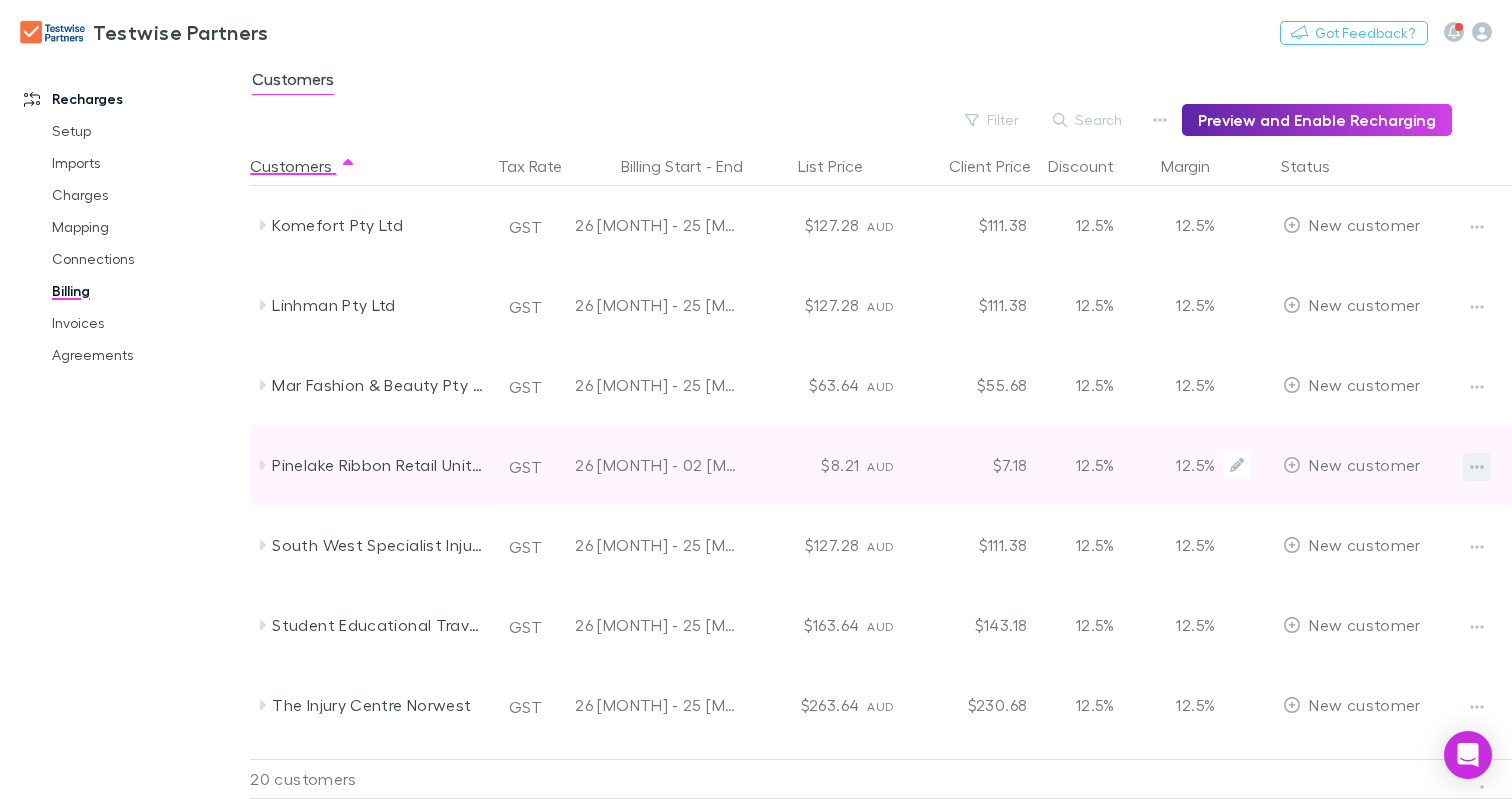 click 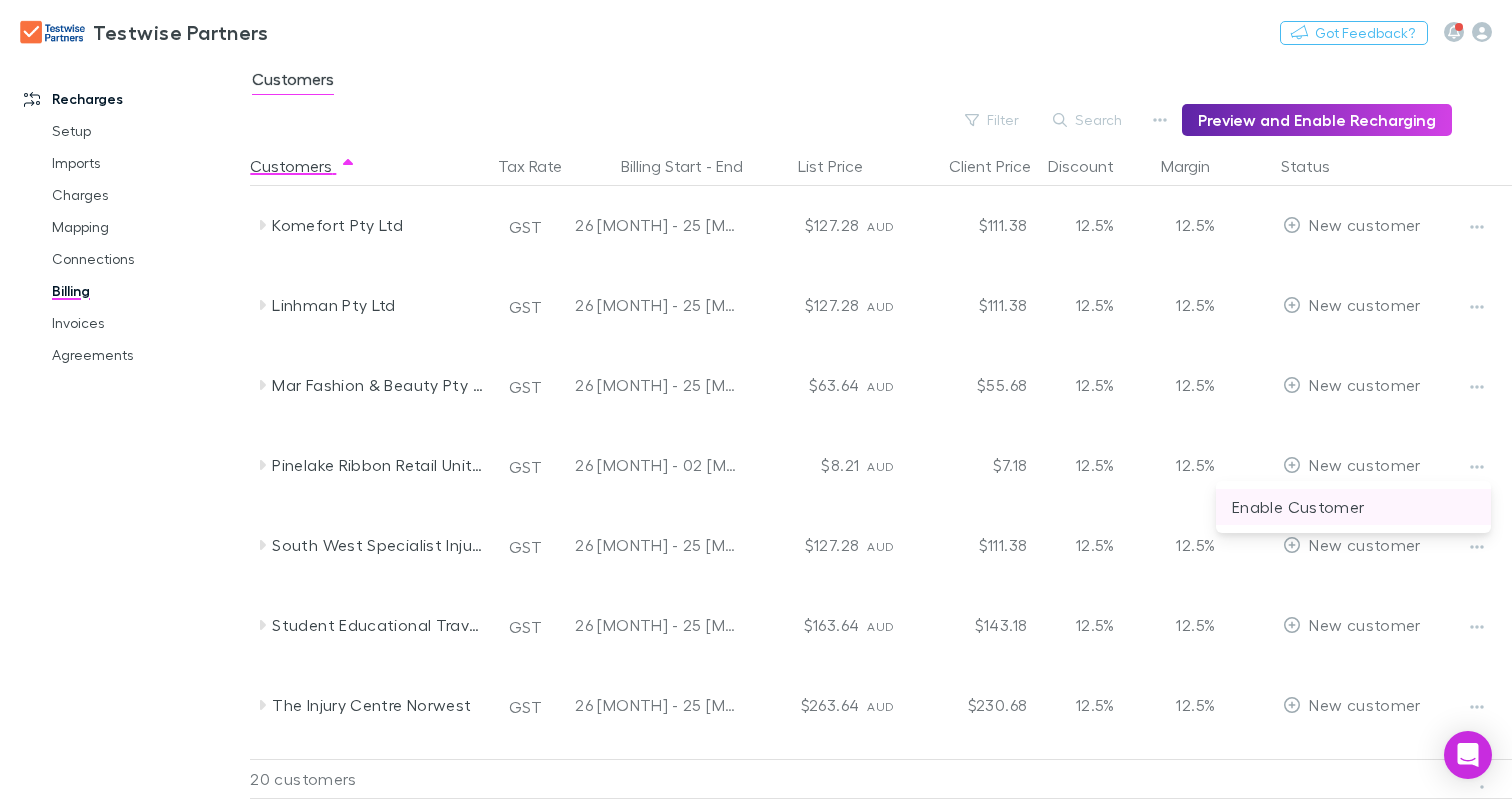 click on "Enable Customer" at bounding box center [1353, 507] 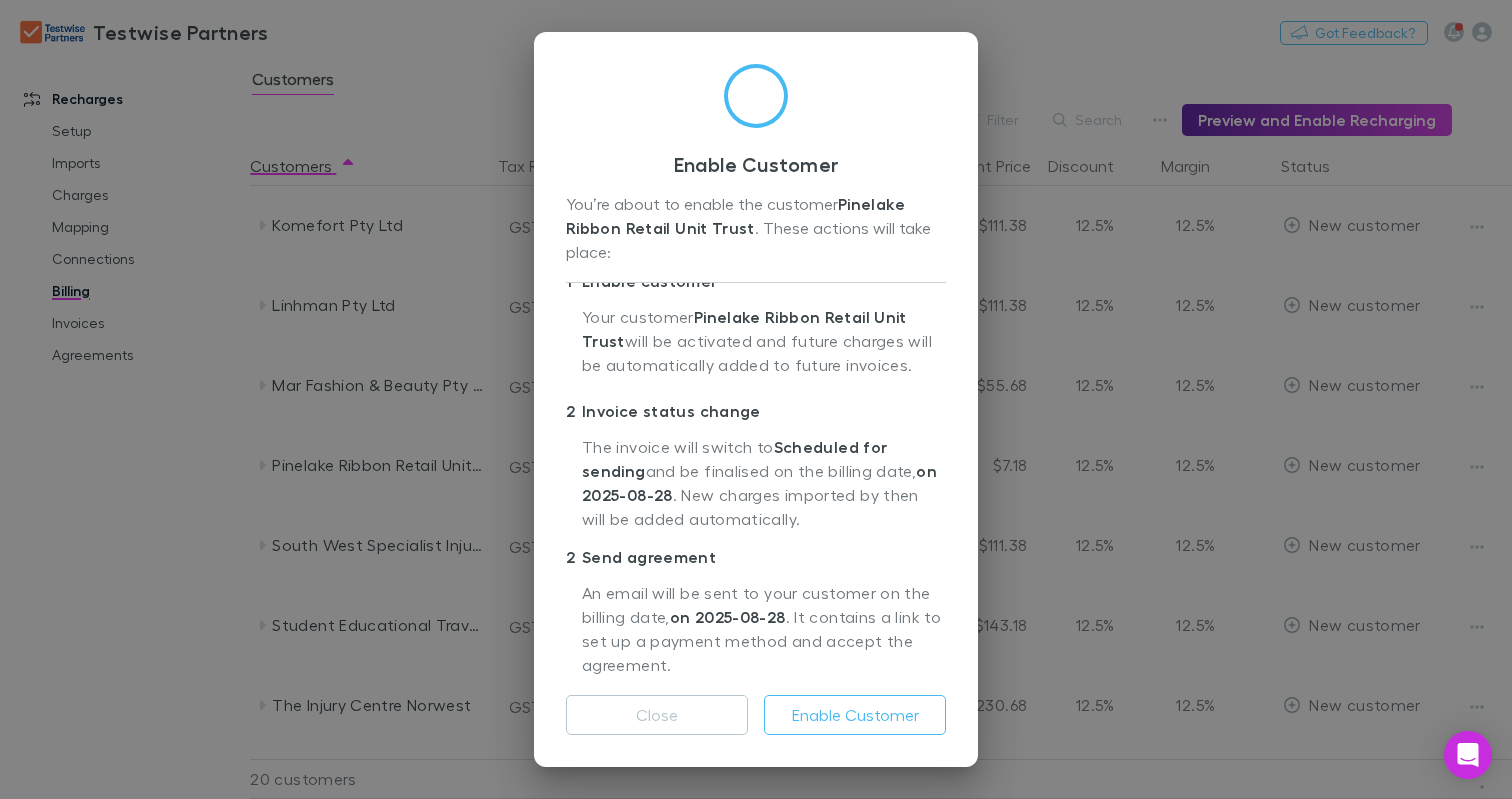scroll, scrollTop: 90, scrollLeft: 0, axis: vertical 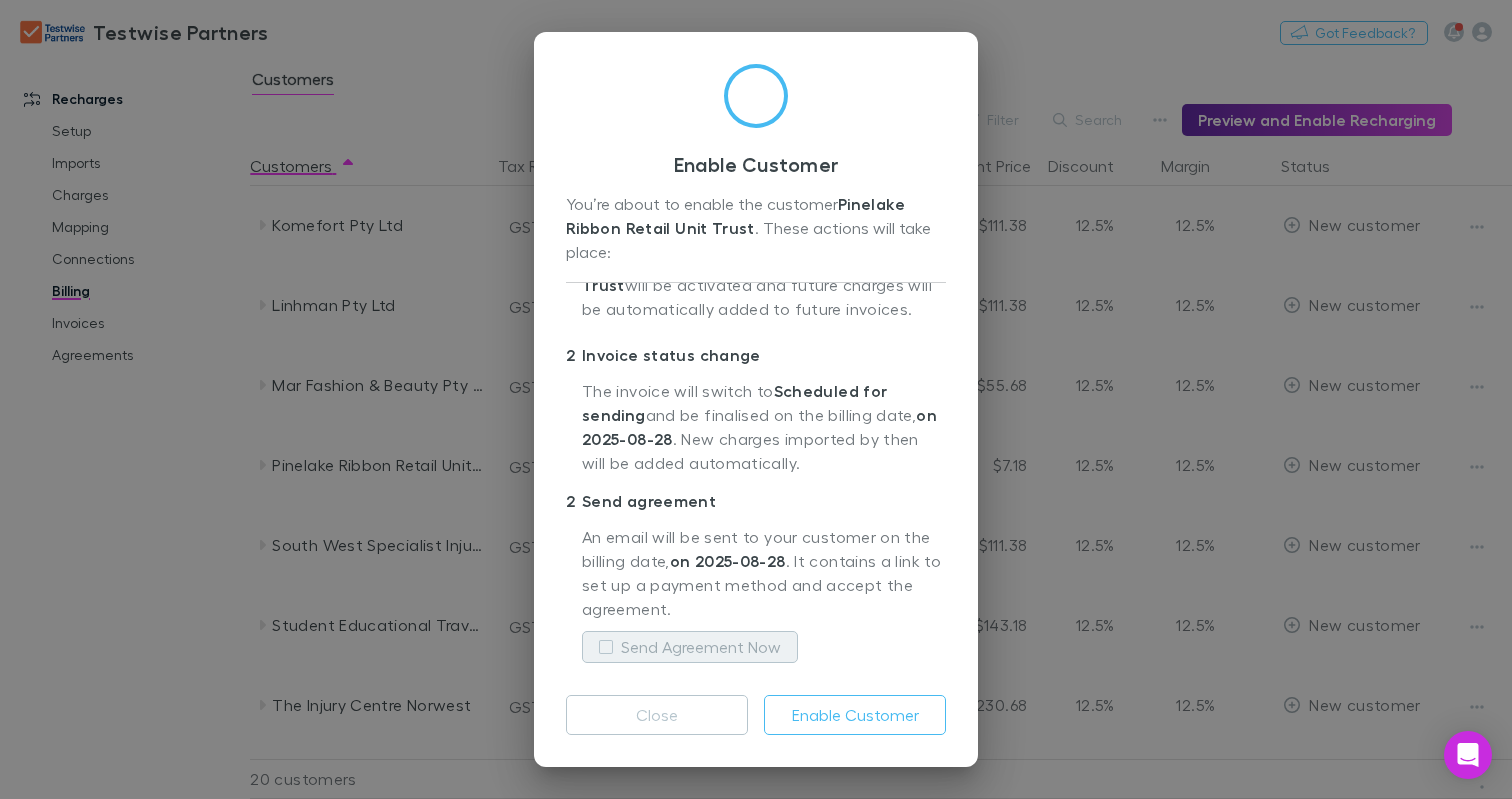 click on "Send Agreement Now" at bounding box center (701, 647) 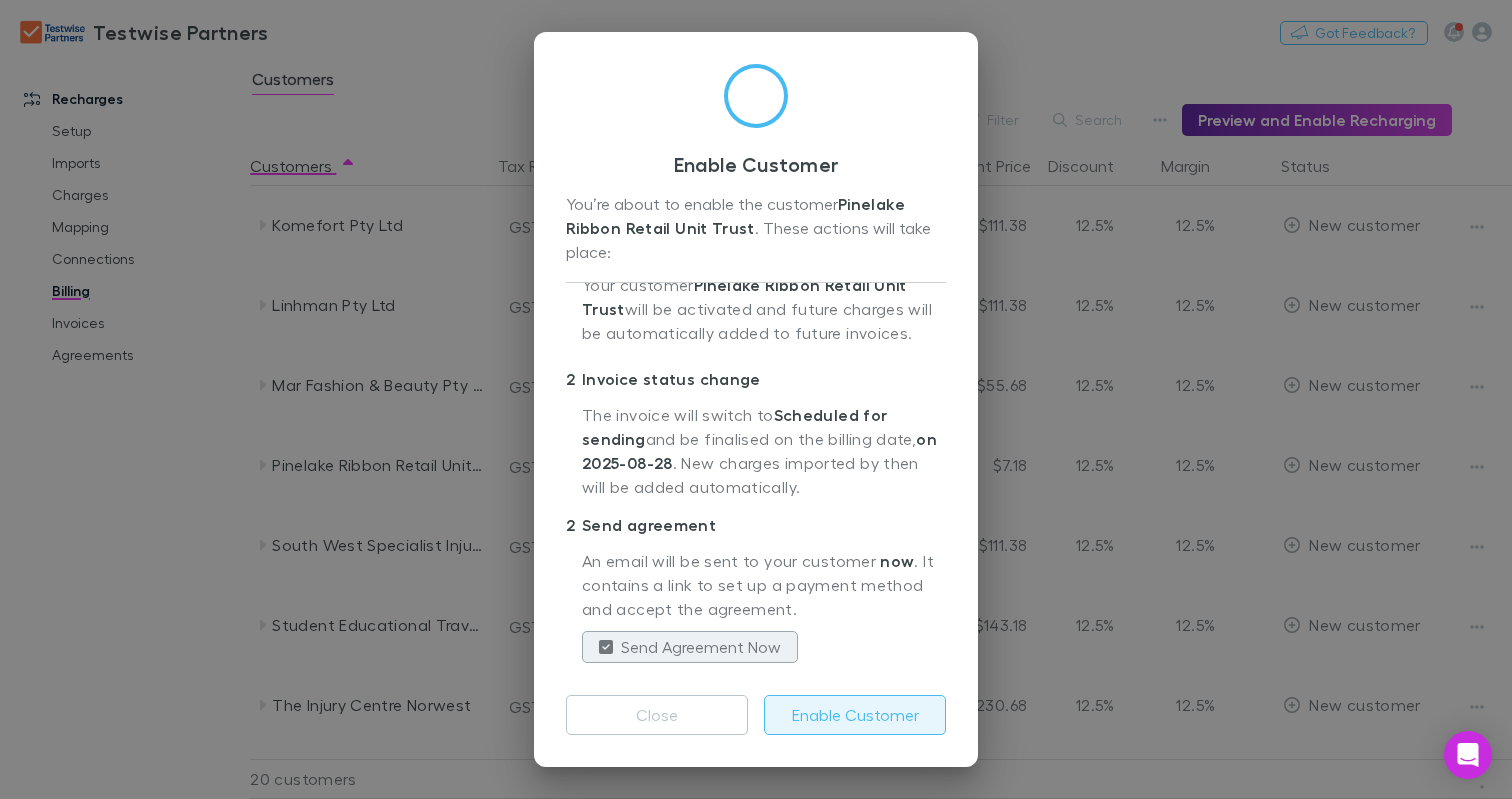 click on "Enable Customer" at bounding box center (855, 715) 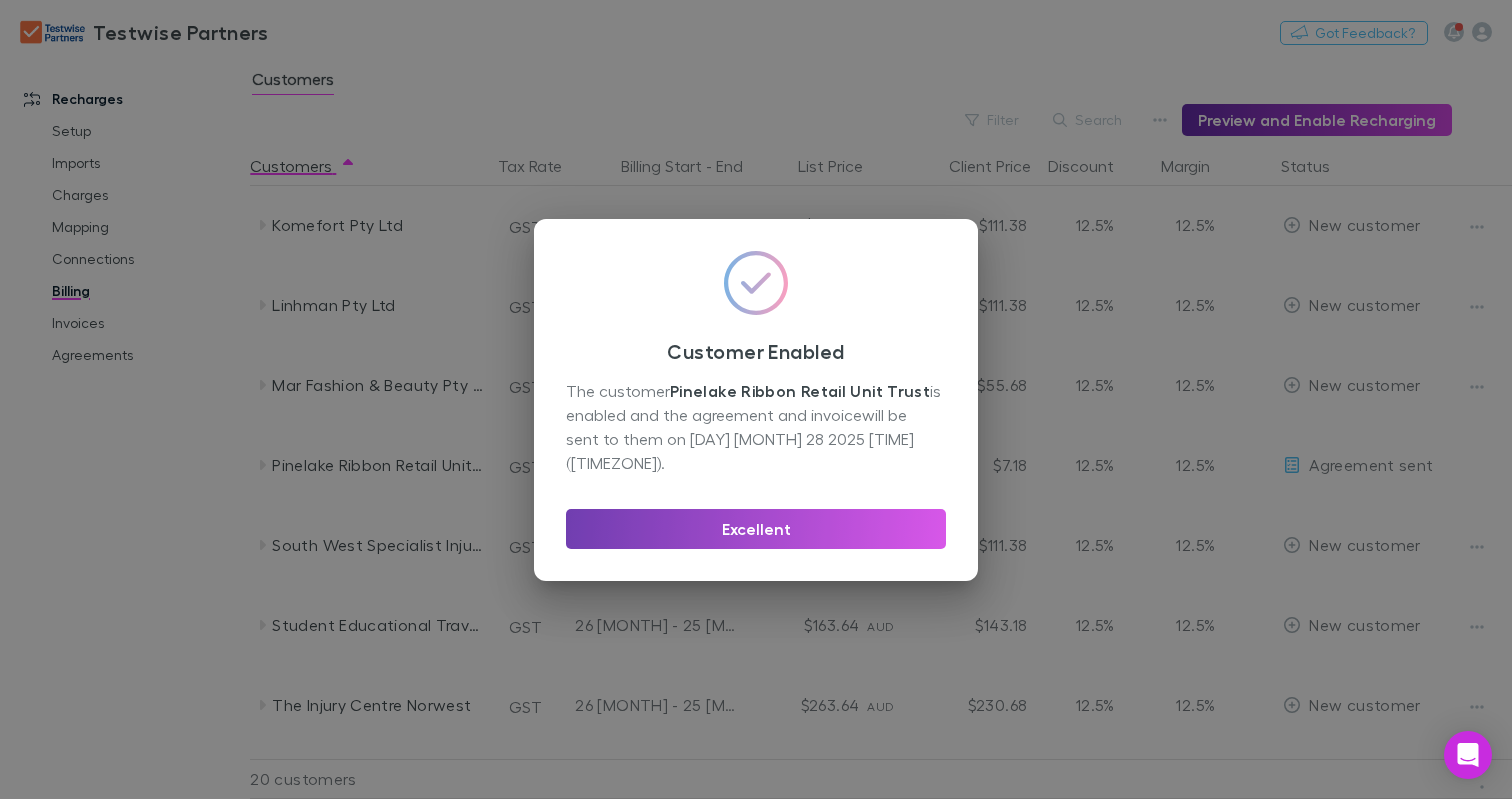 click on "Excellent" at bounding box center [756, 529] 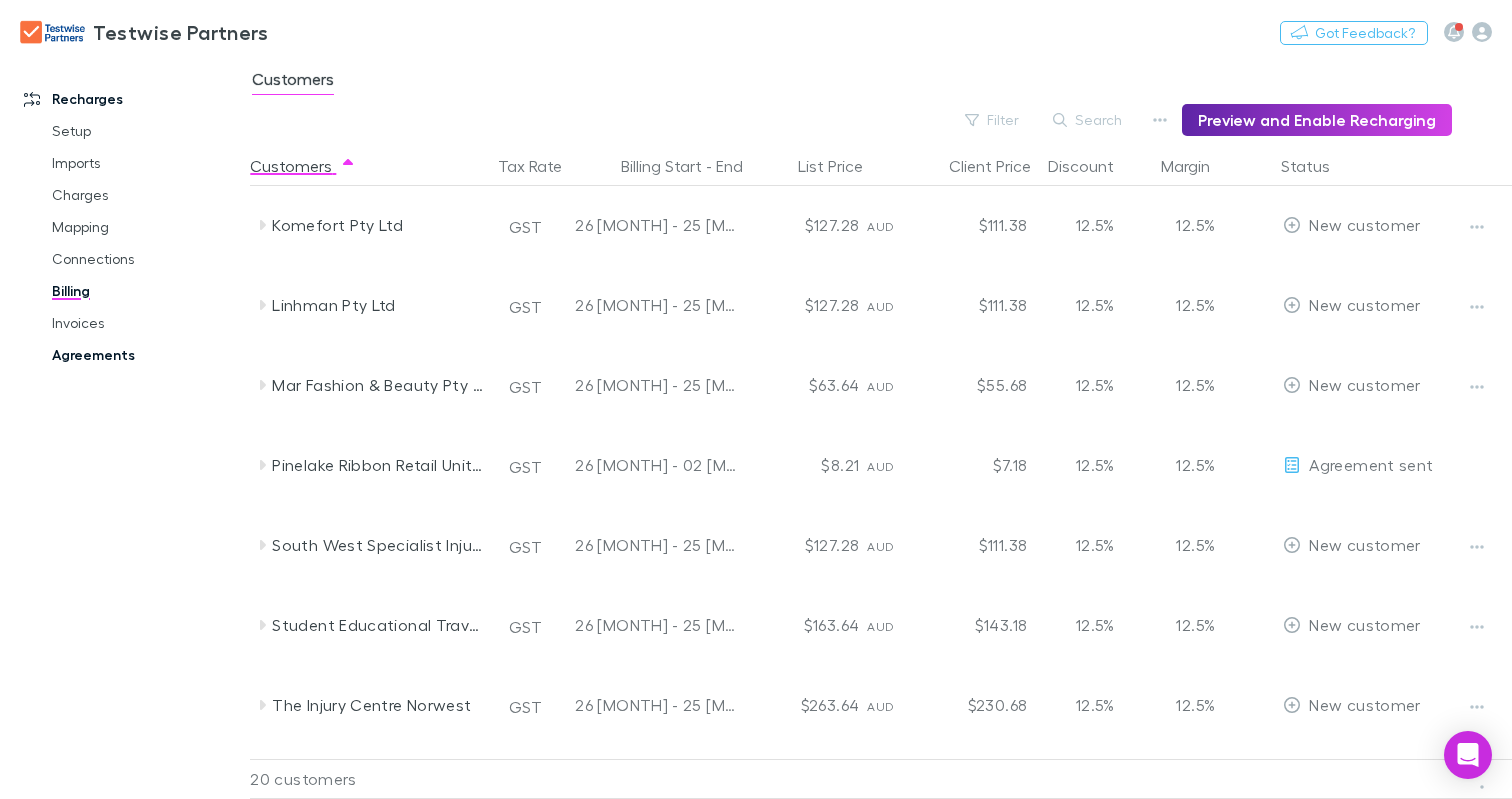 click on "Agreements" at bounding box center (146, 355) 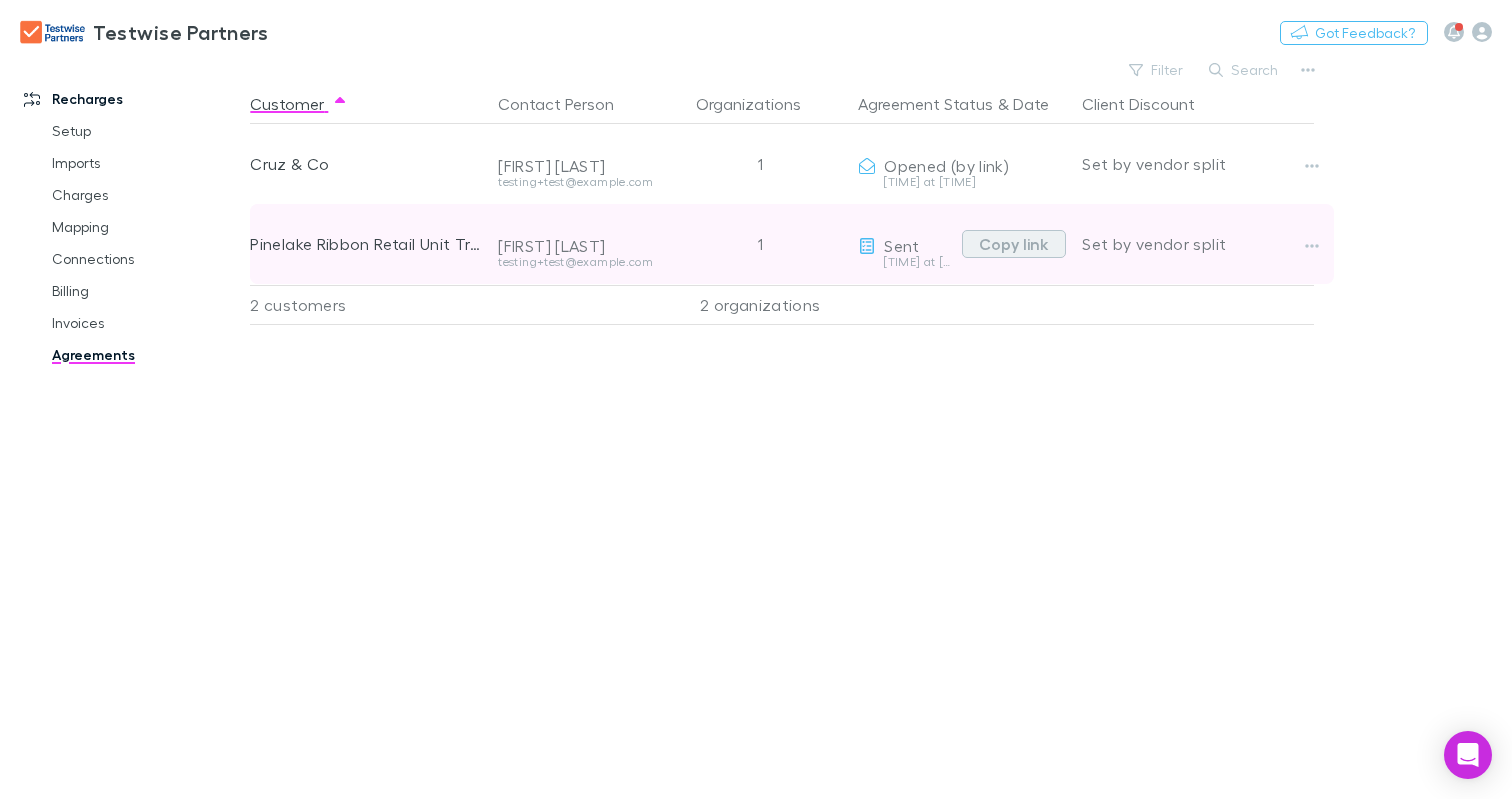 click on "Copy link" at bounding box center [1014, 244] 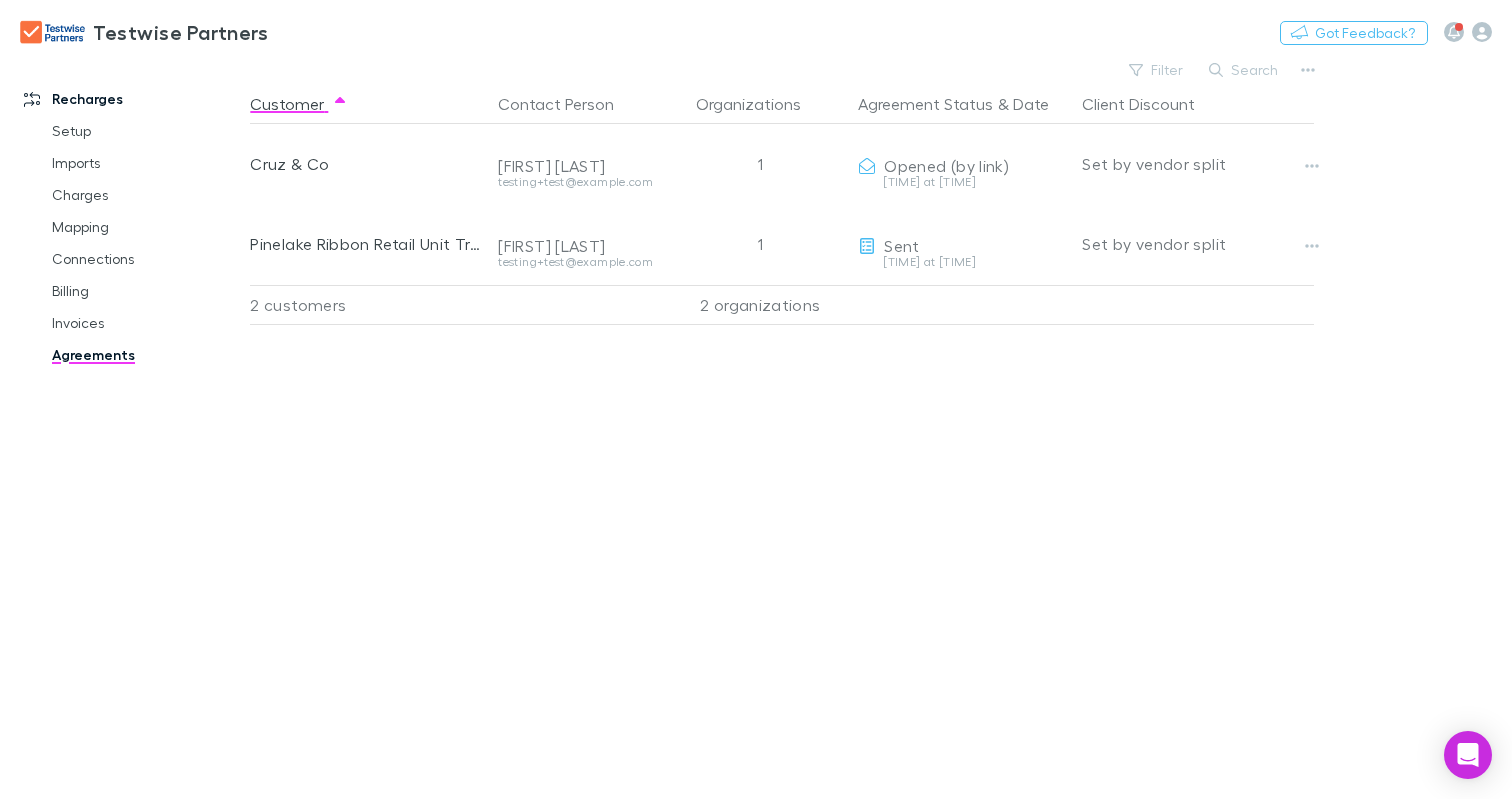 click on "Customer   Contact Person   Organizations   Agreement Status   &   Date Client Discount     Cruz & Co Amelia Hall testing+cruzco@rechargly.com 1 Opened (by link) today at 1:29 PM Copy link Set by vendor split Pinelake Ribbon Retail Unit Trust Ava Young testing+pinelakeribbonretailunittrust@rechargly.com 1 Sent today at 3:45 PM Copied Set by vendor split   2 customers 2 organizations" at bounding box center [800, 441] 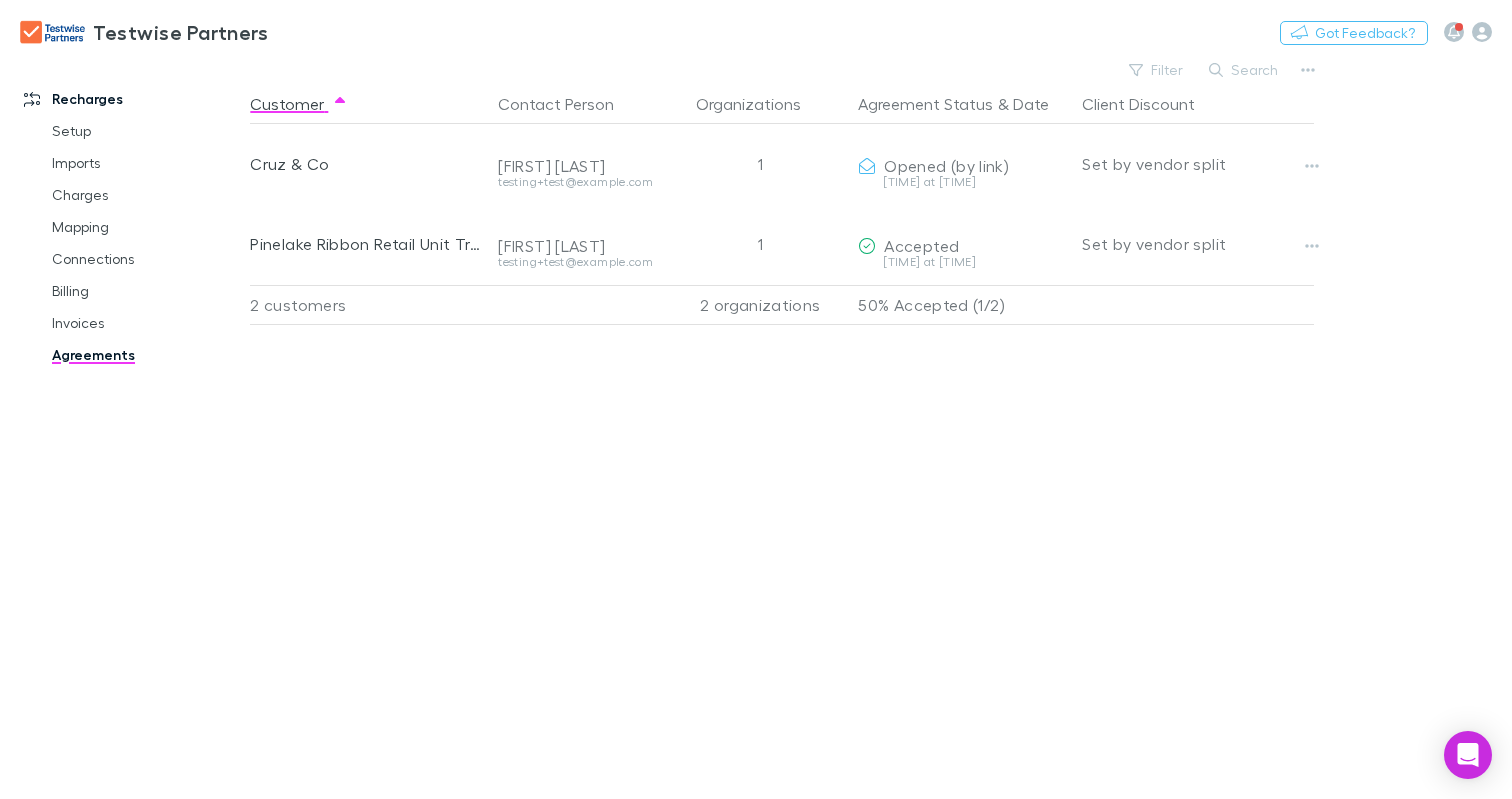 click on "Customer   Contact Person   Organizations   Agreement Status   &   Date Client Discount     Cruz & Co Amelia Hall testing+cruzco@rechargly.com 1 Opened (by link) today at 1:29 PM Copy link Set by vendor split Pinelake Ribbon Retail Unit Trust Ava Young testing+pinelakeribbonretailunittrust@rechargly.com 1 Accepted today at 4:05 PM Copy link Set by vendor split   2 customers 2 organizations 50% Accepted (1/2)" at bounding box center (800, 441) 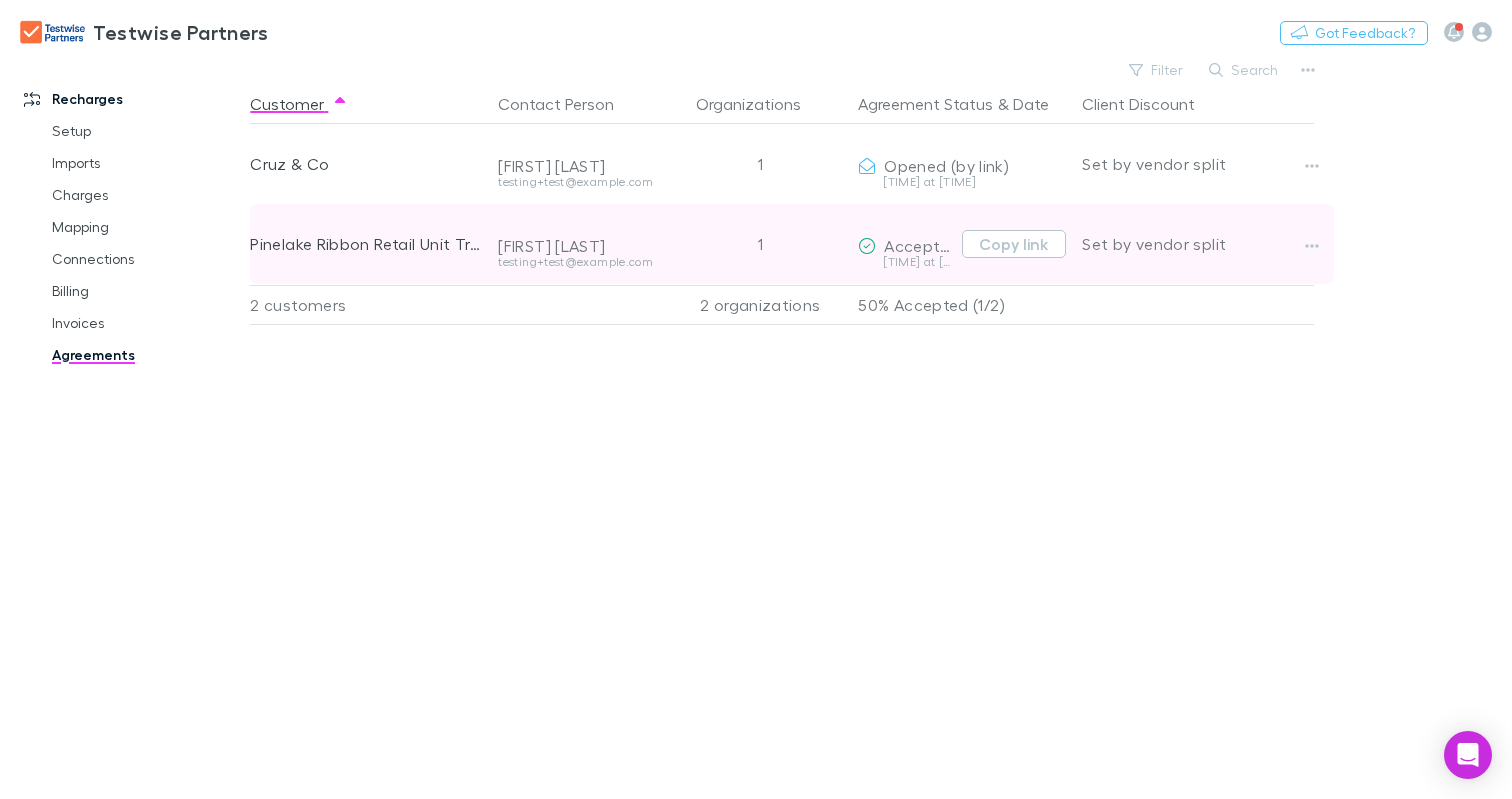click on "Accepted" at bounding box center [921, 245] 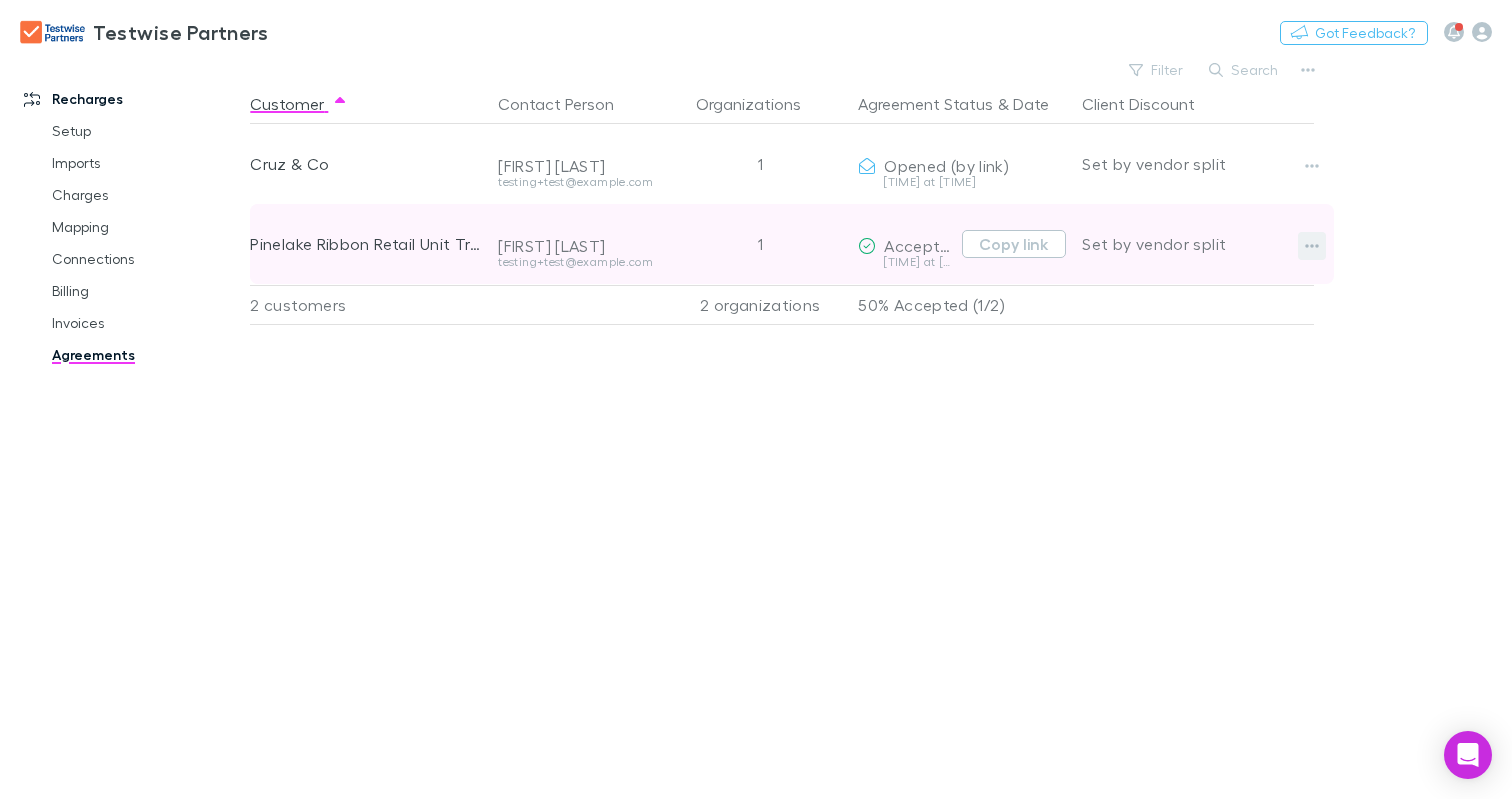 click at bounding box center [1312, 246] 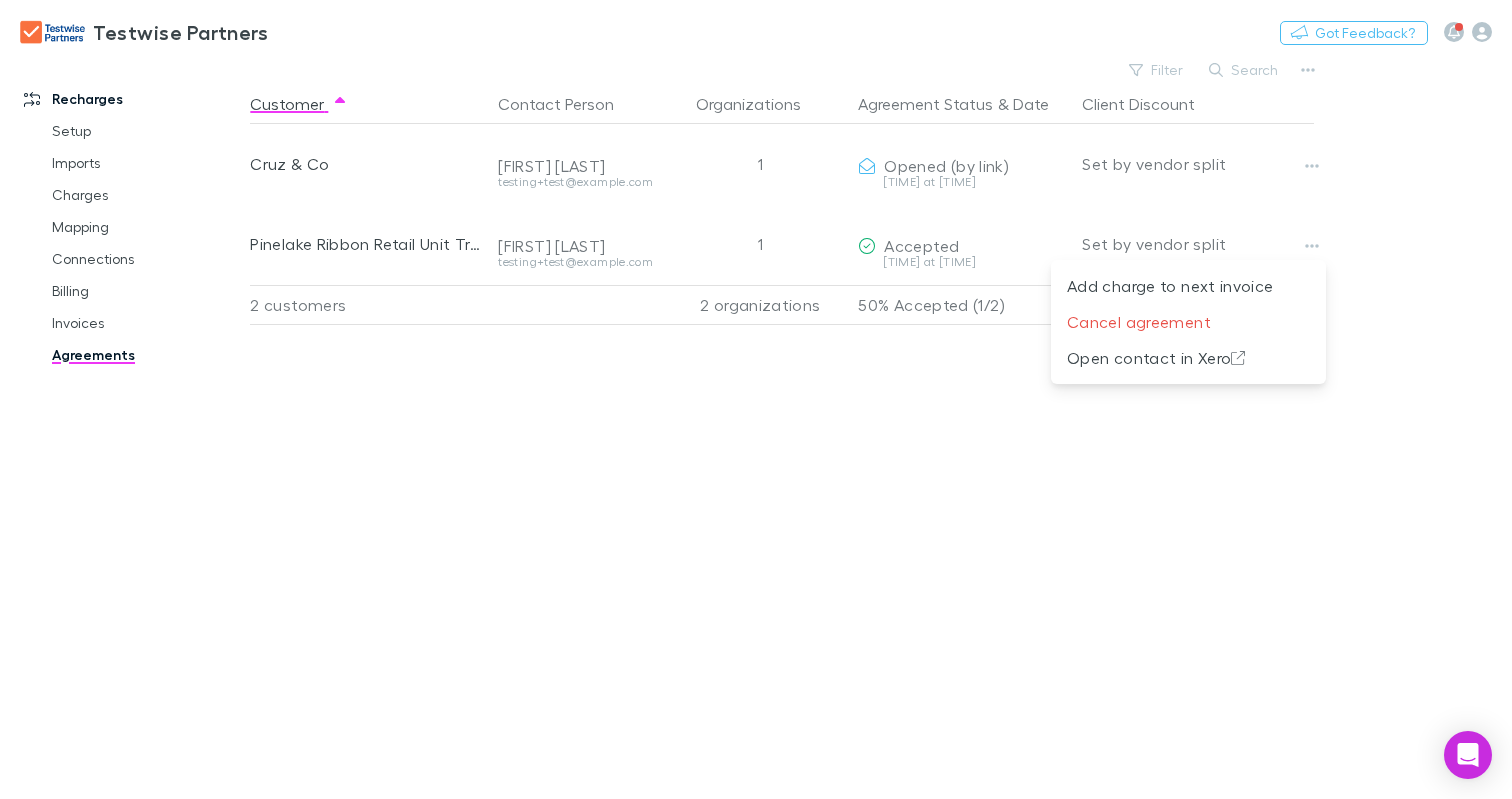 click at bounding box center (756, 399) 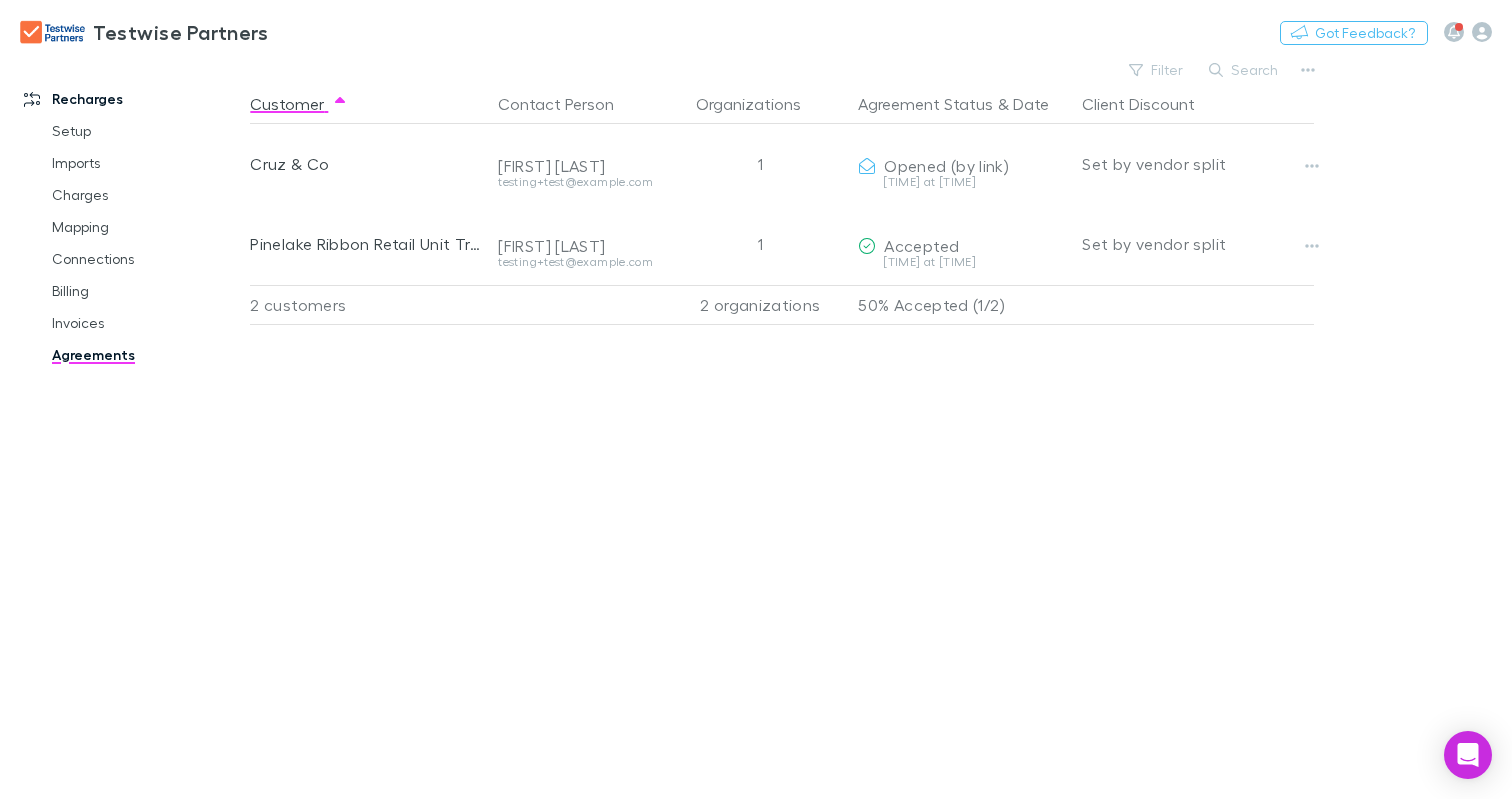 click on "Invoices" at bounding box center (146, 323) 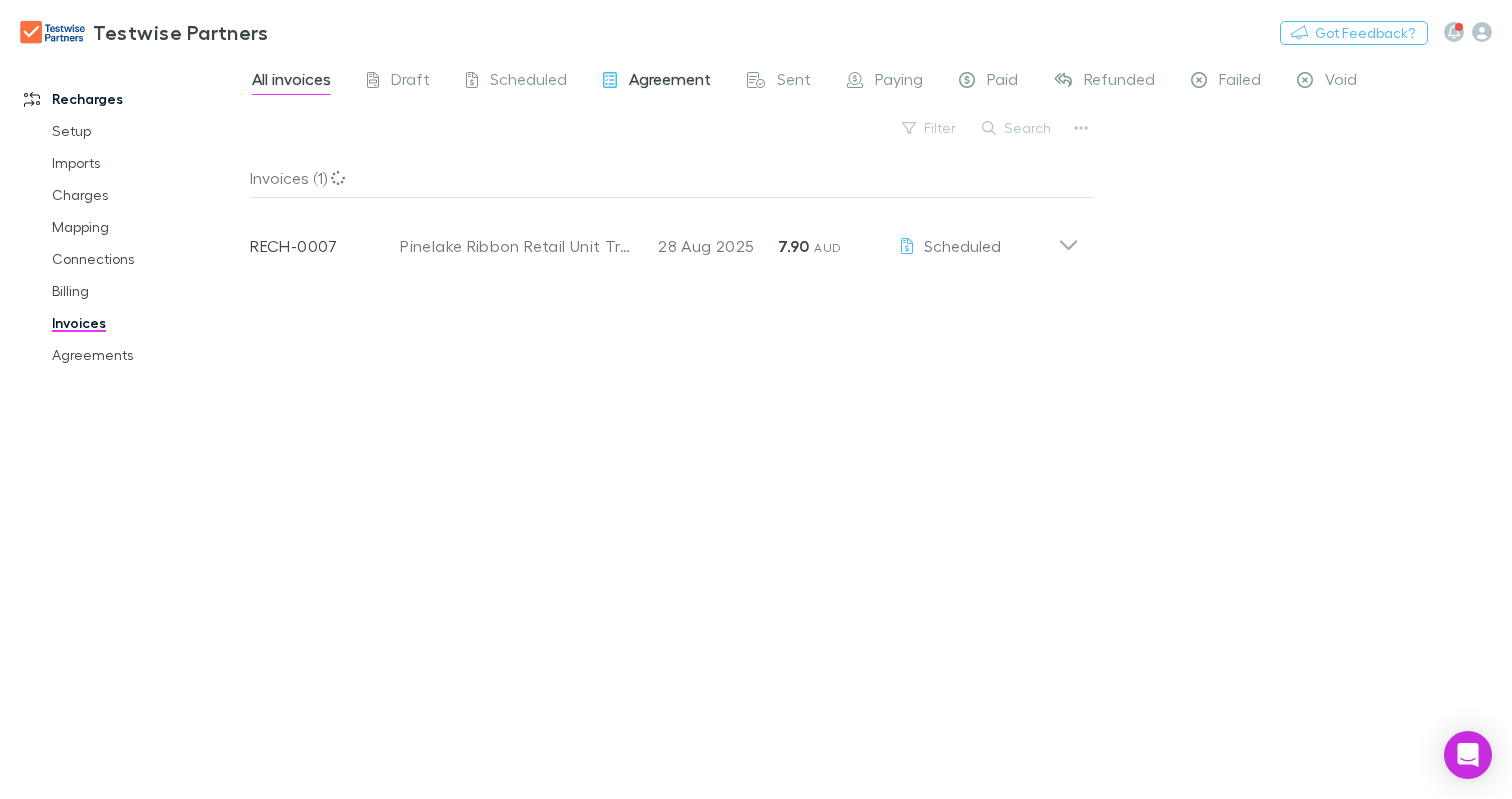 click on "Agreement" at bounding box center [670, 82] 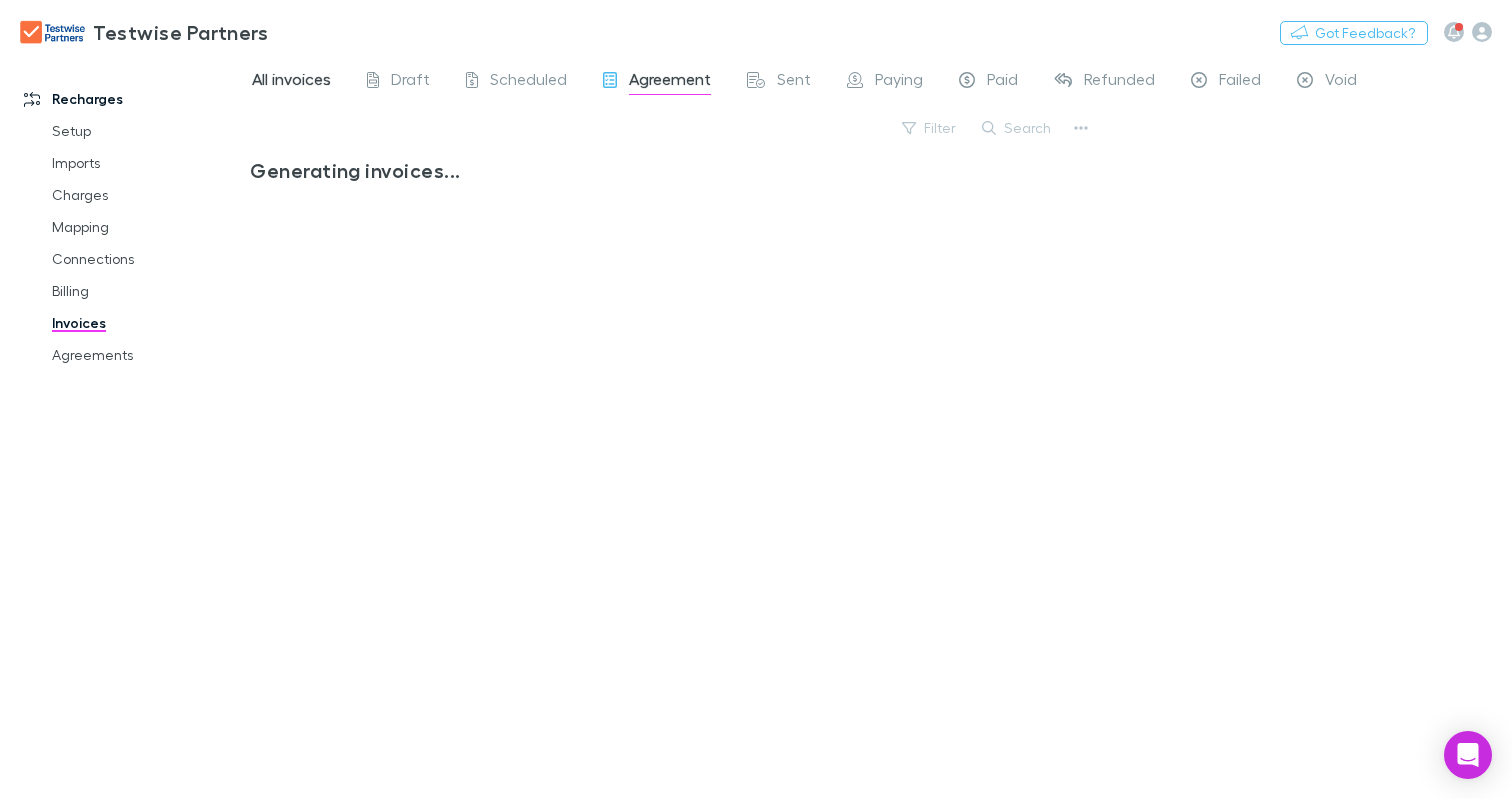 click on "All invoices" at bounding box center (291, 82) 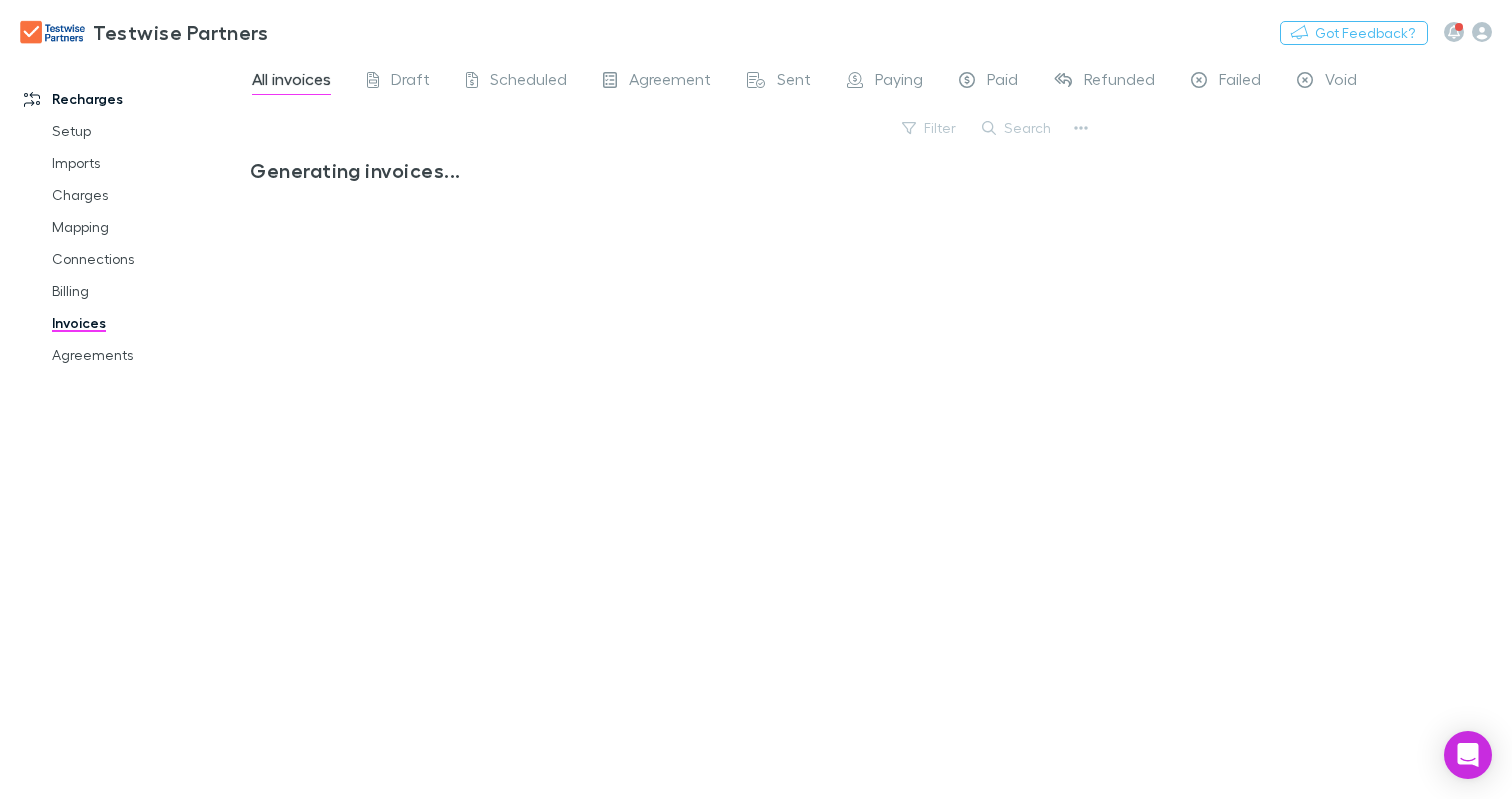 scroll, scrollTop: 0, scrollLeft: 0, axis: both 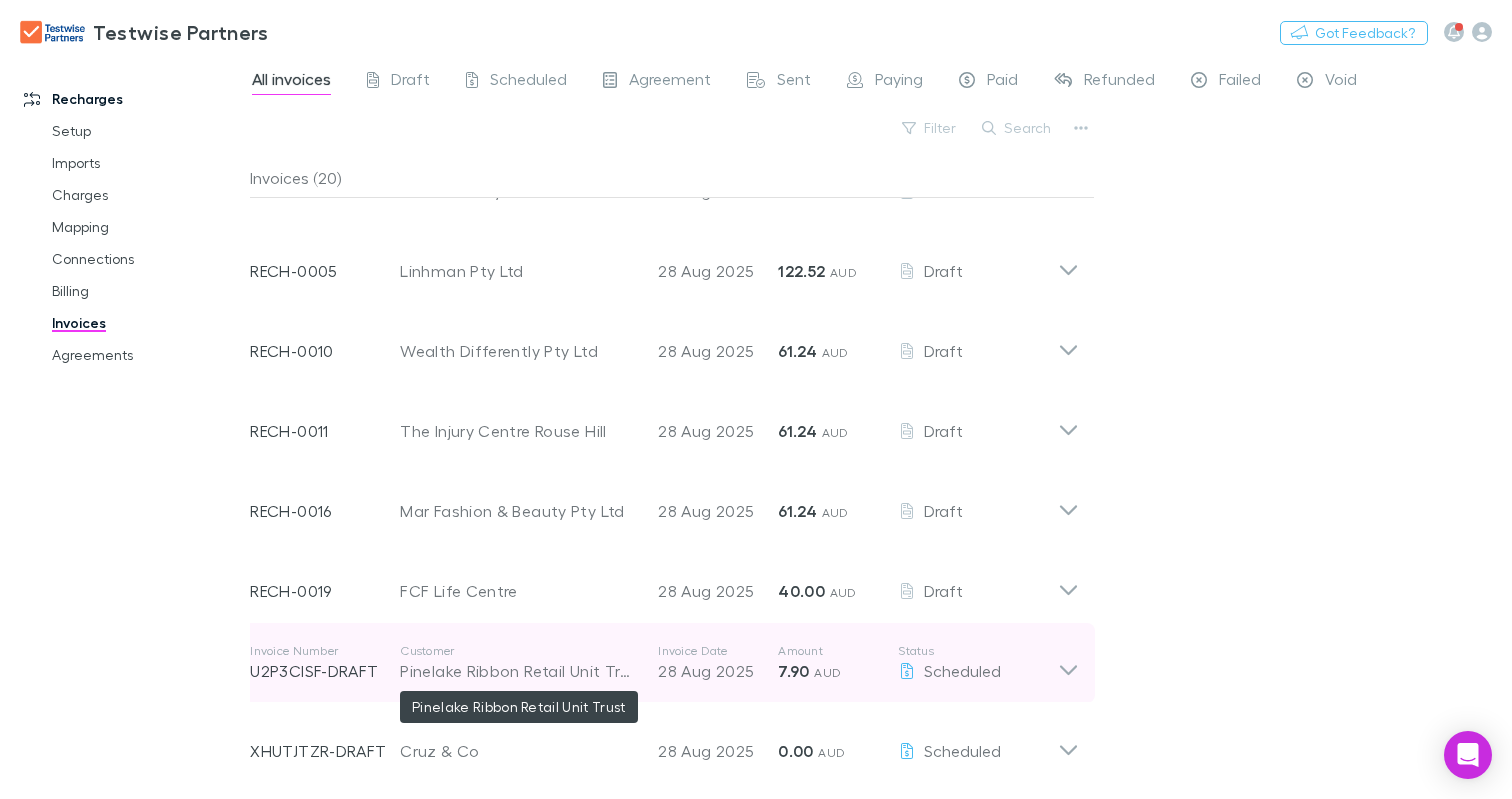 click on "Pinelake Ribbon Retail Unit Trust" at bounding box center [519, 671] 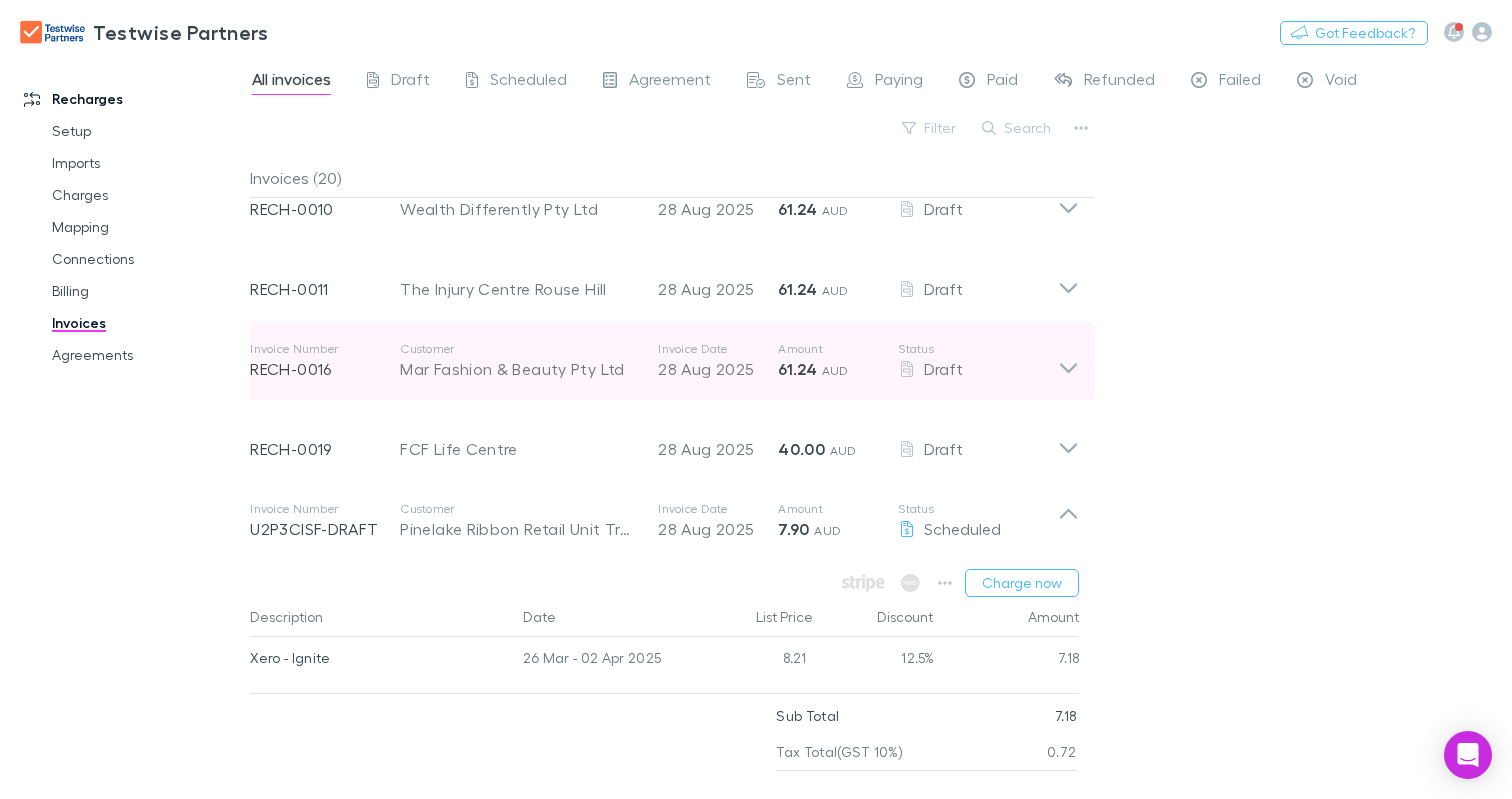 scroll, scrollTop: 1261, scrollLeft: 0, axis: vertical 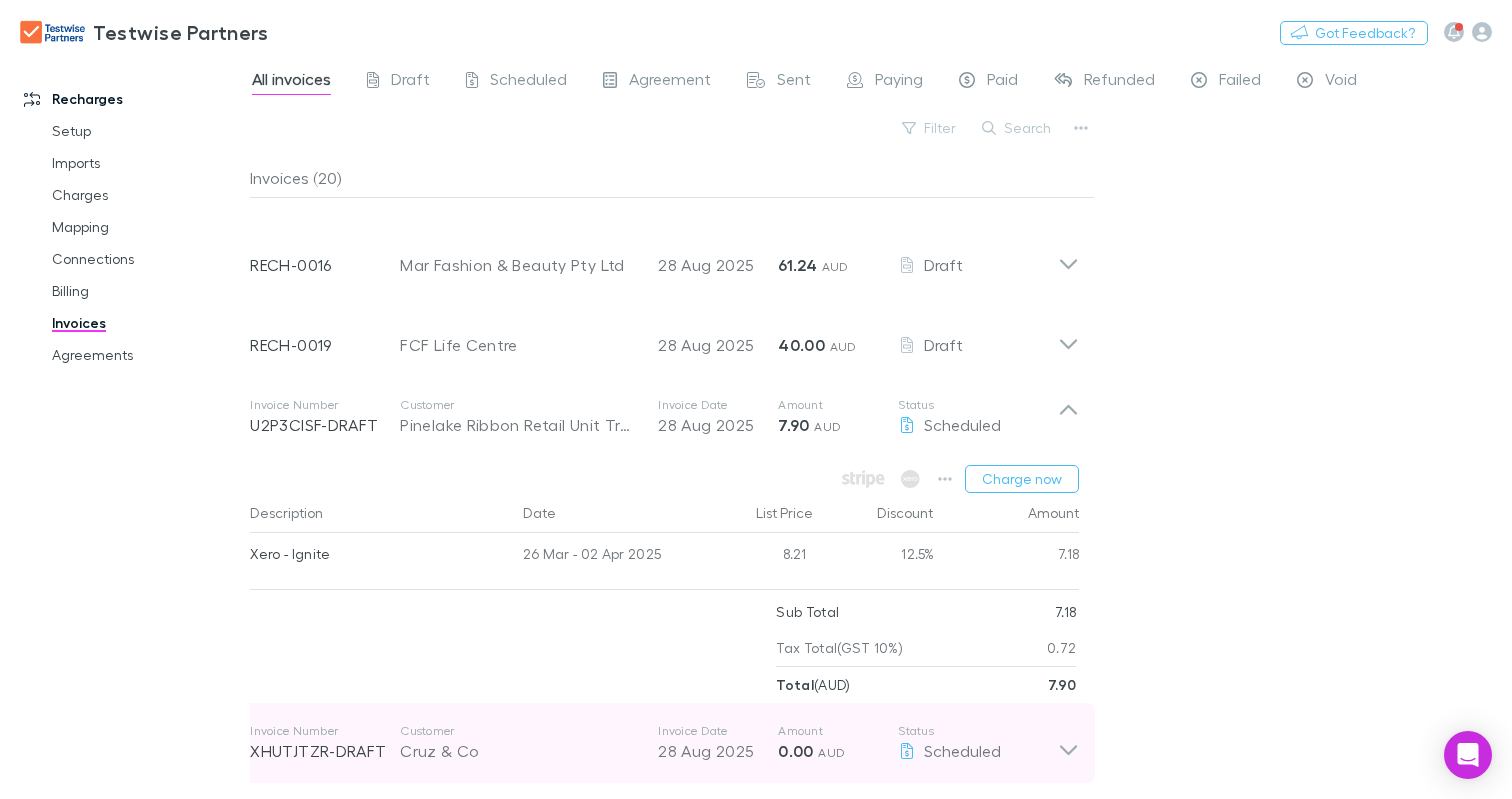 click on "Invoice Number XHUTJTZR-DRAFT Customer Cruz & Co Invoice Date 28 Aug 2025 Amount 0.00   AUD Status Scheduled" at bounding box center (654, 743) 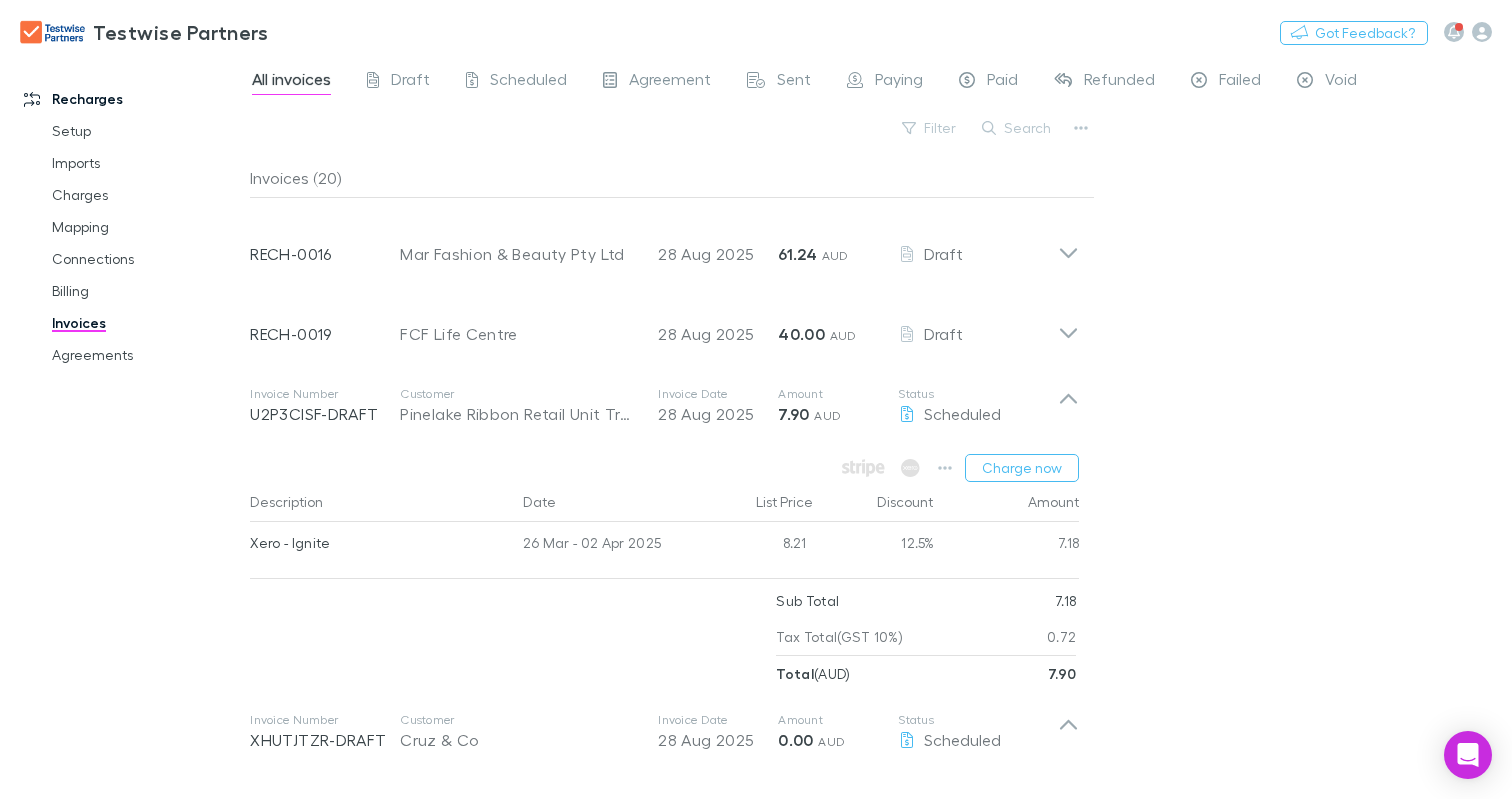 scroll, scrollTop: 1231, scrollLeft: 0, axis: vertical 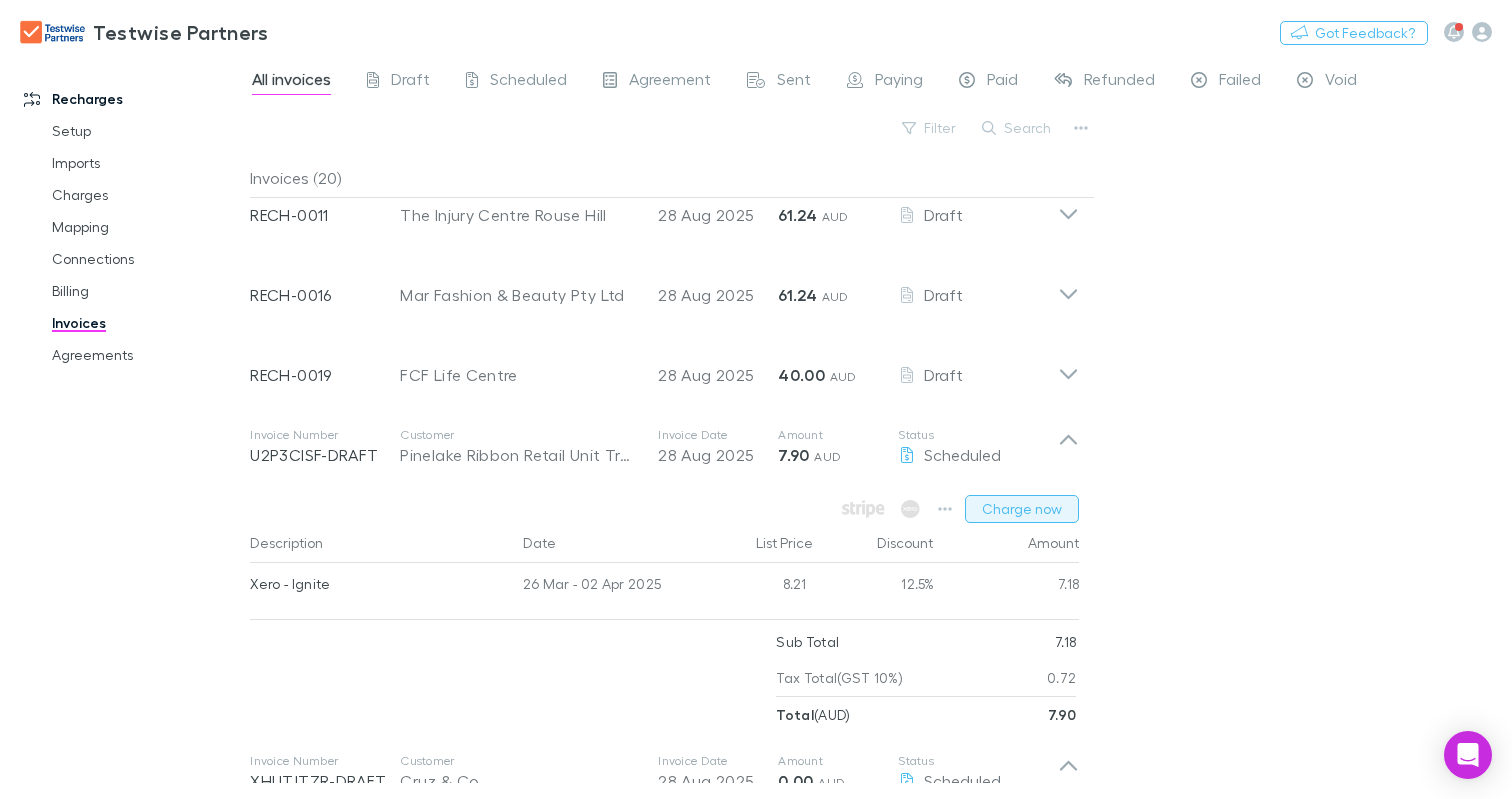 click on "Charge now" at bounding box center (1022, 509) 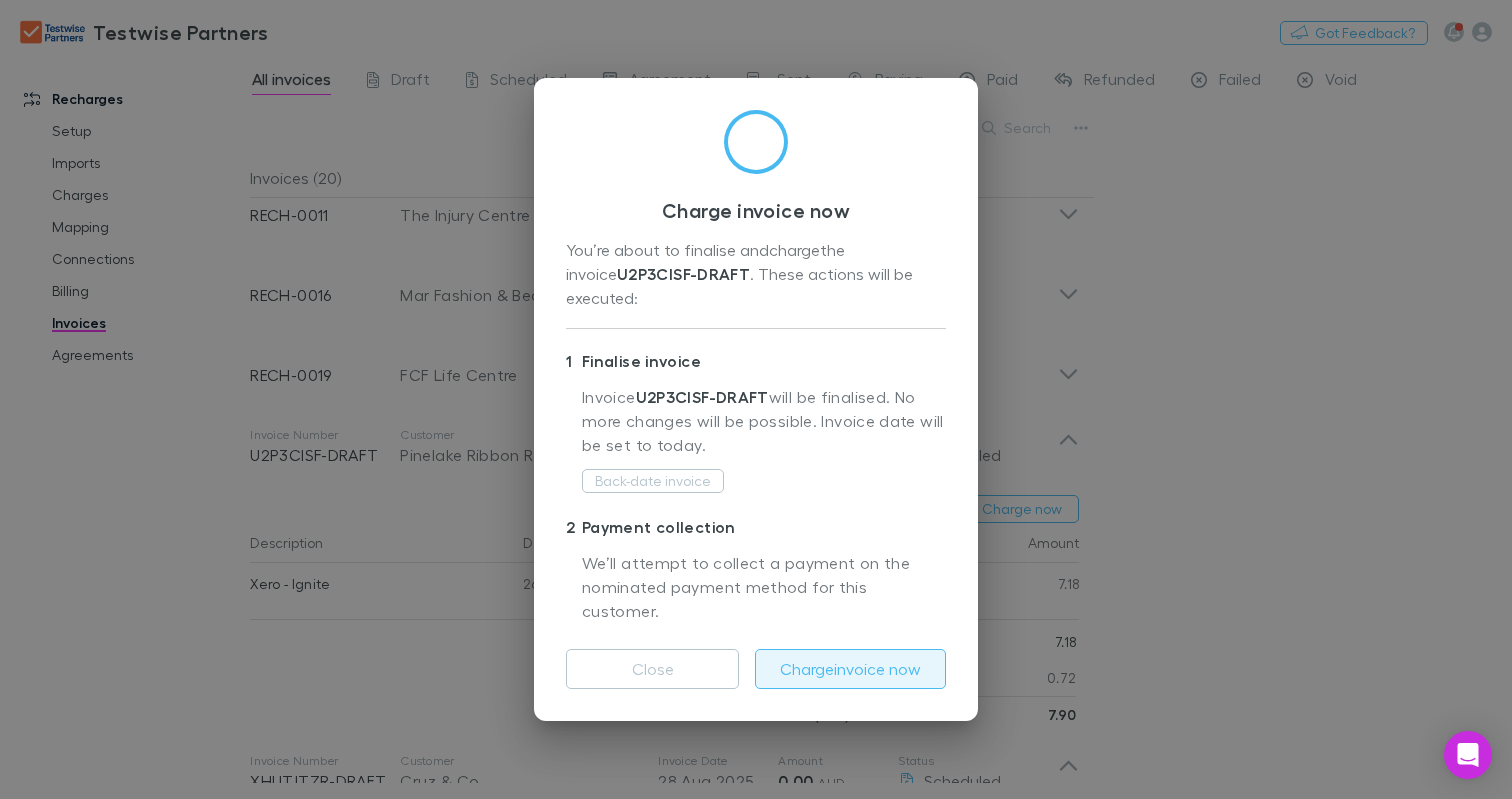 click on "Charge  invoice now" at bounding box center [850, 669] 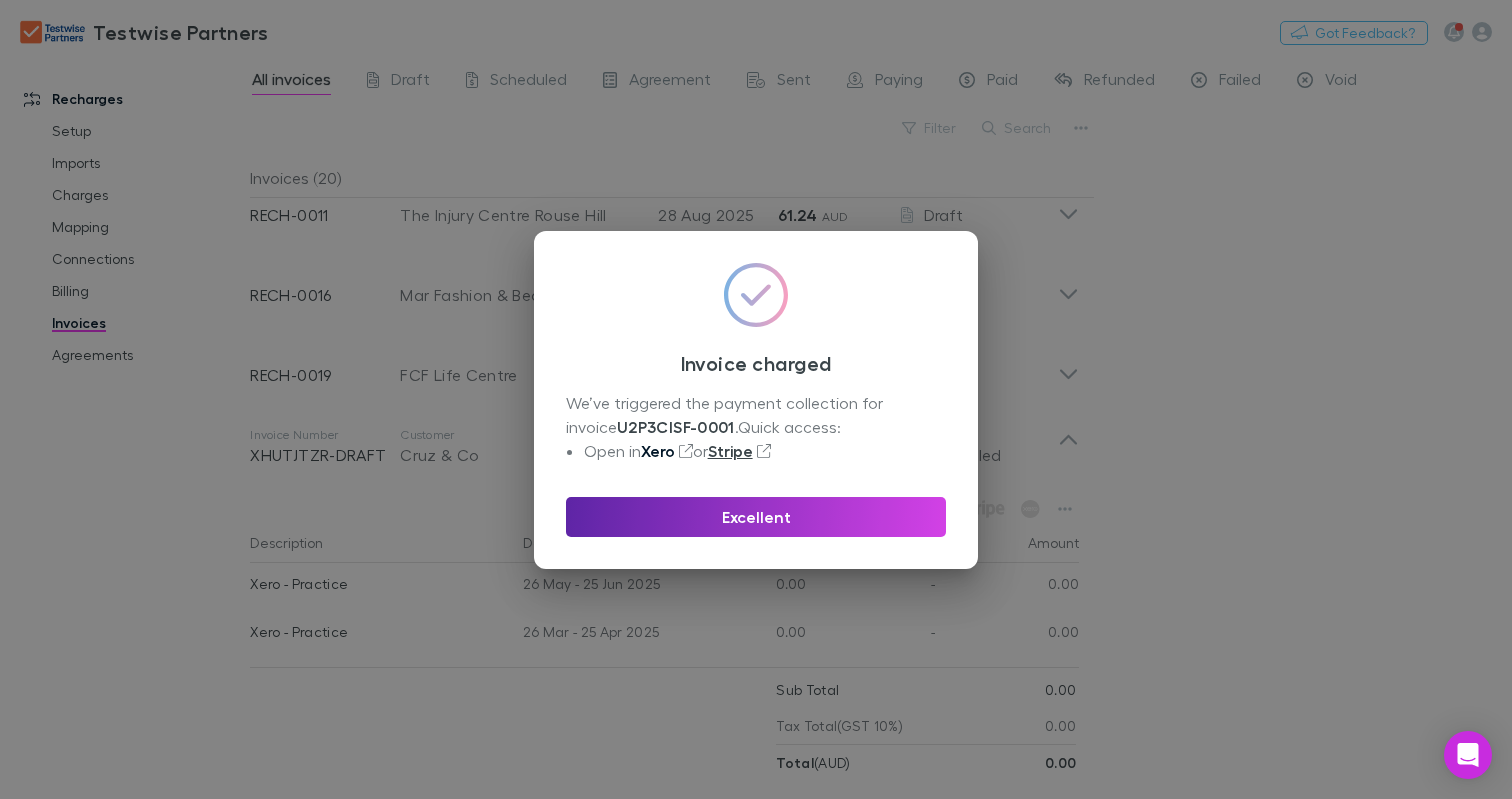 click on "Xero" at bounding box center (658, 451) 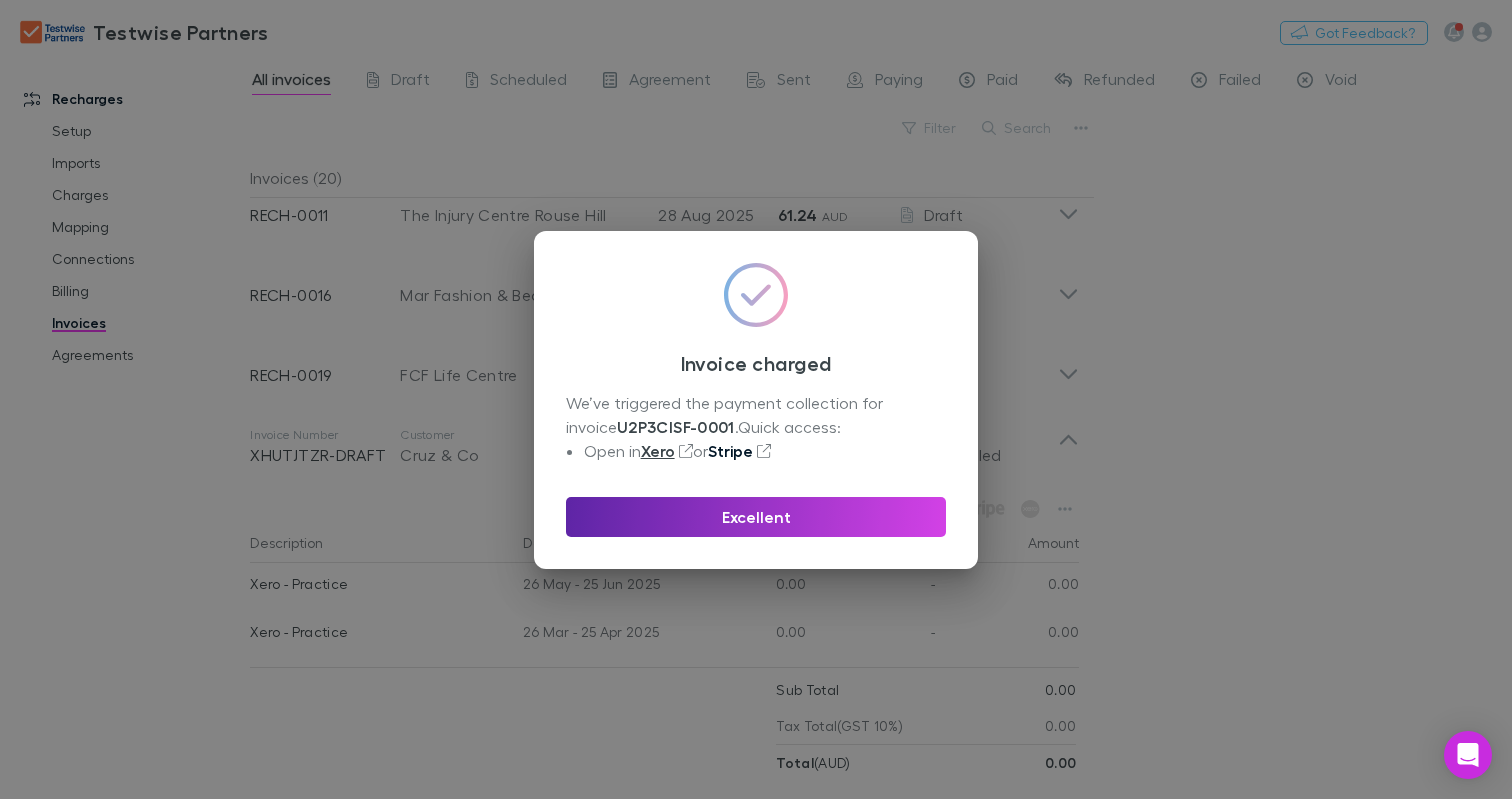 click on "Stripe" at bounding box center (730, 451) 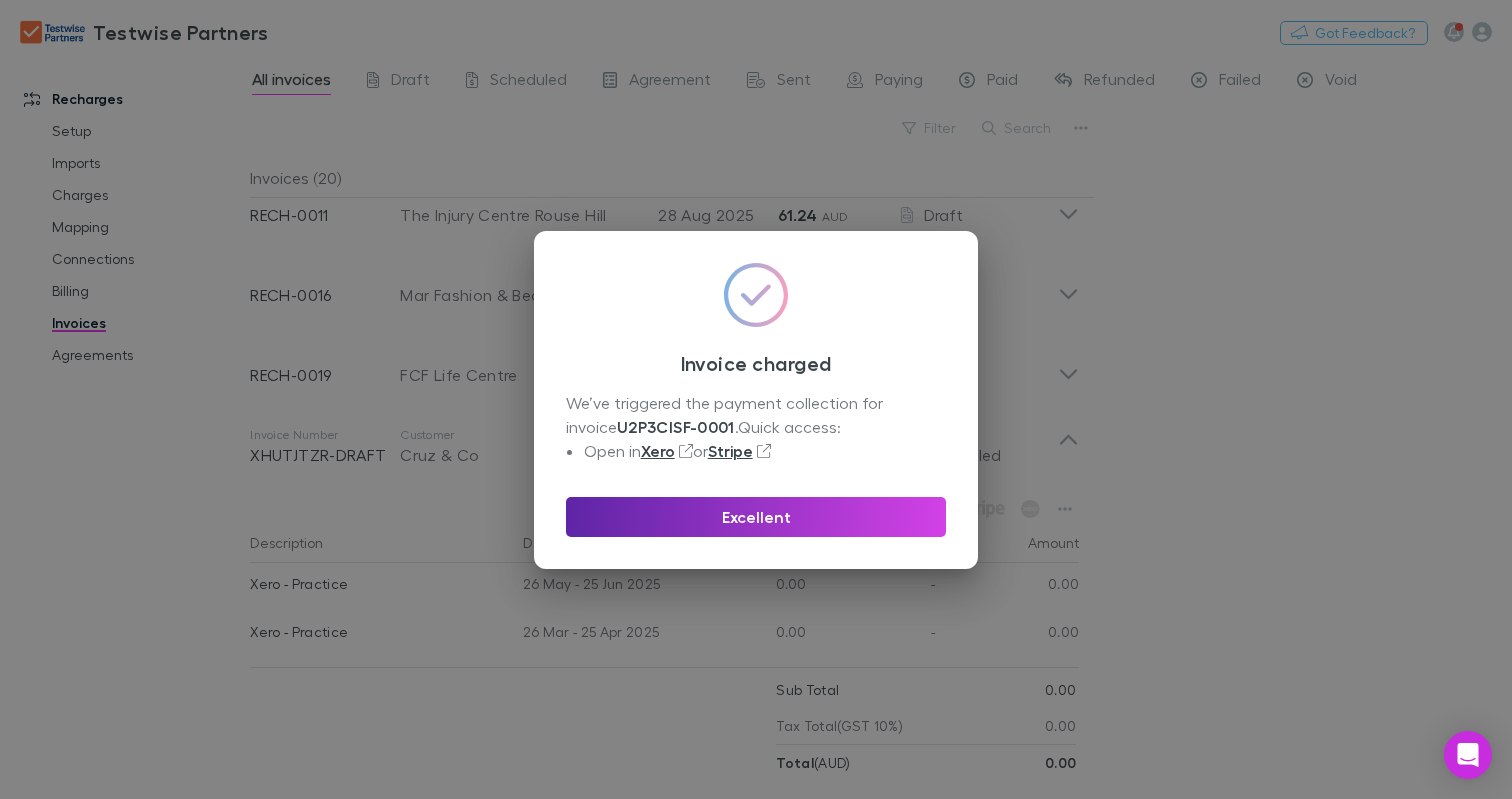 click on "Invoice charged We’ve triggered the payment collection for invoice  U2P3CISF-0001 .  Quick access: Open in  Xero    or  Stripe   Excellent" at bounding box center [756, 399] 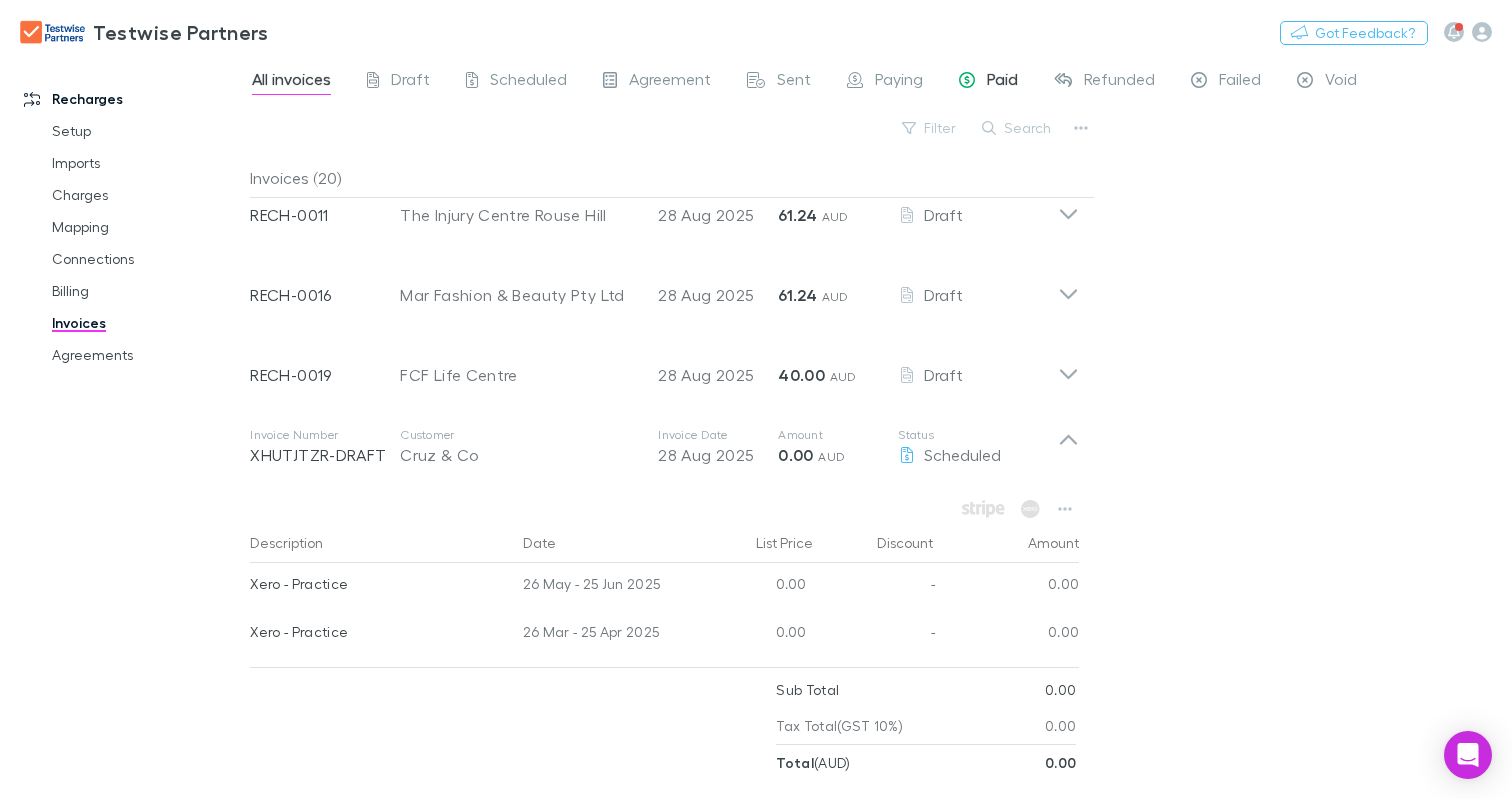 click on "Paid" at bounding box center [988, 82] 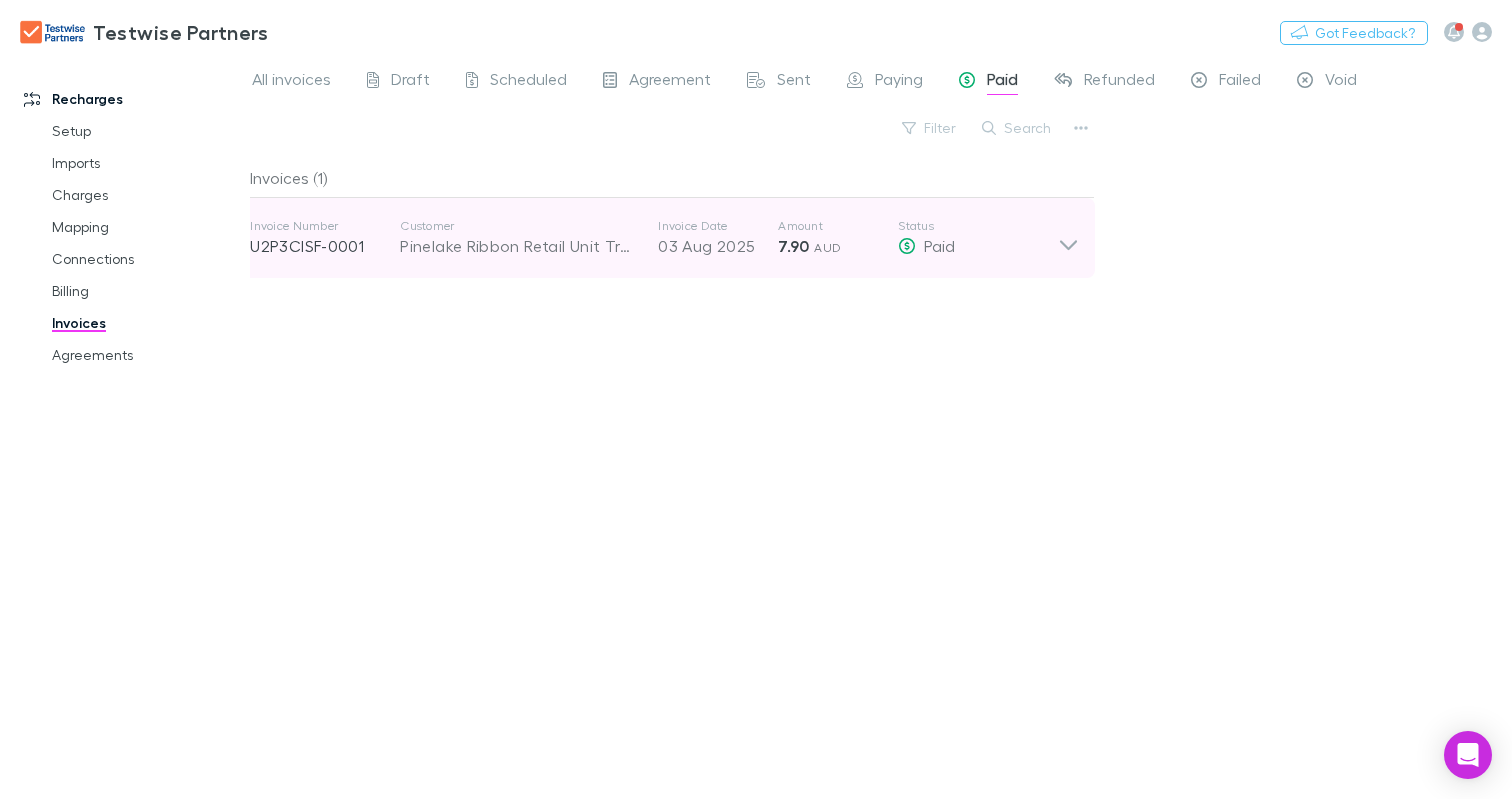 click on "Paid" at bounding box center [939, 245] 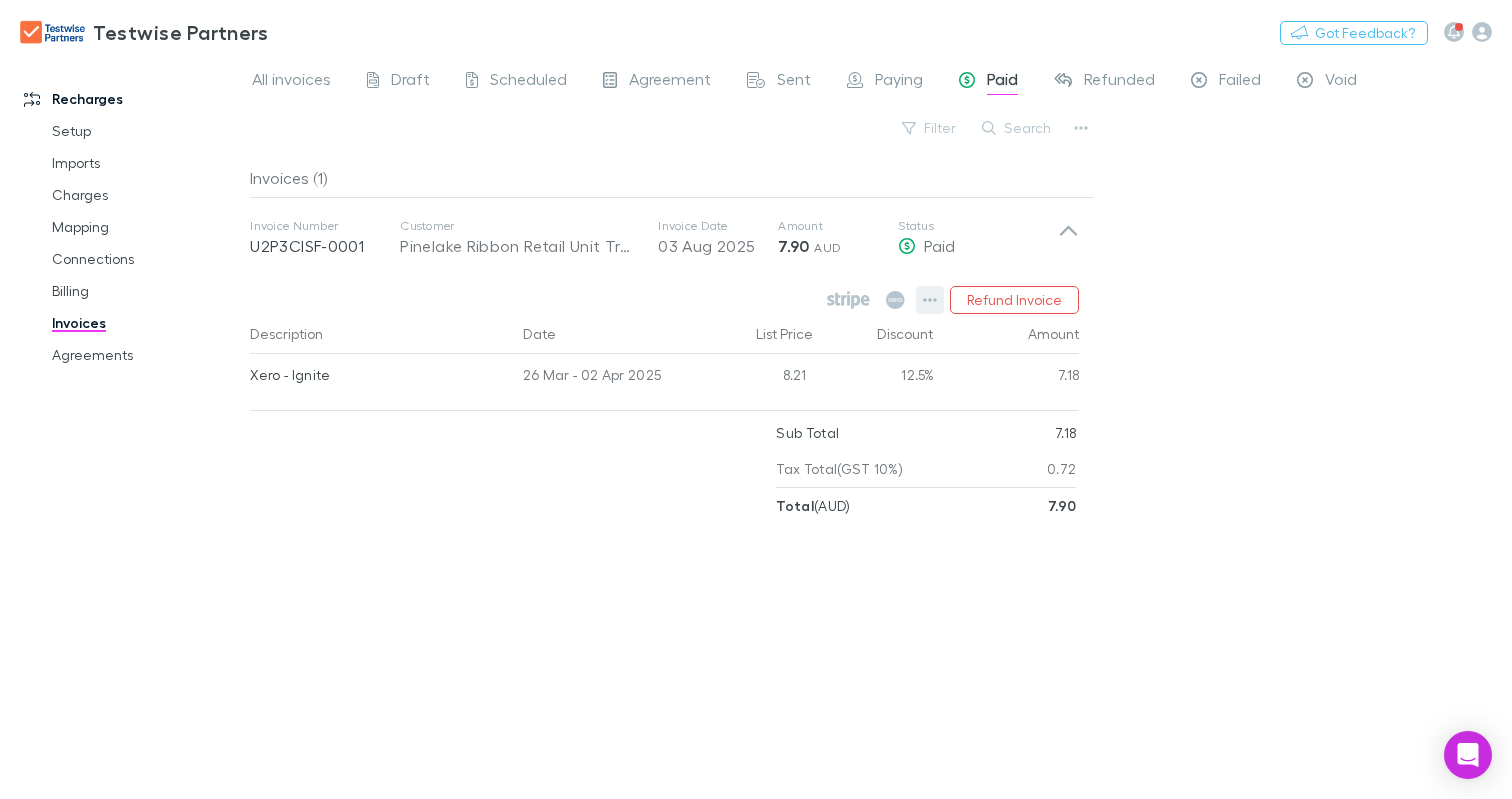 click 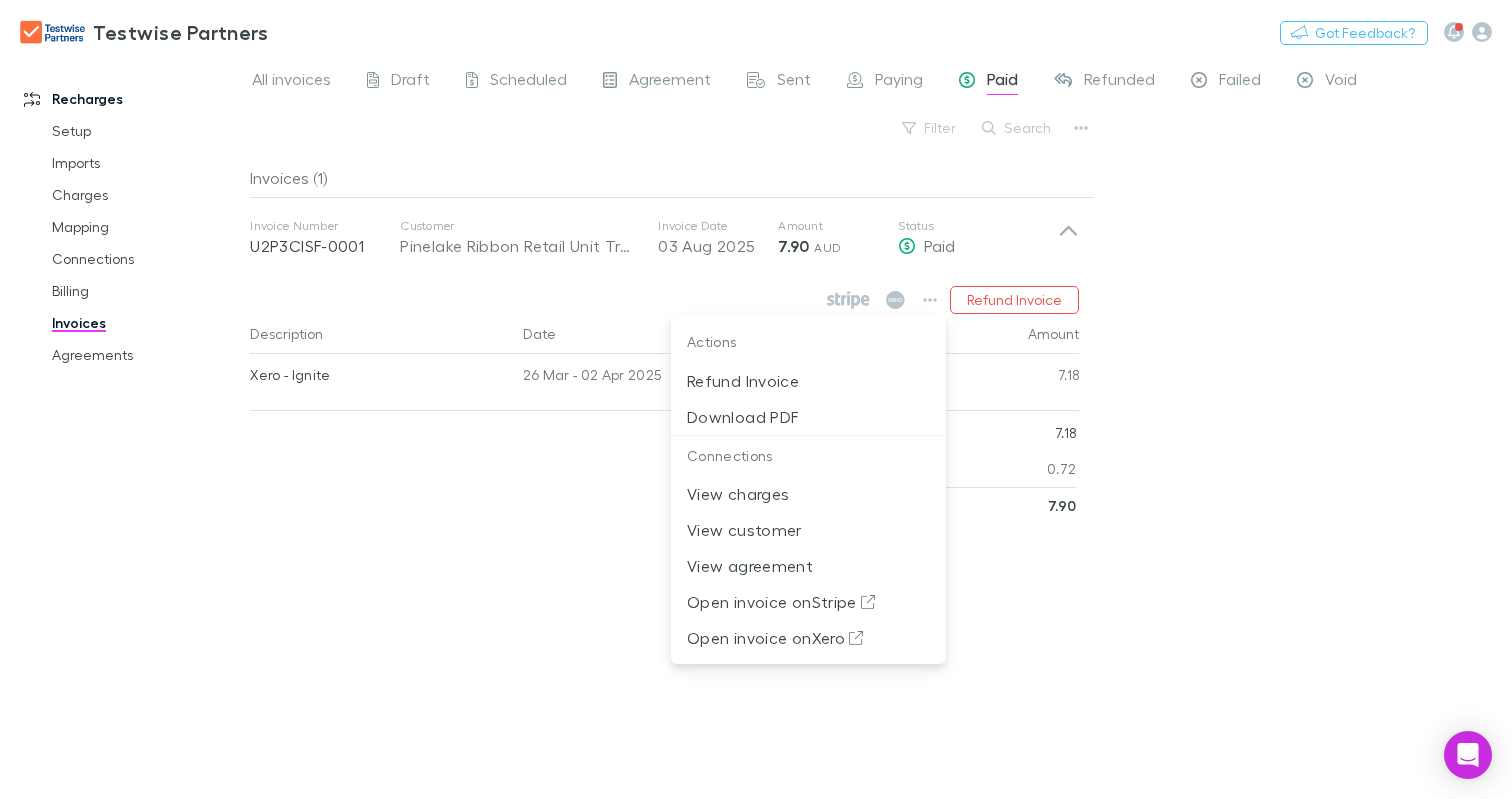 click at bounding box center [756, 399] 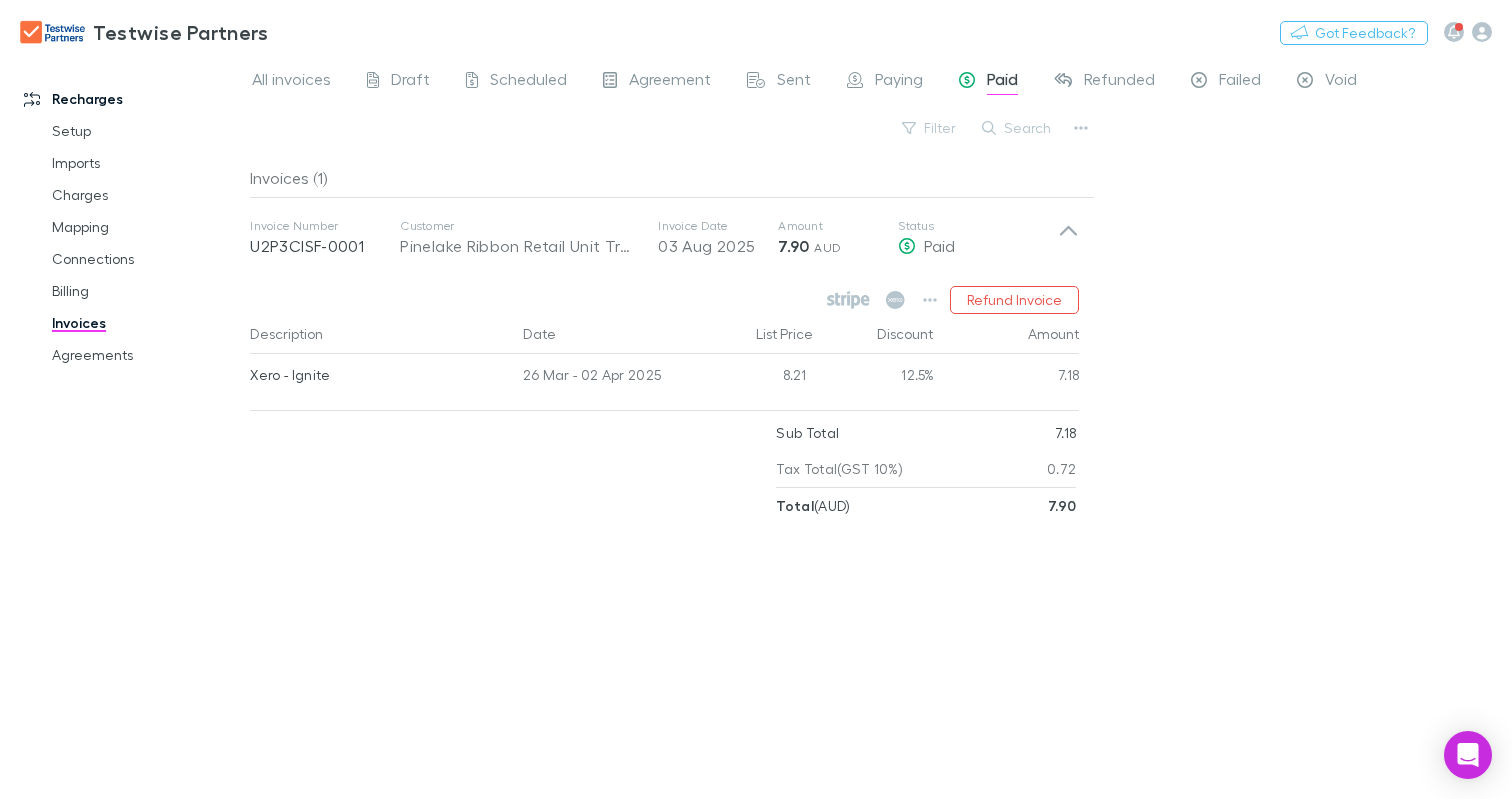 click on "All invoices   Draft   Scheduled   Agreement   Sent   Paying   Paid   Refunded   Failed   Void Filter Search Invoices (1)   Invoice Number U2P3CISF-0001 Customer Pinelake Ribbon Retail Unit Trust Invoice Date 03 Aug 2025 Amount 7.90   AUD Status Paid Refund Invoice Description   Date   List Price   Discount   Amount   Xero - Ignite 26 Mar - 02 Apr 2025 8.21 12.5% 7.18 Sub Total 7.18 Tax Total  (GST 10%) 0.72 Total  ( AUD ) 7.90" at bounding box center (881, 427) 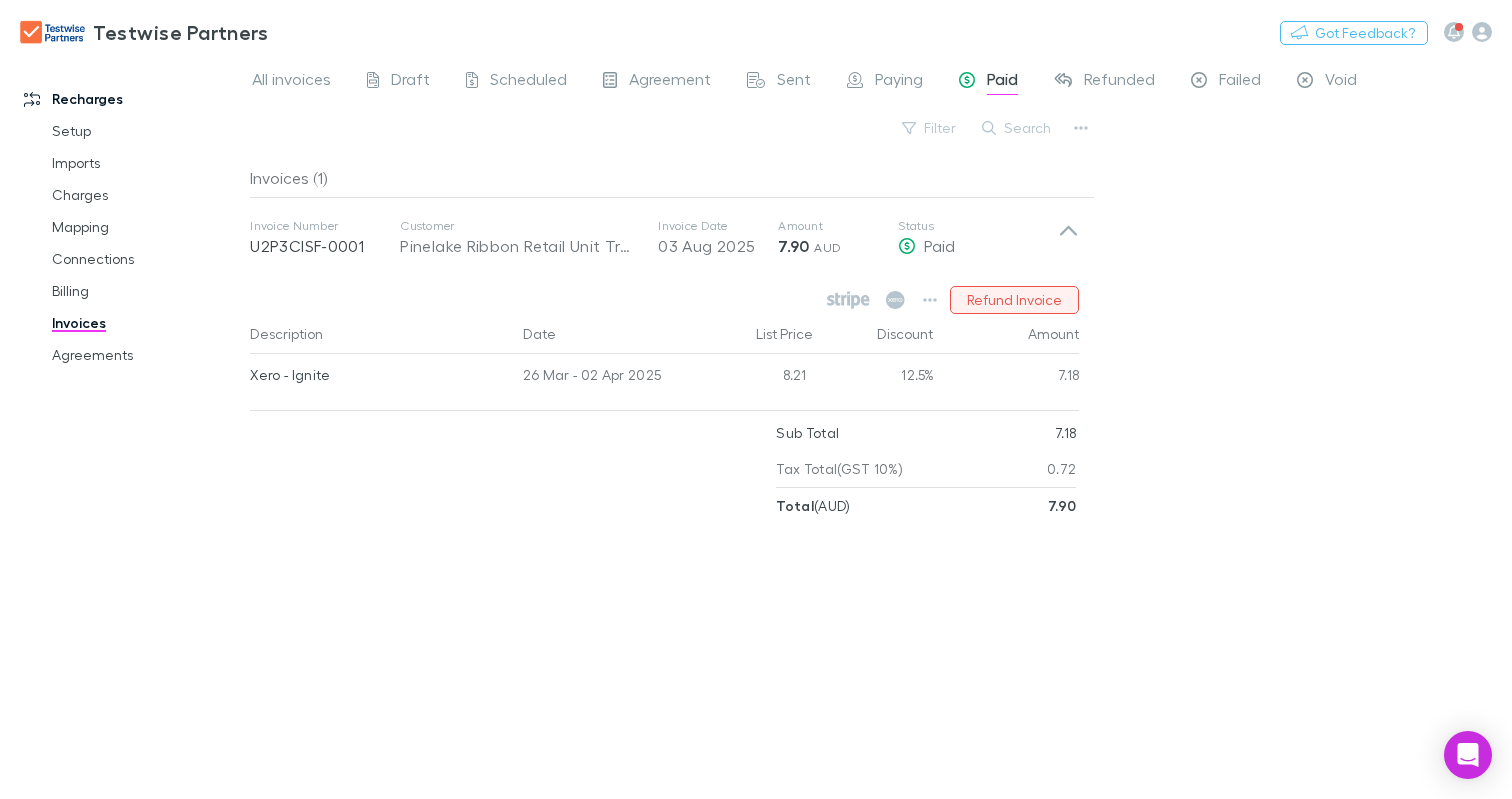 click on "Refund Invoice" at bounding box center [1014, 300] 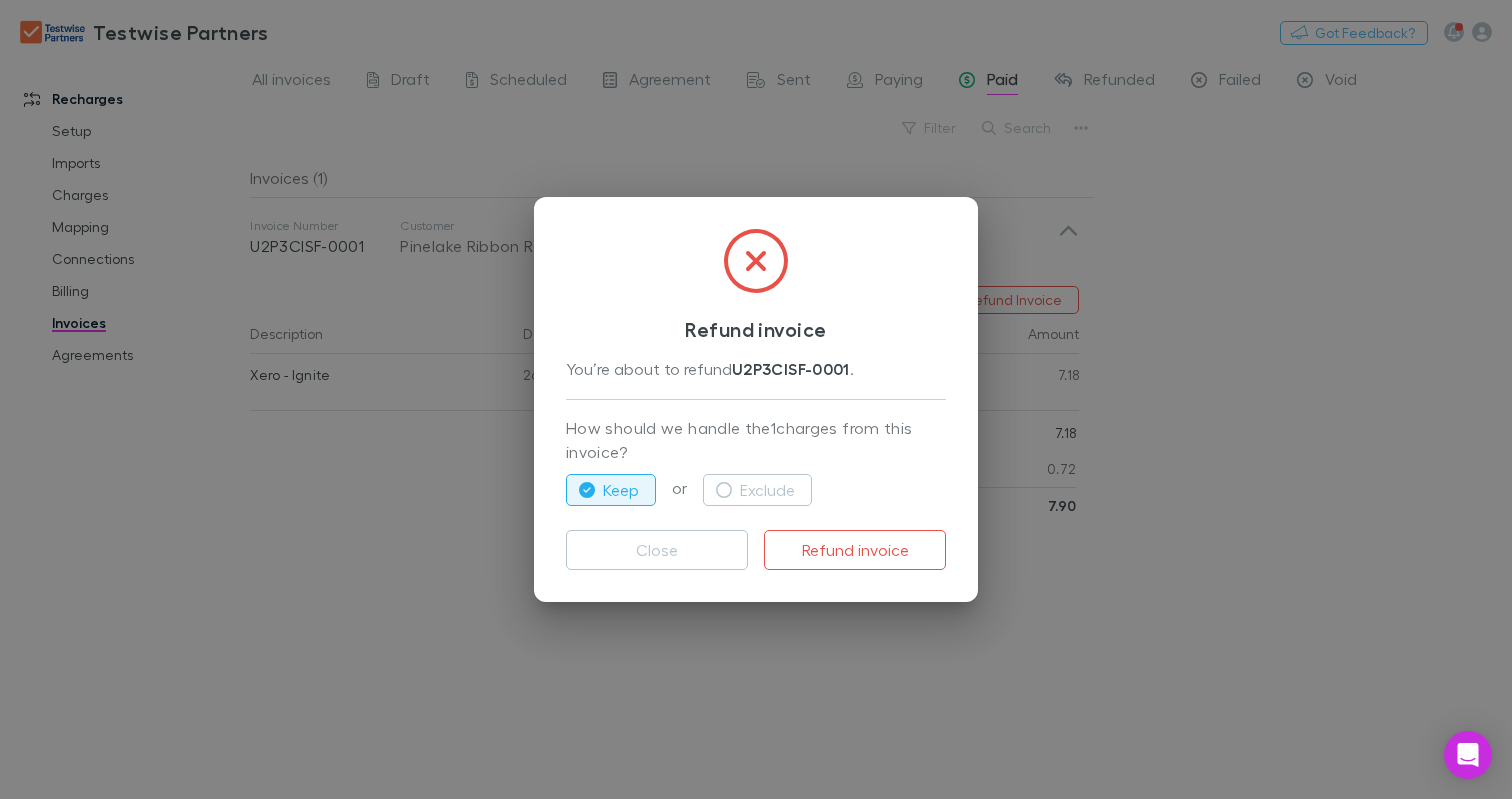 click on "How should we handle the  1  charges from this invoice?" at bounding box center [756, 441] 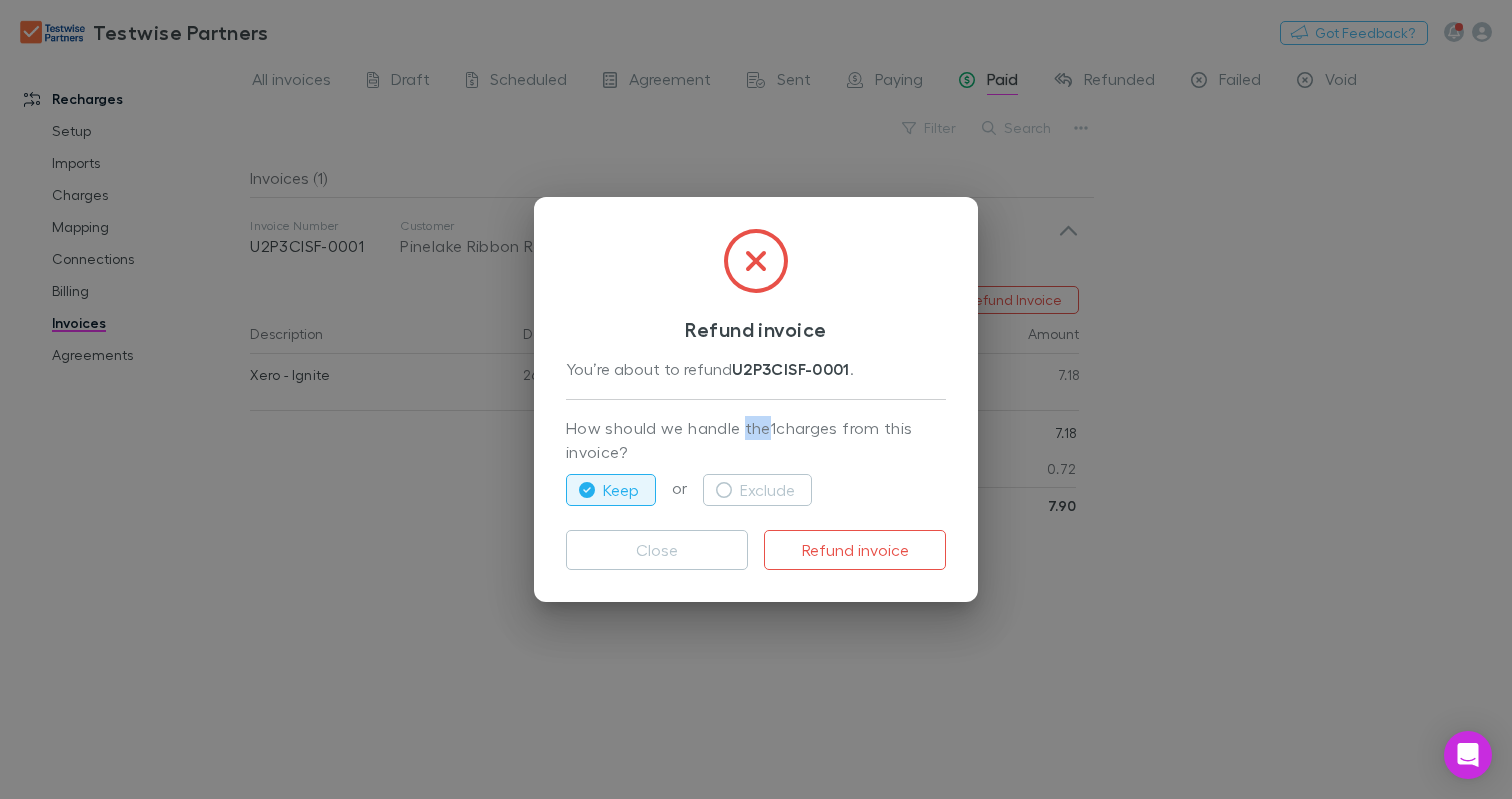 click on "How should we handle the  1  charges from this invoice?" at bounding box center [756, 441] 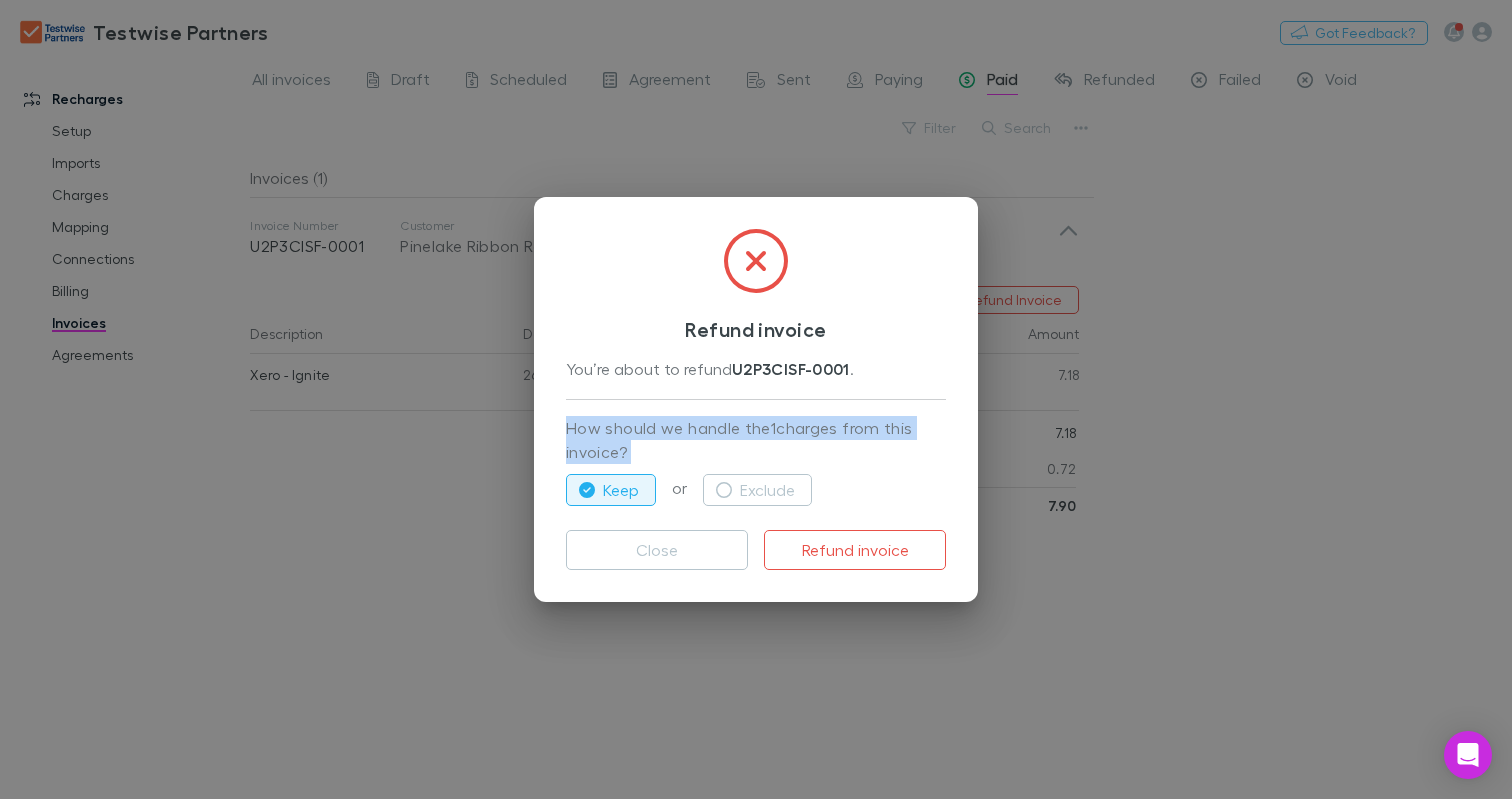 click on "How should we handle the  1  charges from this invoice?" at bounding box center (756, 441) 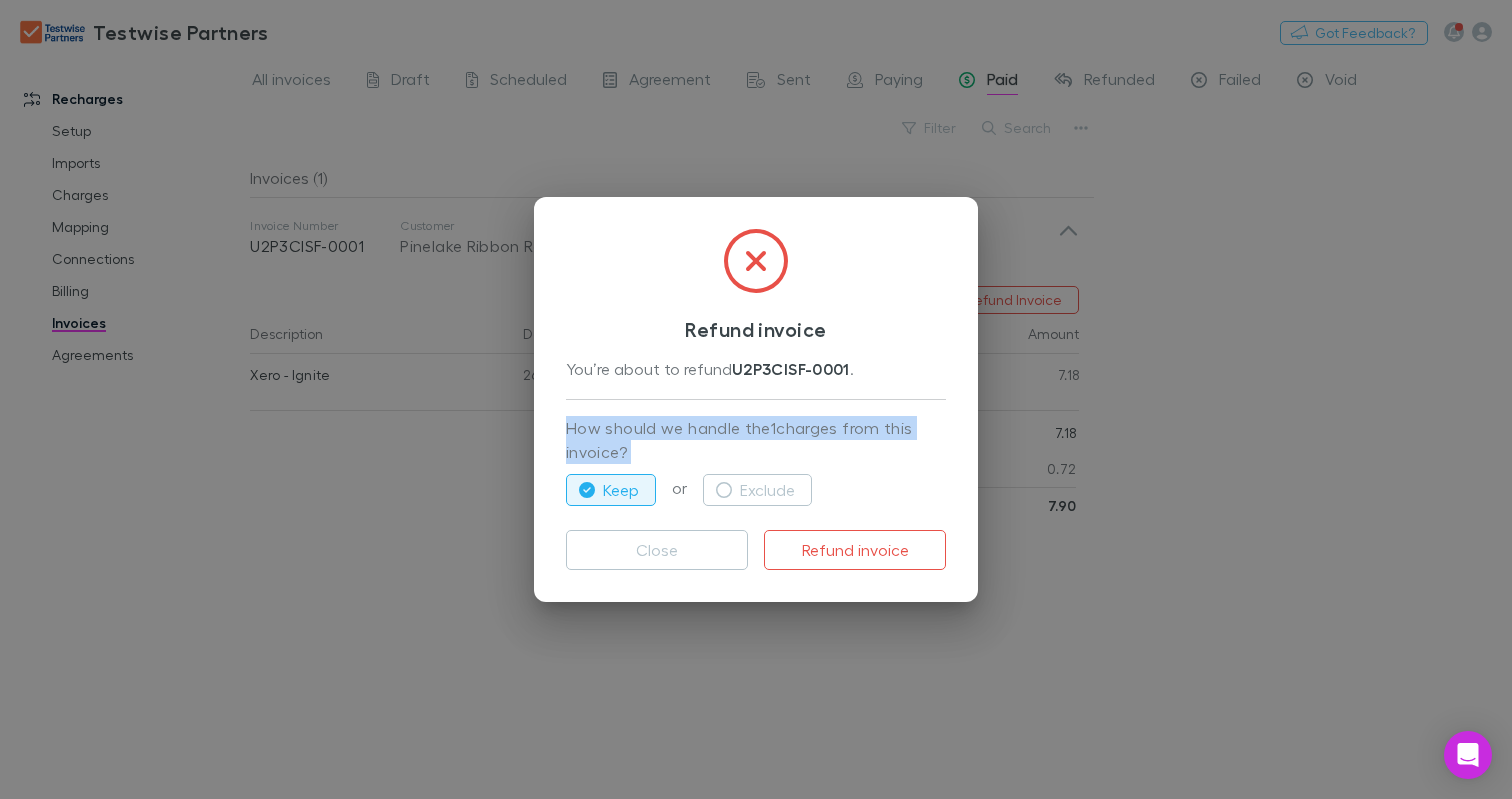 click on "How should we handle the  1  charges from this invoice?" at bounding box center [756, 441] 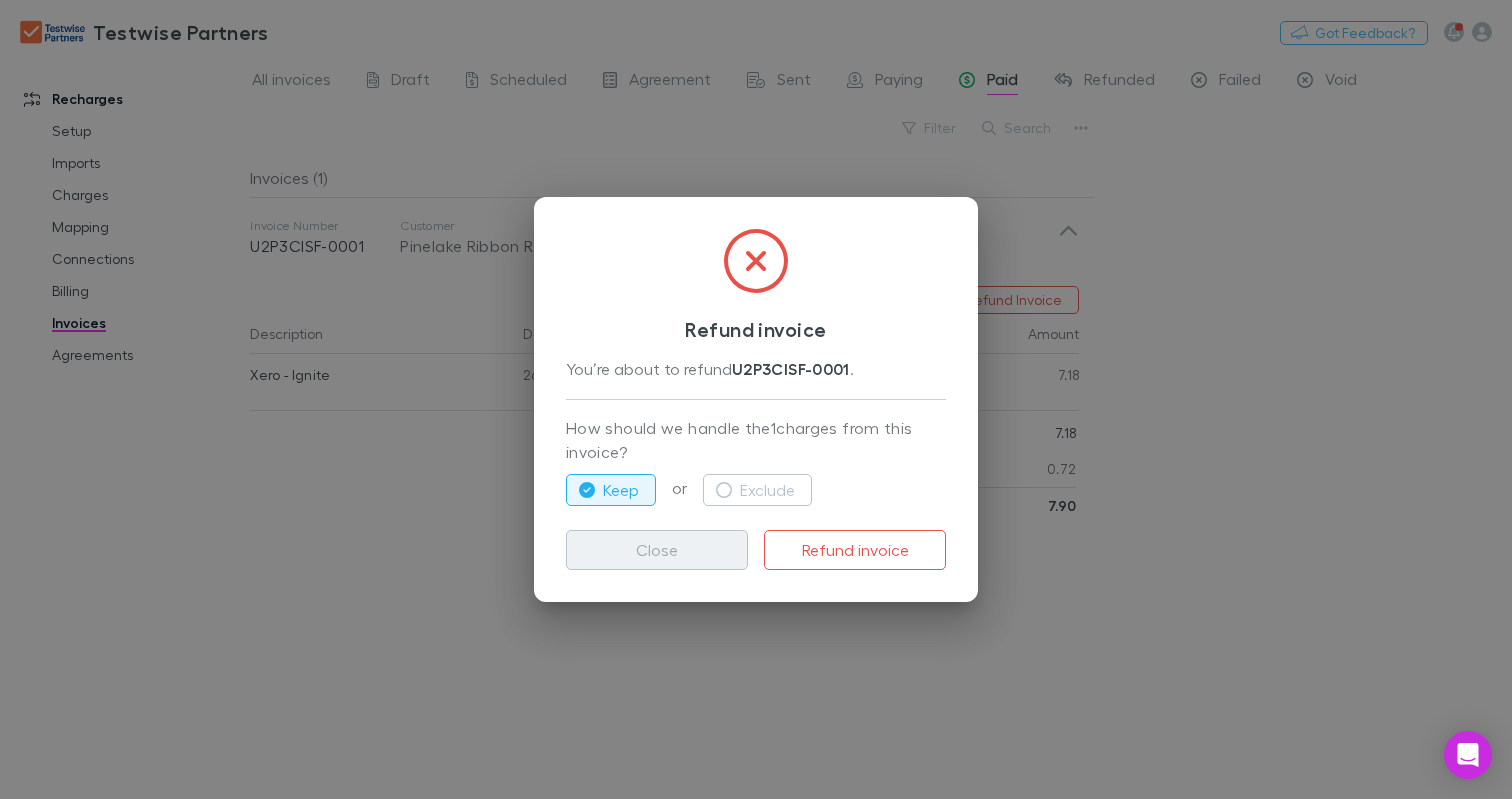 click on "Close" at bounding box center (657, 550) 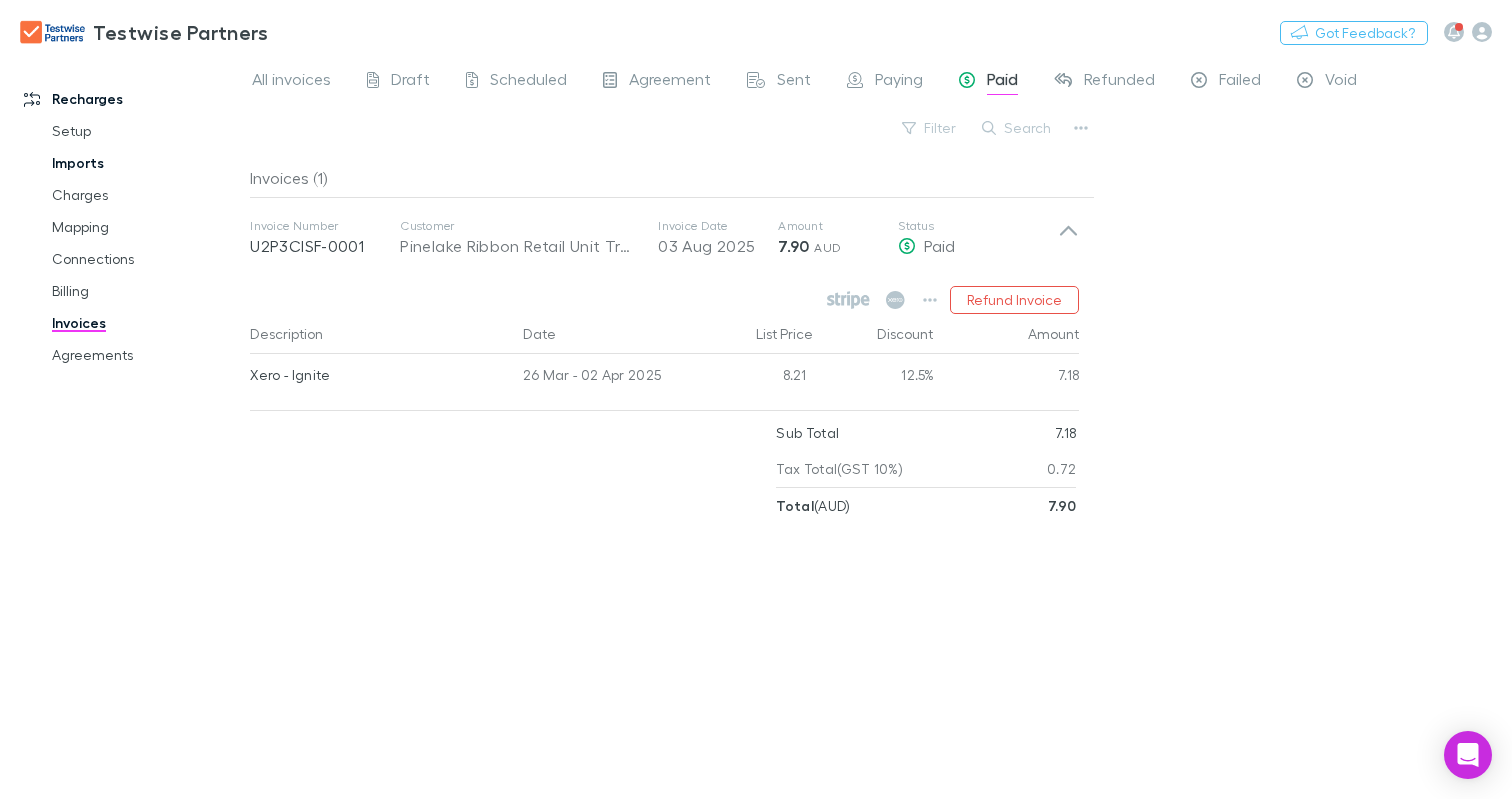 click on "Imports" at bounding box center (146, 163) 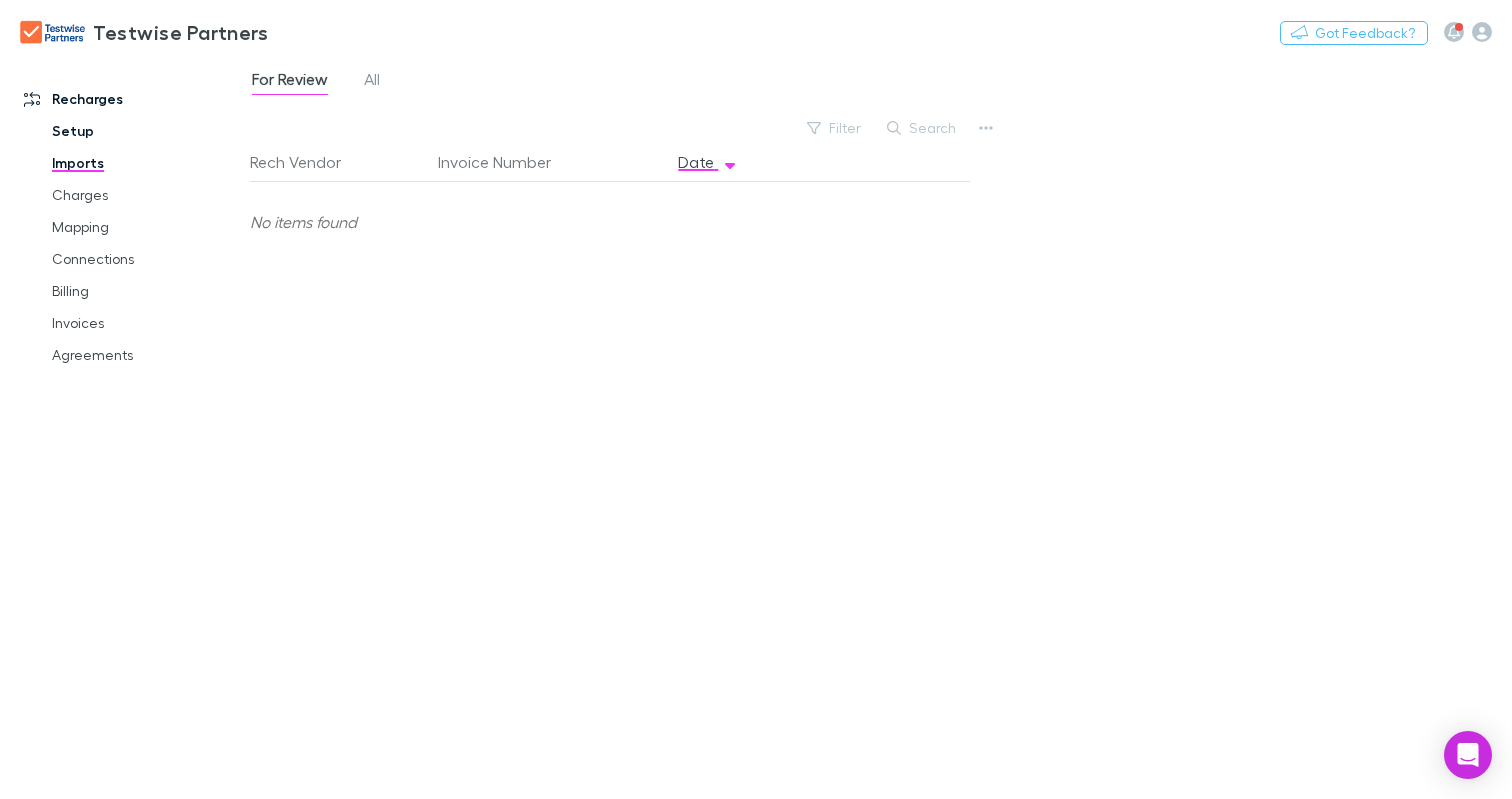 click on "Setup" at bounding box center [146, 131] 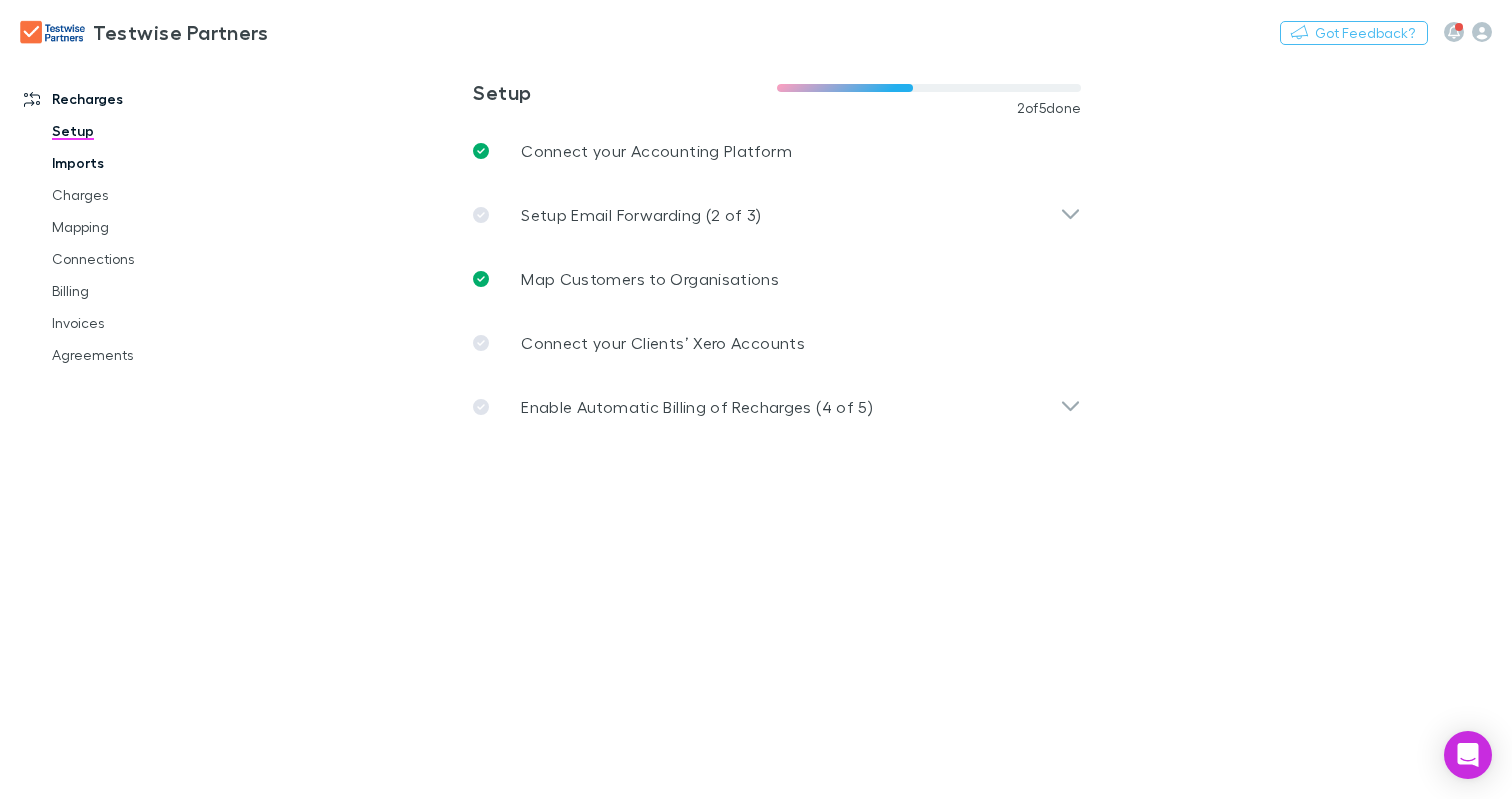 click on "Imports" at bounding box center [146, 163] 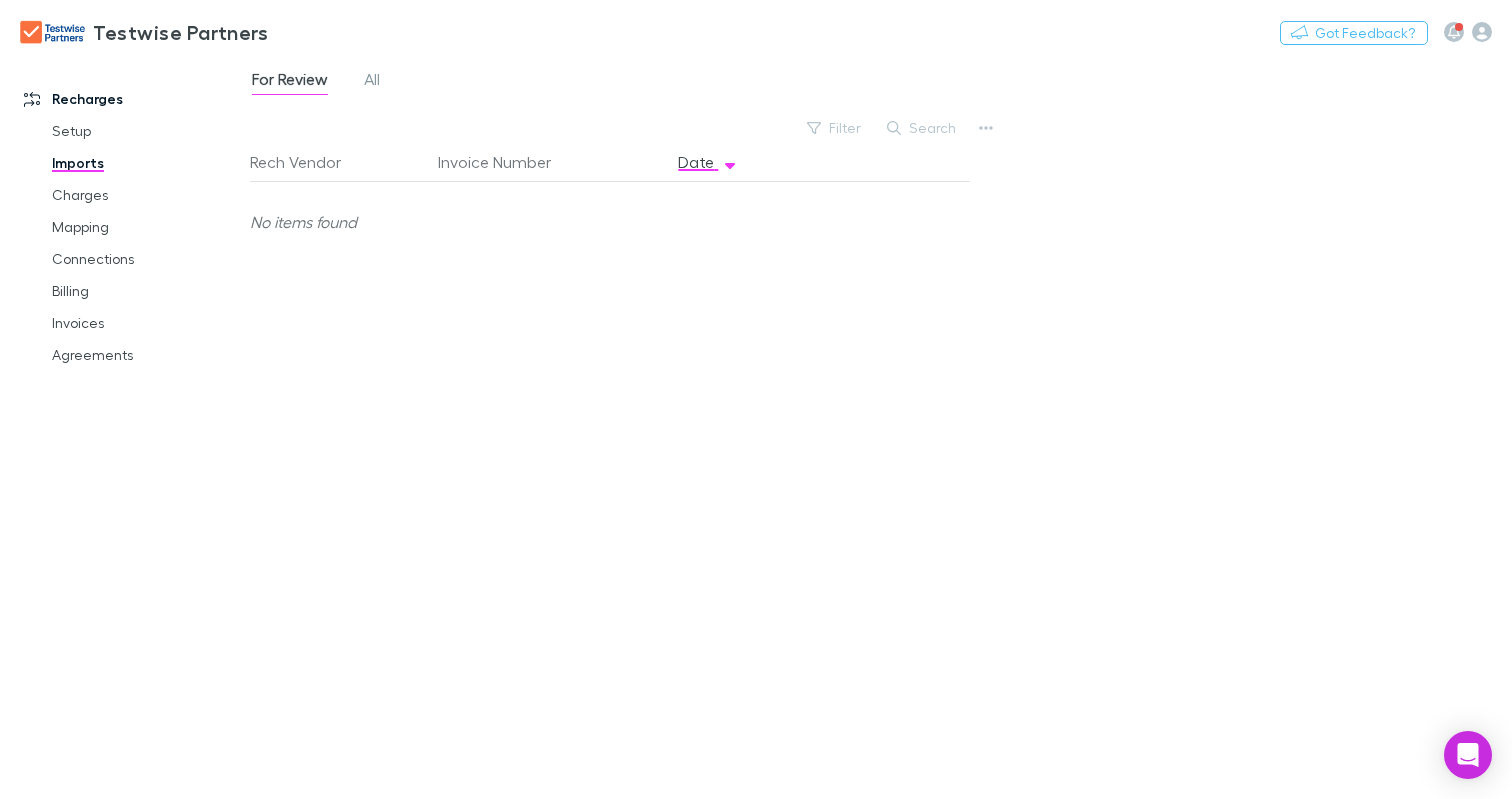 click on "For Review All" at bounding box center (324, 82) 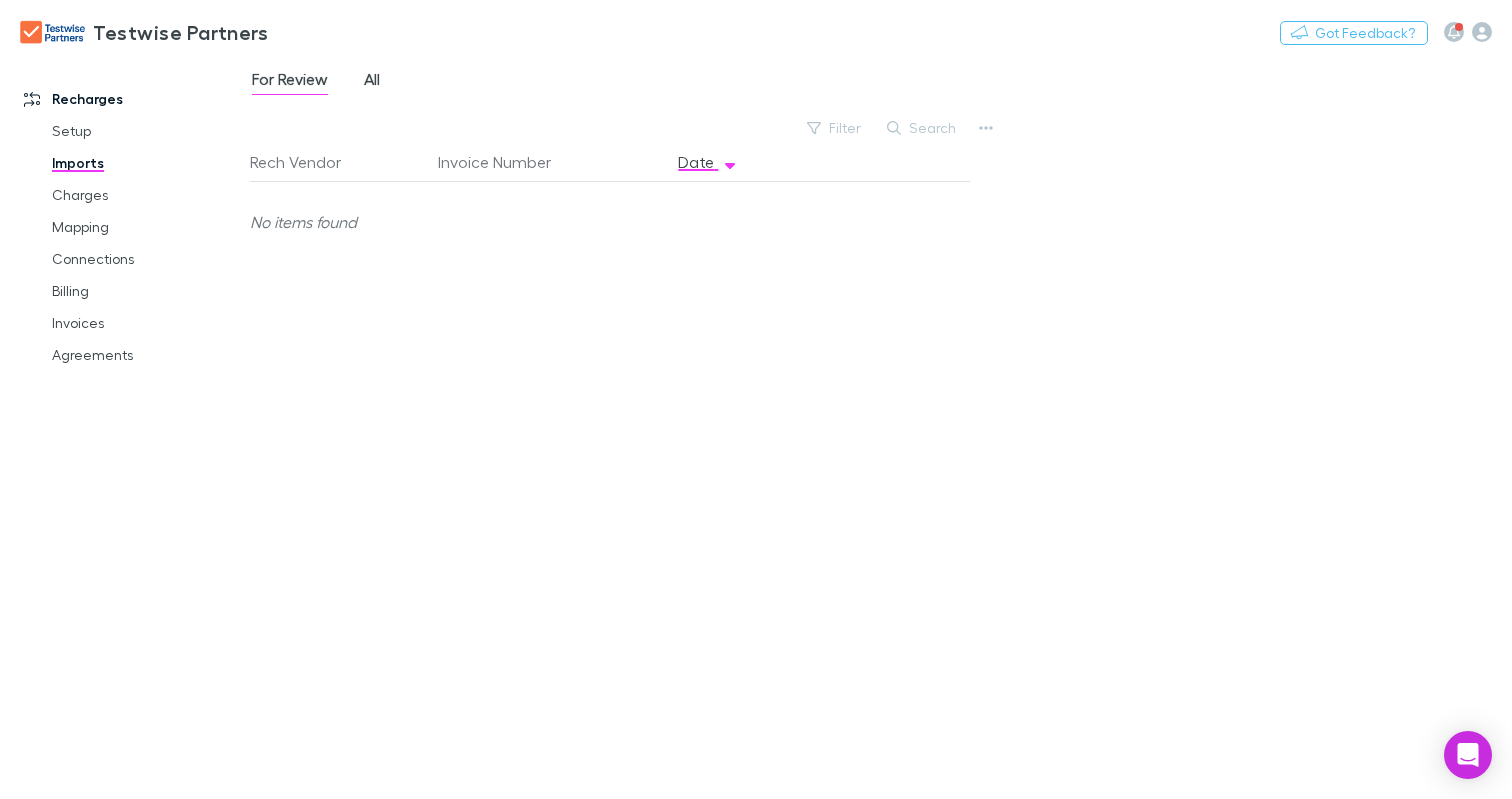 click on "All" at bounding box center (372, 82) 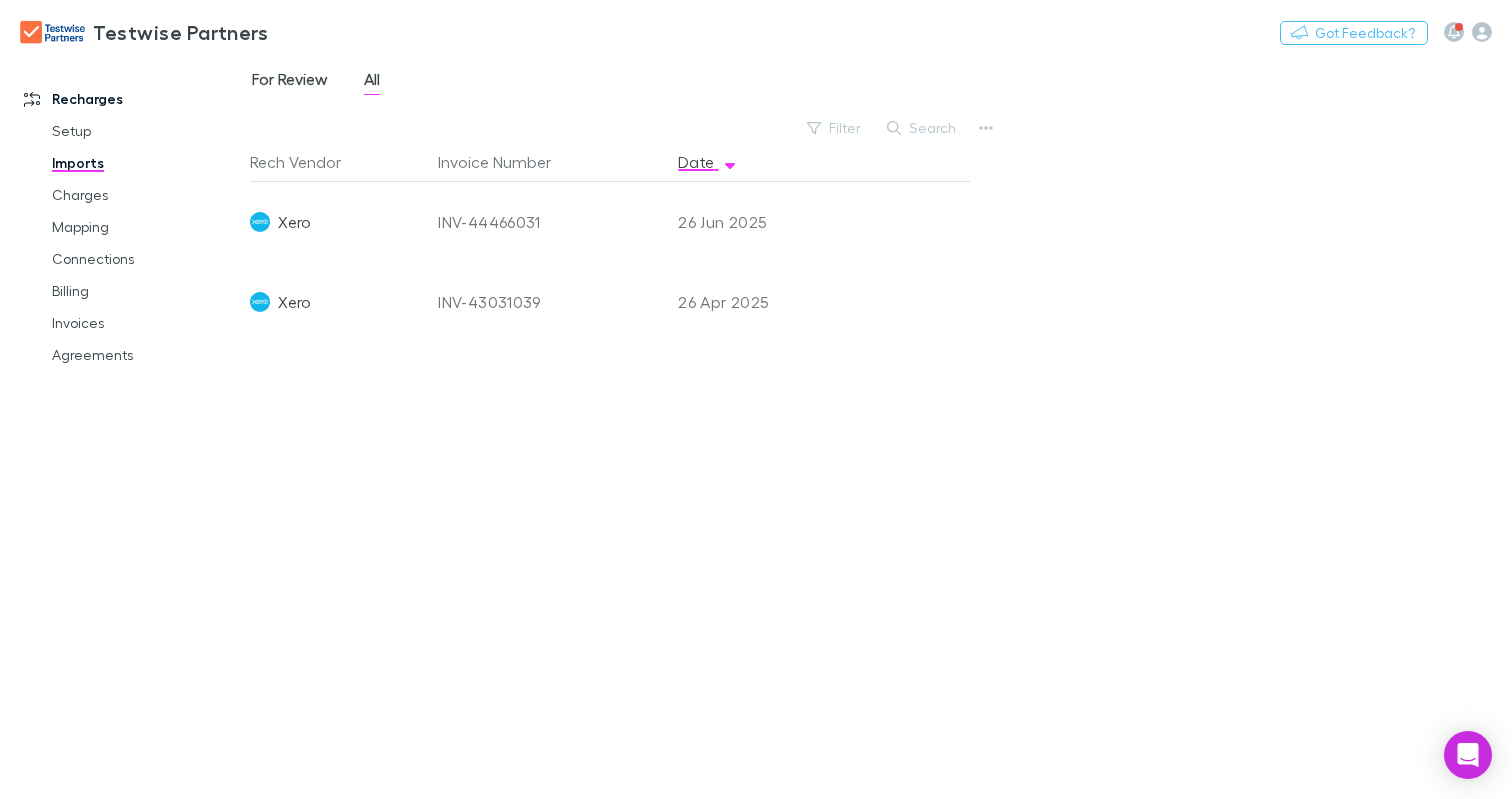 click on "For Review" at bounding box center (290, 82) 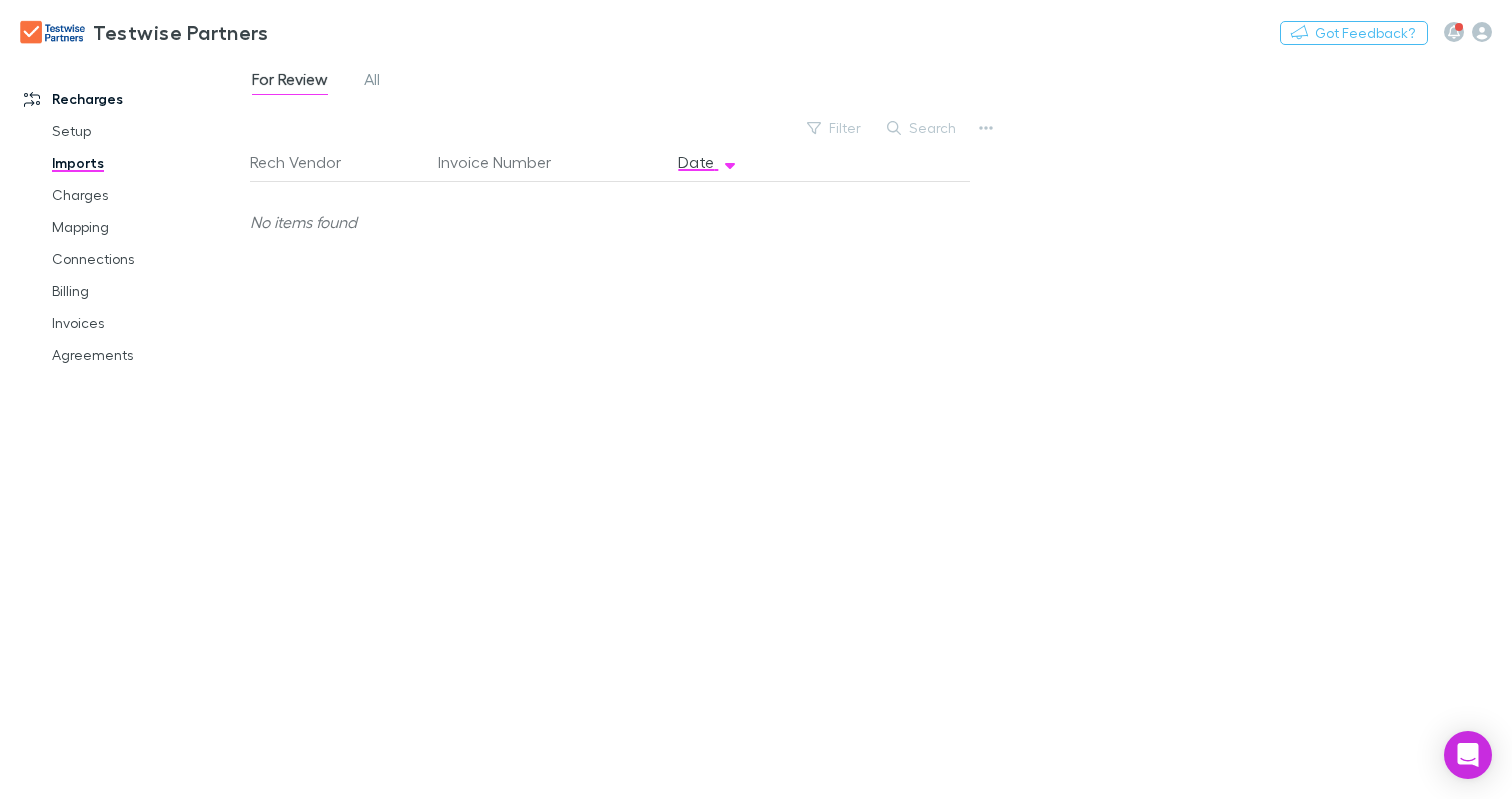 click on "Rech Vendor   Invoice Number   Date     No items found" at bounding box center (610, 462) 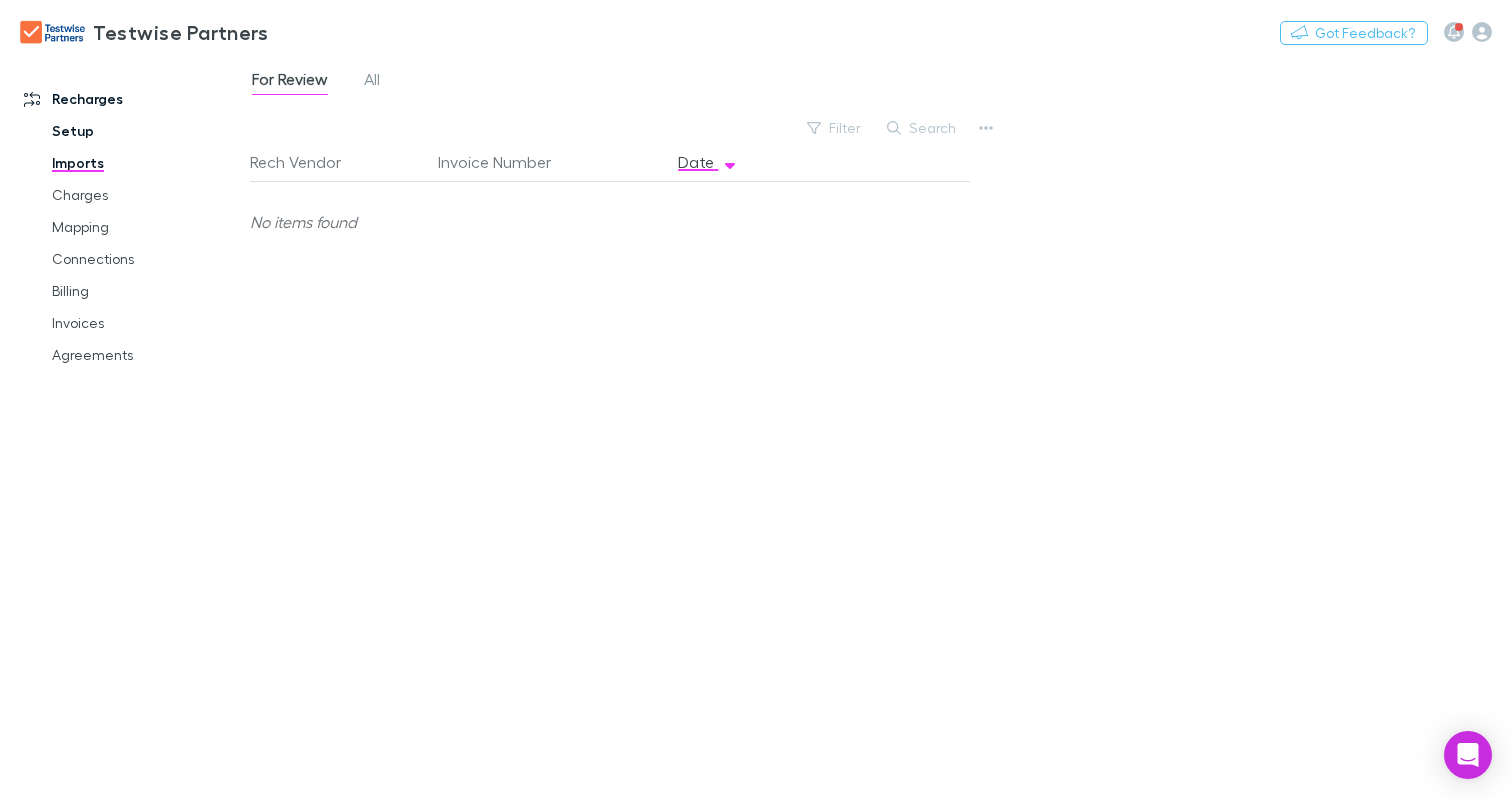 click on "Setup" at bounding box center [146, 131] 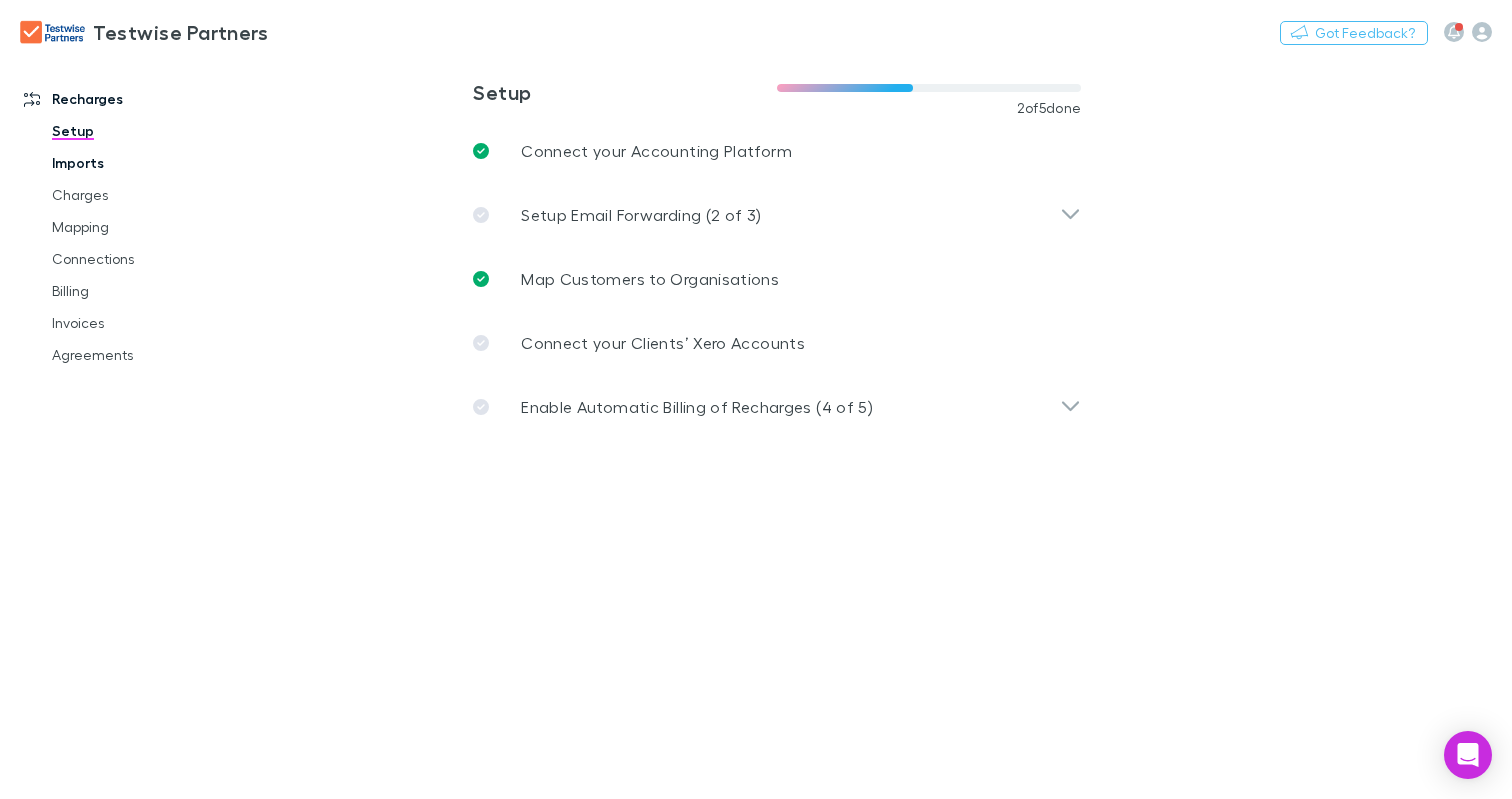 click on "Imports" at bounding box center (146, 163) 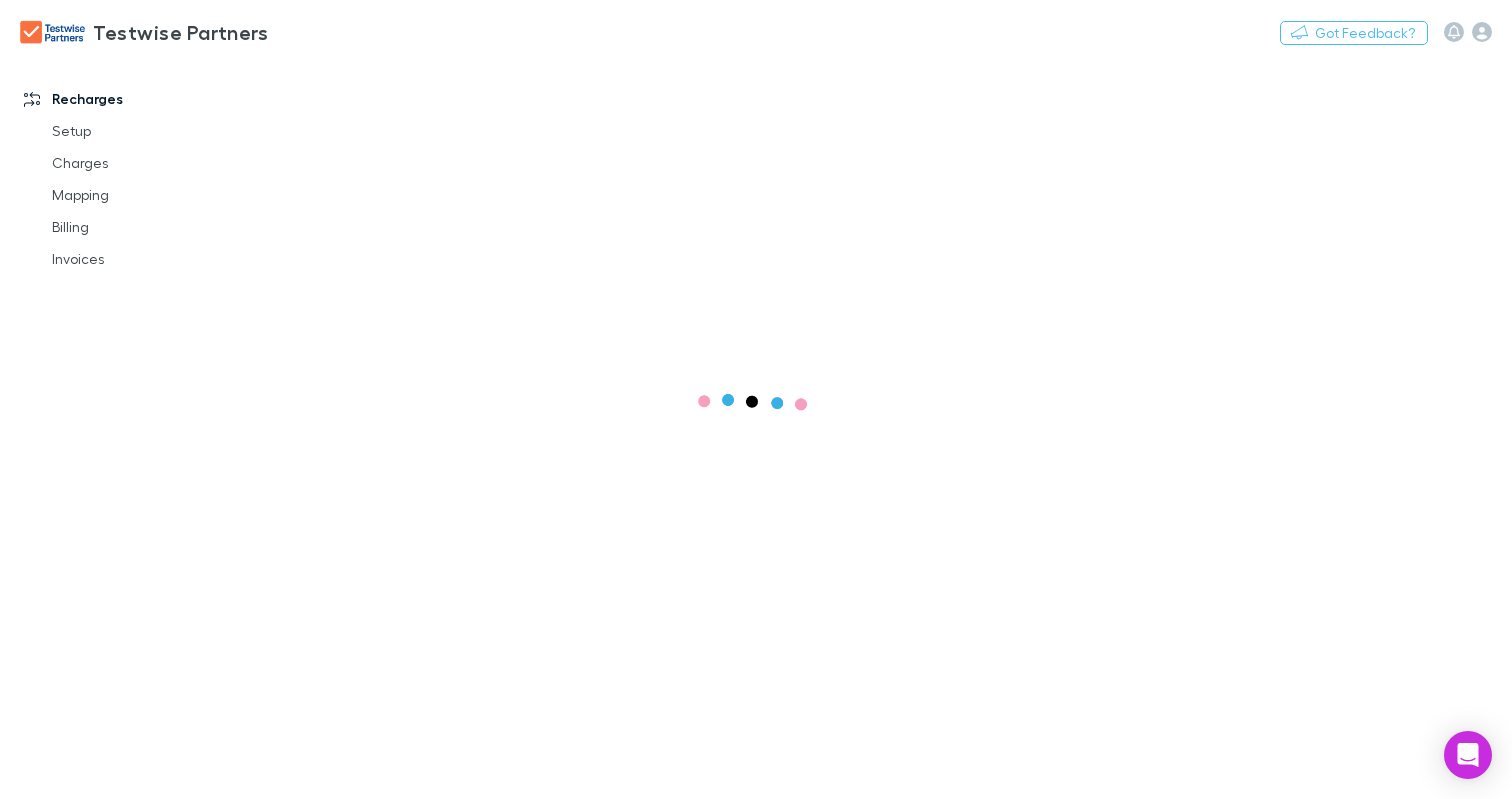 scroll, scrollTop: 0, scrollLeft: 0, axis: both 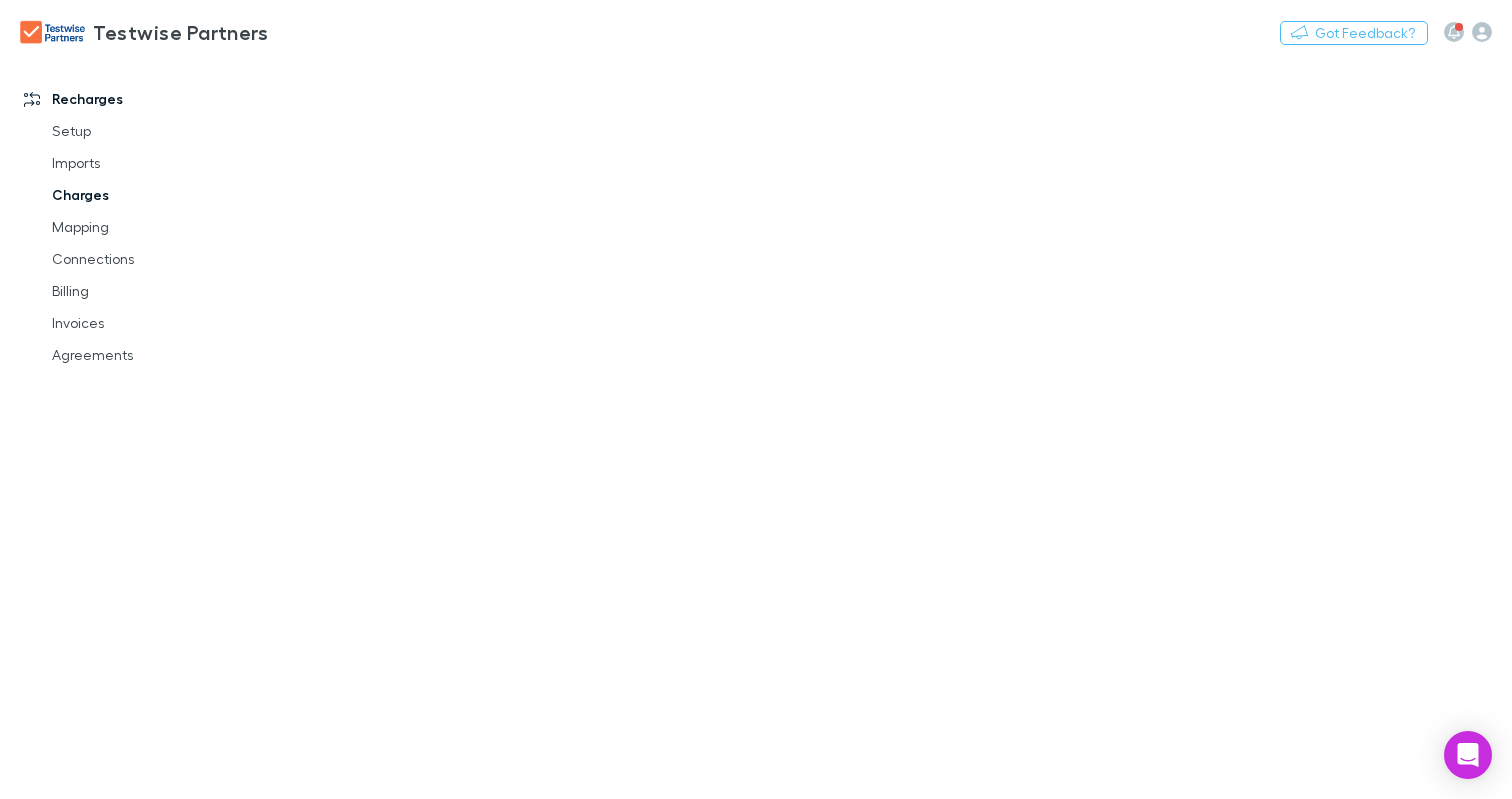 click on "Charges" at bounding box center (146, 195) 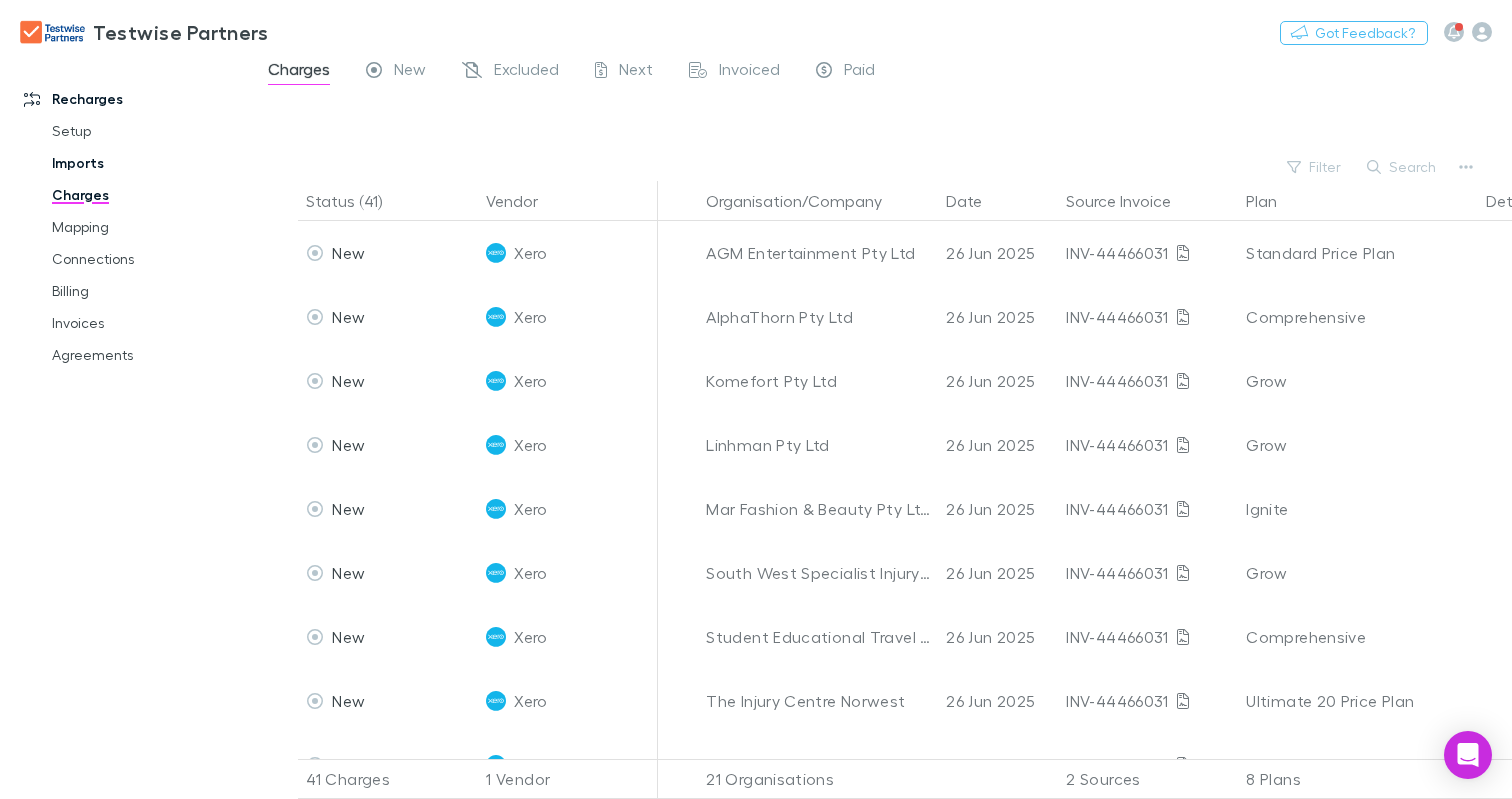 click on "Imports" at bounding box center [146, 163] 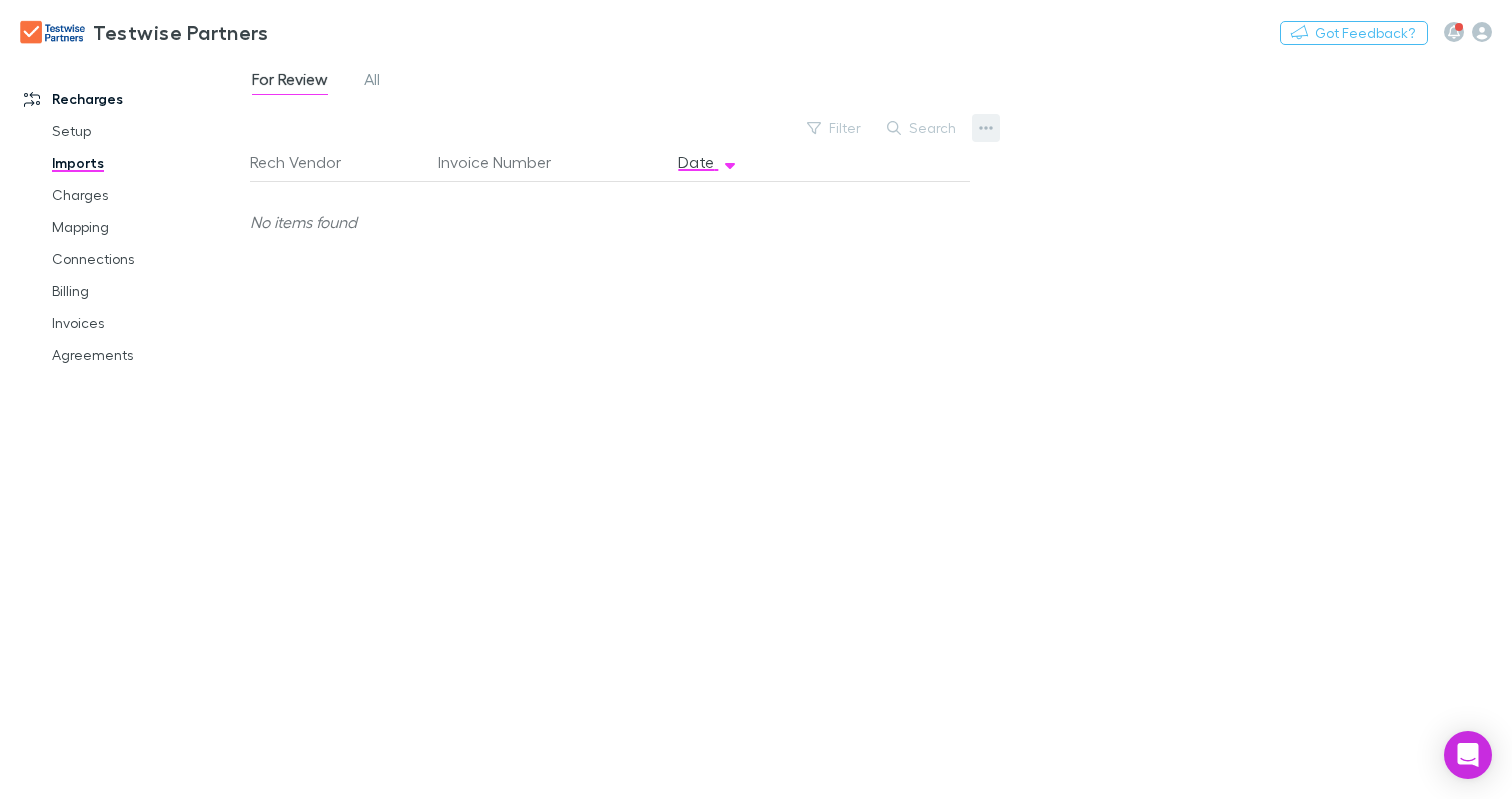 click 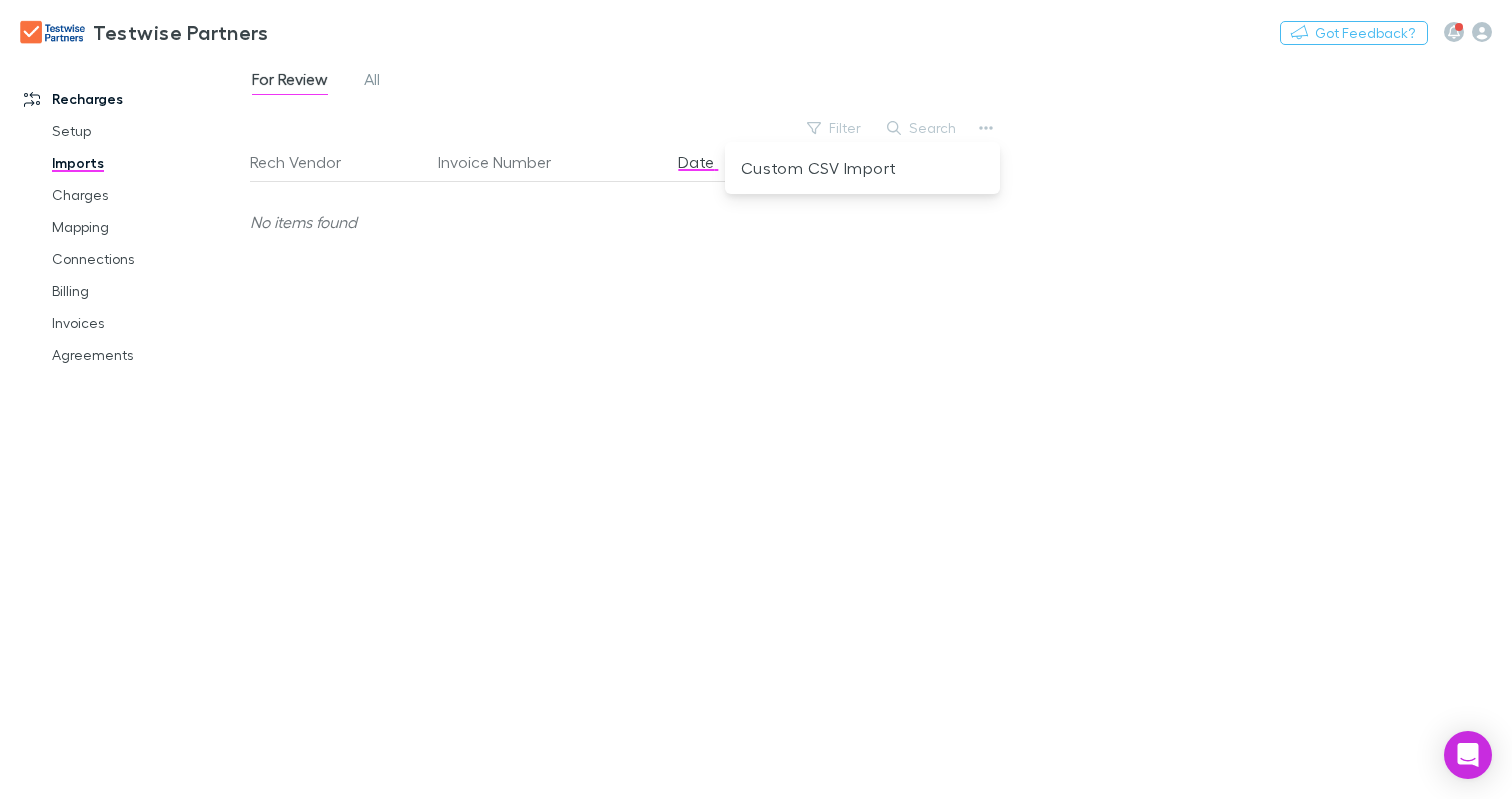 click at bounding box center (756, 399) 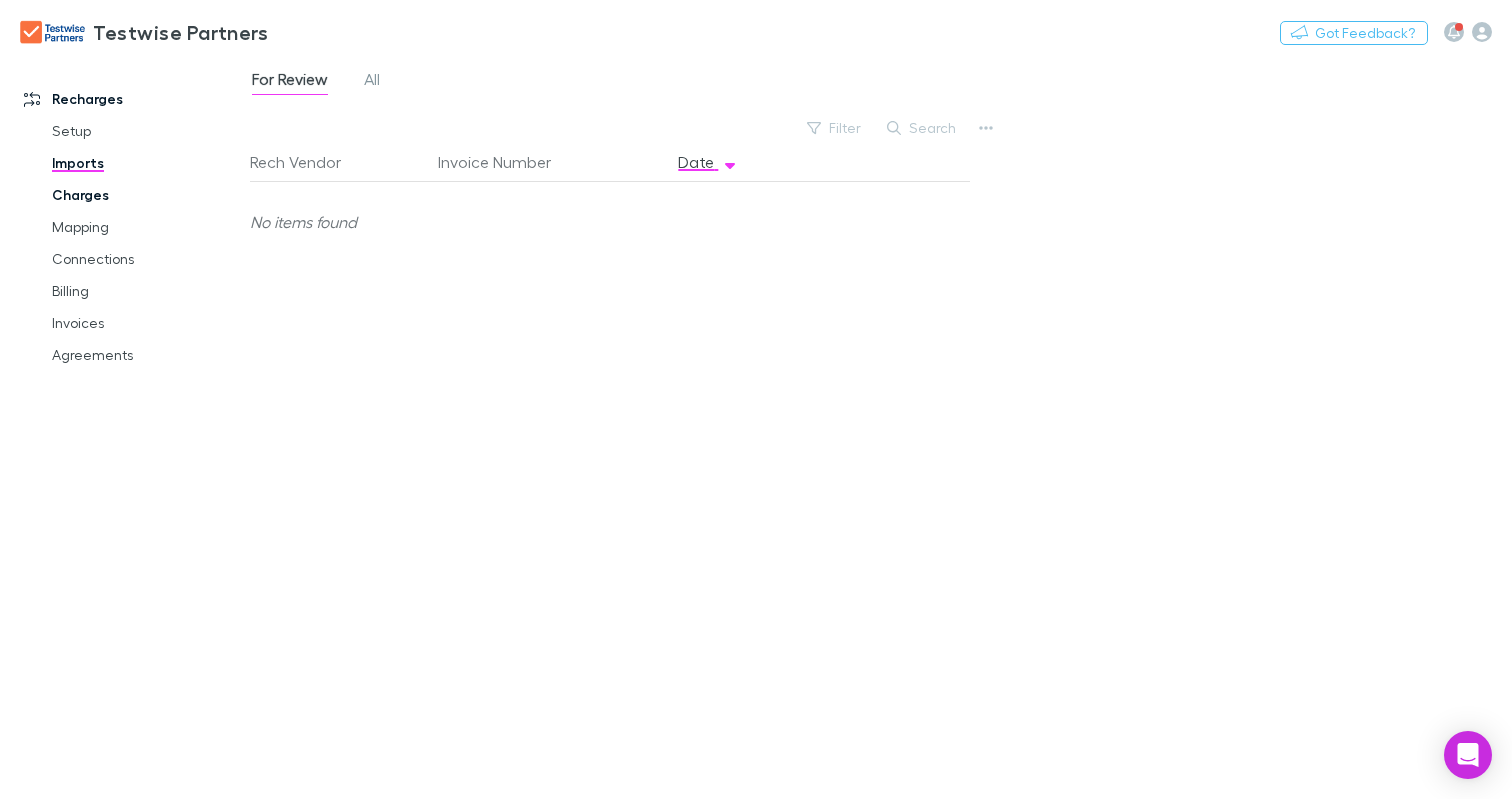 click on "Charges" at bounding box center (146, 195) 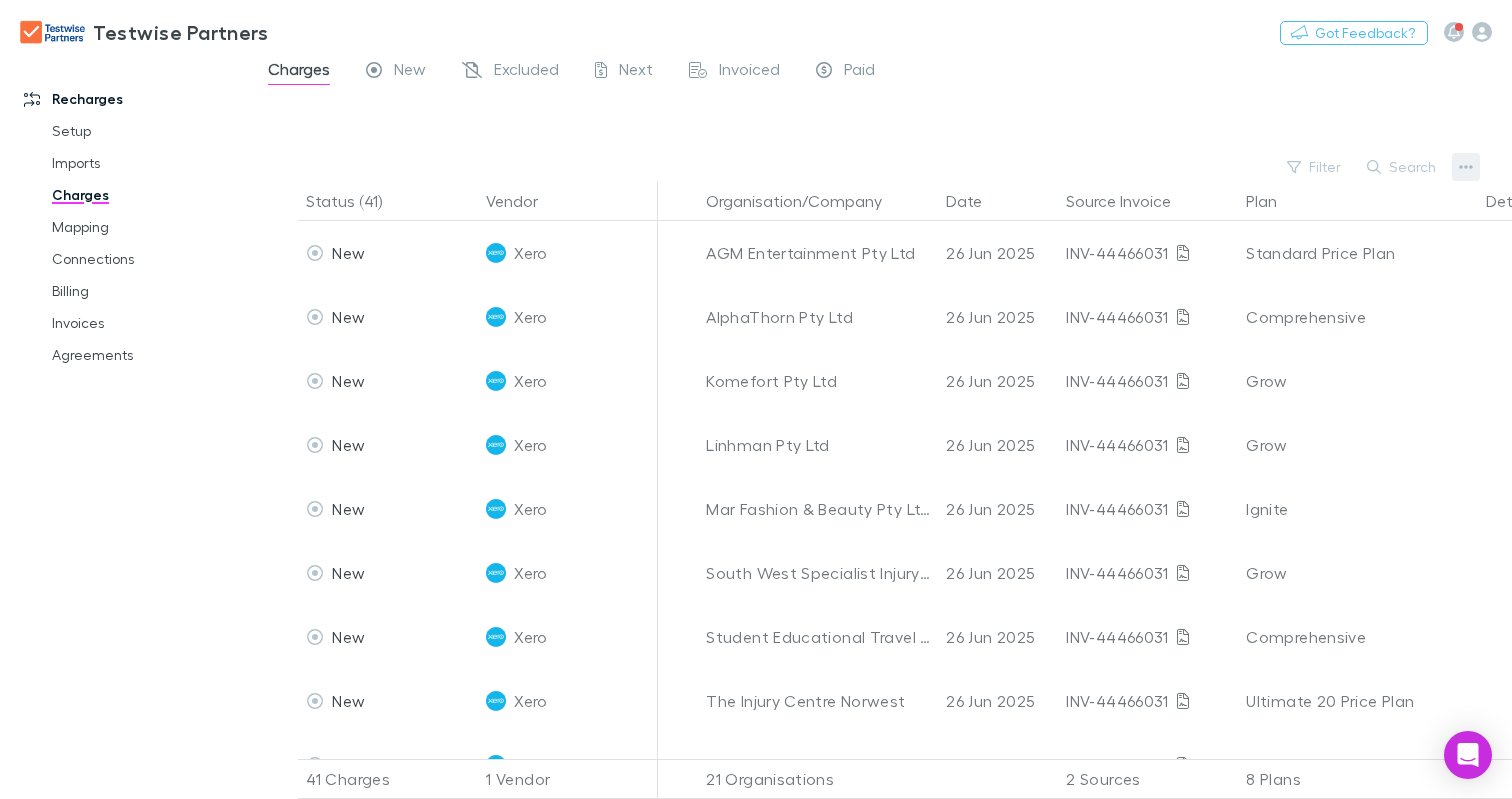 click 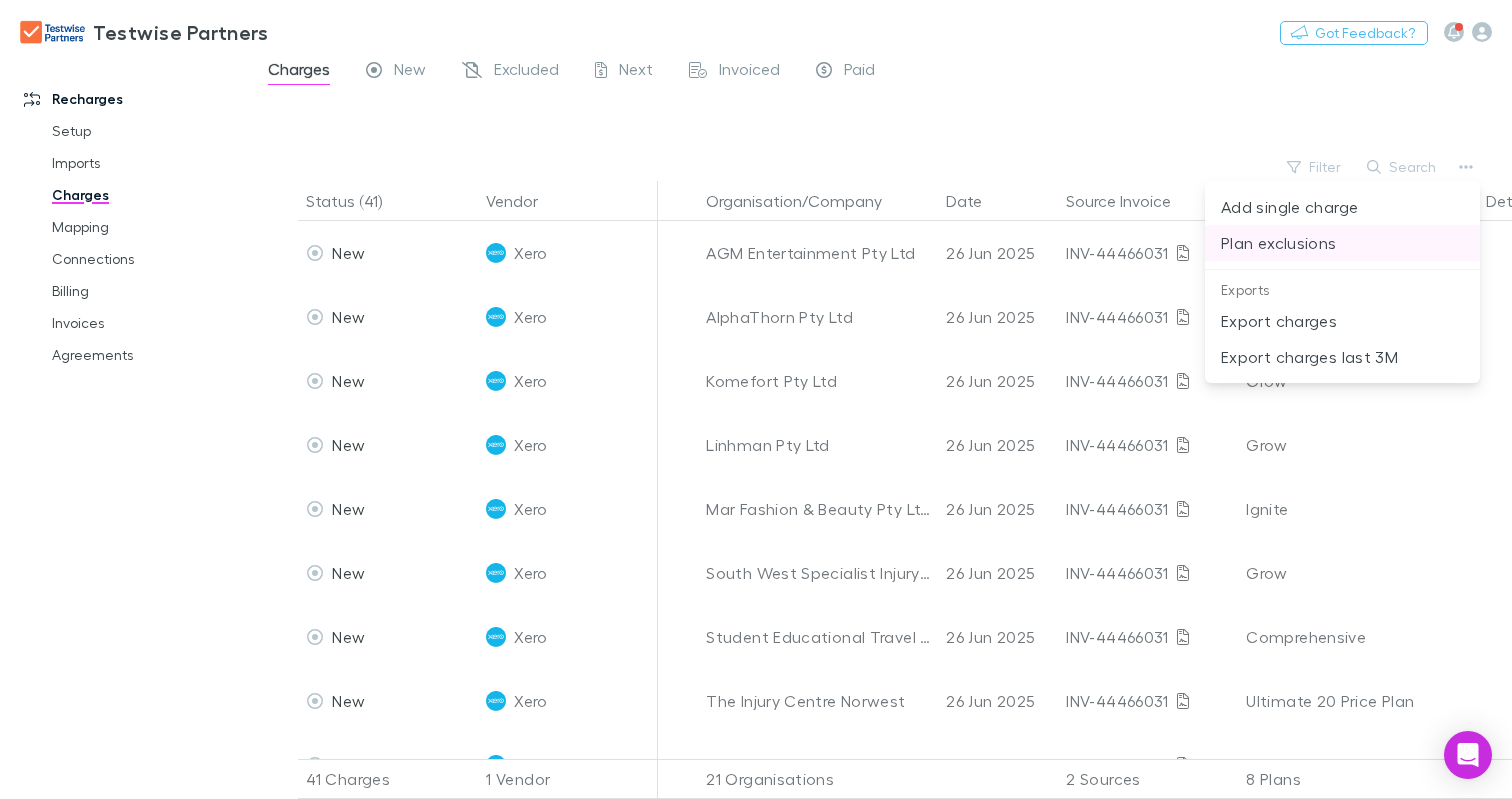 click on "Plan exclusions" at bounding box center [1342, 243] 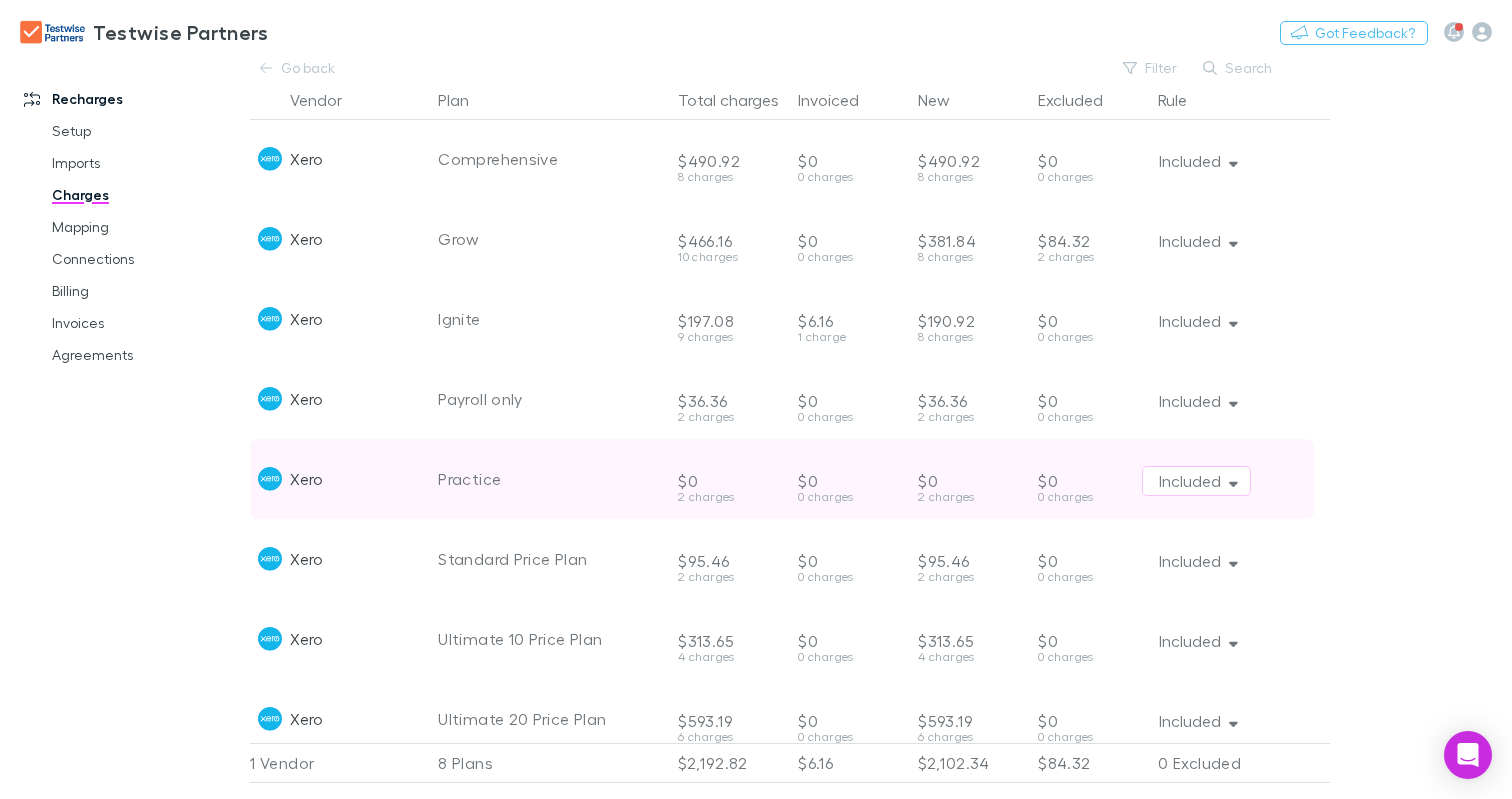 scroll, scrollTop: 0, scrollLeft: 0, axis: both 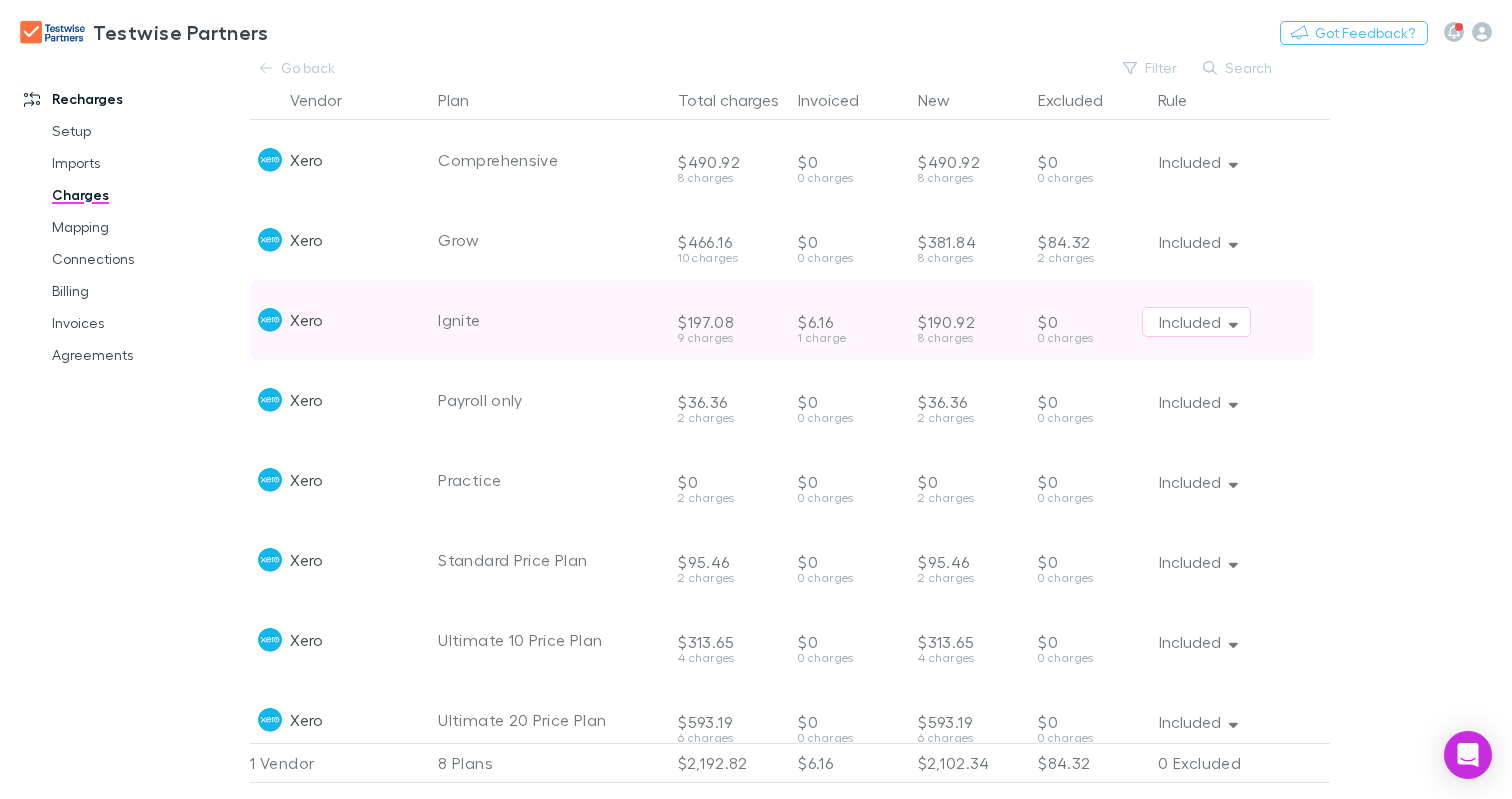click on "Ignite" at bounding box center [550, 320] 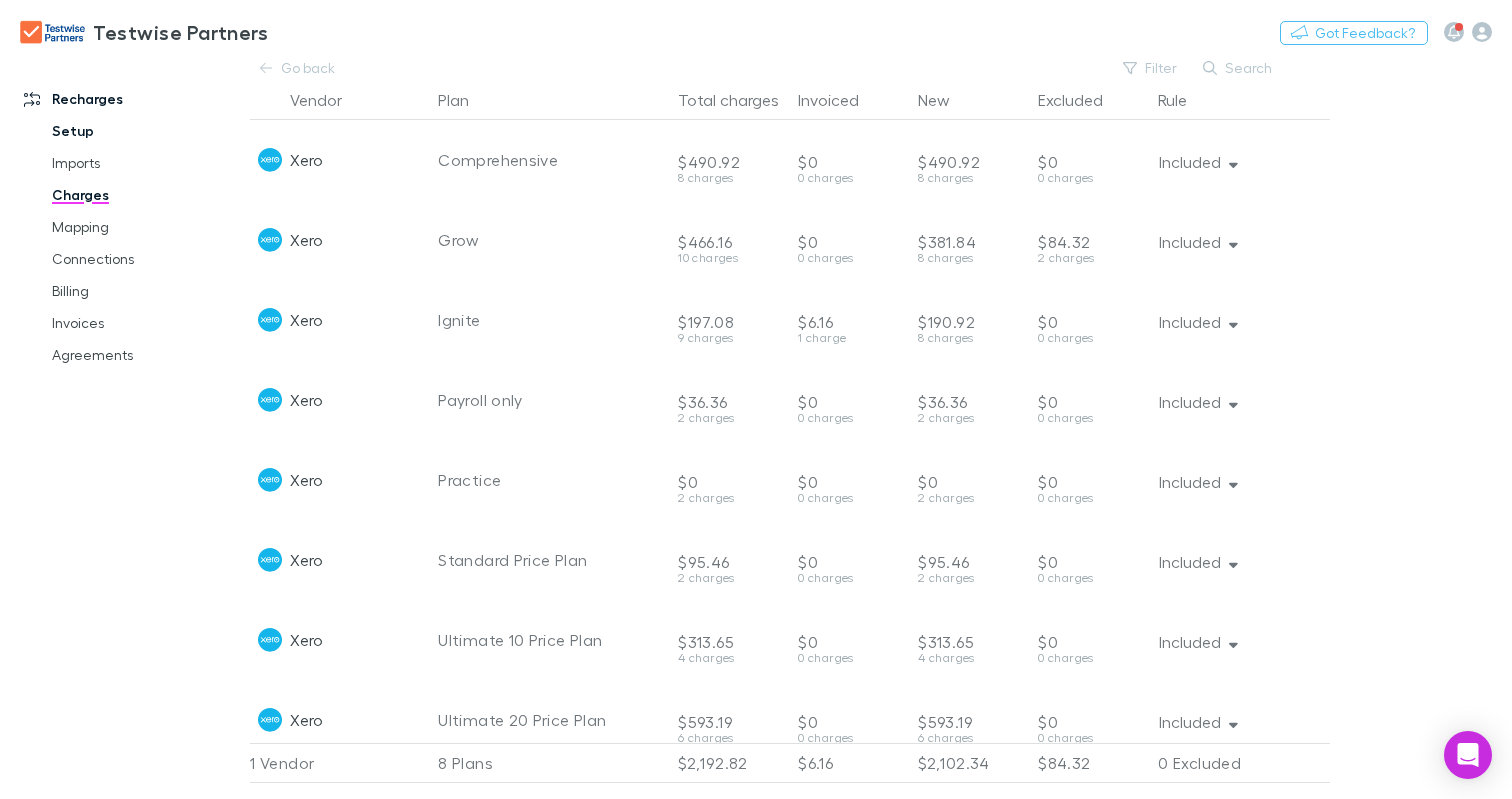 click on "Setup" at bounding box center (146, 131) 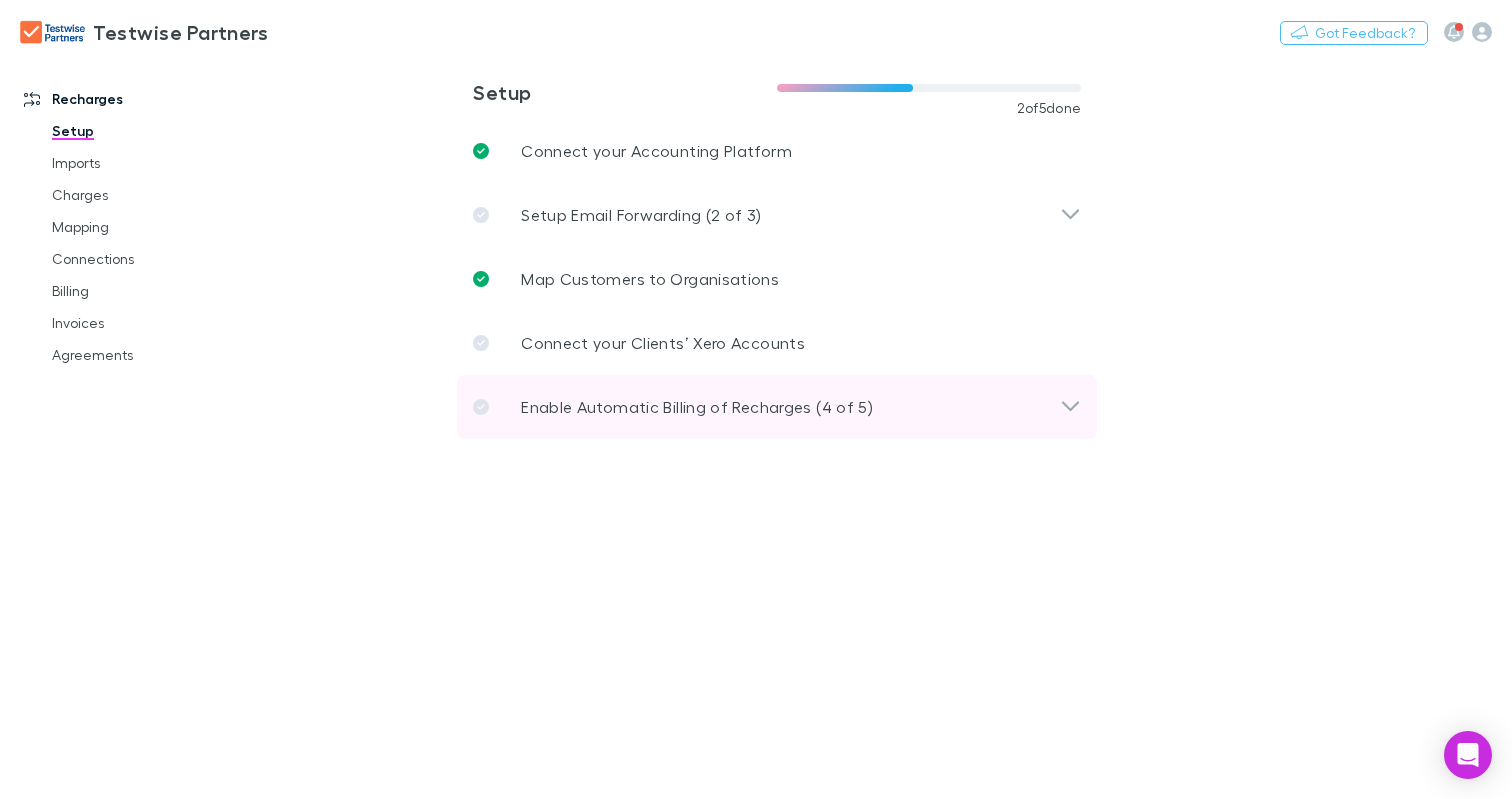click on "Enable Automatic Billing of Recharges    (4 of 5)" at bounding box center (777, 407) 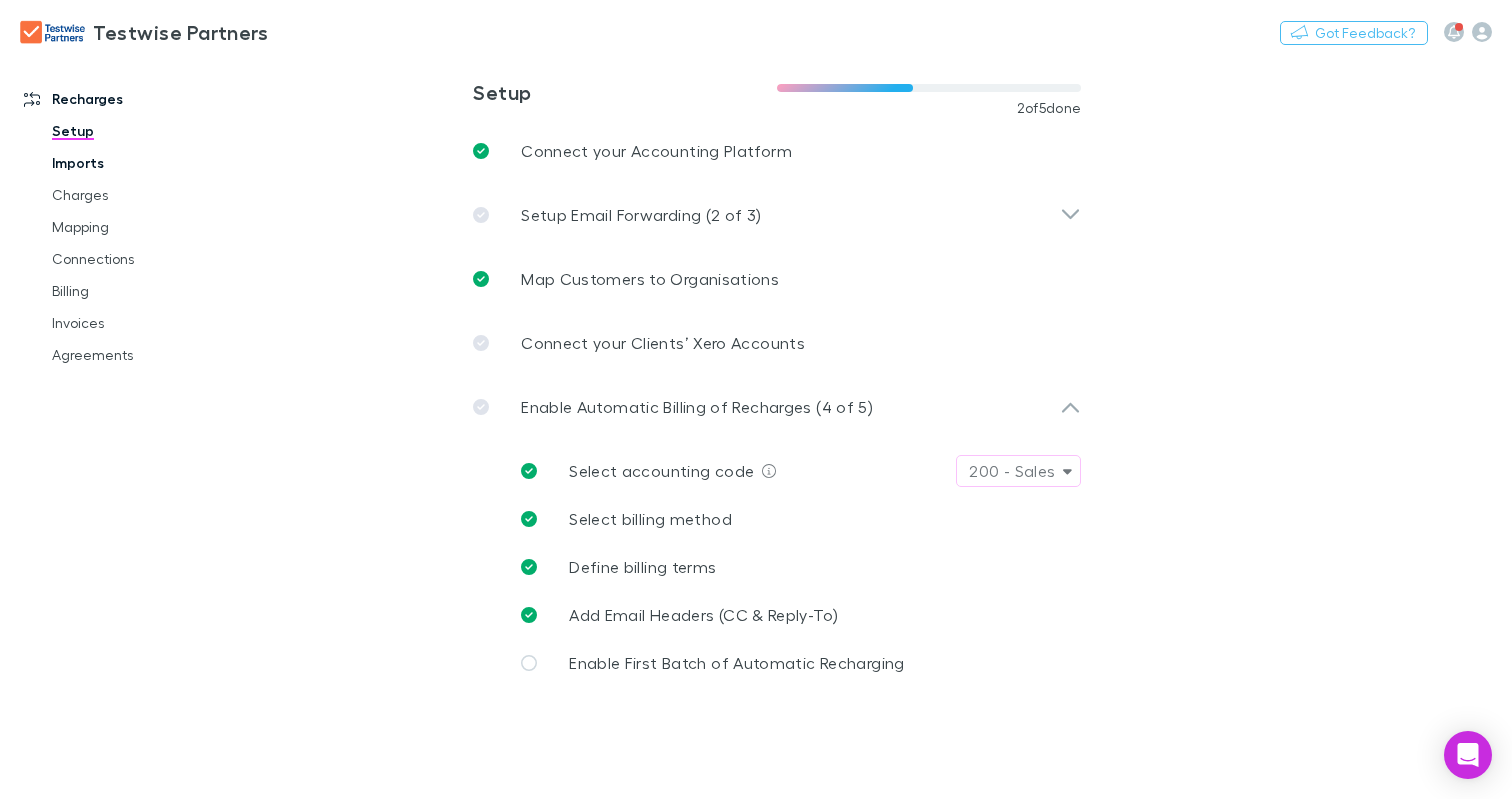 click on "Imports" at bounding box center (146, 163) 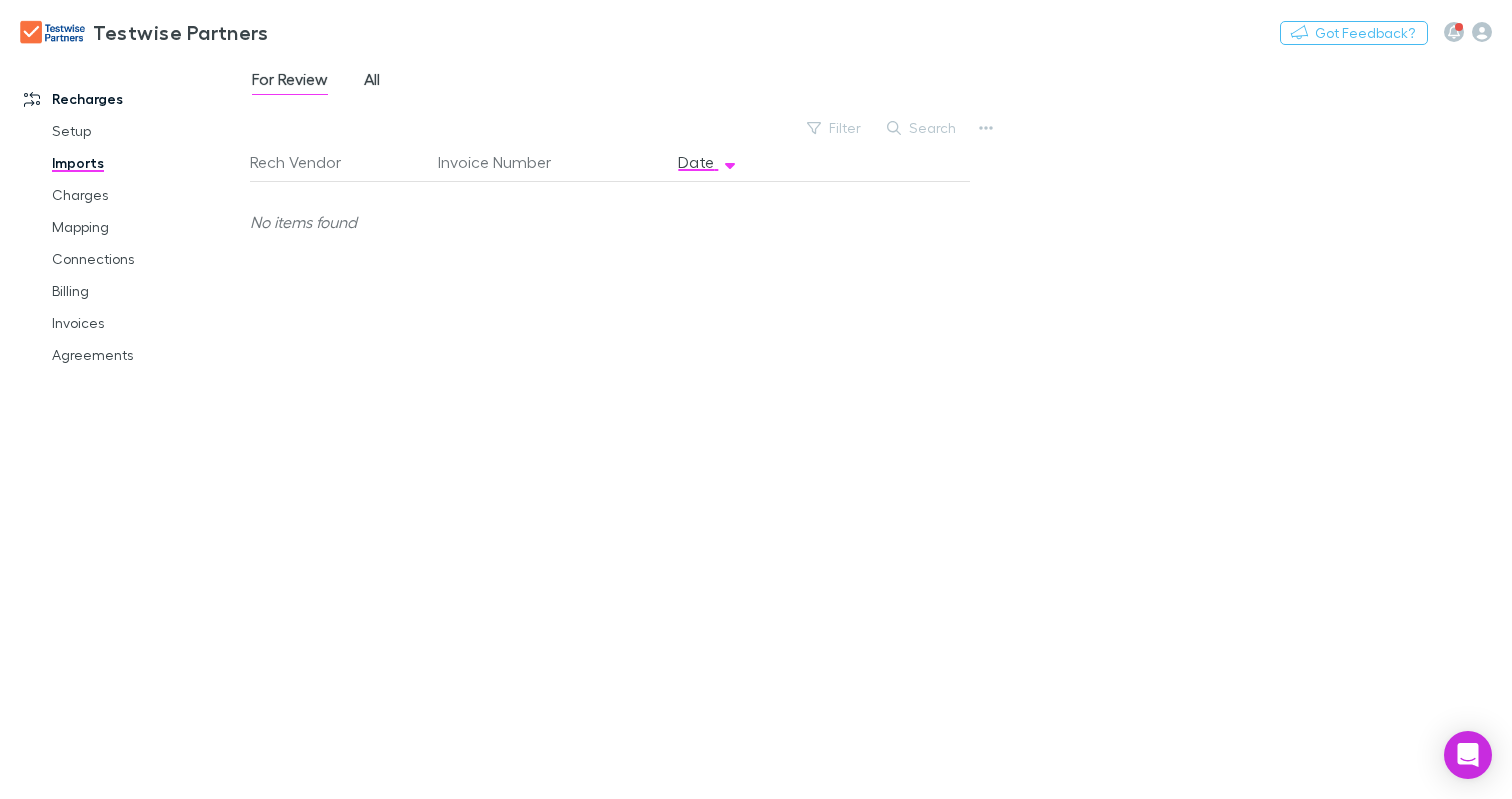 click on "All" at bounding box center [372, 82] 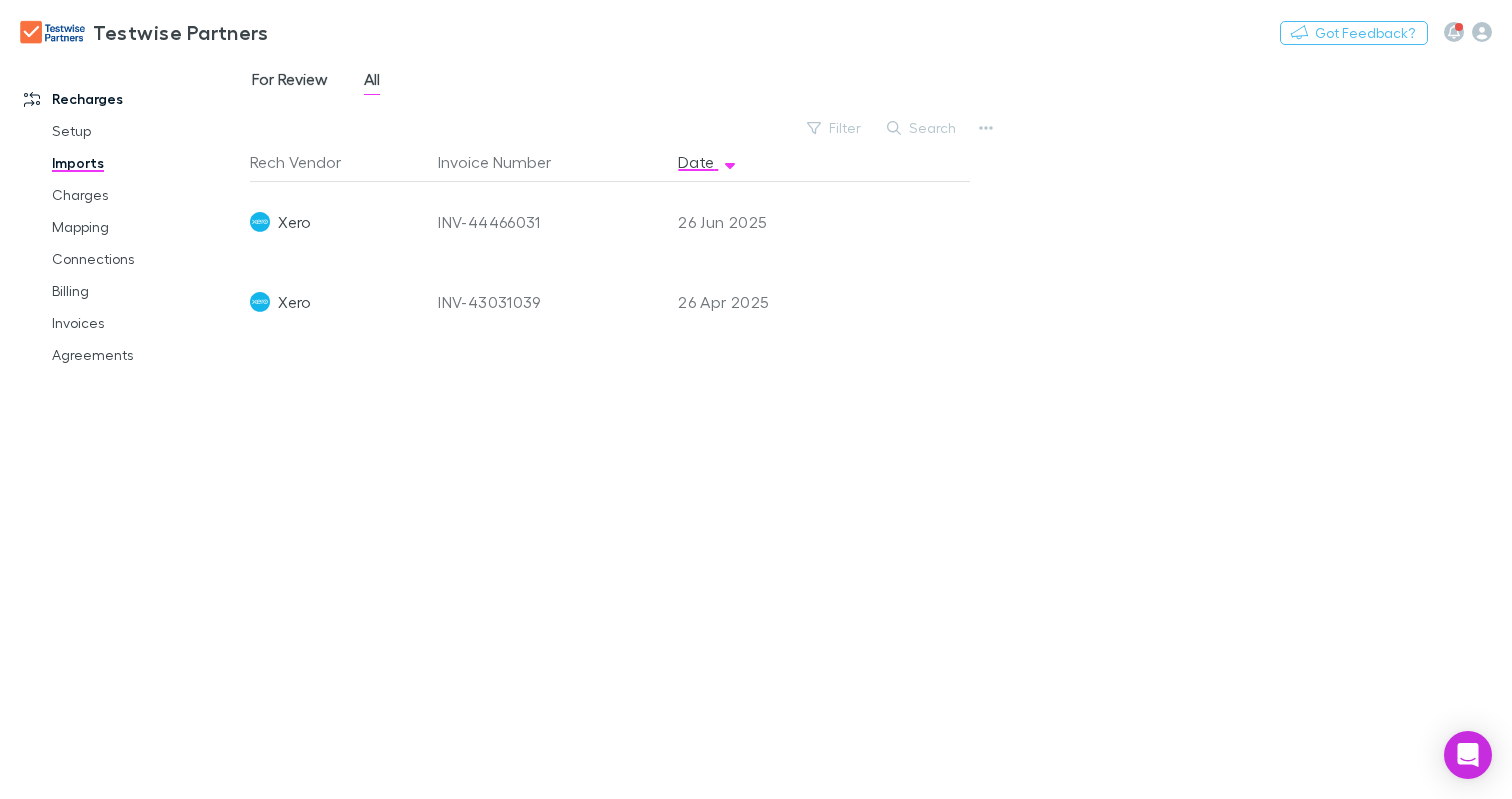 click on "For Review" at bounding box center [290, 82] 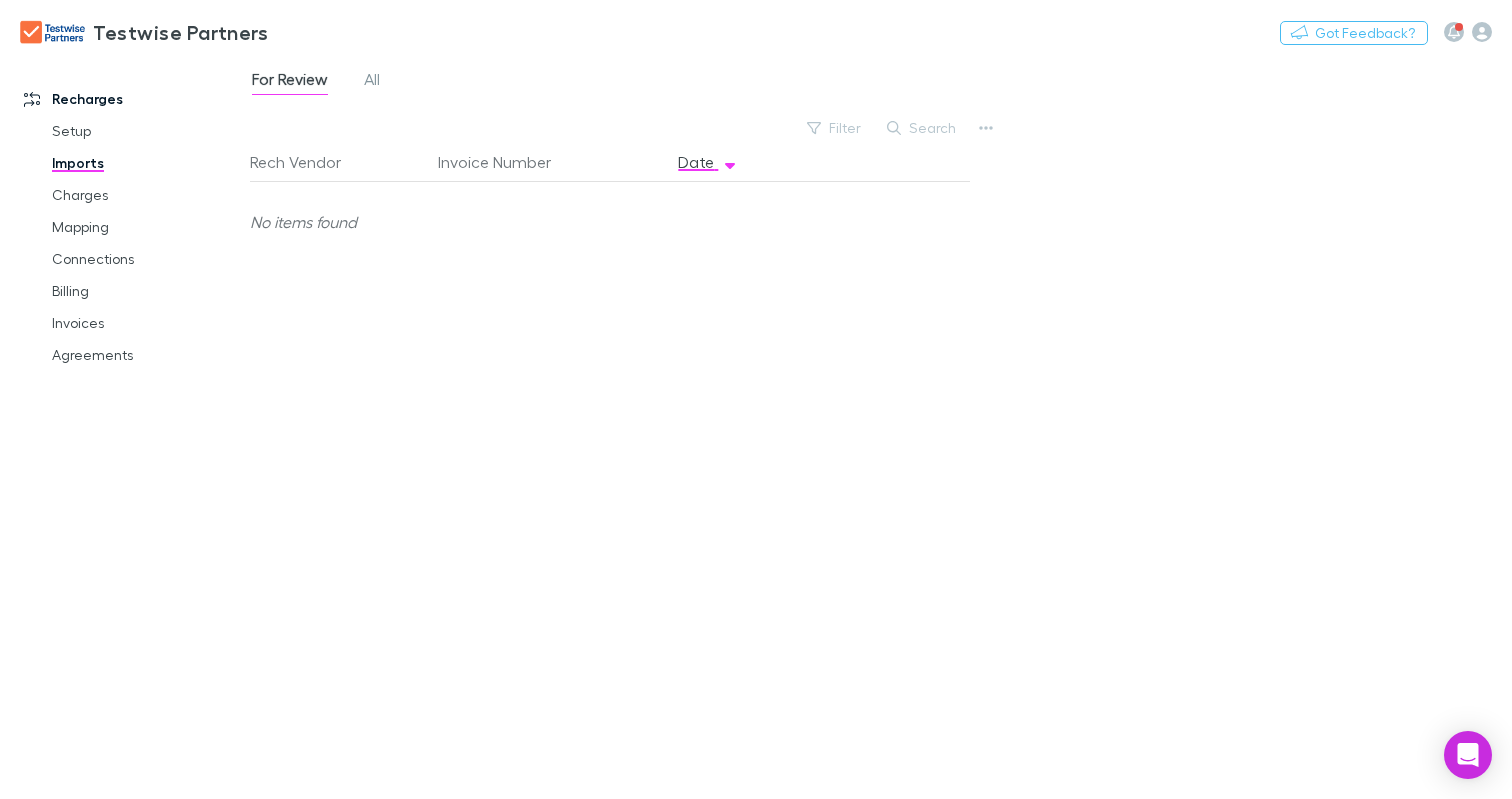 click on "Rech Vendor   Invoice Number   Date     No items found" at bounding box center [610, 462] 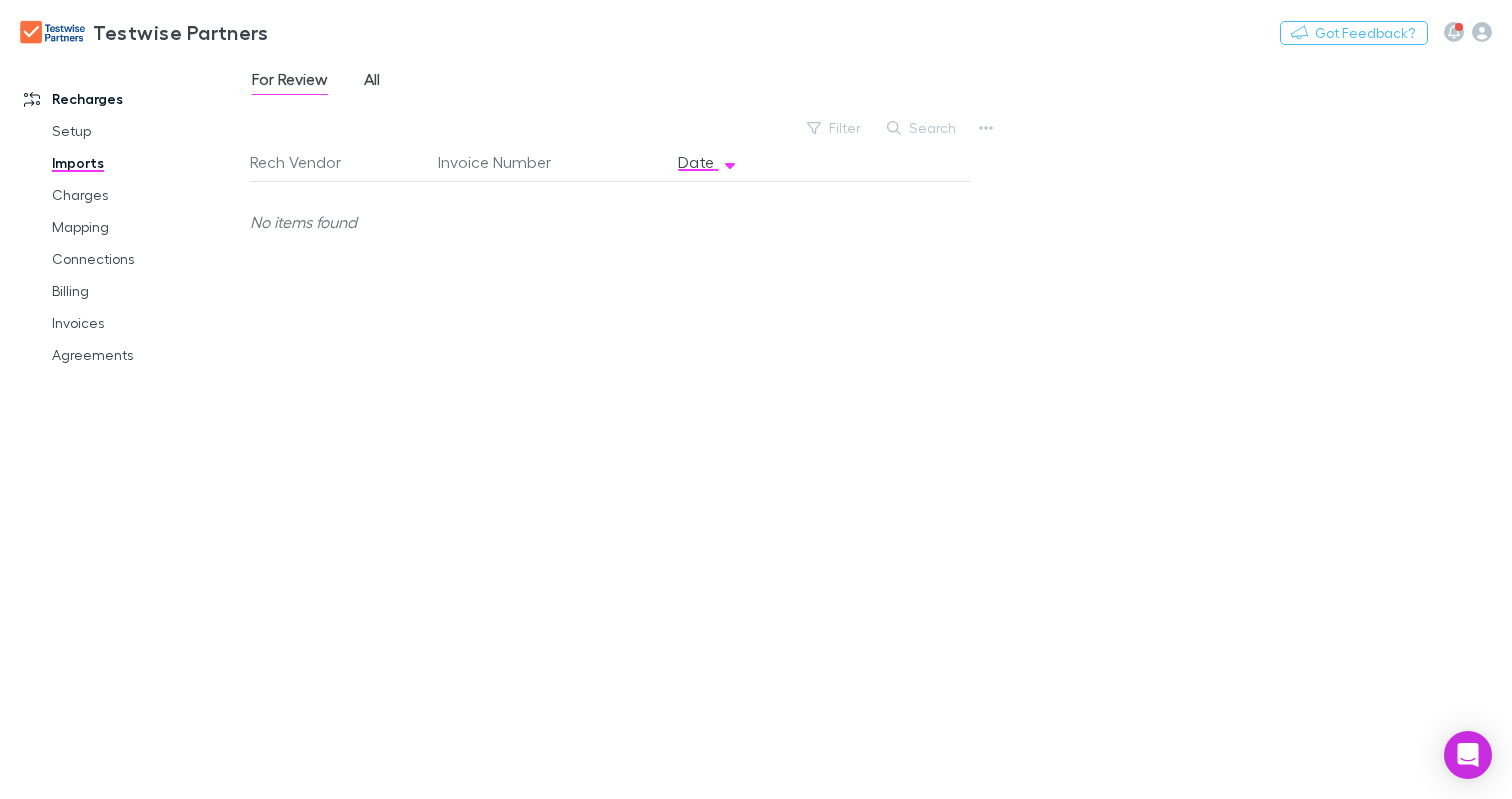 click on "All" at bounding box center (372, 82) 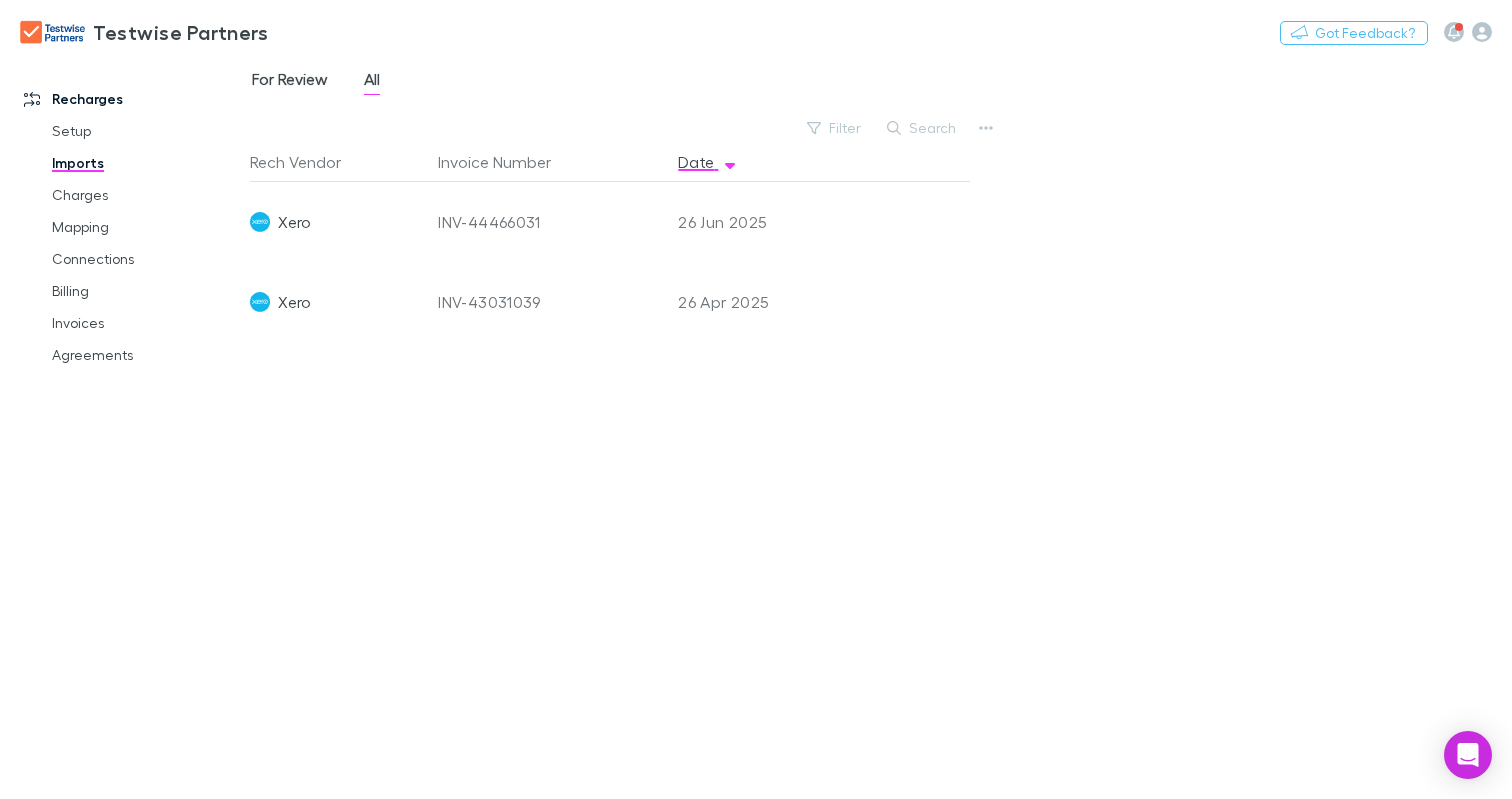 click on "For Review" at bounding box center (290, 82) 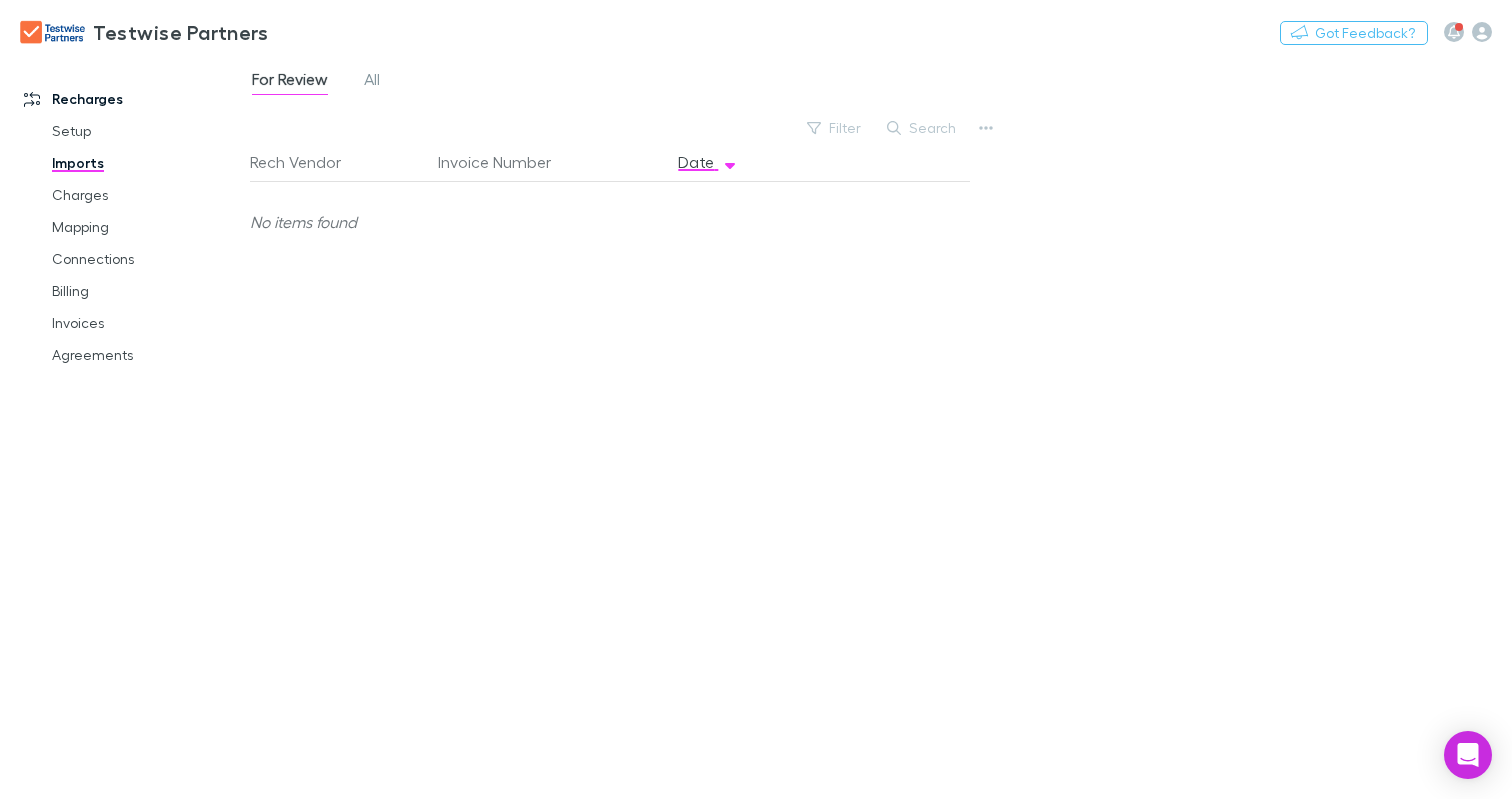 click on "Rech Vendor   Invoice Number   Date     No items found" at bounding box center (610, 462) 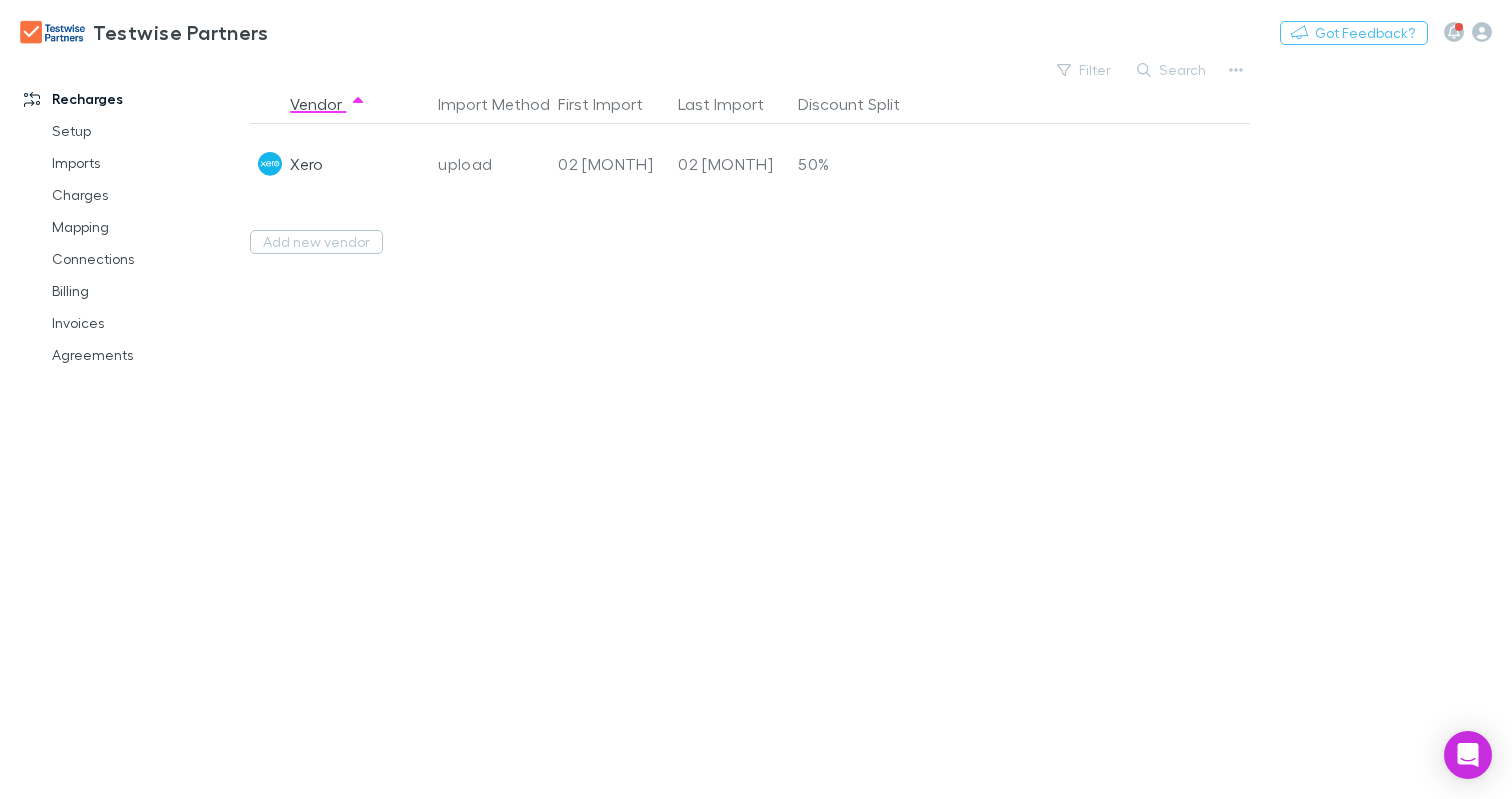 scroll, scrollTop: 0, scrollLeft: 0, axis: both 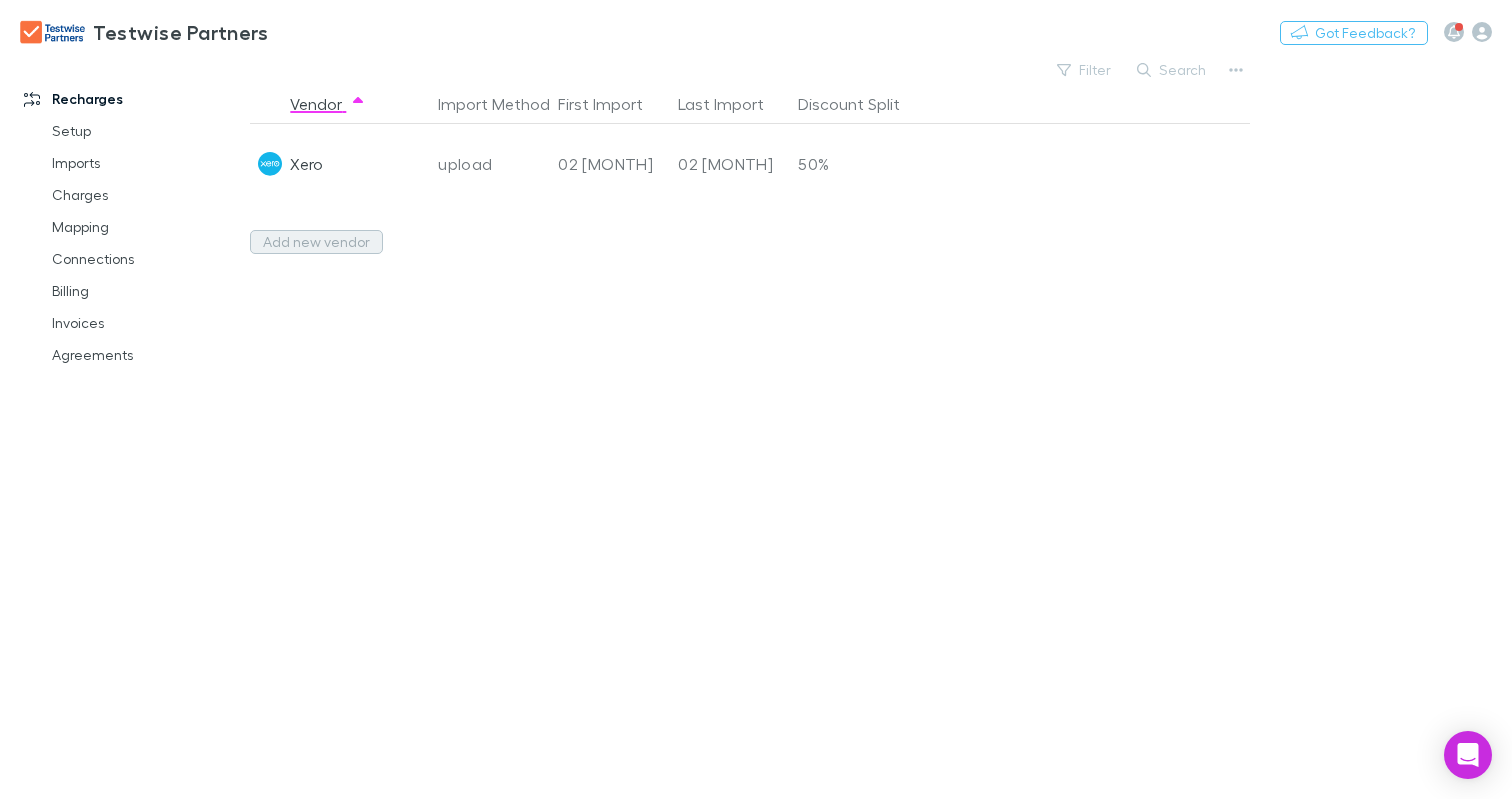 click on "Add new vendor" at bounding box center [316, 242] 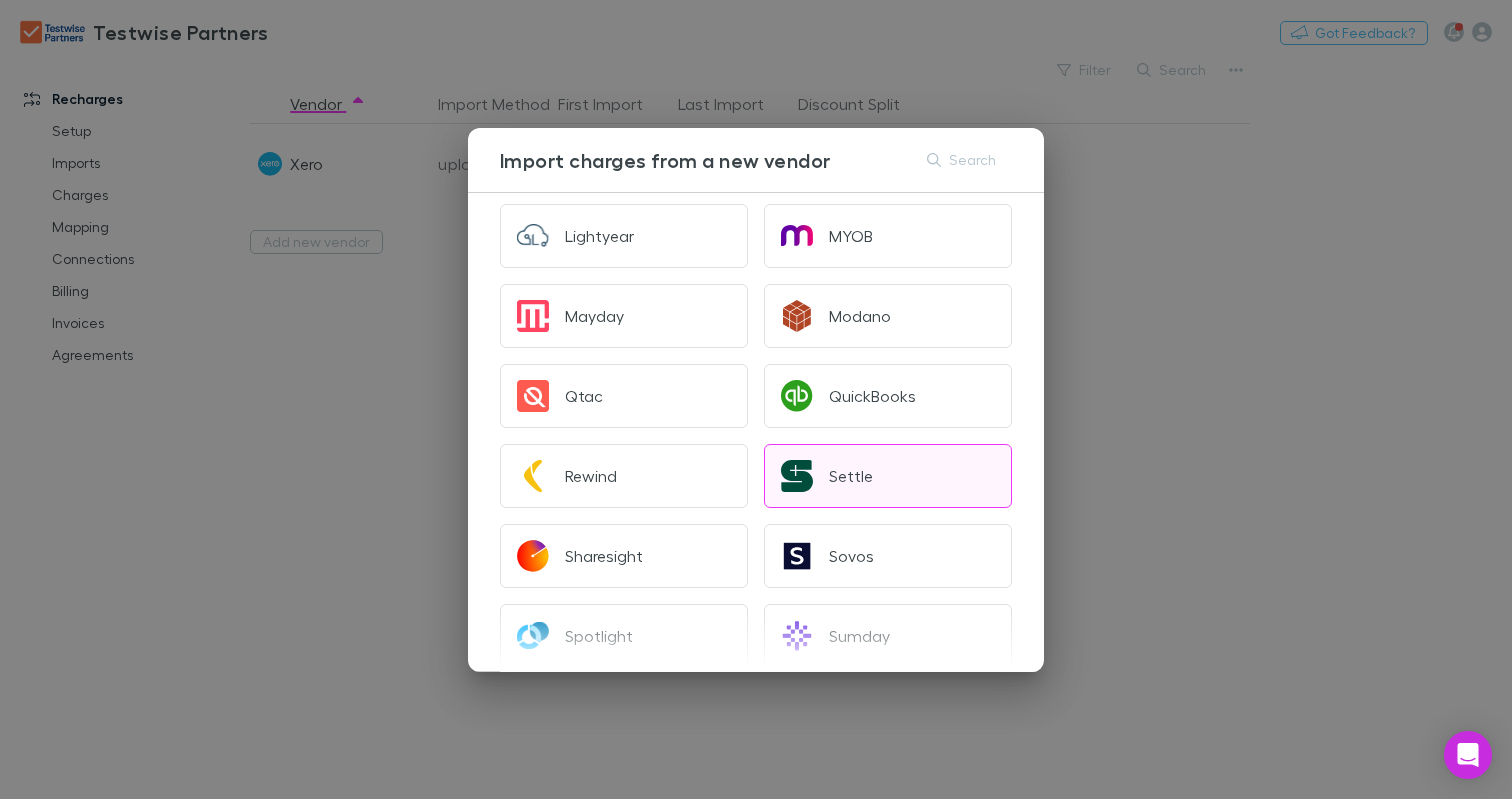 scroll, scrollTop: 775, scrollLeft: 0, axis: vertical 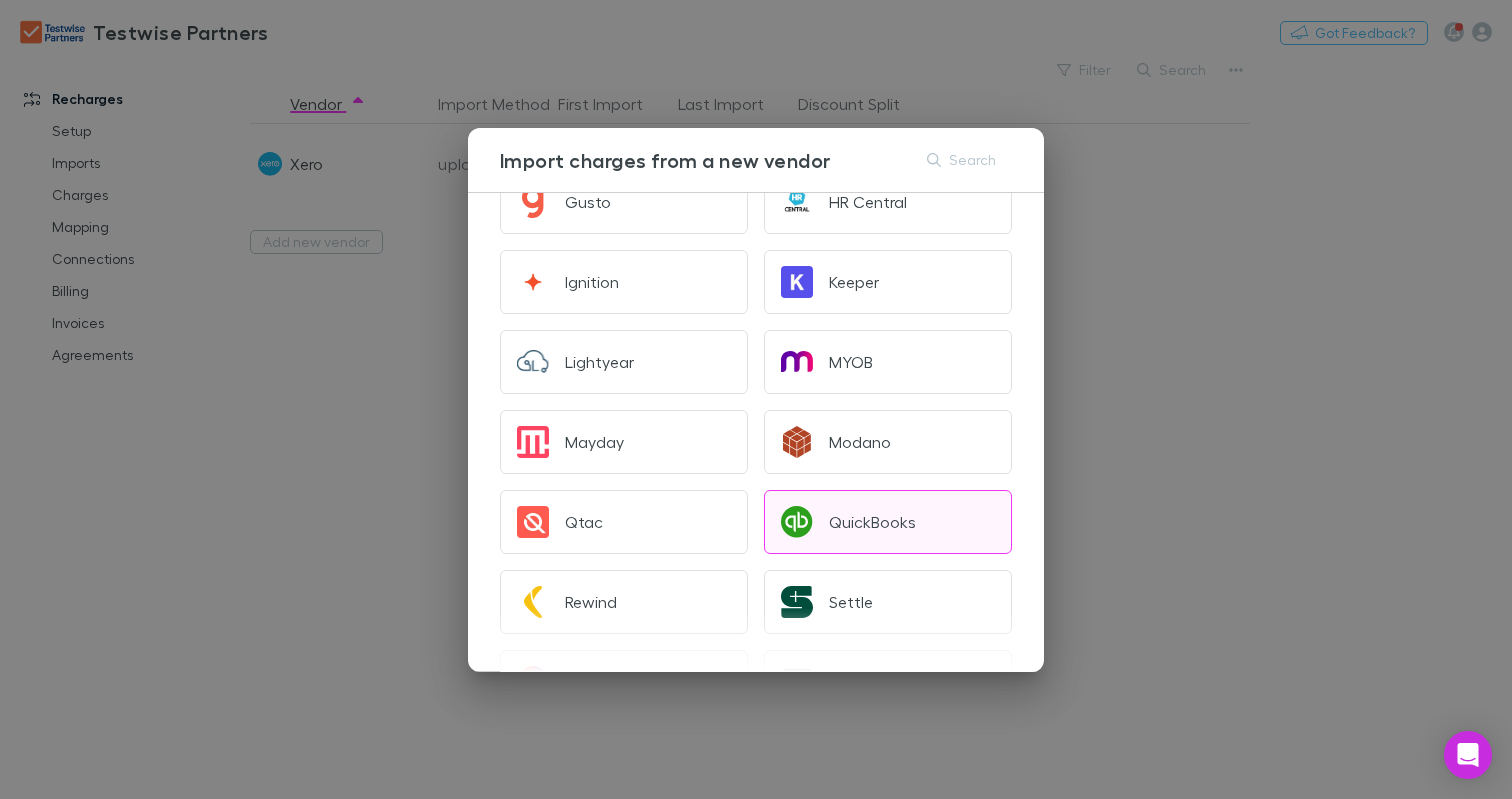 click on "QuickBooks" at bounding box center [872, 522] 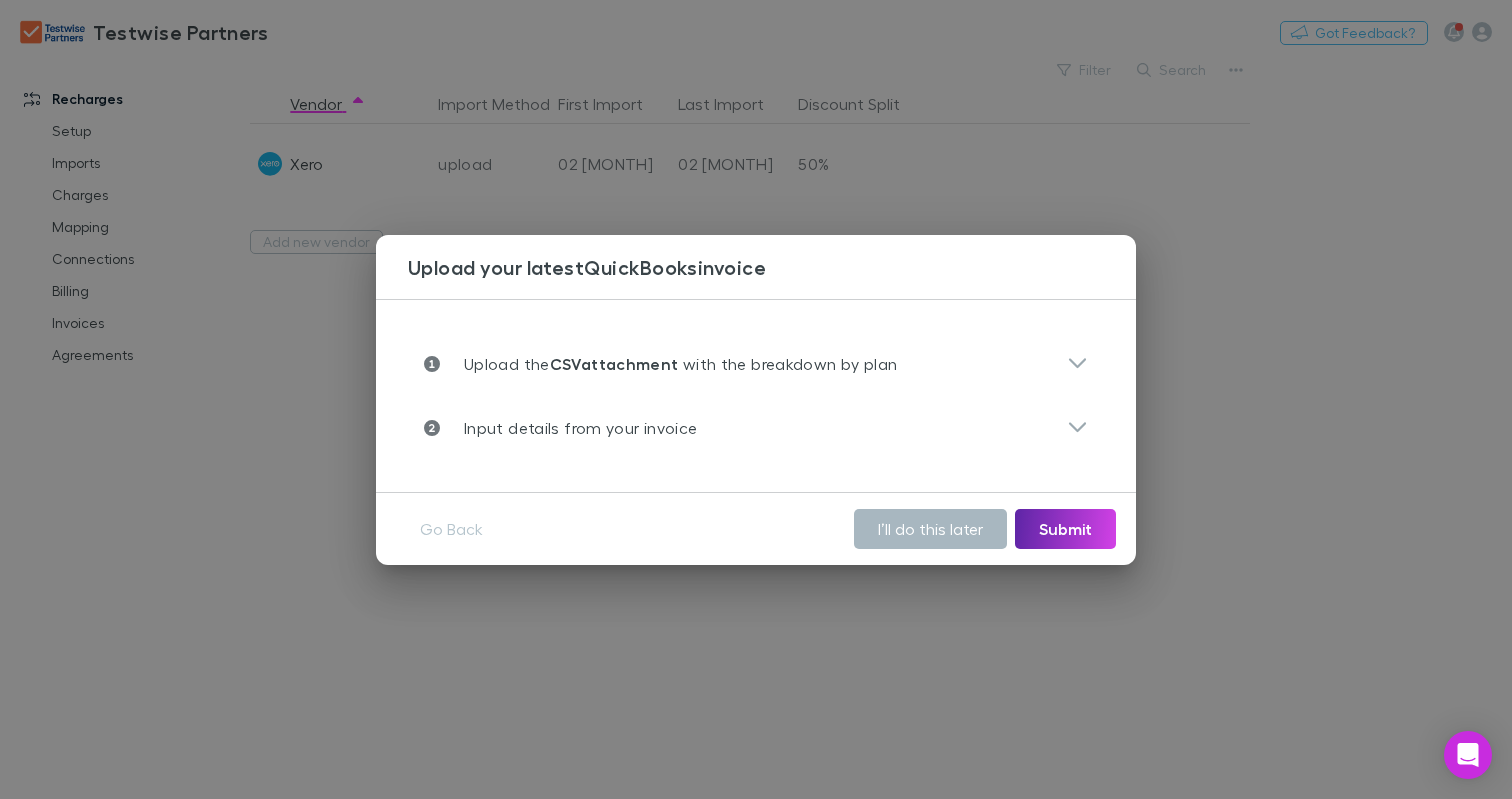 click on "I’ll do this later" at bounding box center (930, 529) 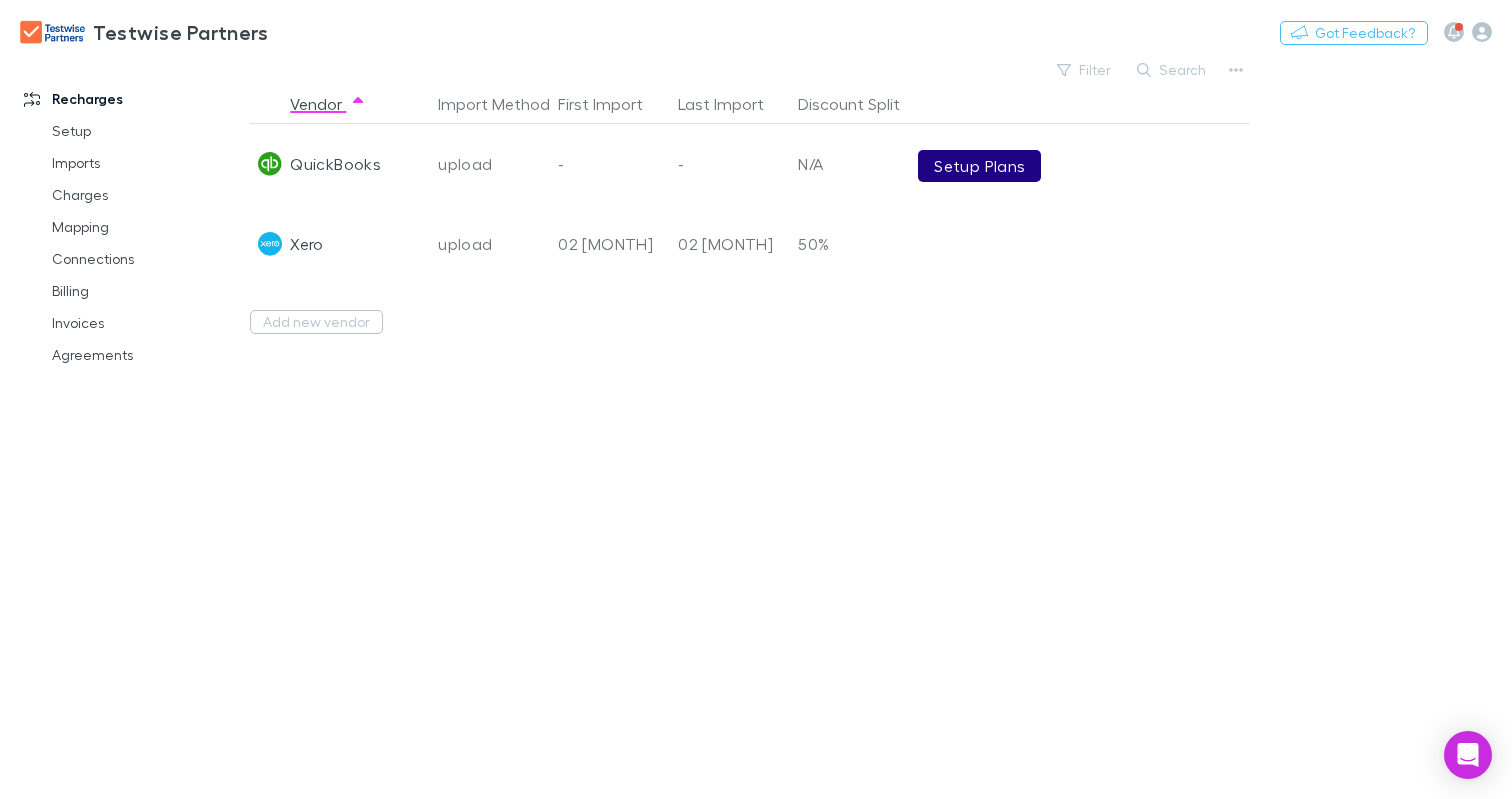 click on "Setup Plans" at bounding box center [979, 166] 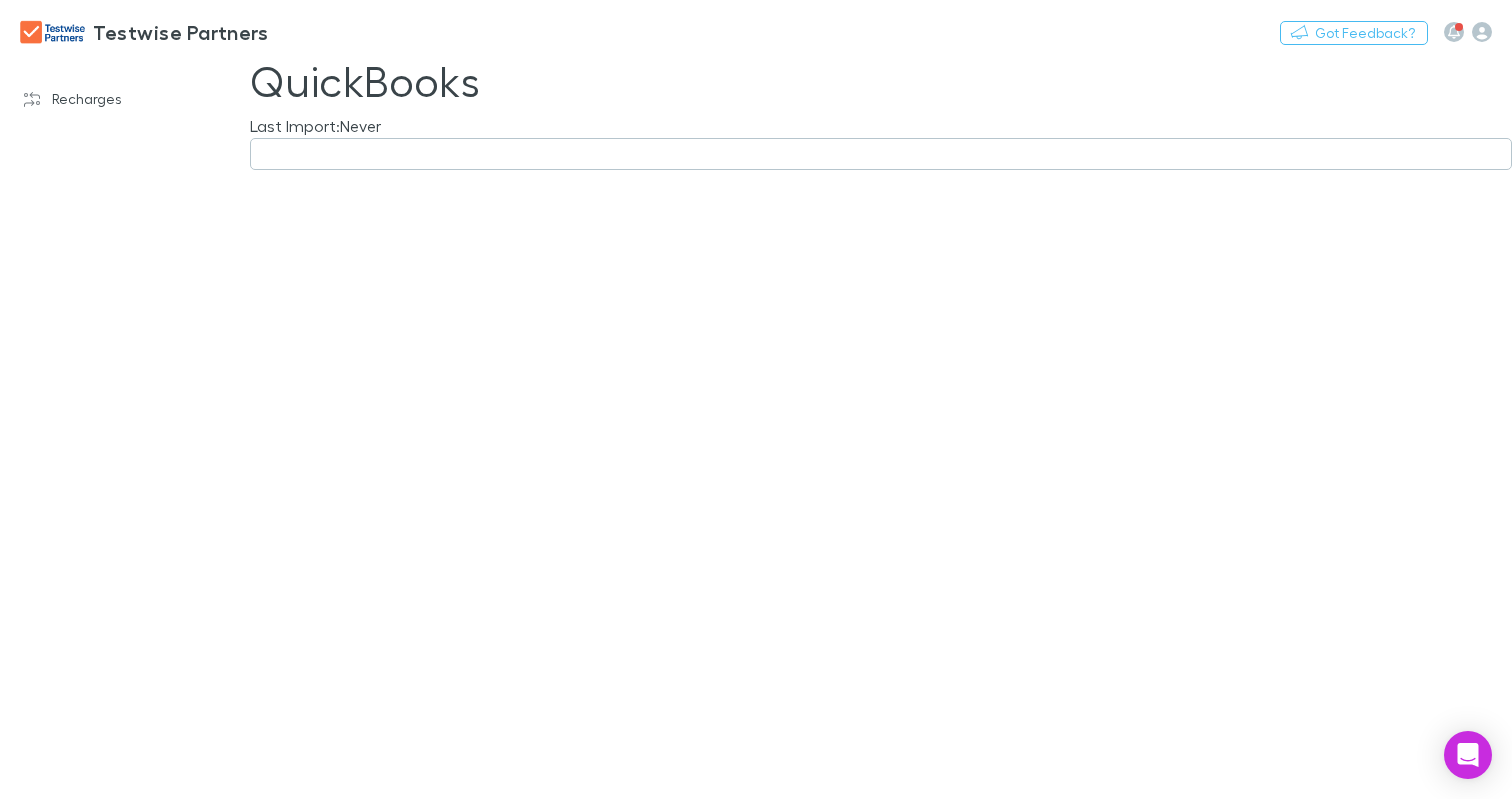 click at bounding box center [881, 154] 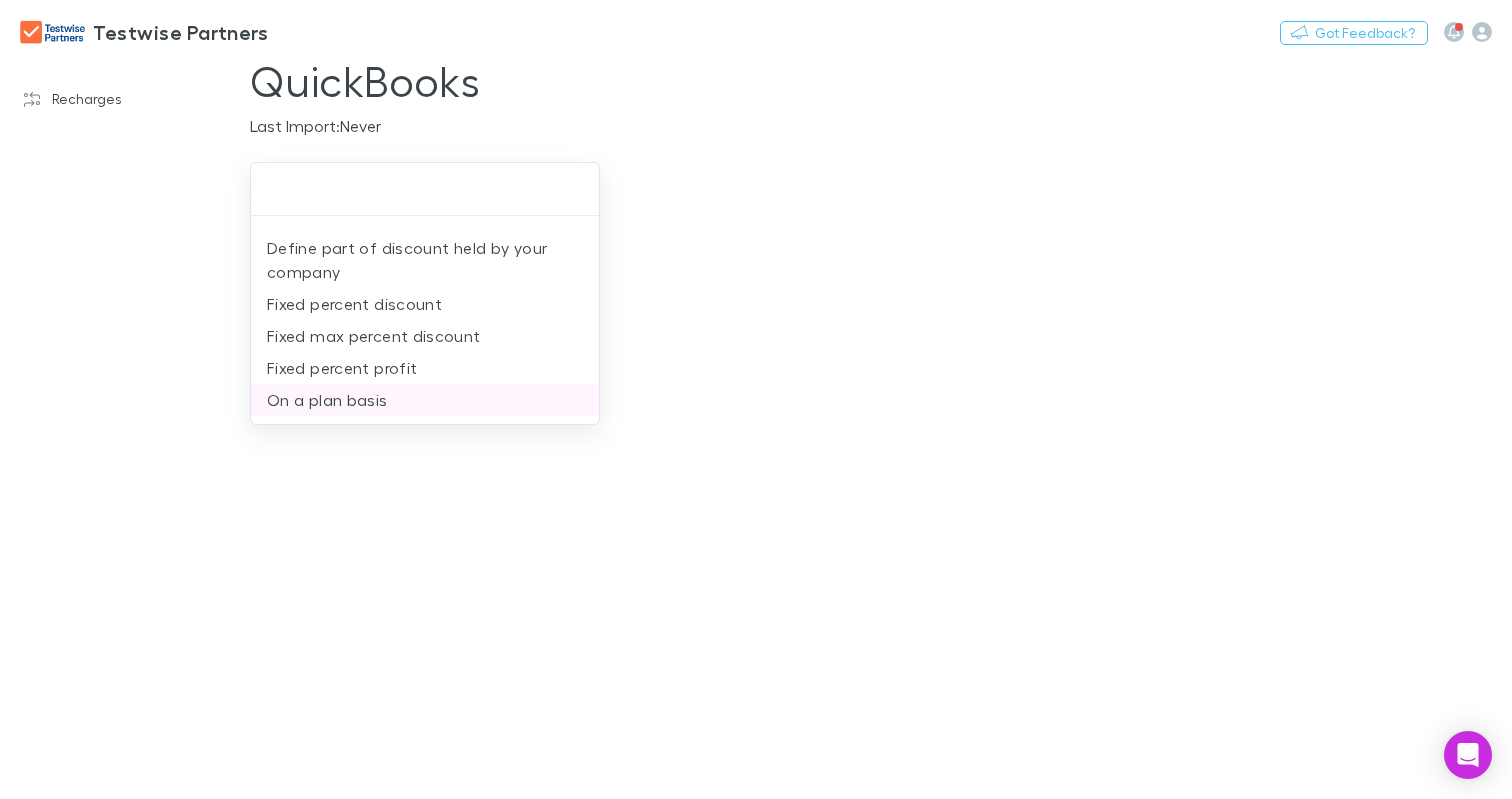 click on "On a plan basis" at bounding box center [425, 400] 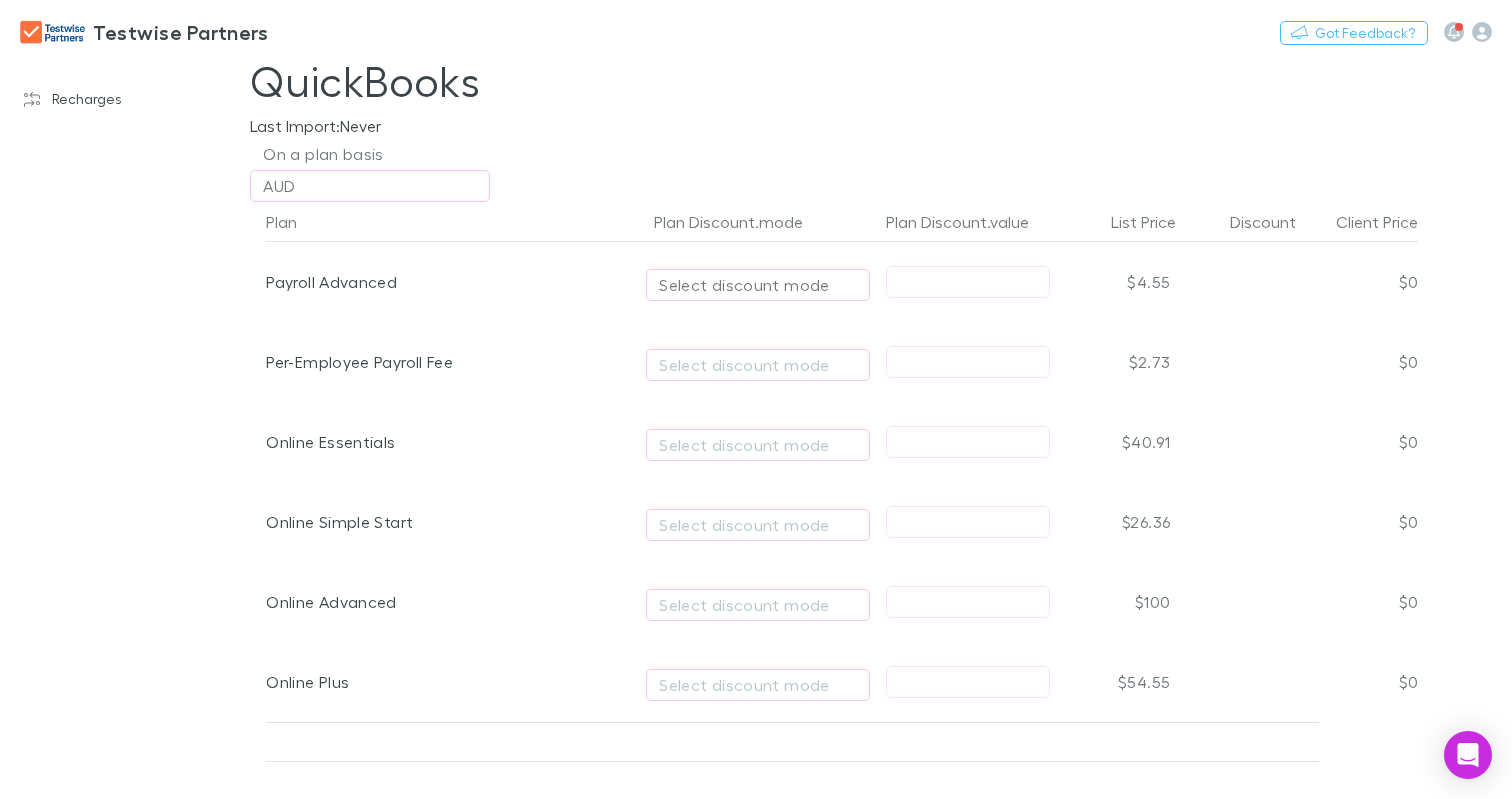 click on "Select discount mode" at bounding box center (758, 285) 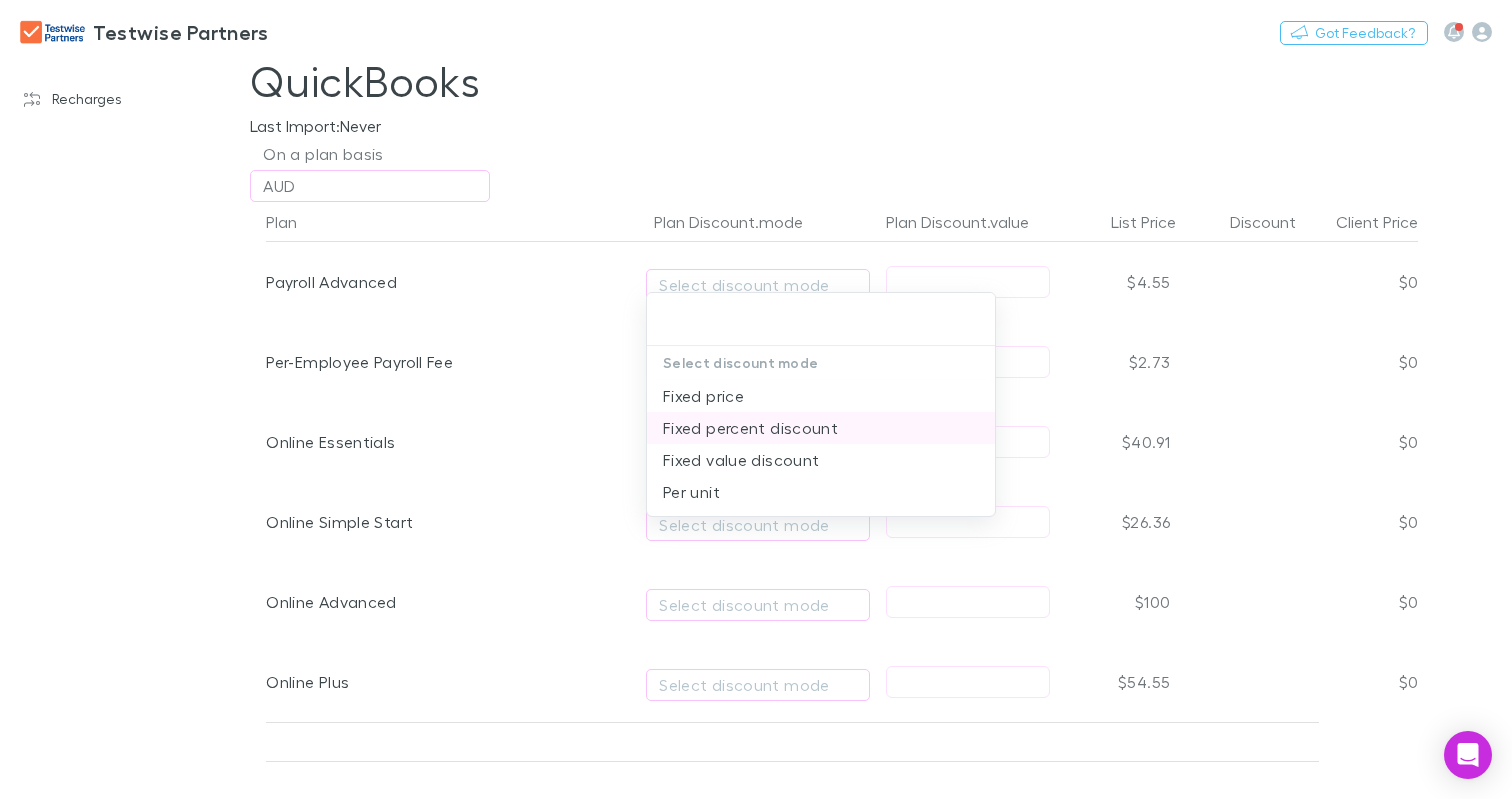 click on "Fixed percent discount" at bounding box center [821, 428] 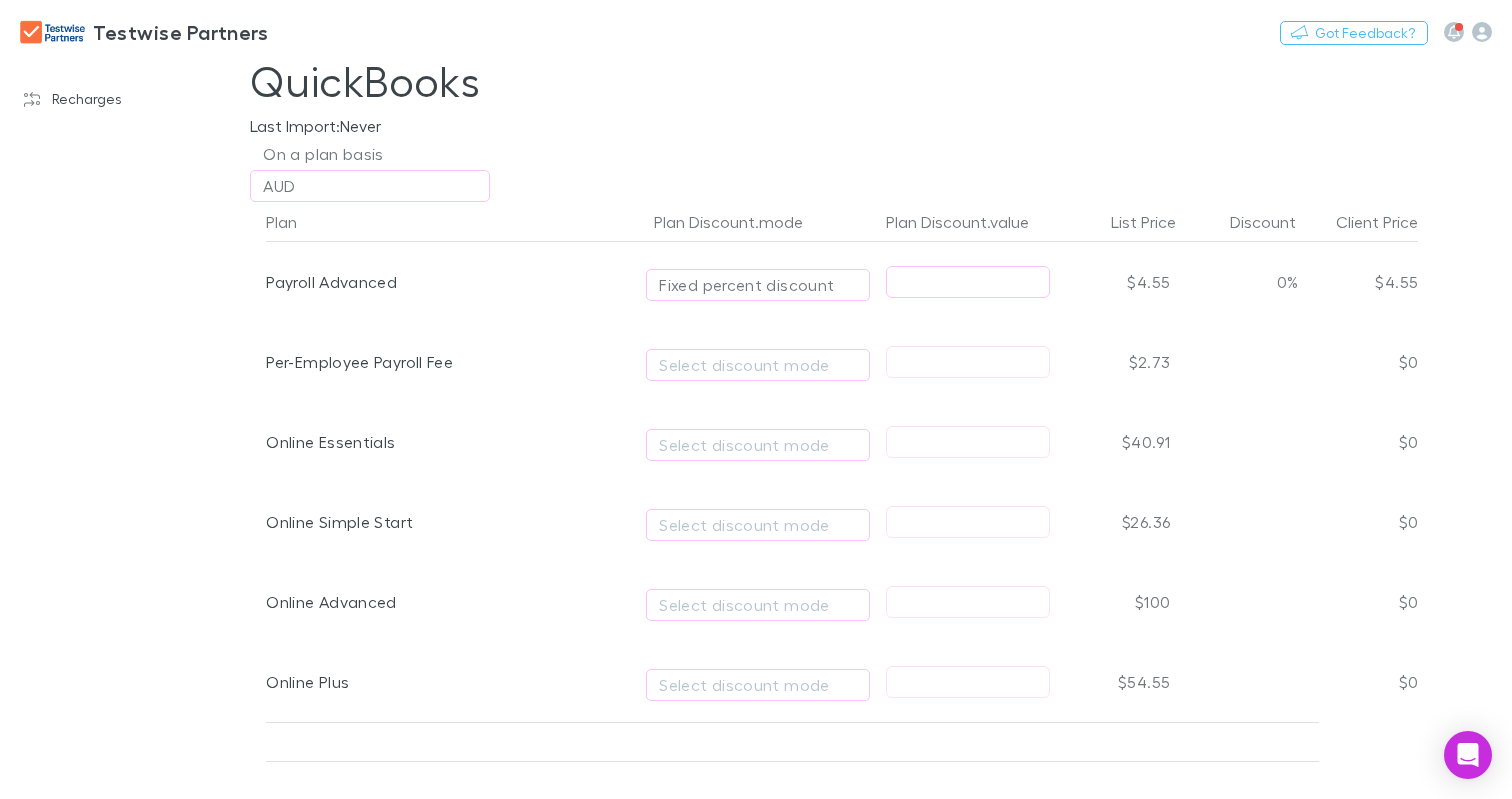 click at bounding box center [968, 282] 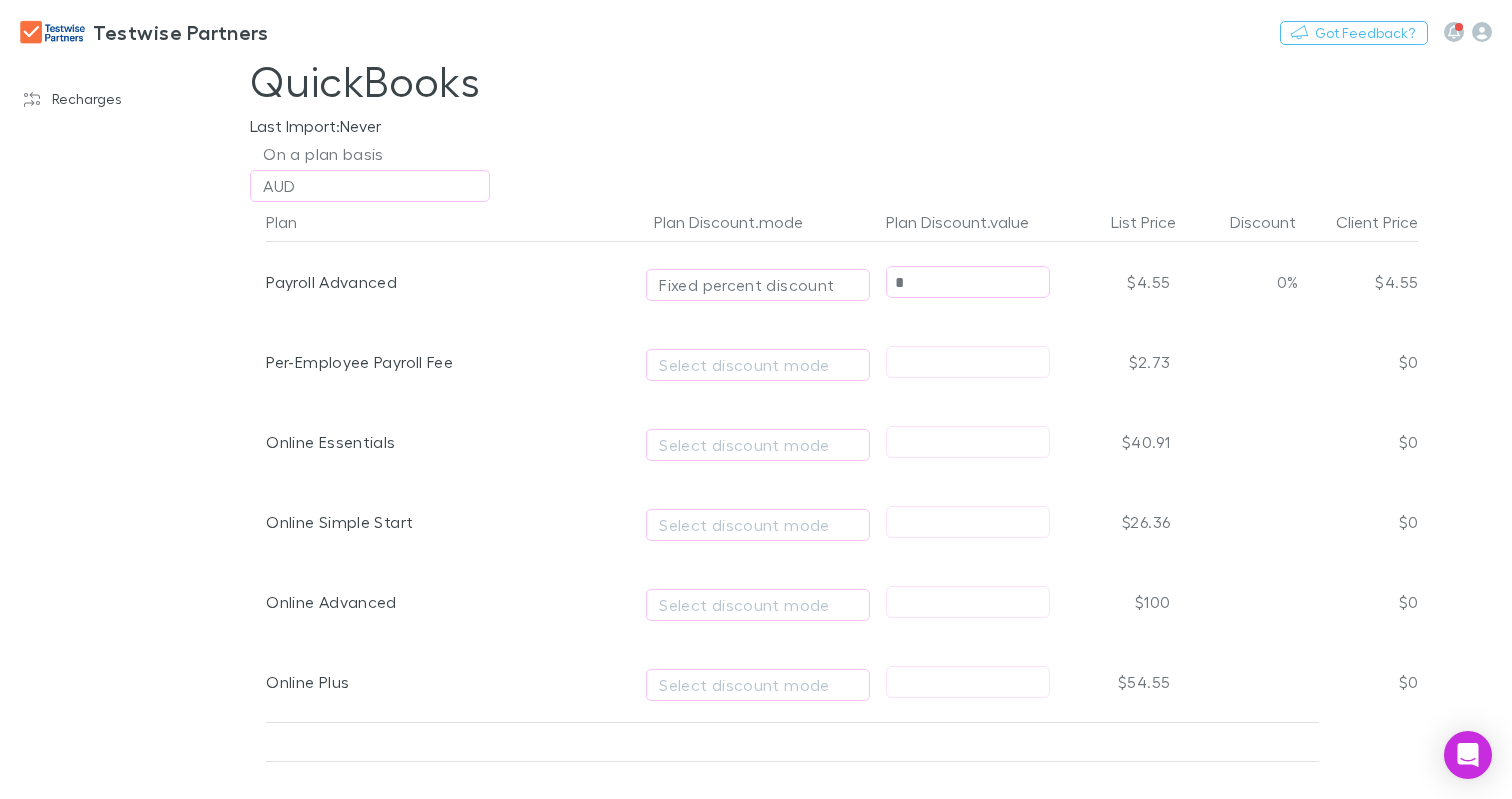 type on "*" 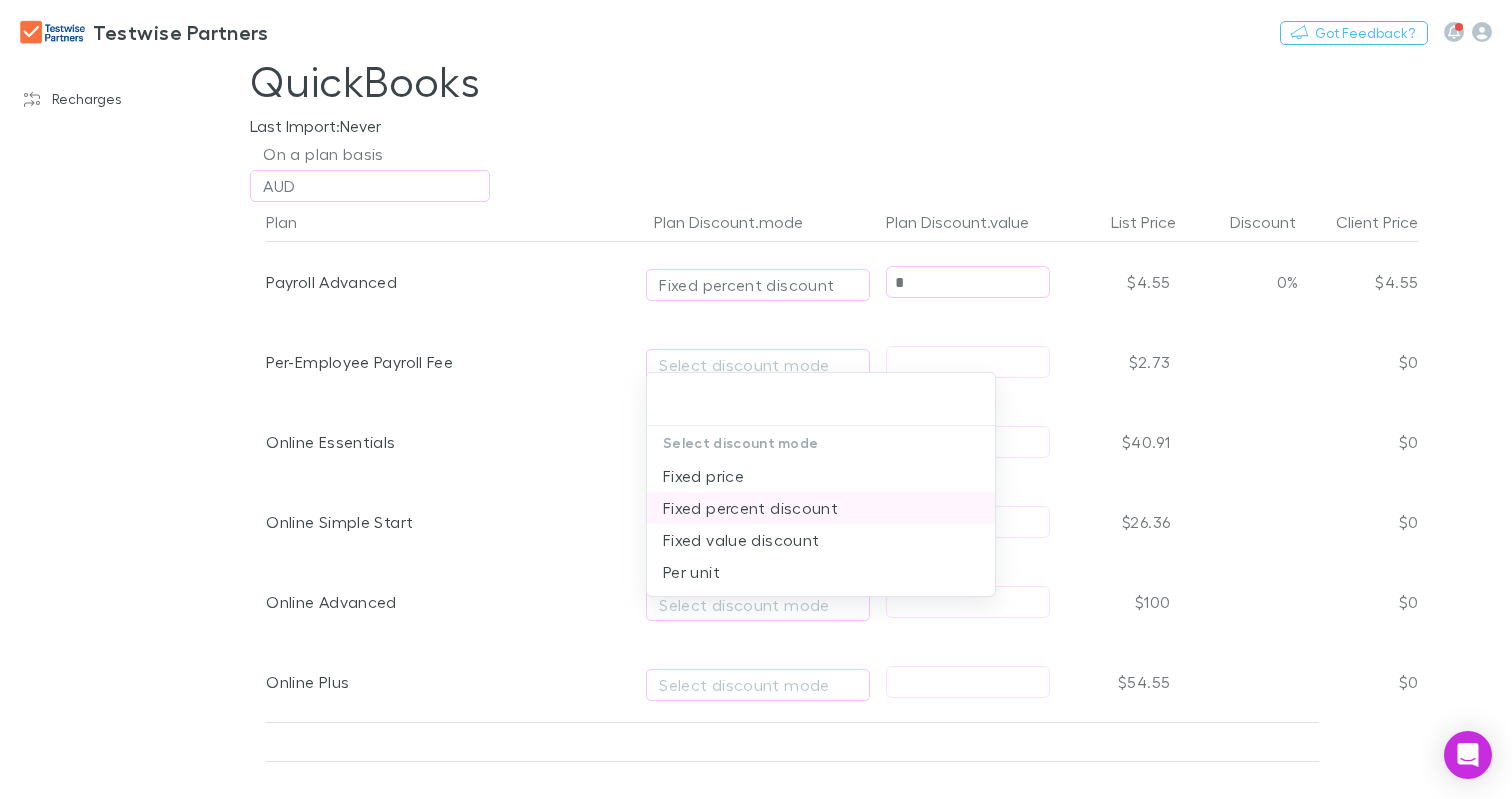 click on "Fixed percent discount" at bounding box center (821, 508) 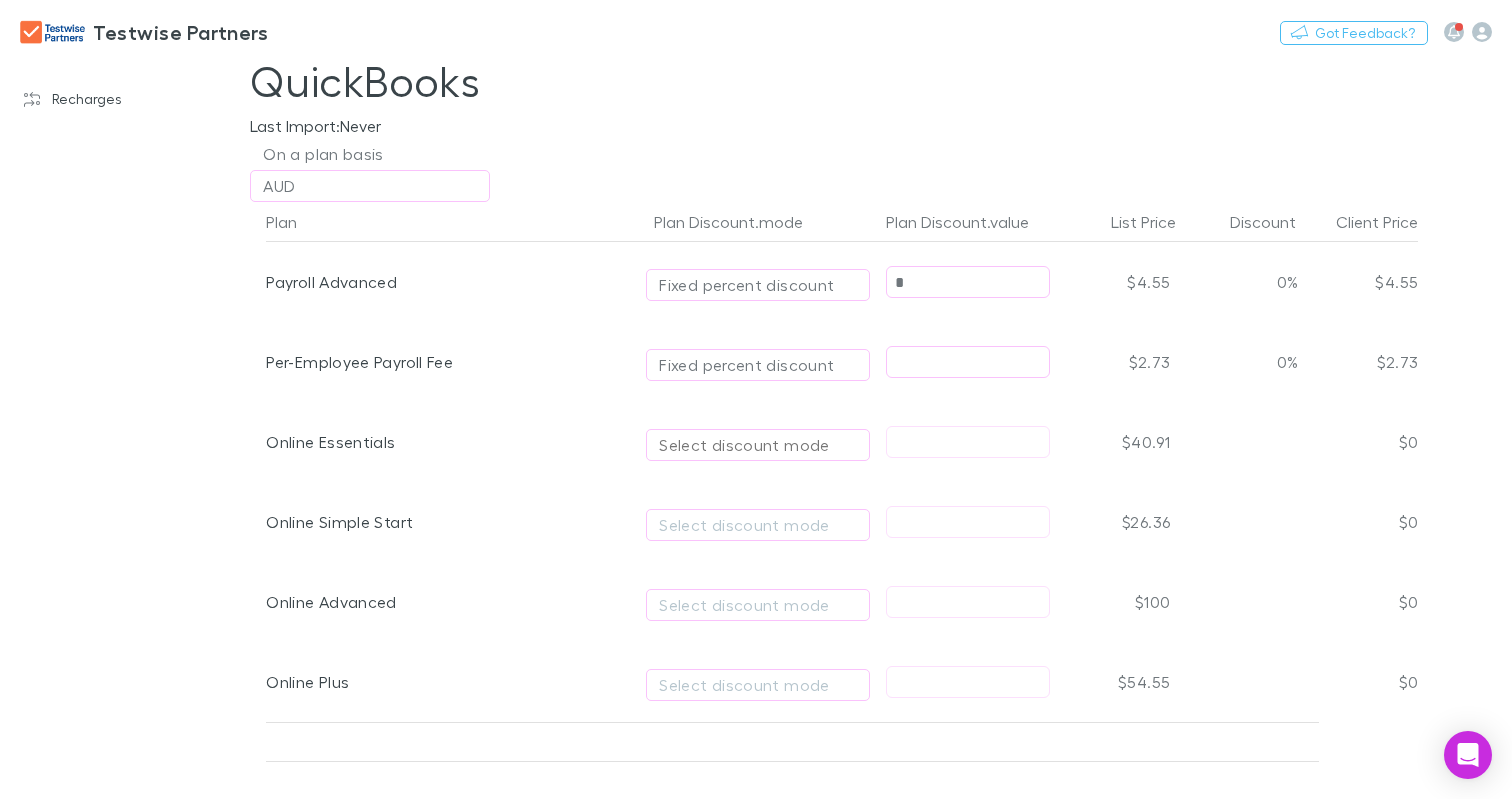 click on "Select discount mode" at bounding box center [758, 445] 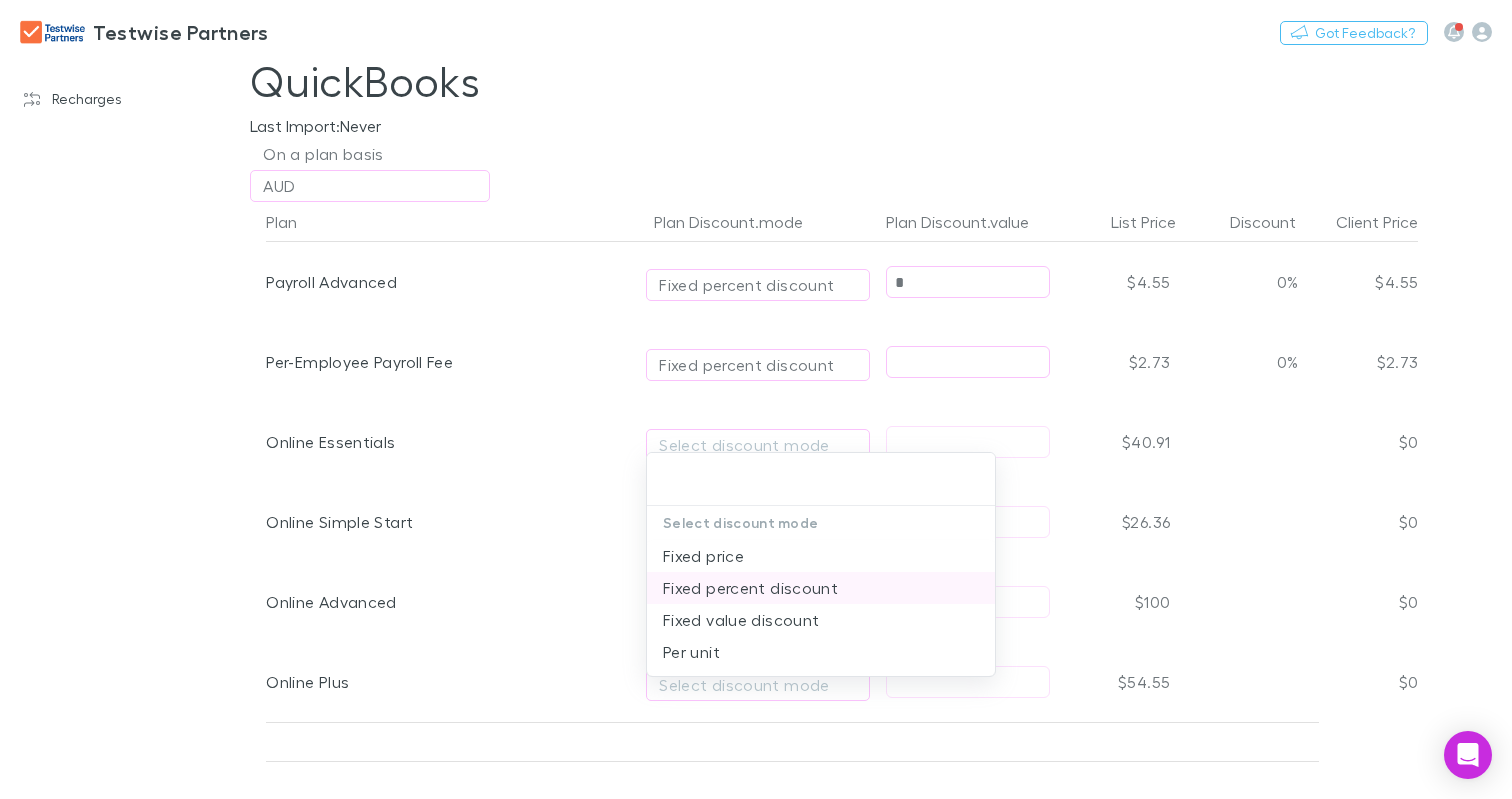 click on "Fixed percent discount" at bounding box center [821, 588] 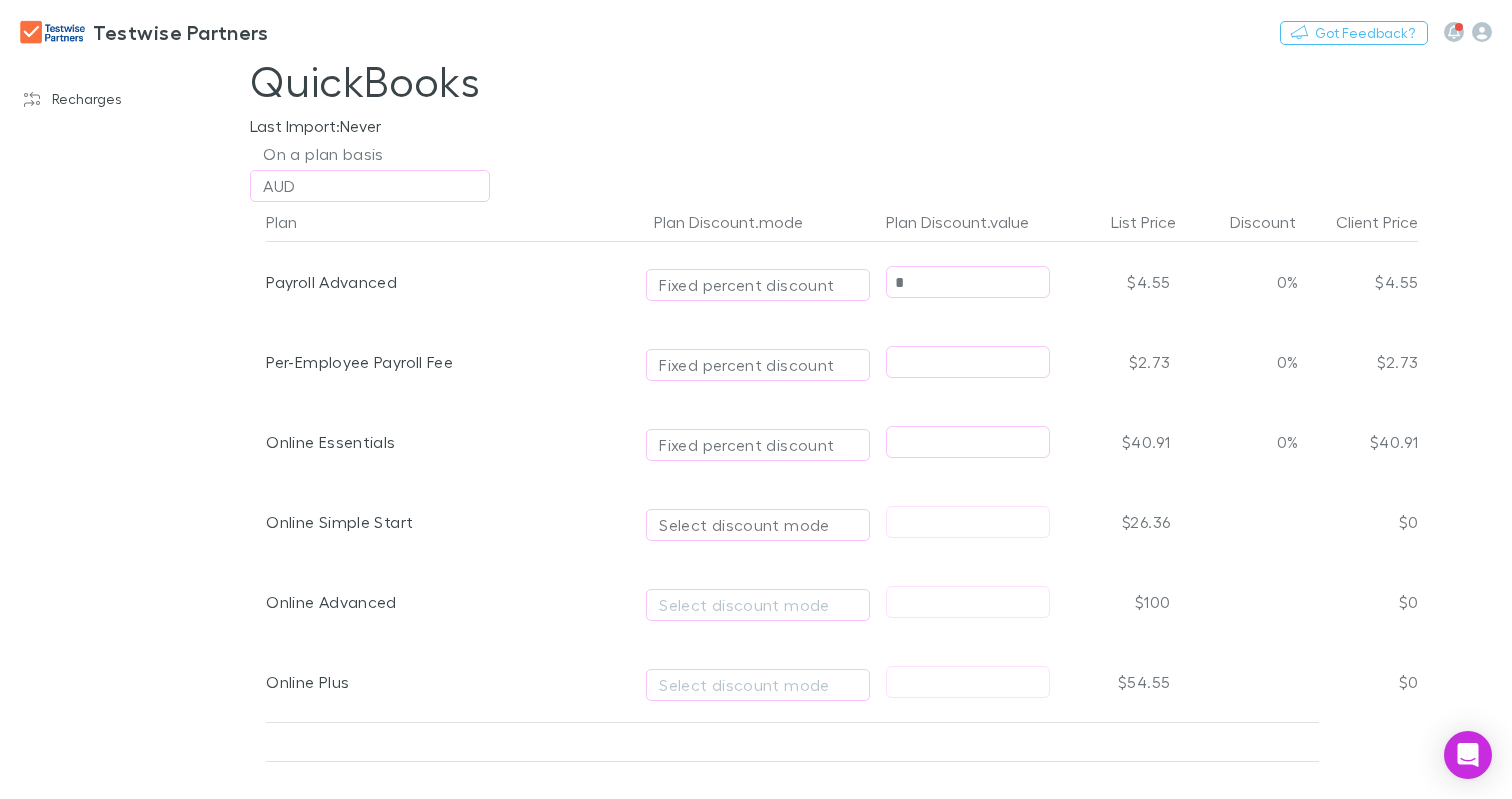 click on "Select discount mode" at bounding box center (758, 525) 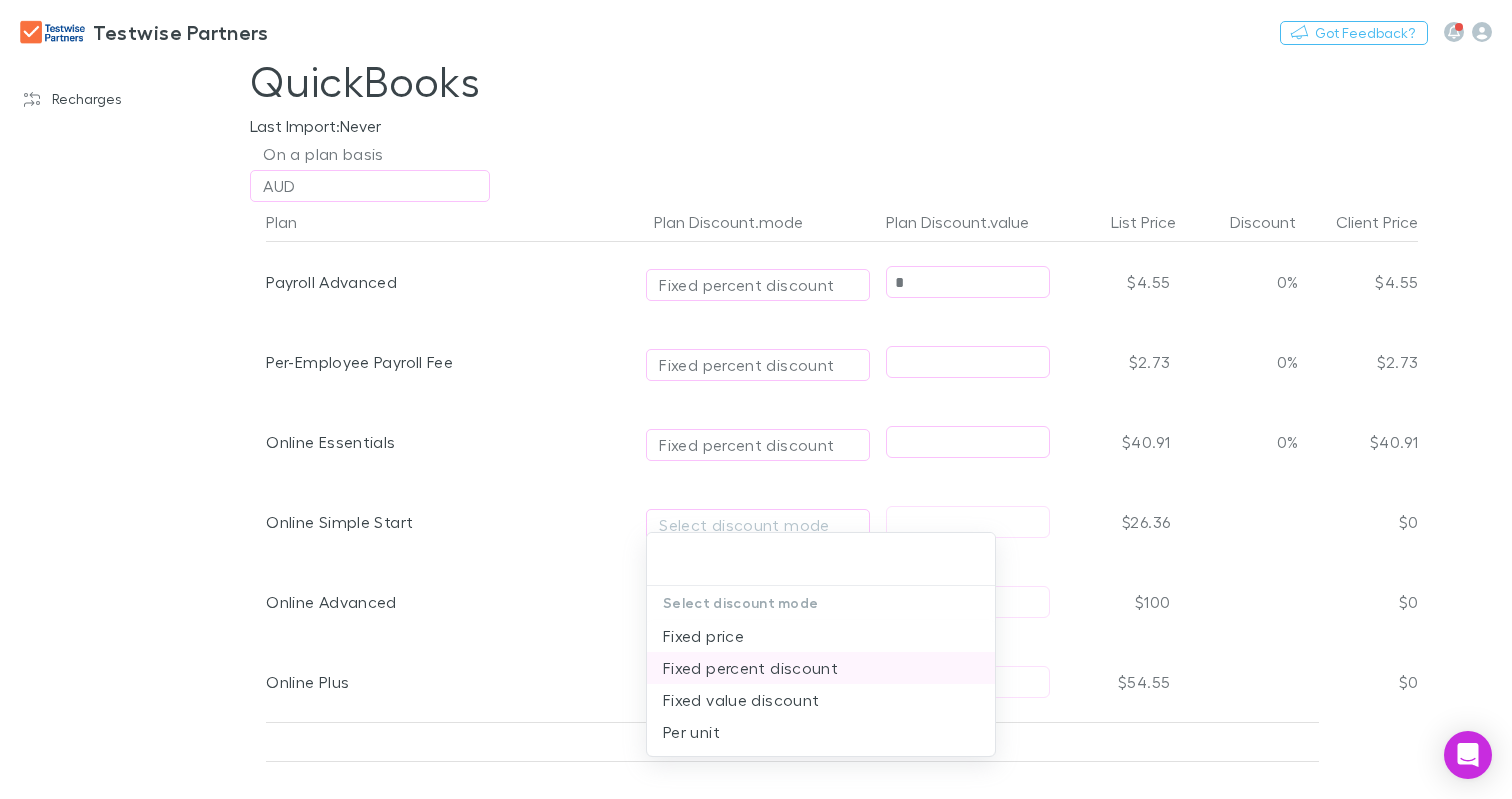 click on "Fixed percent discount" at bounding box center [821, 668] 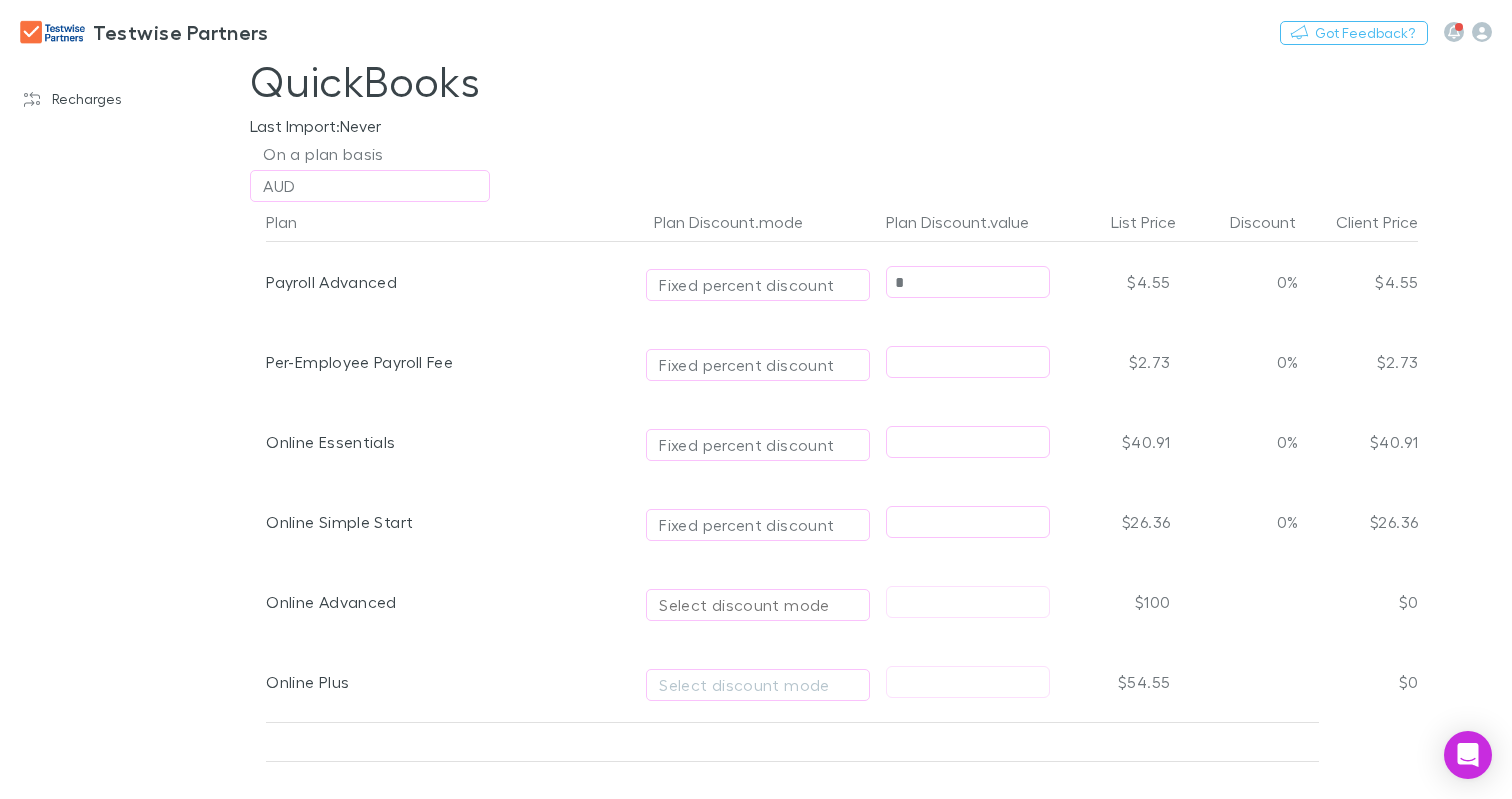 click on "Select discount mode" at bounding box center (758, 605) 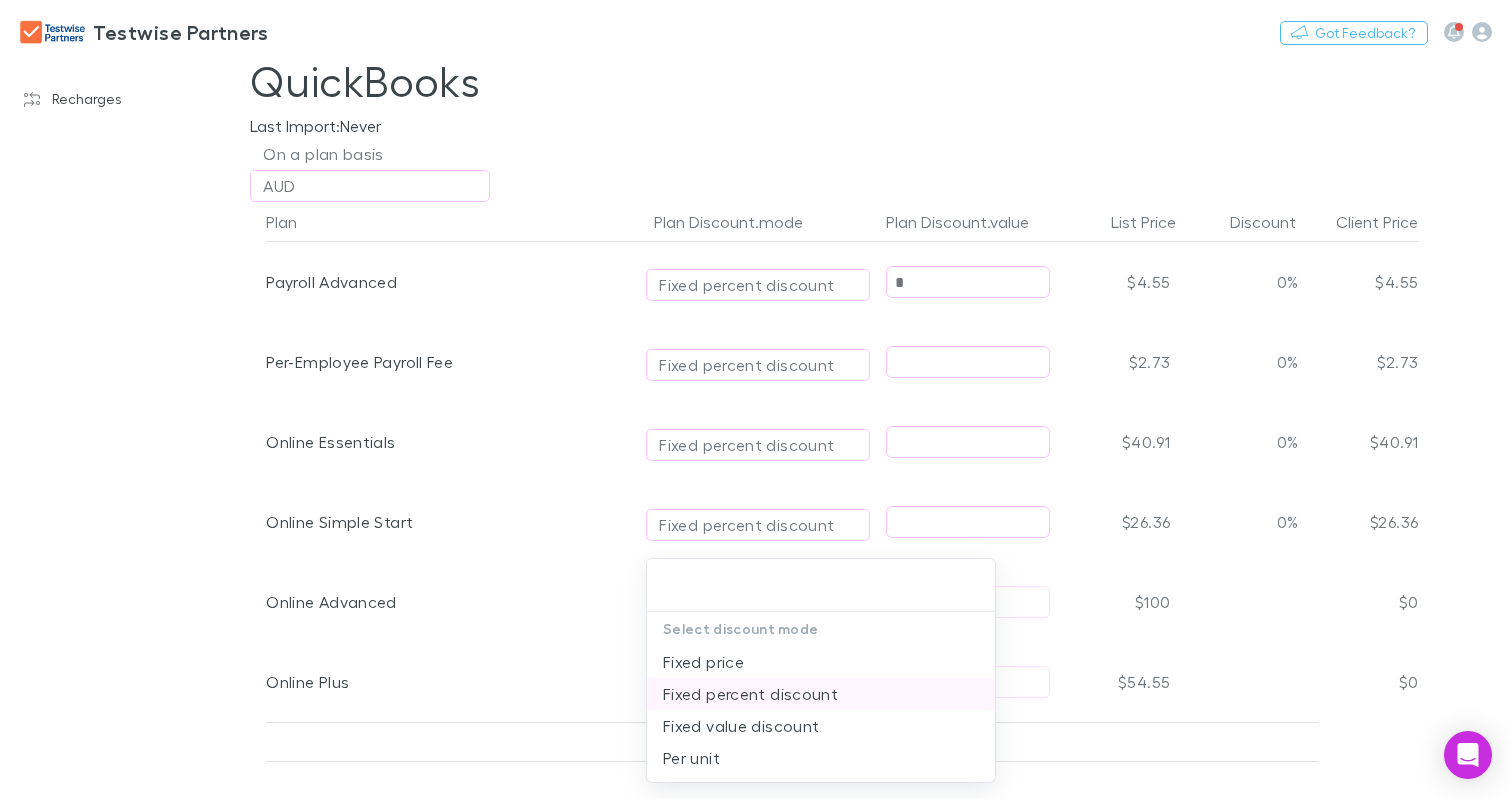 click on "Fixed percent discount" at bounding box center [821, 694] 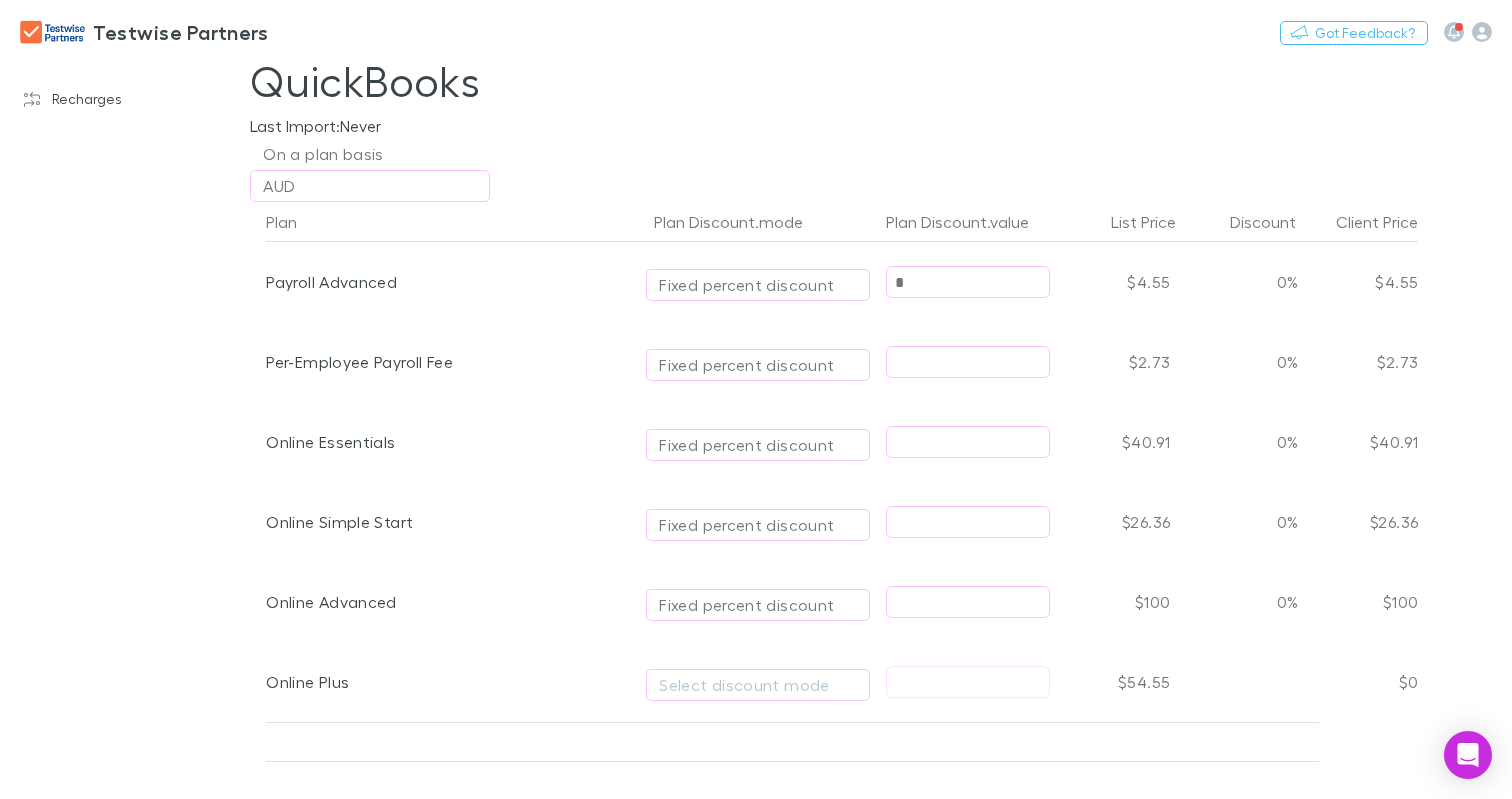 click on "Select discount mode" at bounding box center (758, 682) 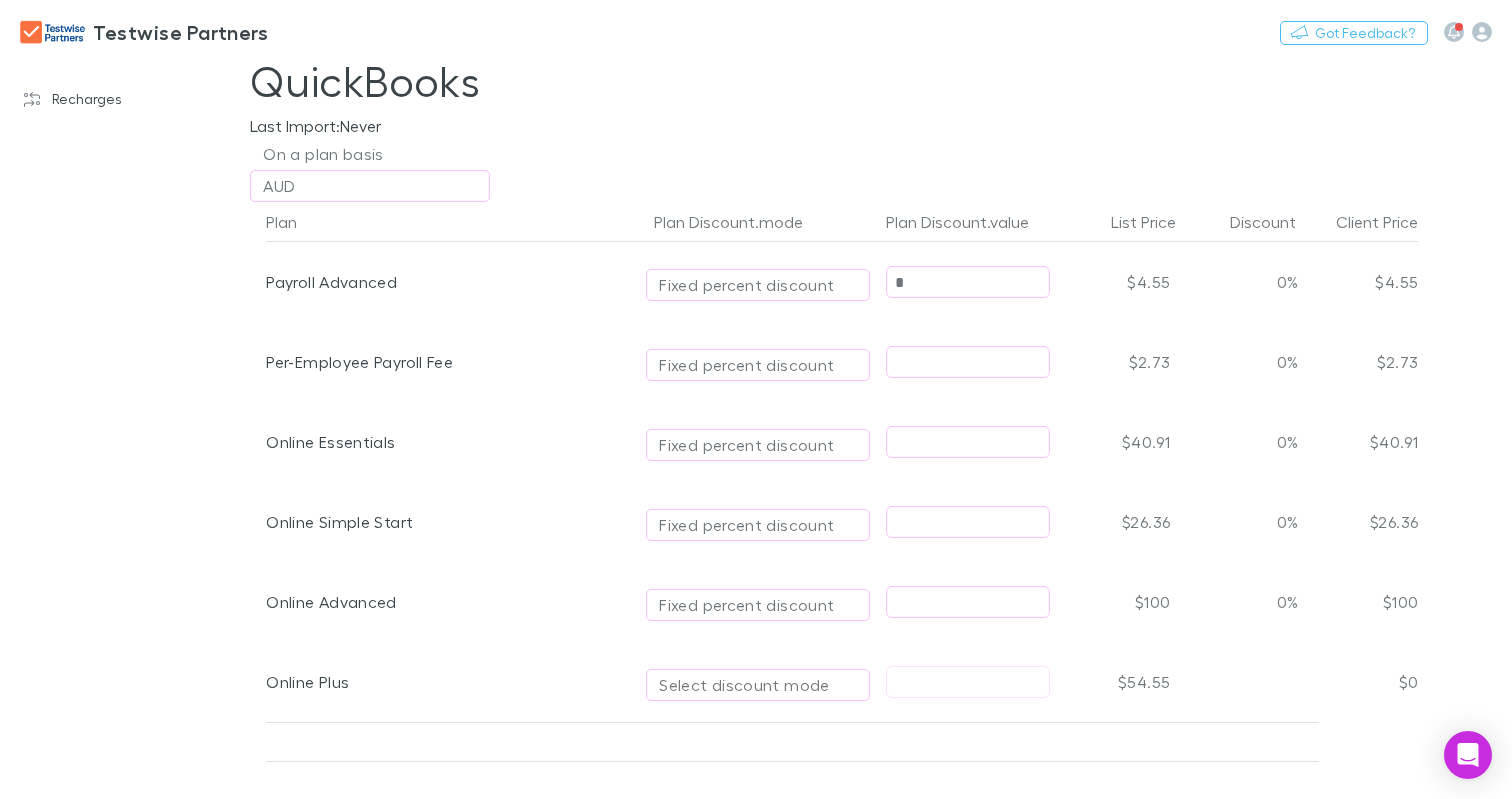 click on "Select discount mode" at bounding box center [758, 685] 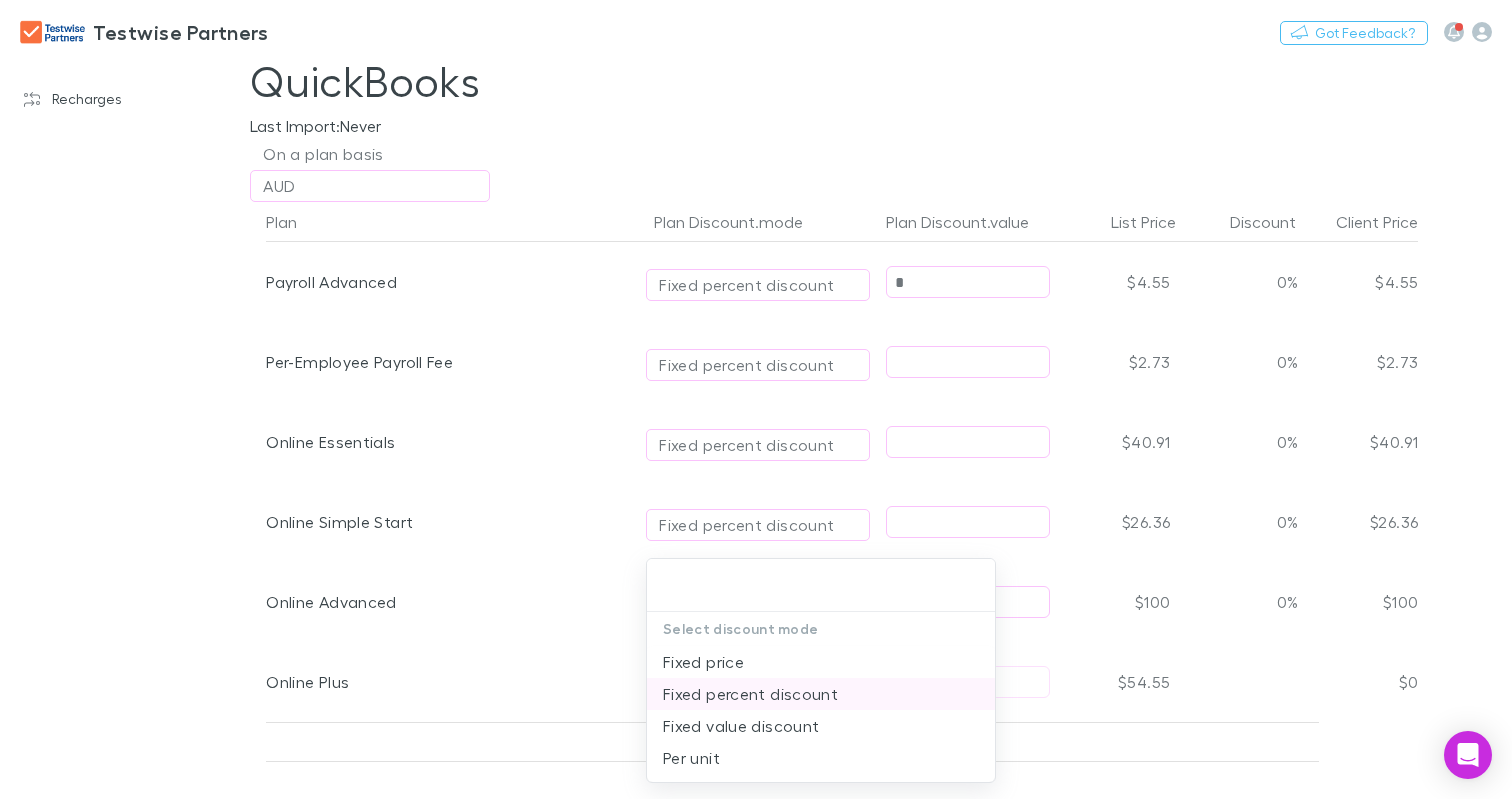 click on "Fixed percent discount" at bounding box center (821, 694) 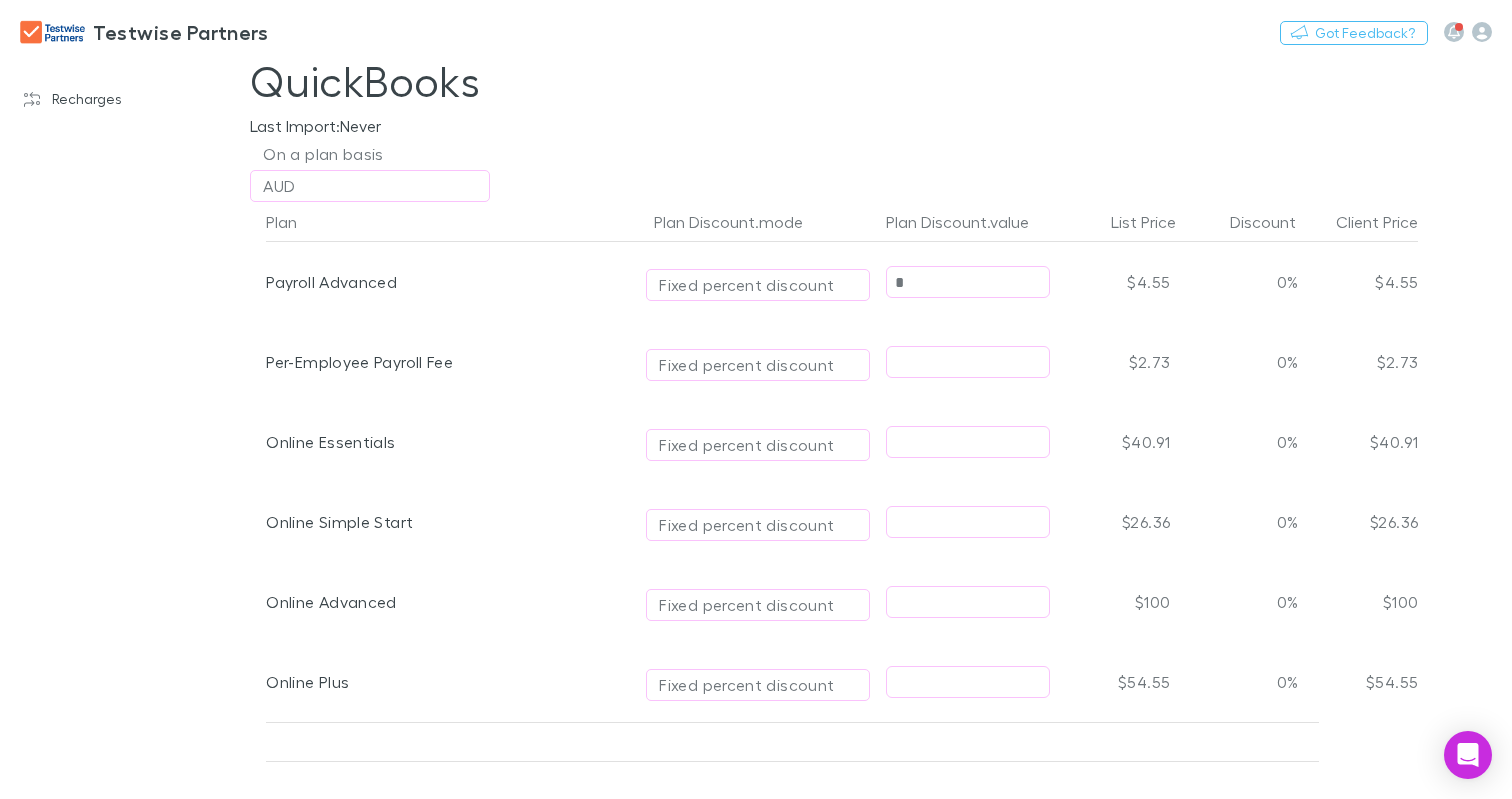 click at bounding box center [968, 362] 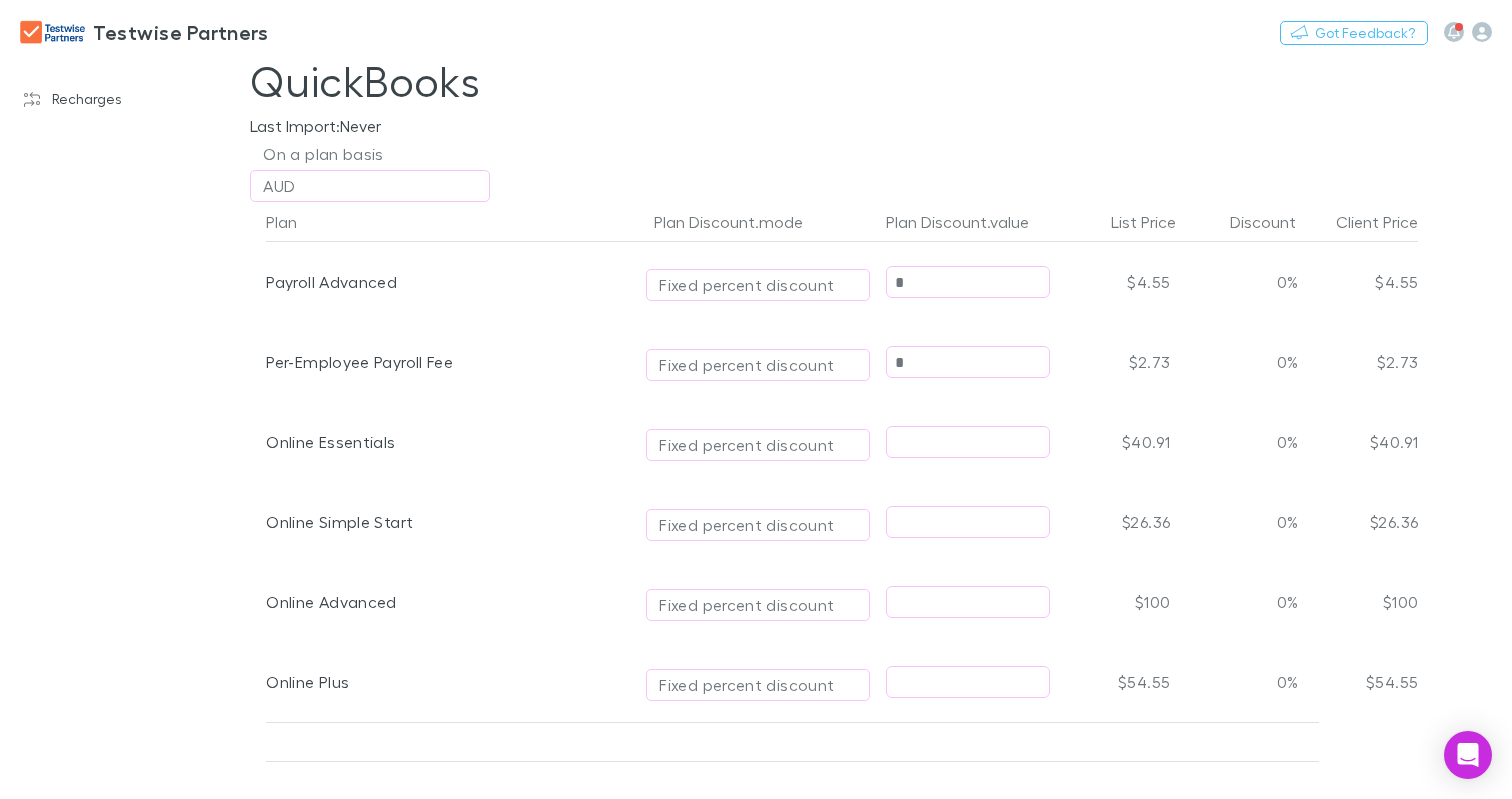 type on "*" 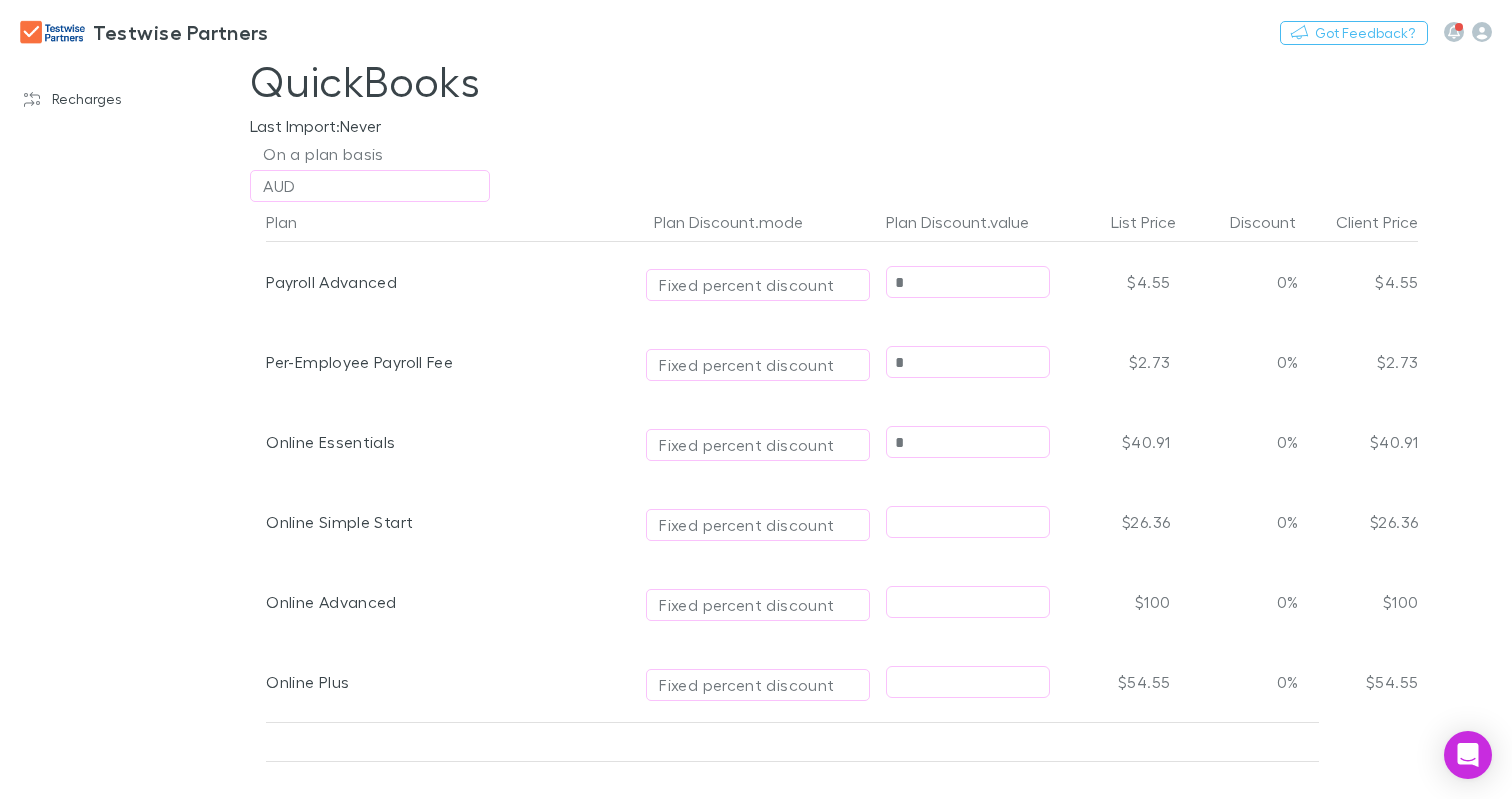 type on "*" 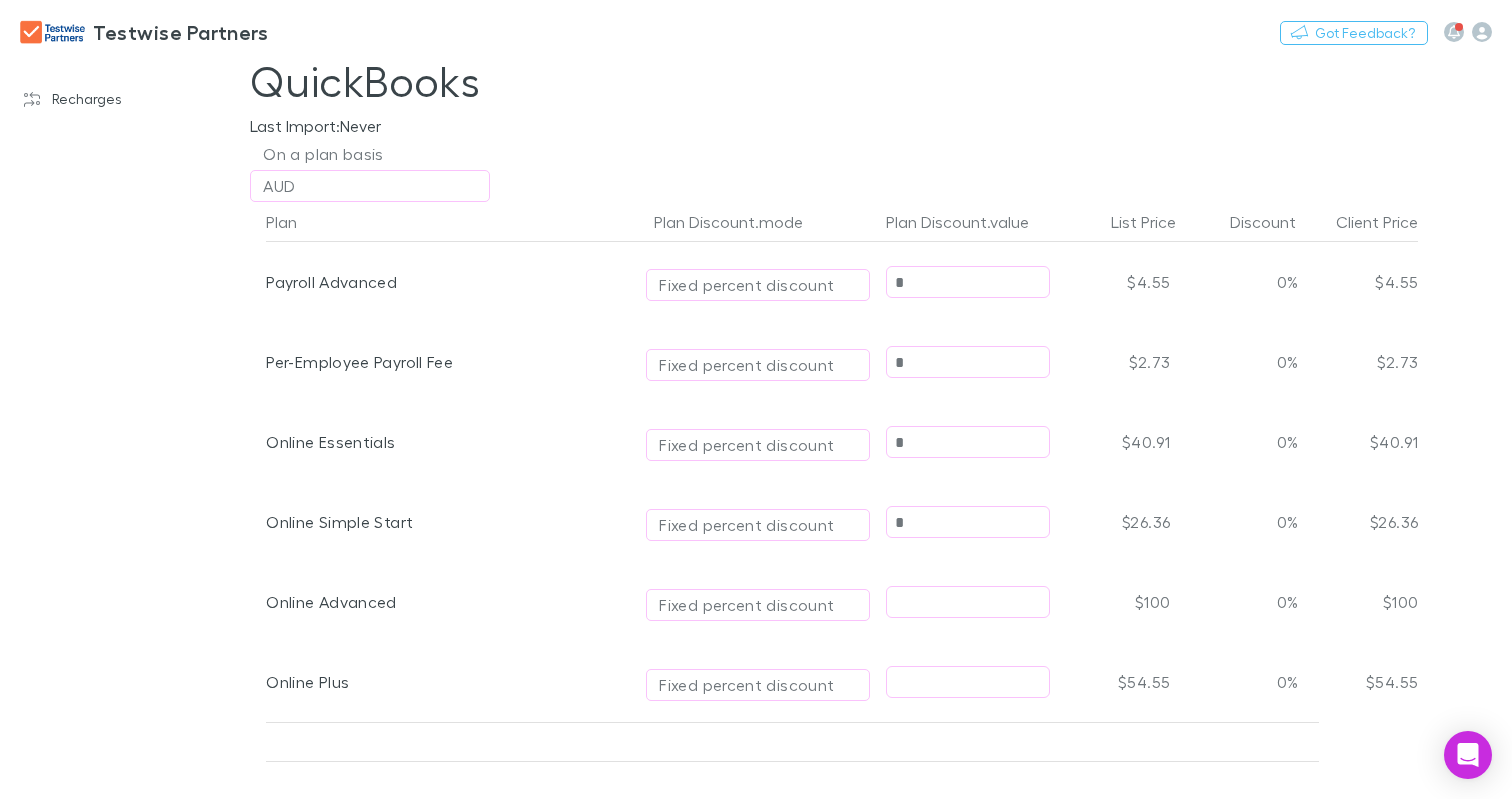 type on "*" 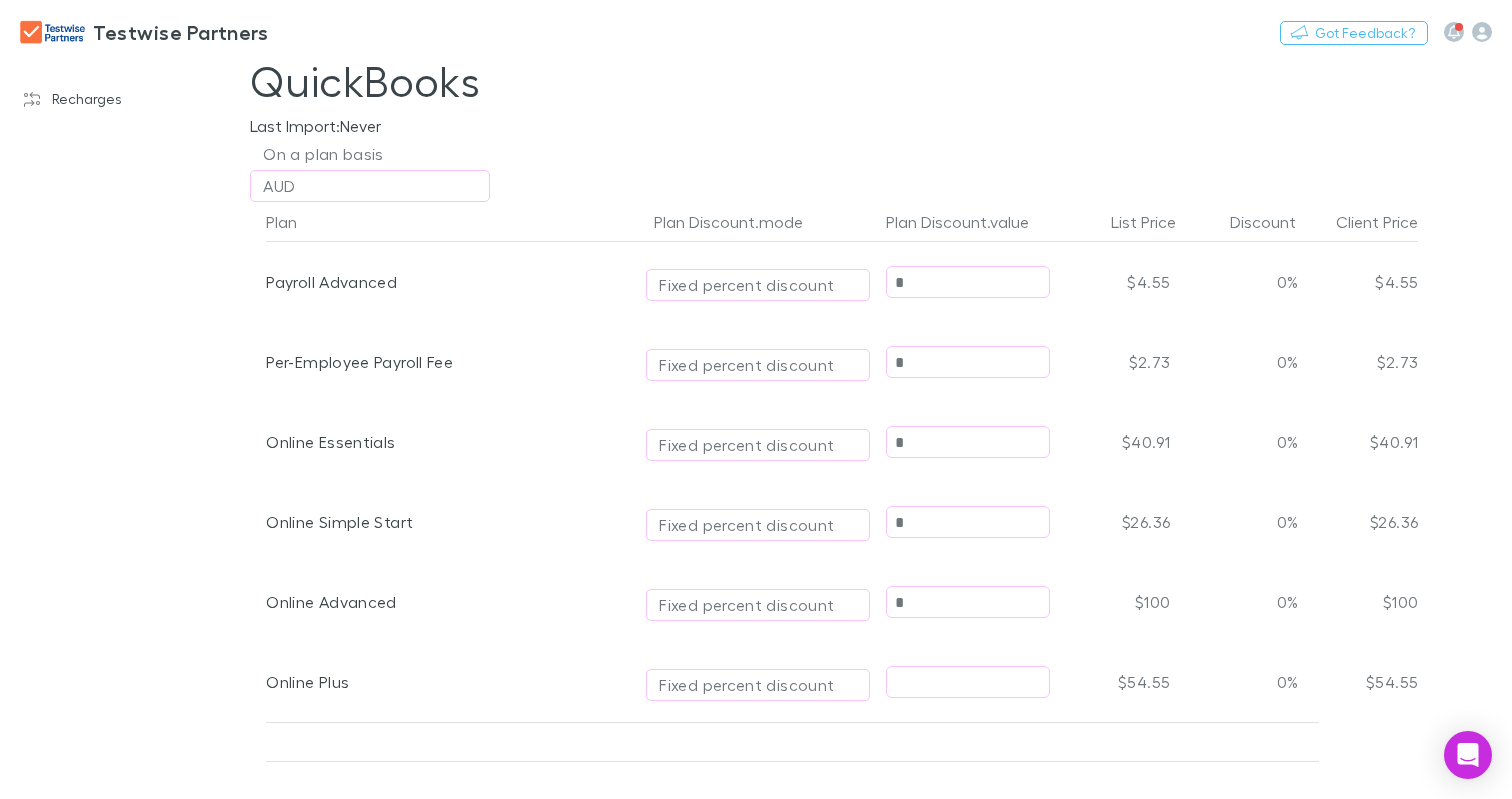 type on "*" 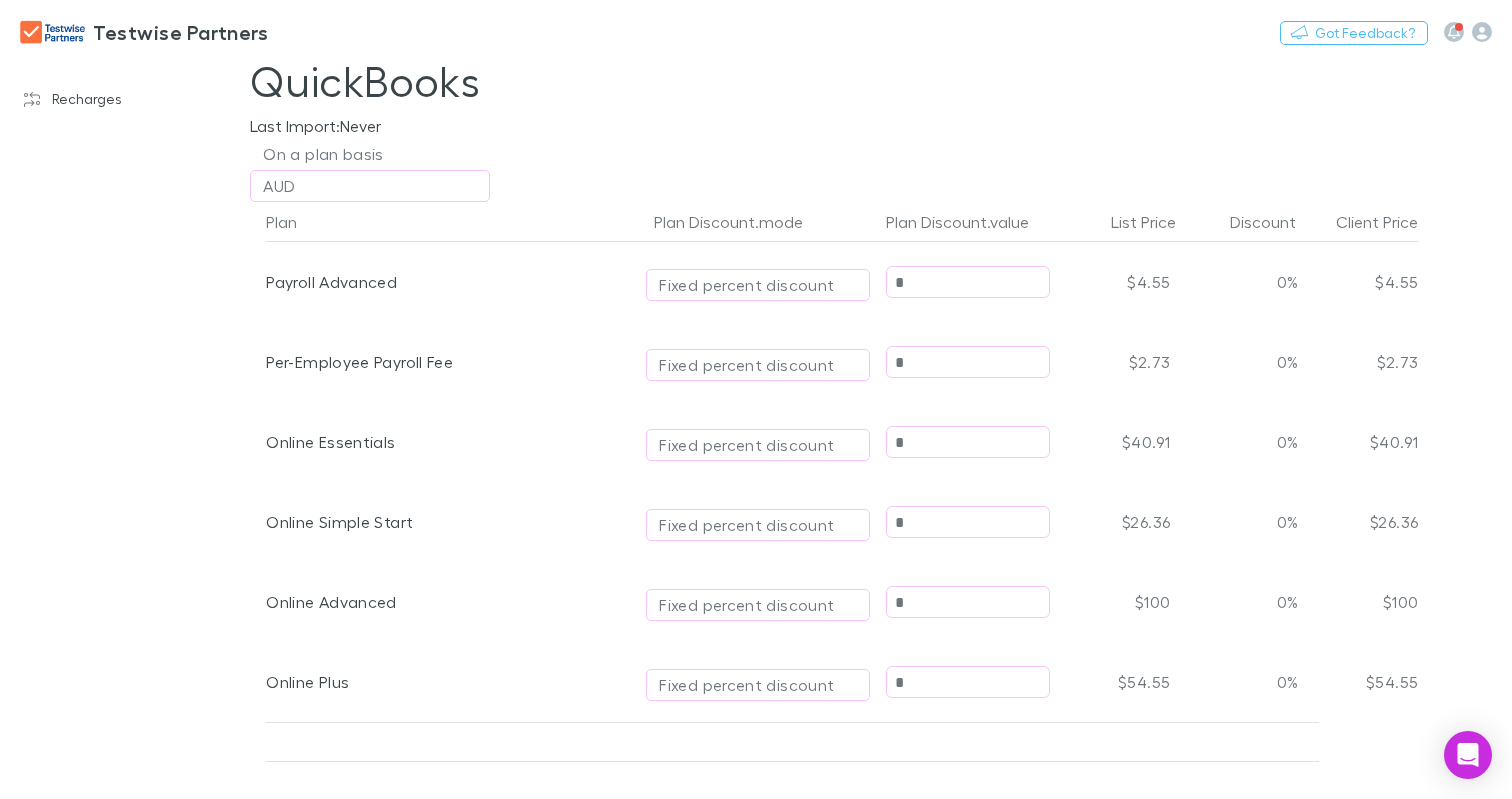 type on "*" 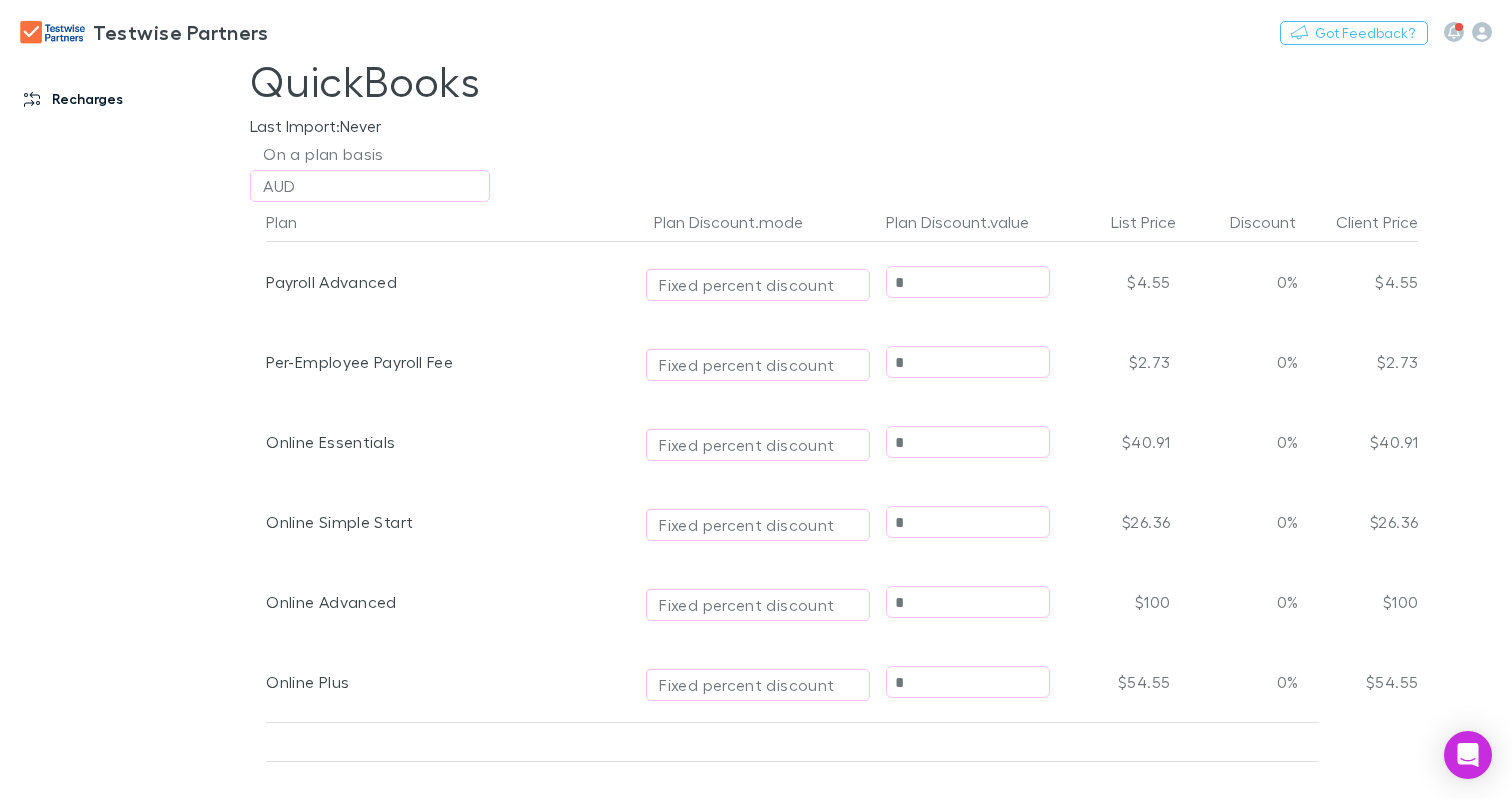 click on "Recharges" at bounding box center [132, 99] 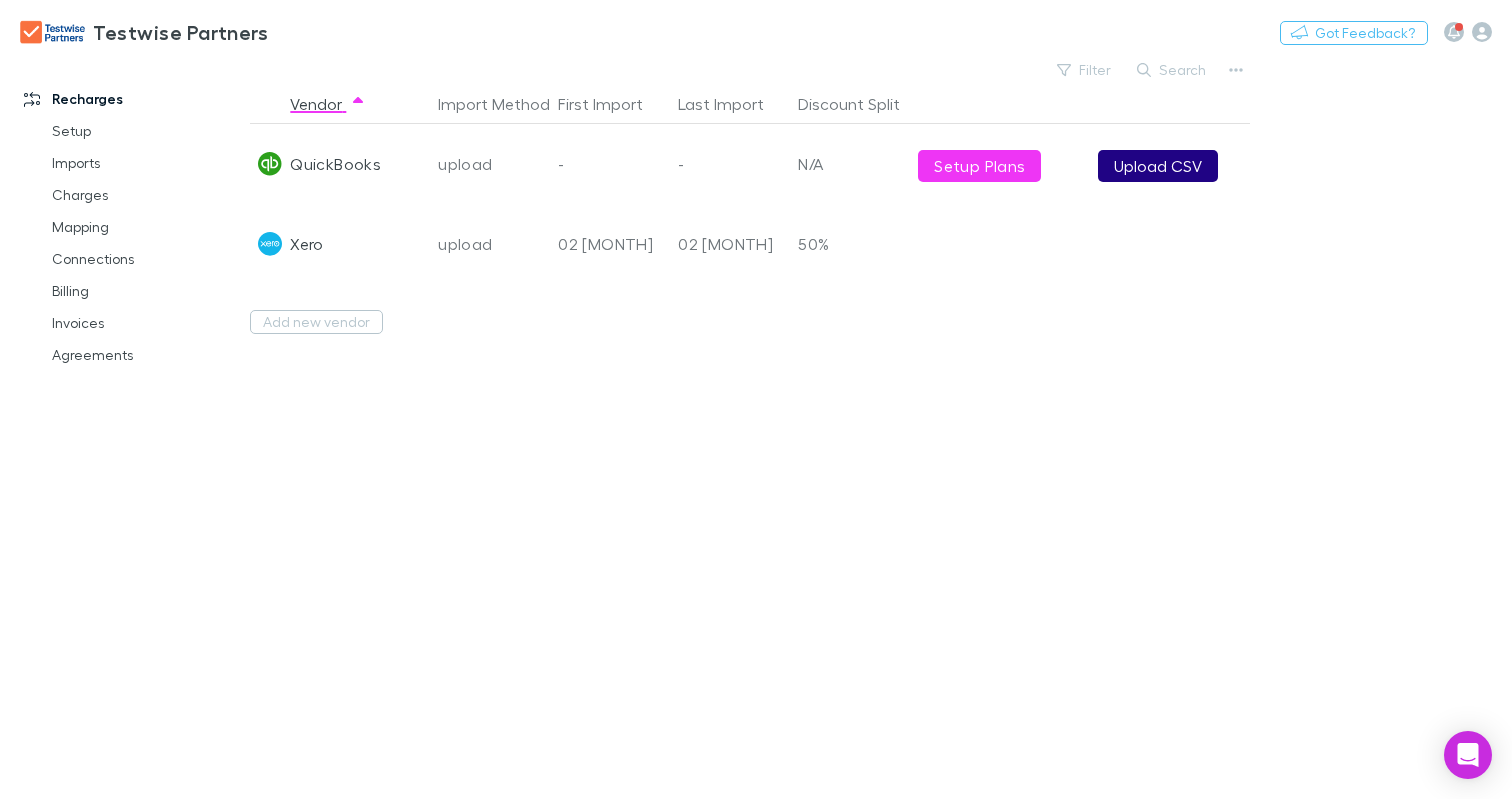 click on "Upload CSV" at bounding box center (1158, 166) 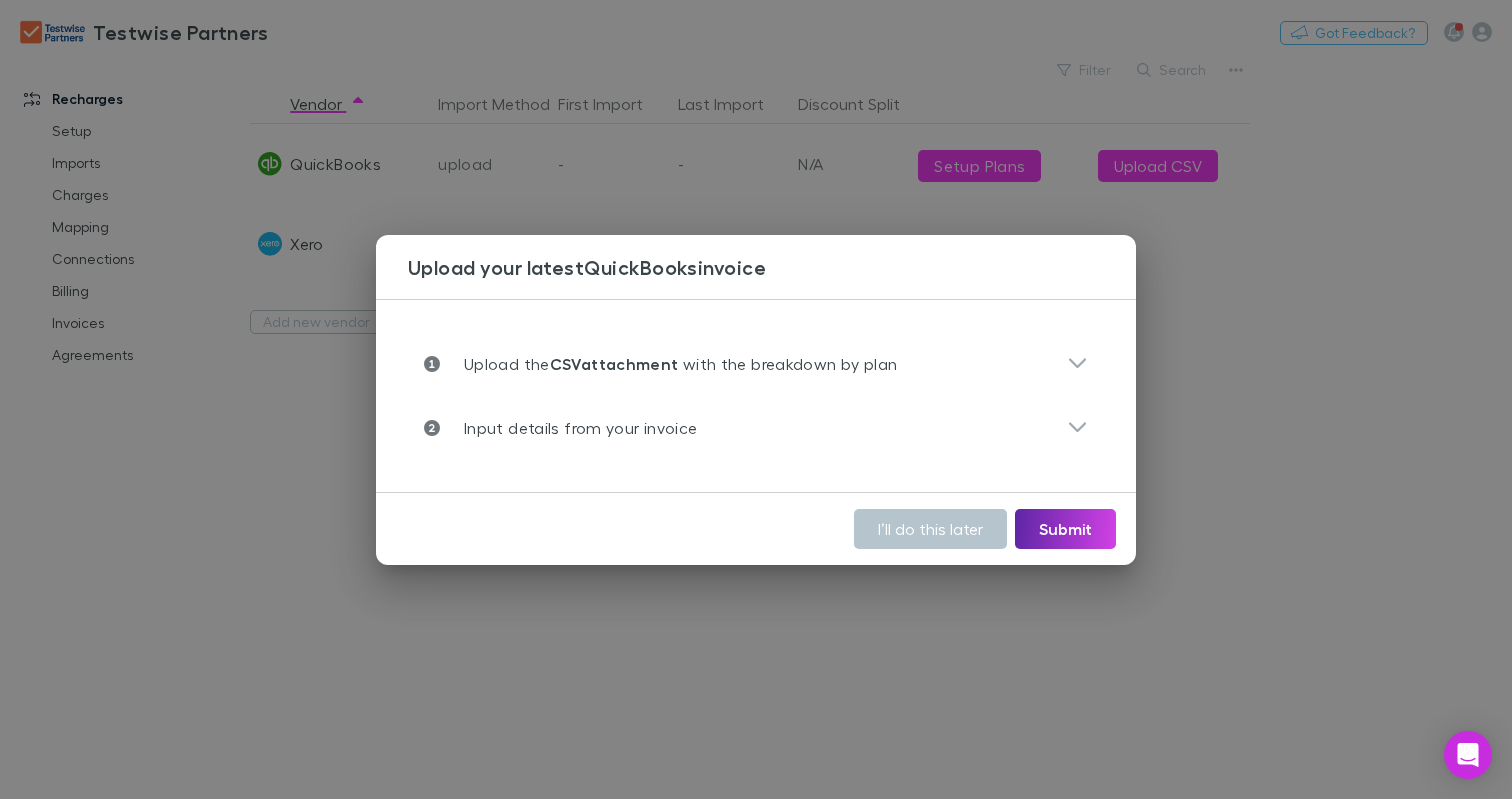 click on "Upload the  CSV  attachment   with the breakdown by plan Drop the  file  or    browse .csv  only Input details from your invoice Invoice Number ​ Billing period start ​ Billing period end ​" at bounding box center (756, 396) 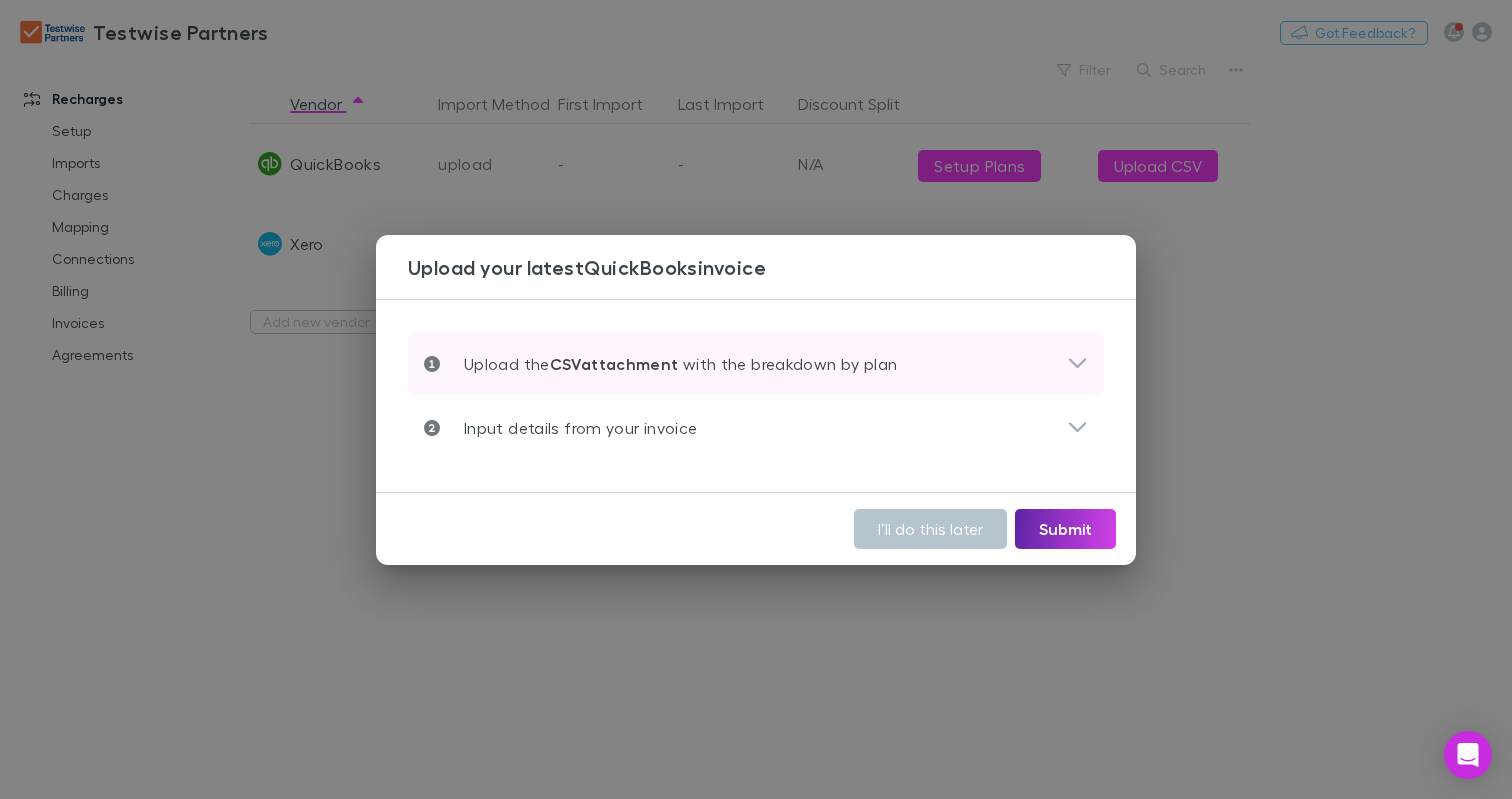 click on "Upload the  CSV  attachment   with the breakdown by plan" at bounding box center [756, 364] 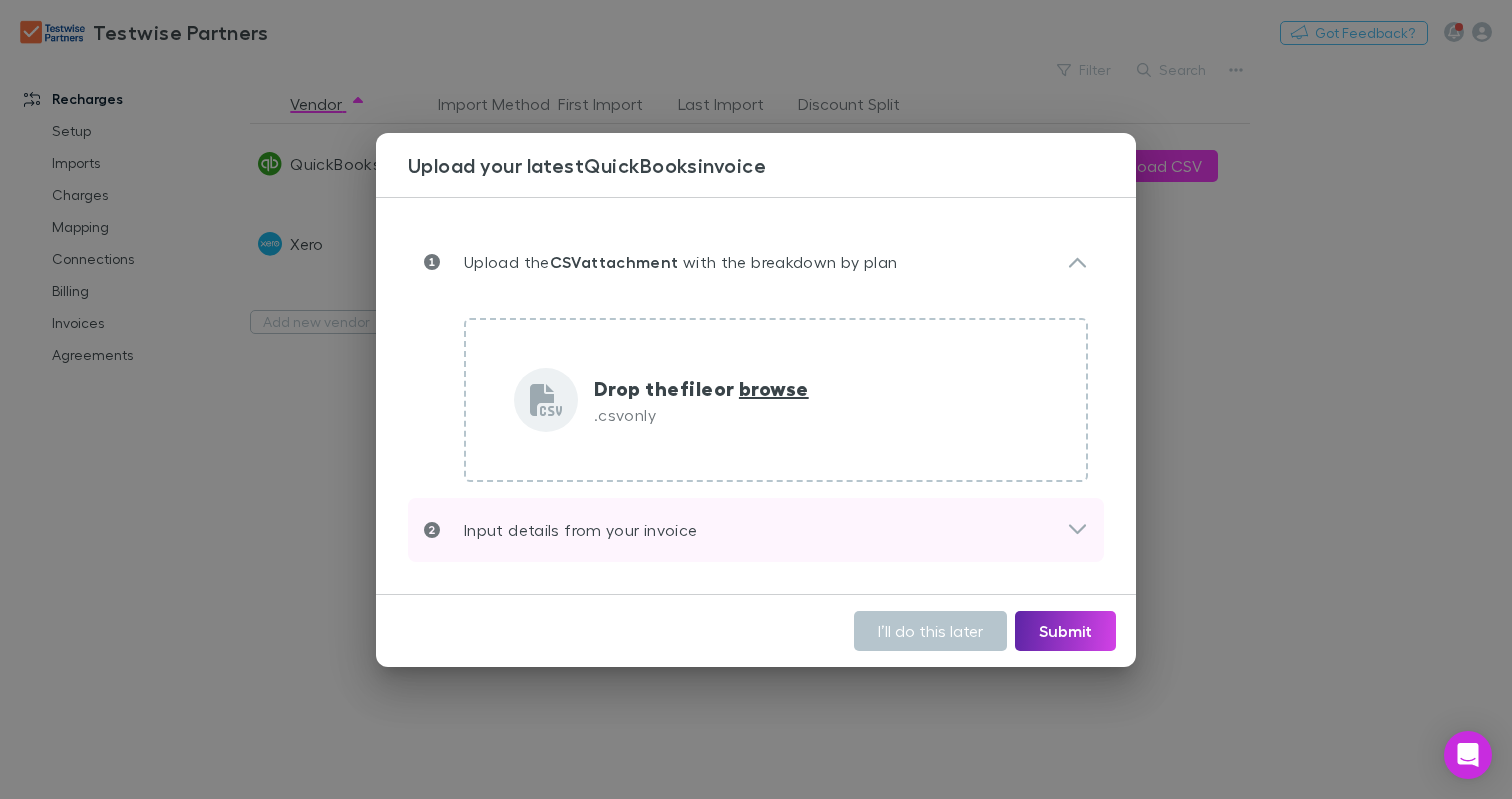click on "Input details from your invoice" at bounding box center [745, 530] 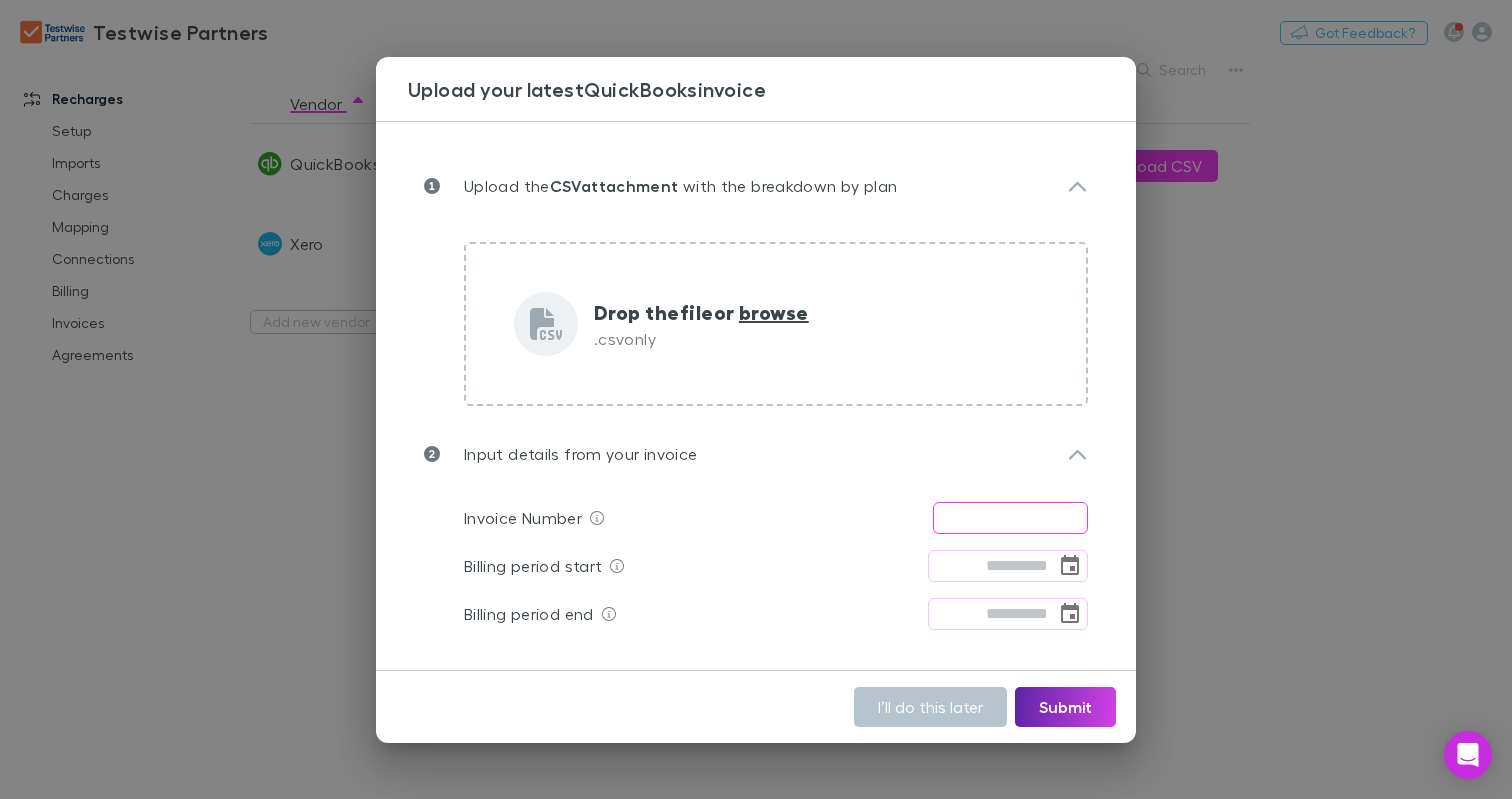 click at bounding box center [1010, 518] 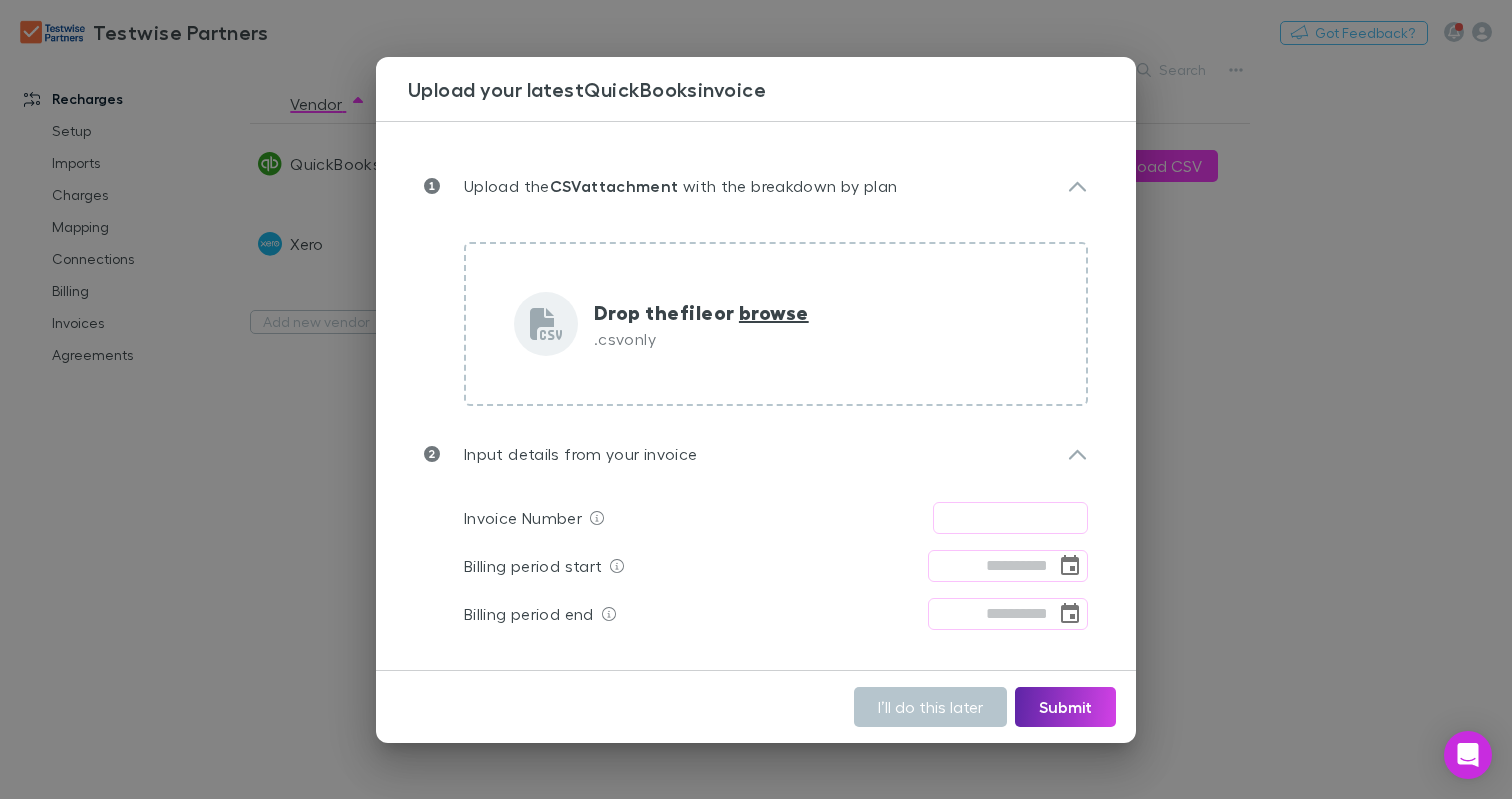 paste on "**********" 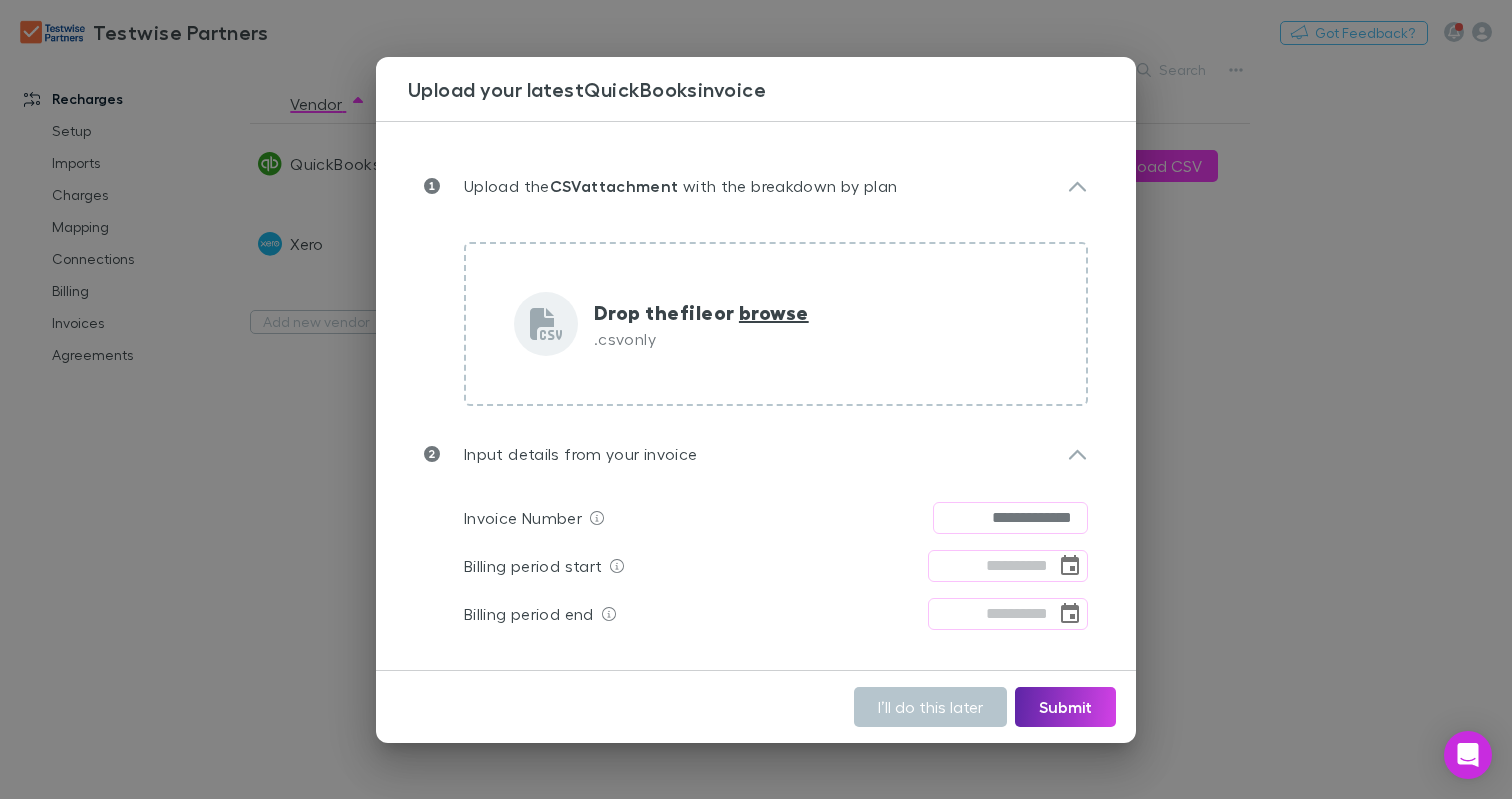 type on "**********" 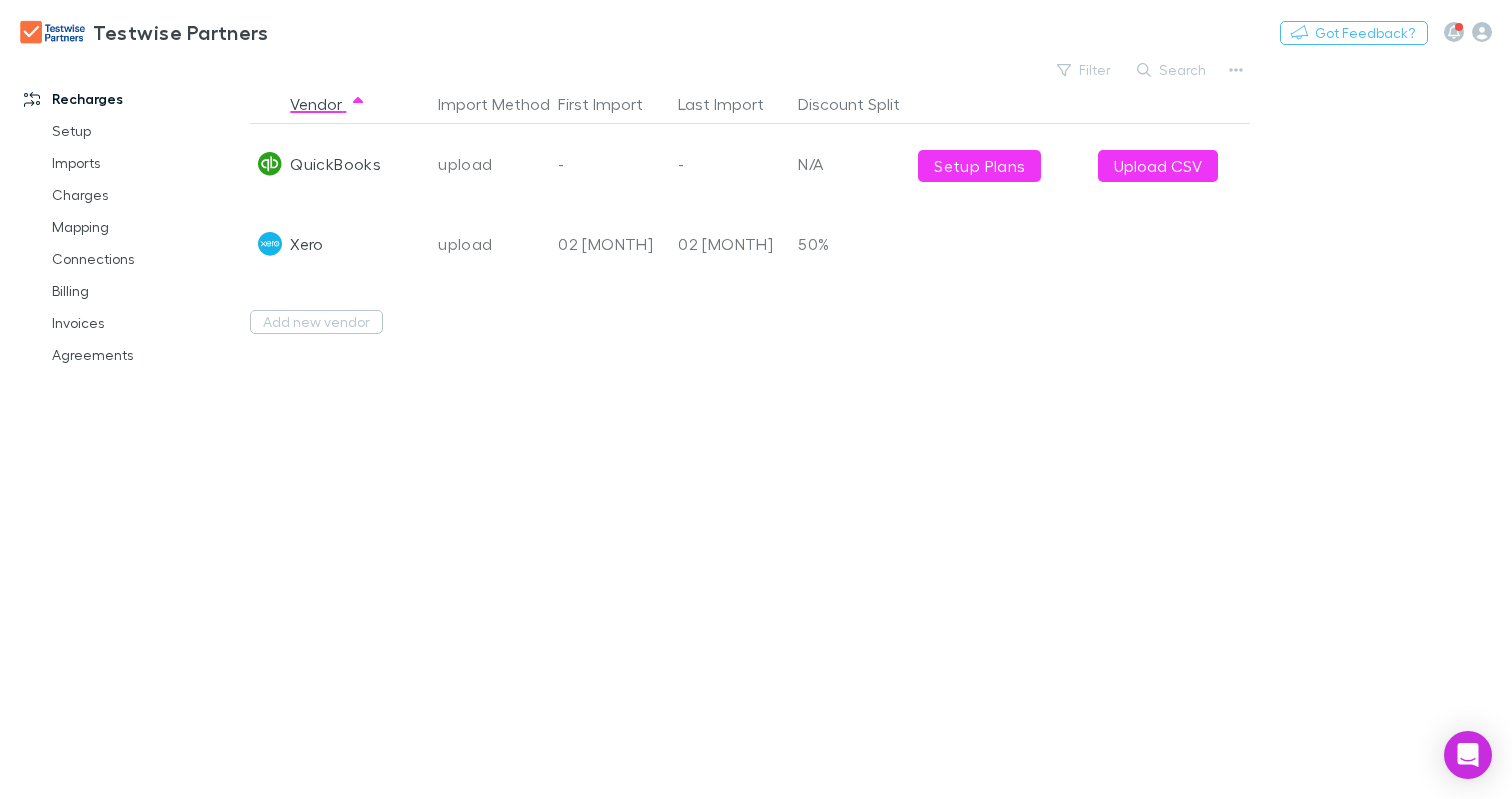 type 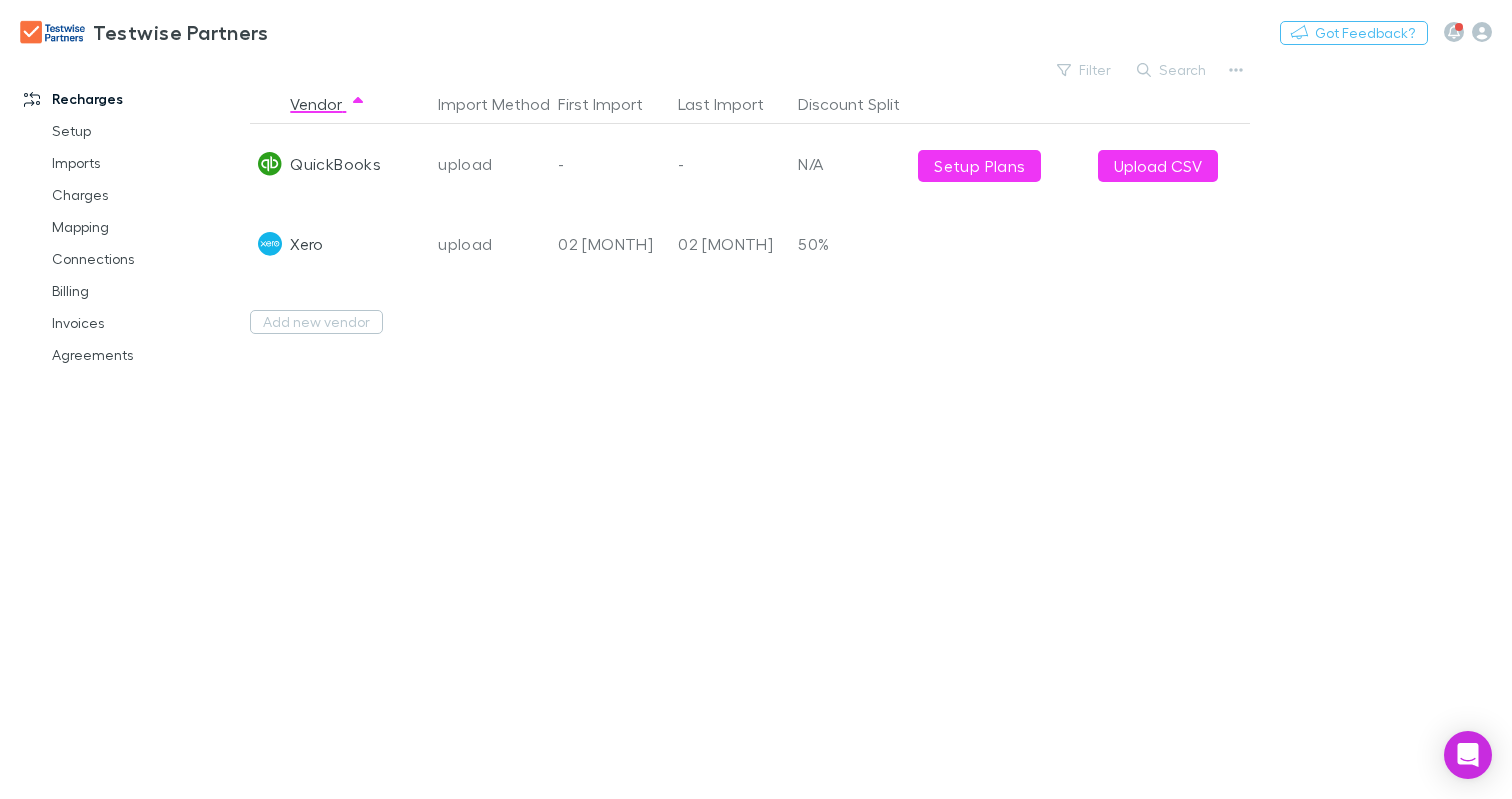 click on "Upload CSV" at bounding box center (1180, 164) 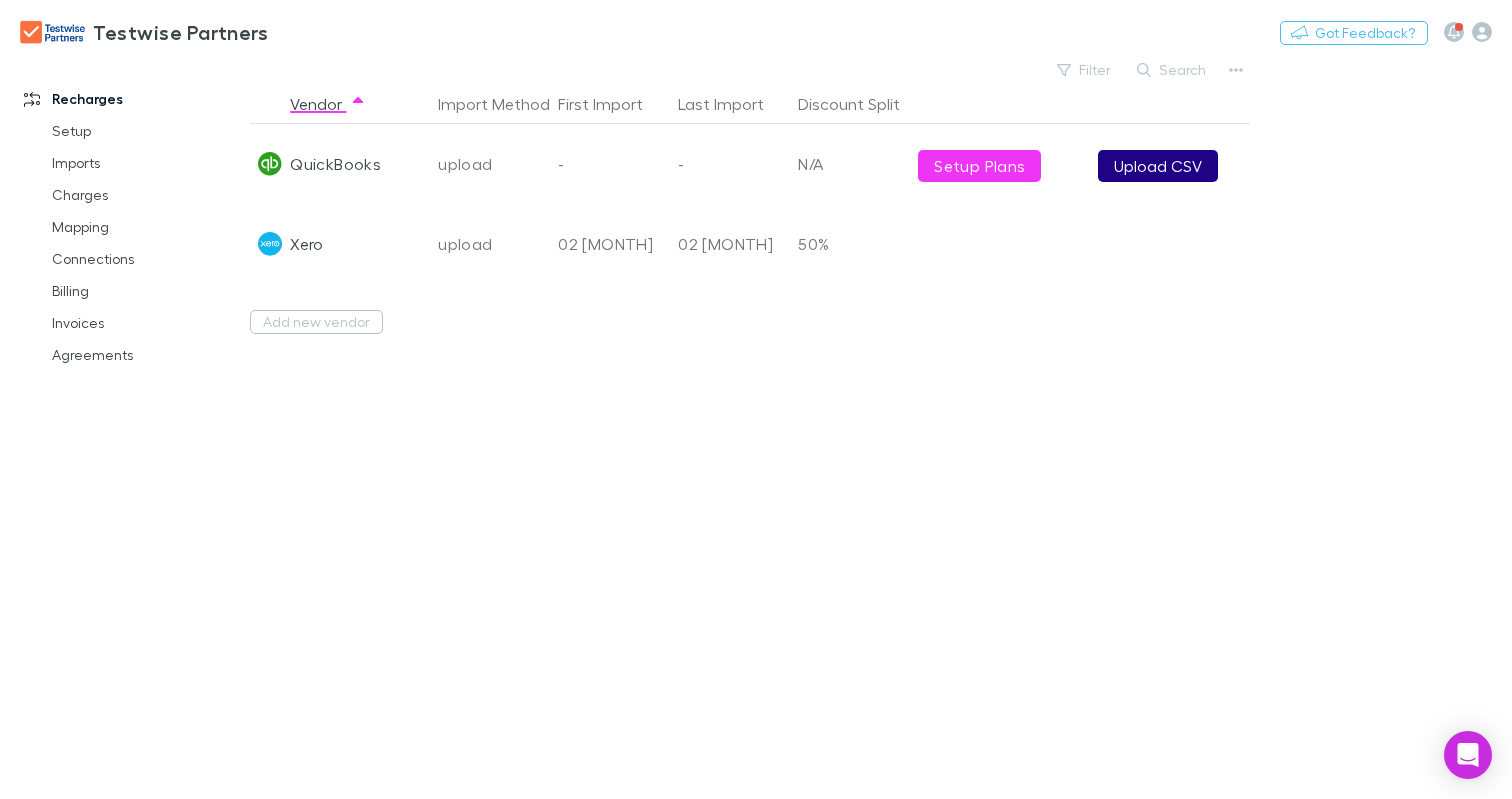 click on "Upload CSV" at bounding box center [1158, 166] 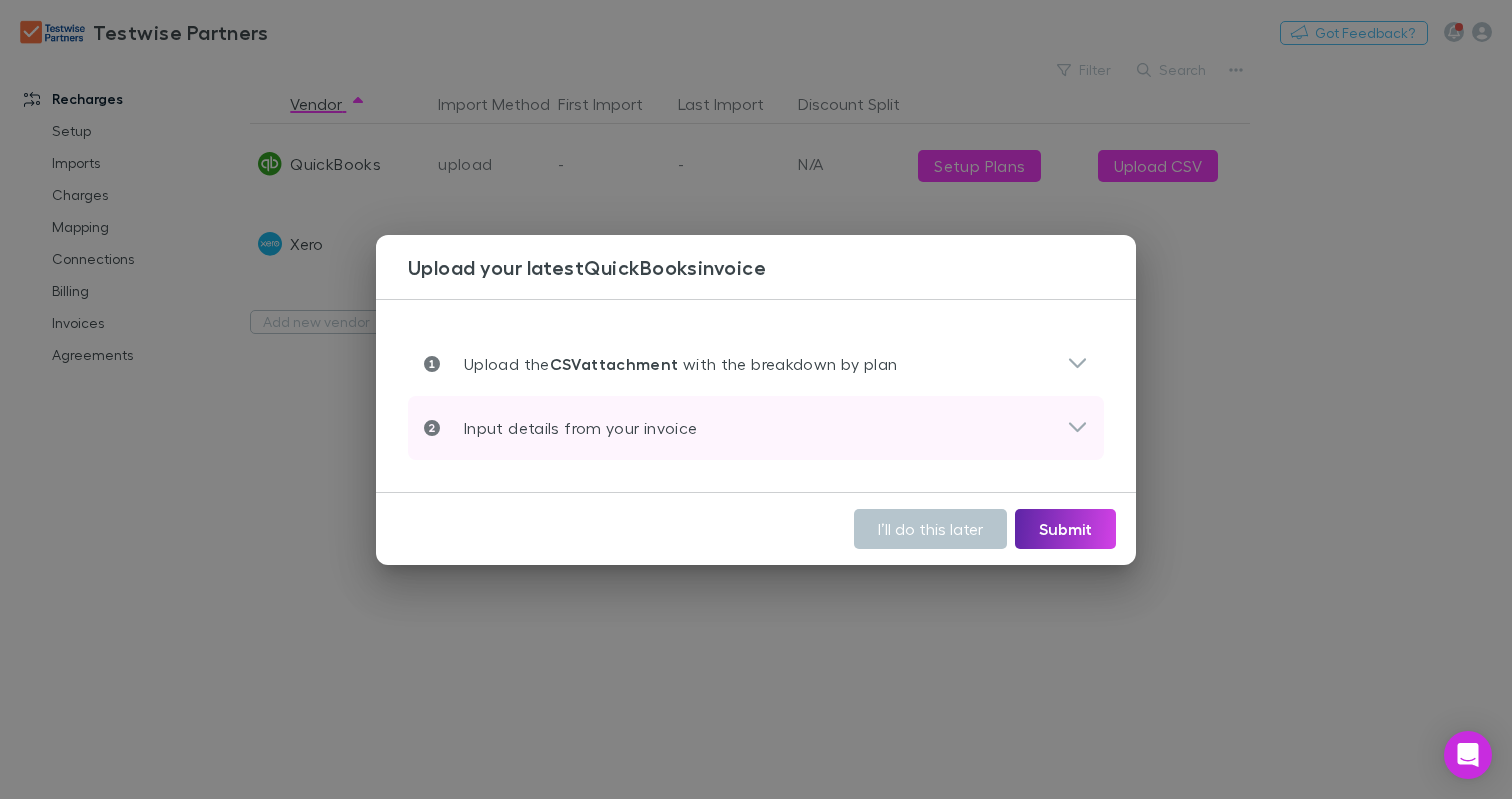 drag, startPoint x: 831, startPoint y: 413, endPoint x: 859, endPoint y: 350, distance: 68.942 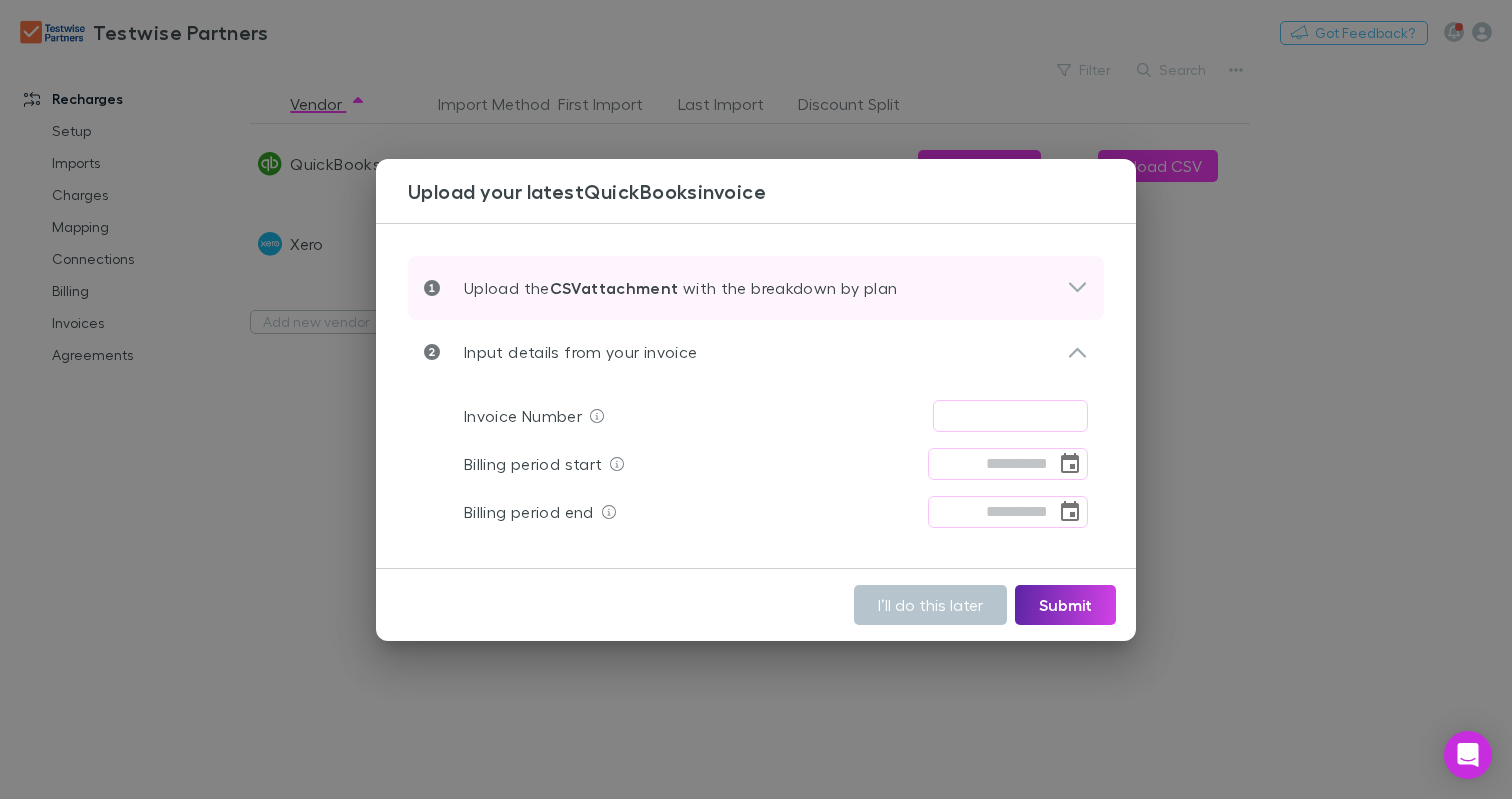 click on "Upload the  CSV  attachment   with the breakdown by plan" at bounding box center (756, 288) 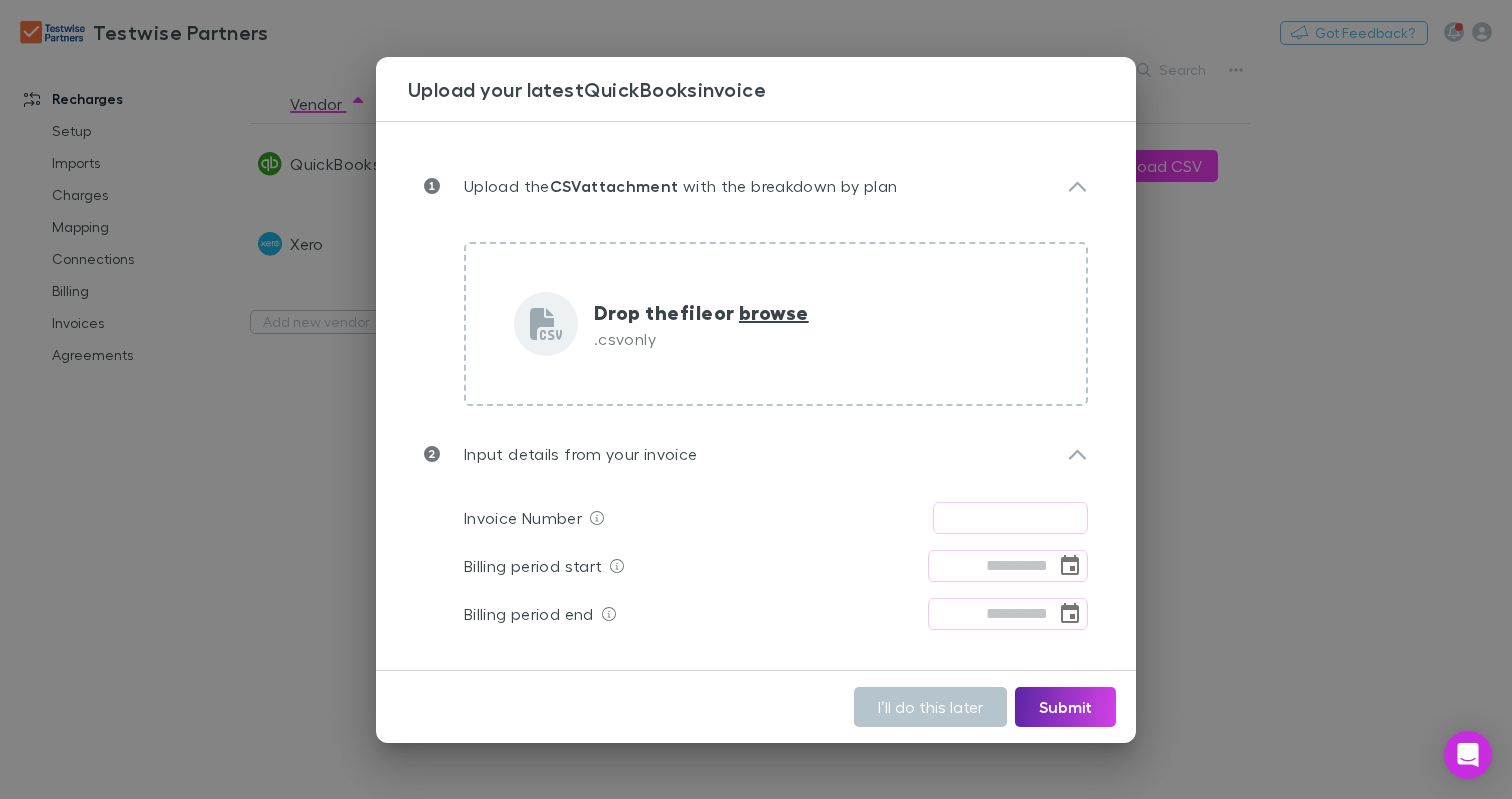 click on "Invoice Number ​ Billing period start ​ Billing period end ​" at bounding box center [756, 562] 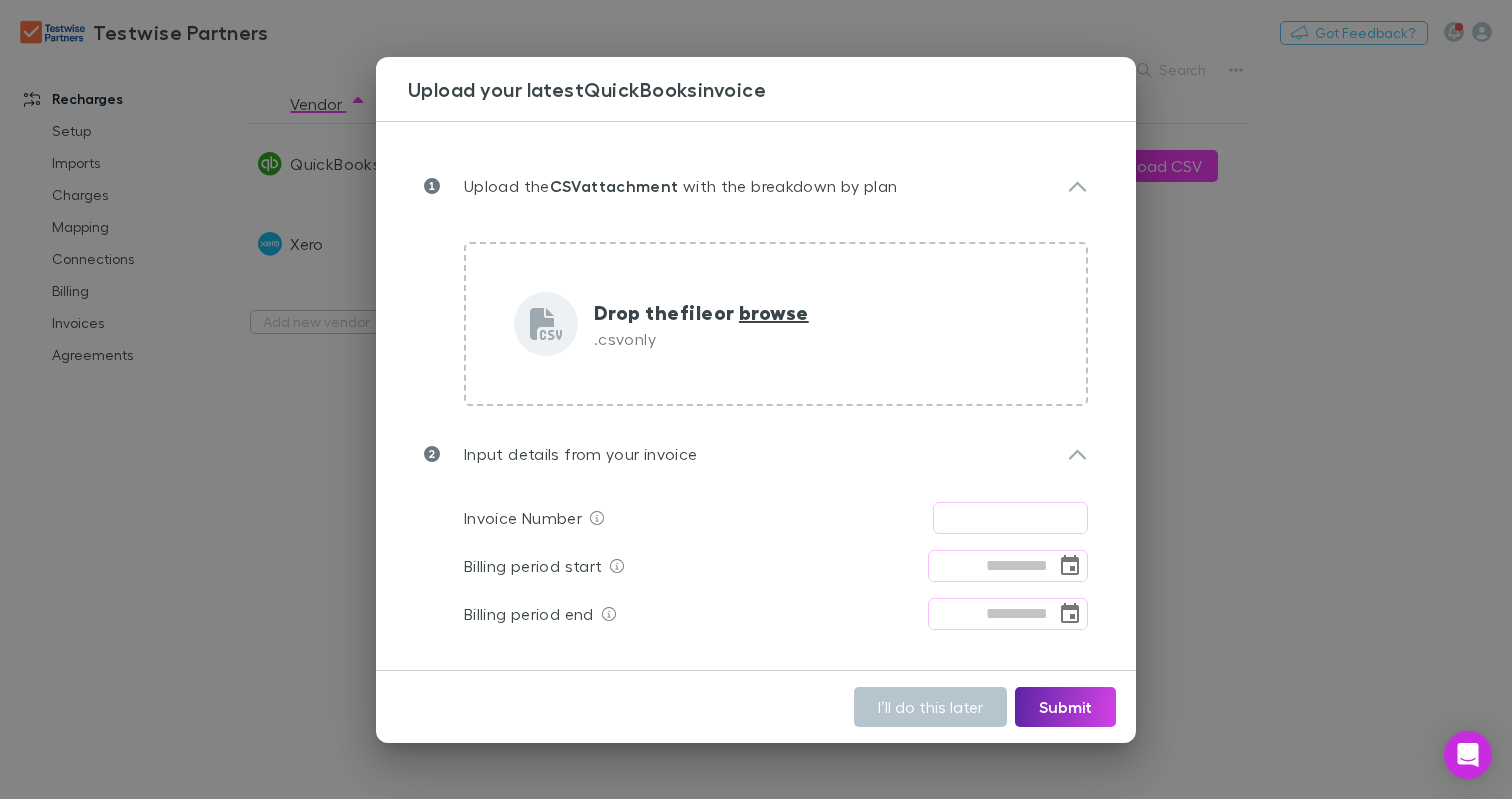 click at bounding box center (1010, 518) 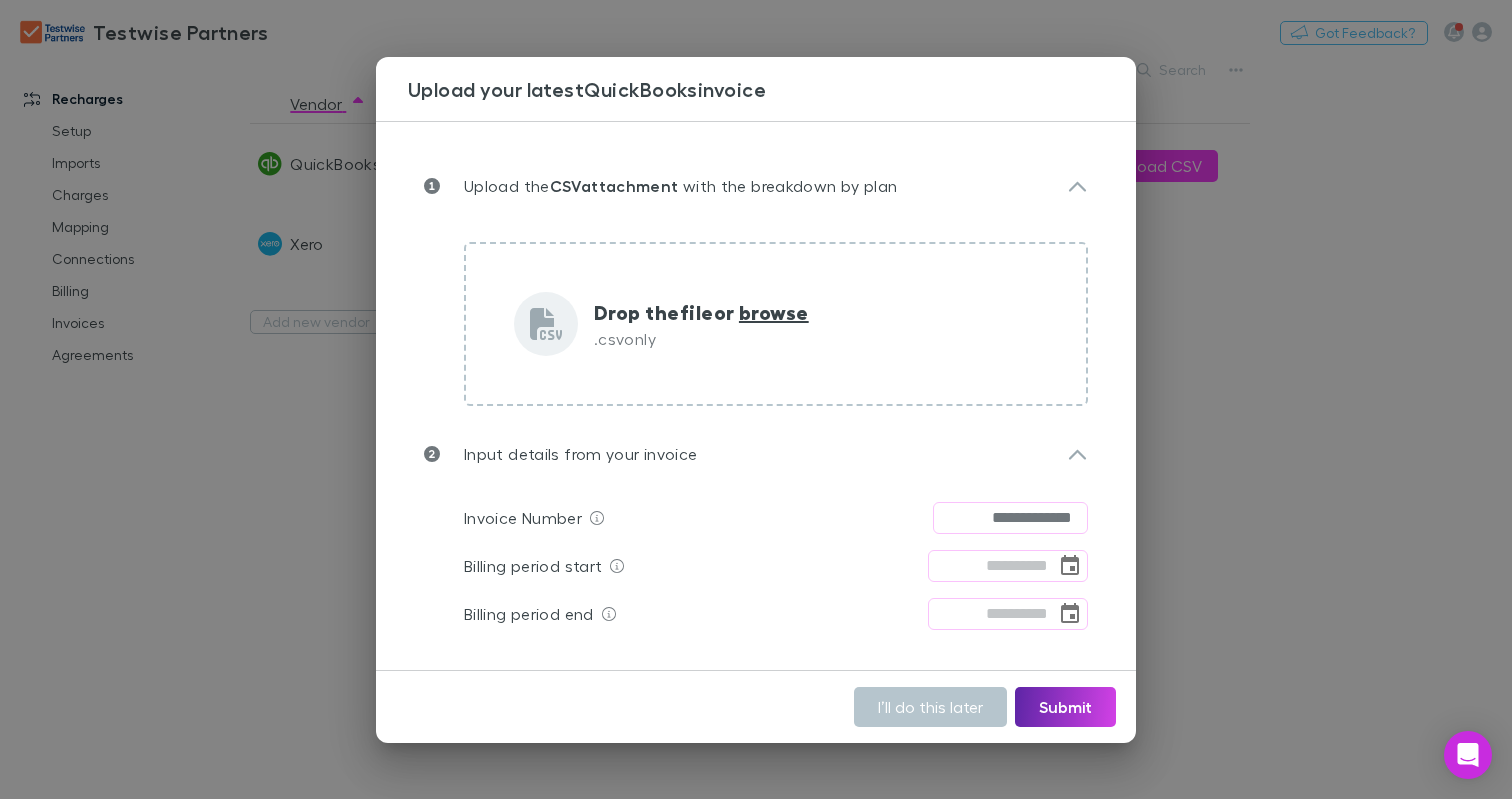 type on "**********" 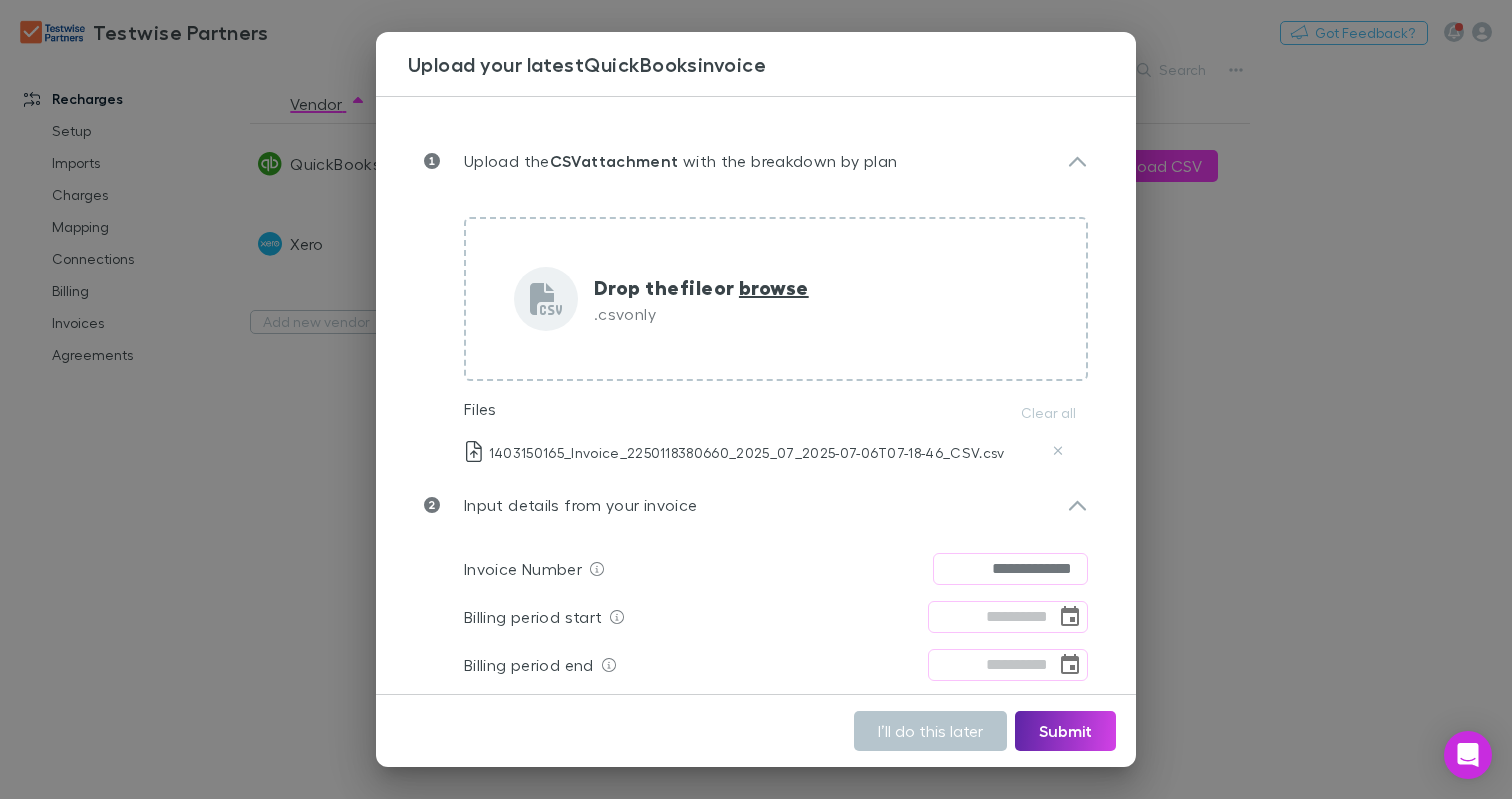 click on "Billing period start ​" at bounding box center (776, 617) 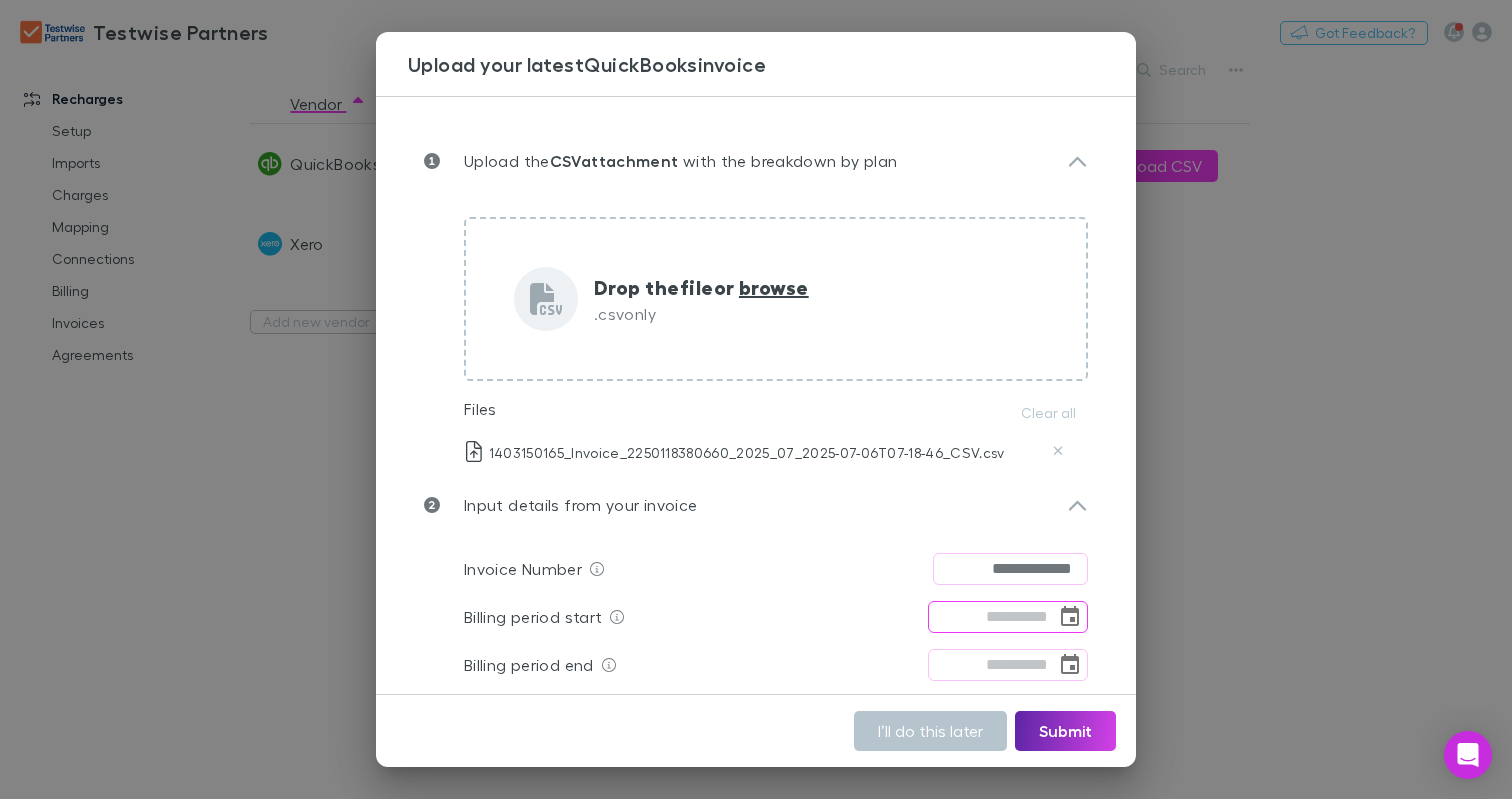 click at bounding box center (992, 617) 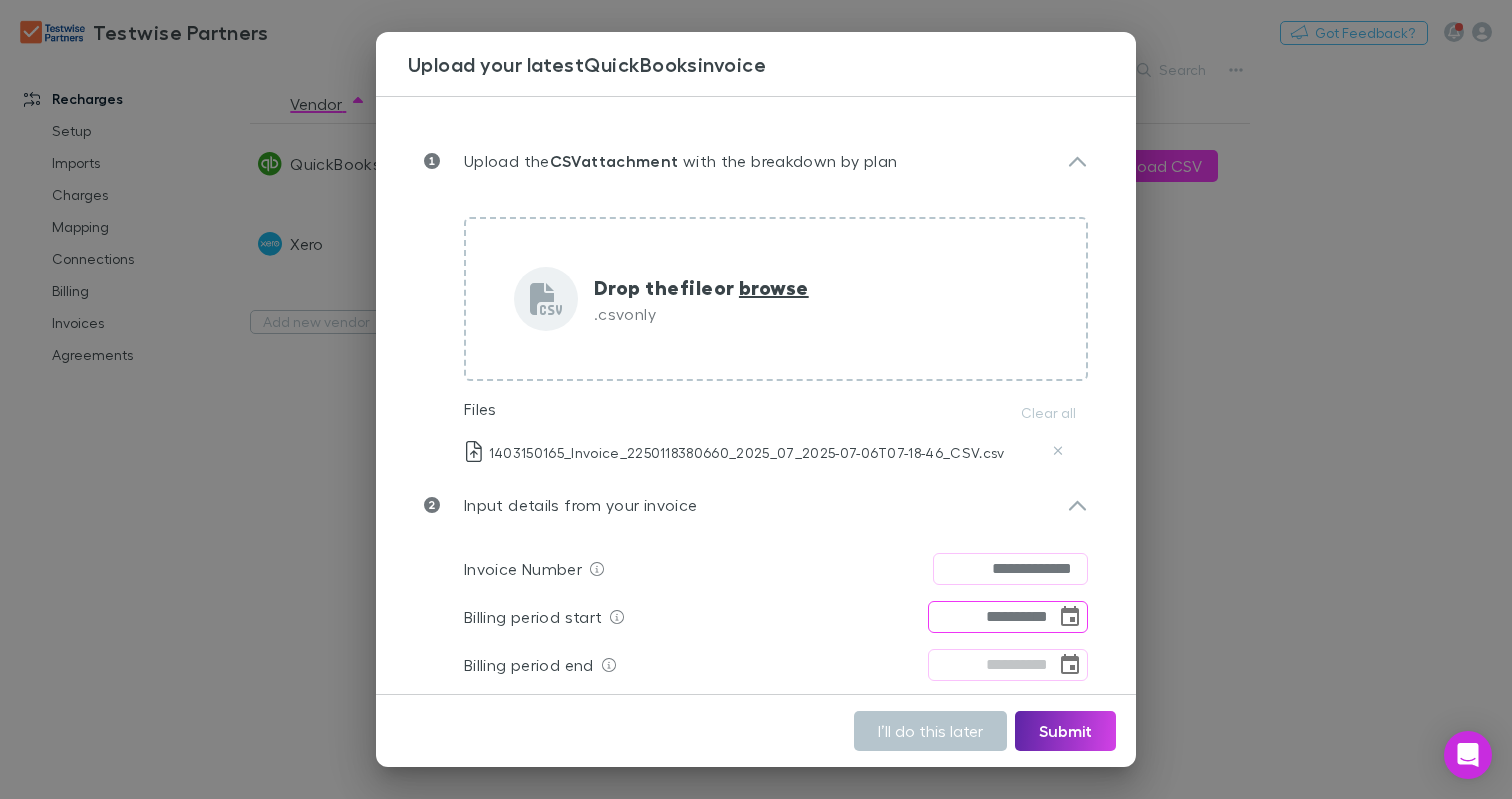 type on "**********" 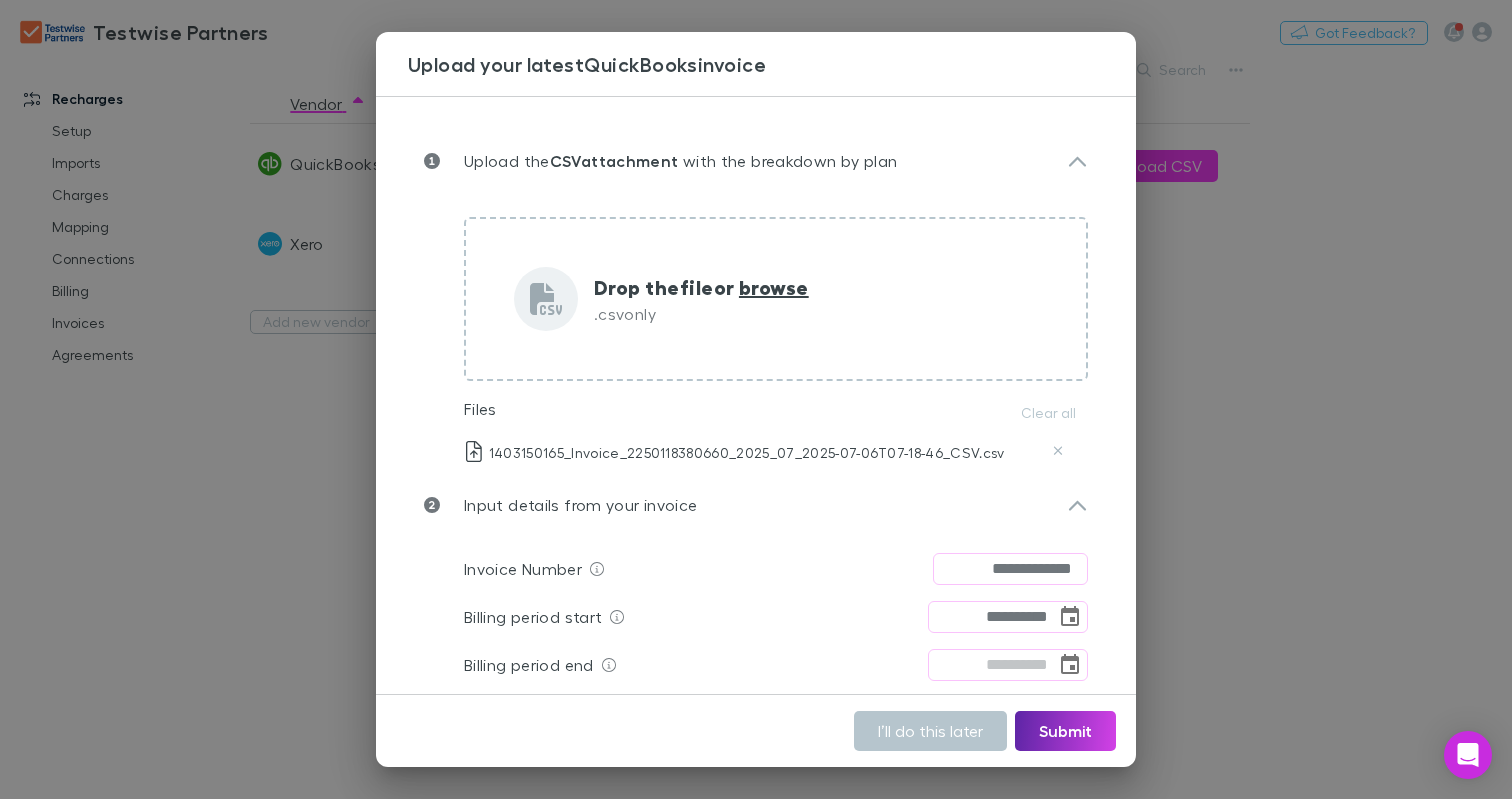 type 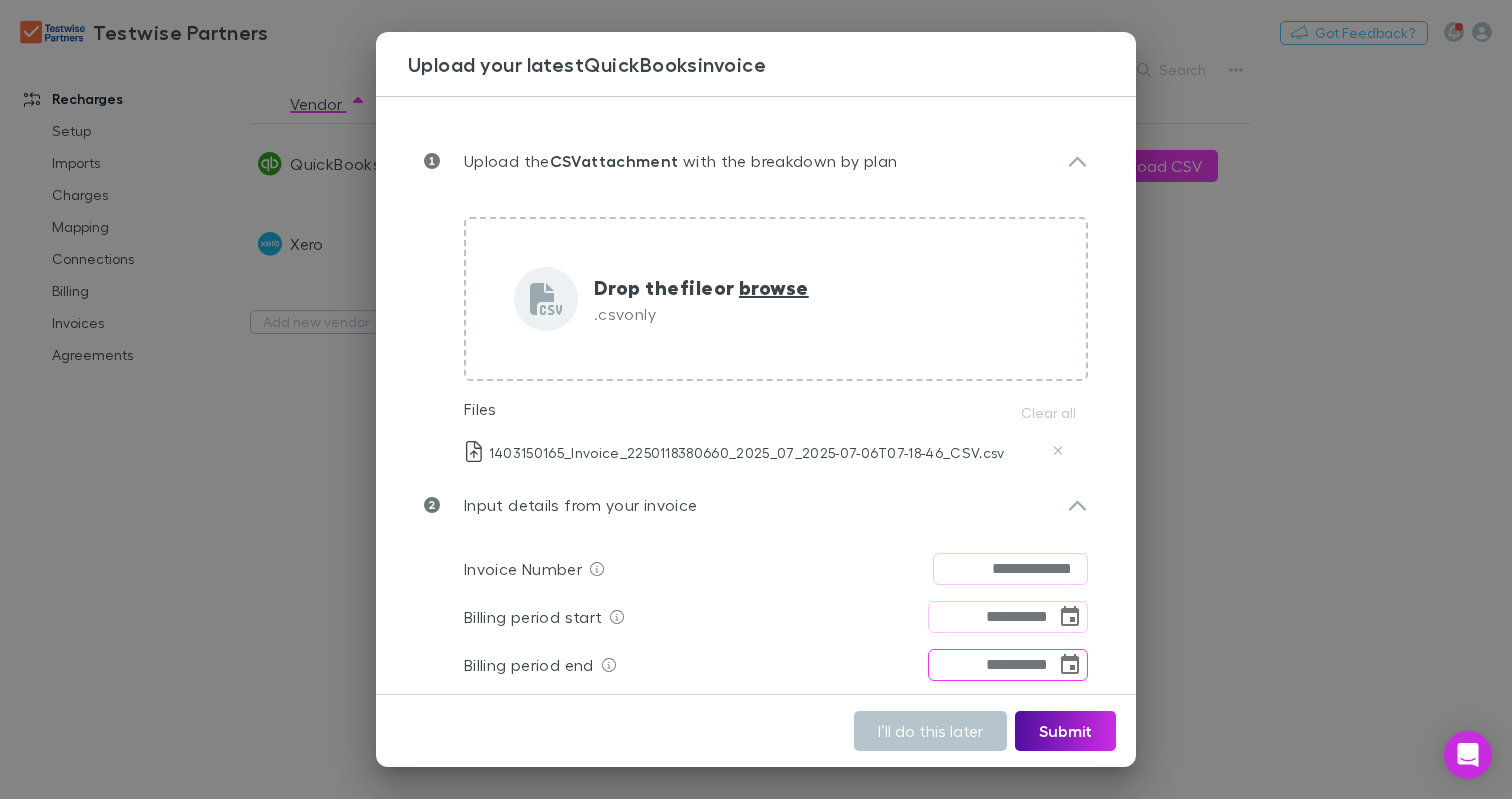 type on "**********" 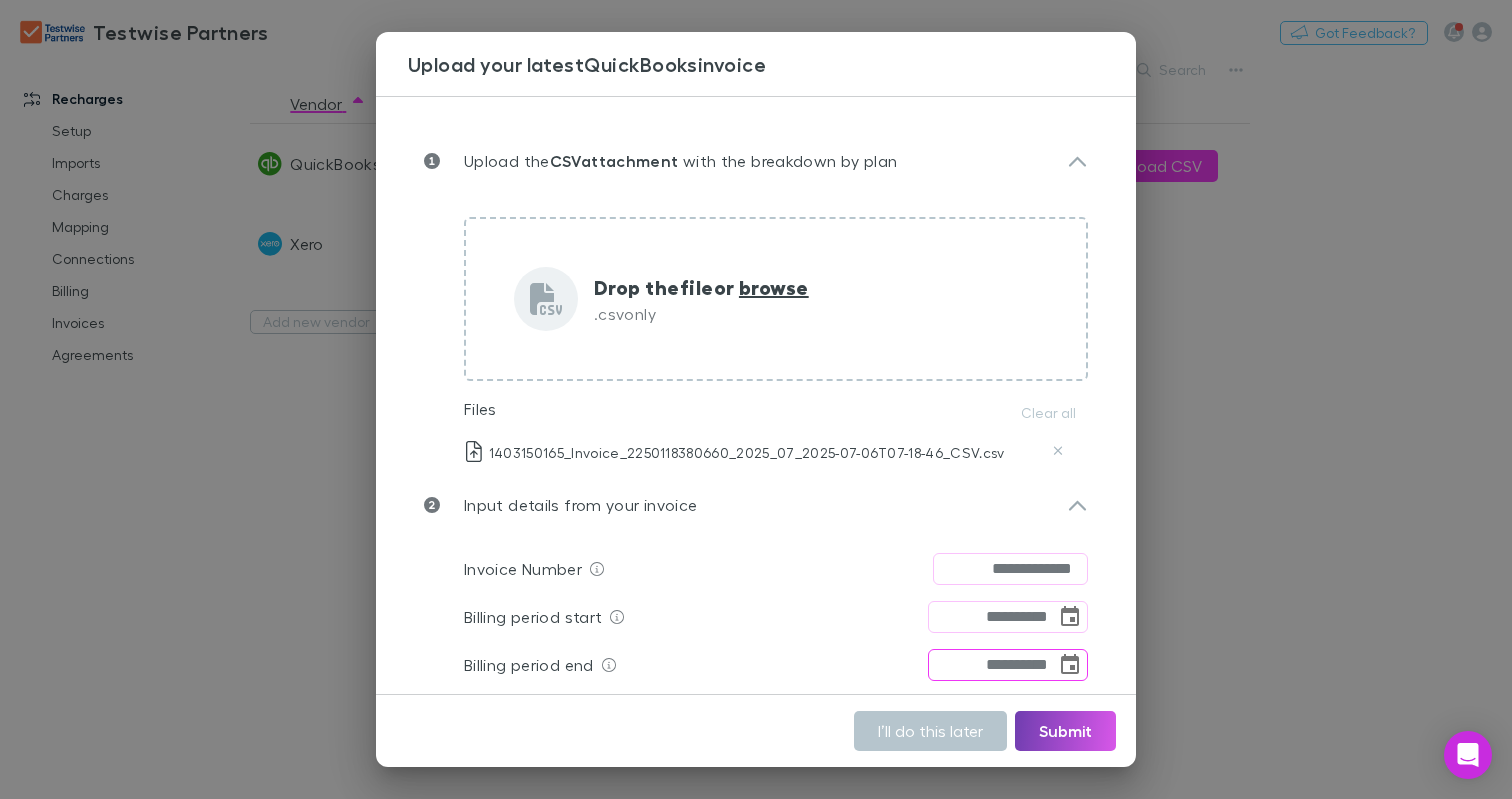 click on "Submit" at bounding box center (1065, 731) 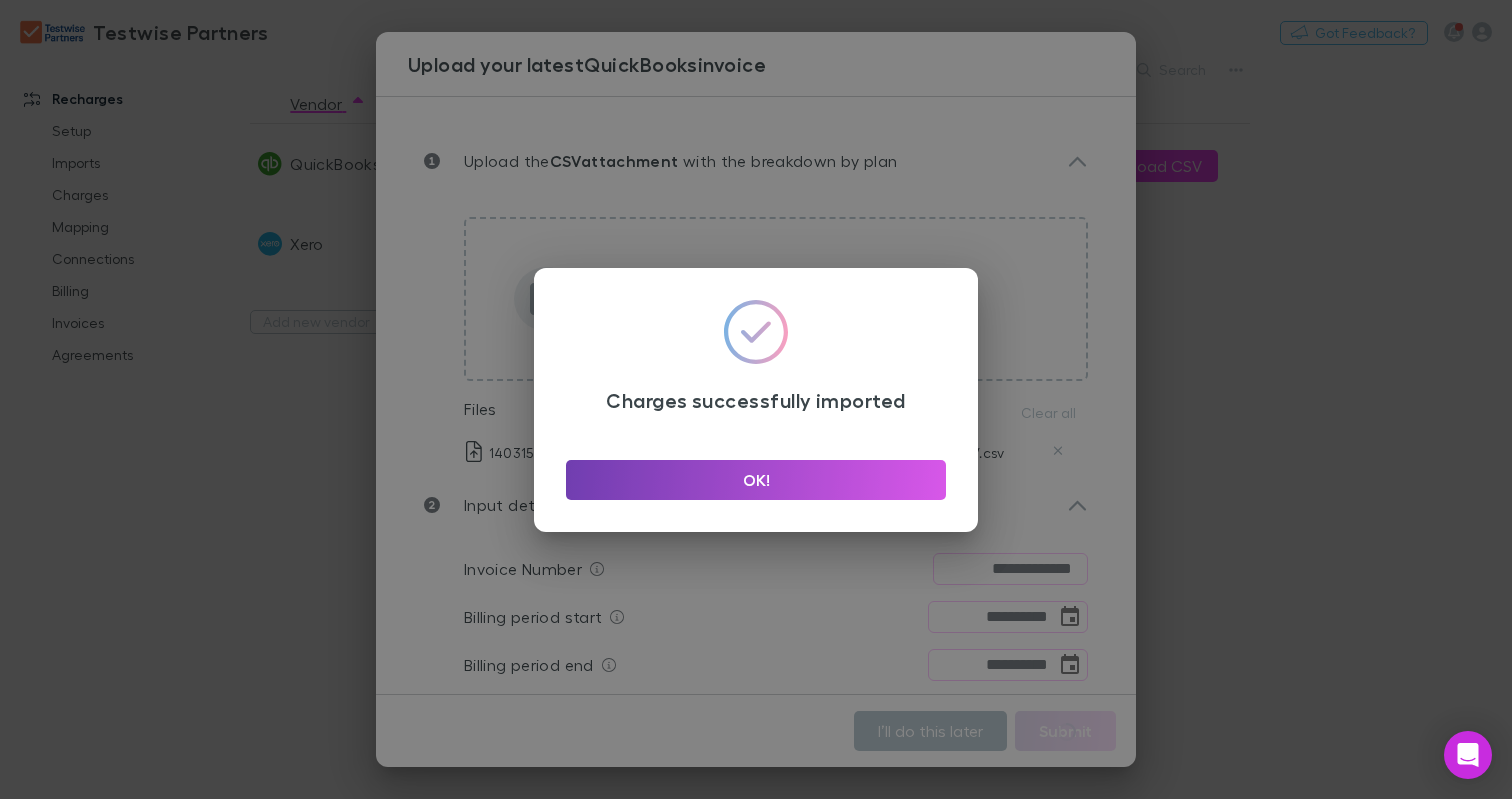 click on "OK!" at bounding box center [756, 480] 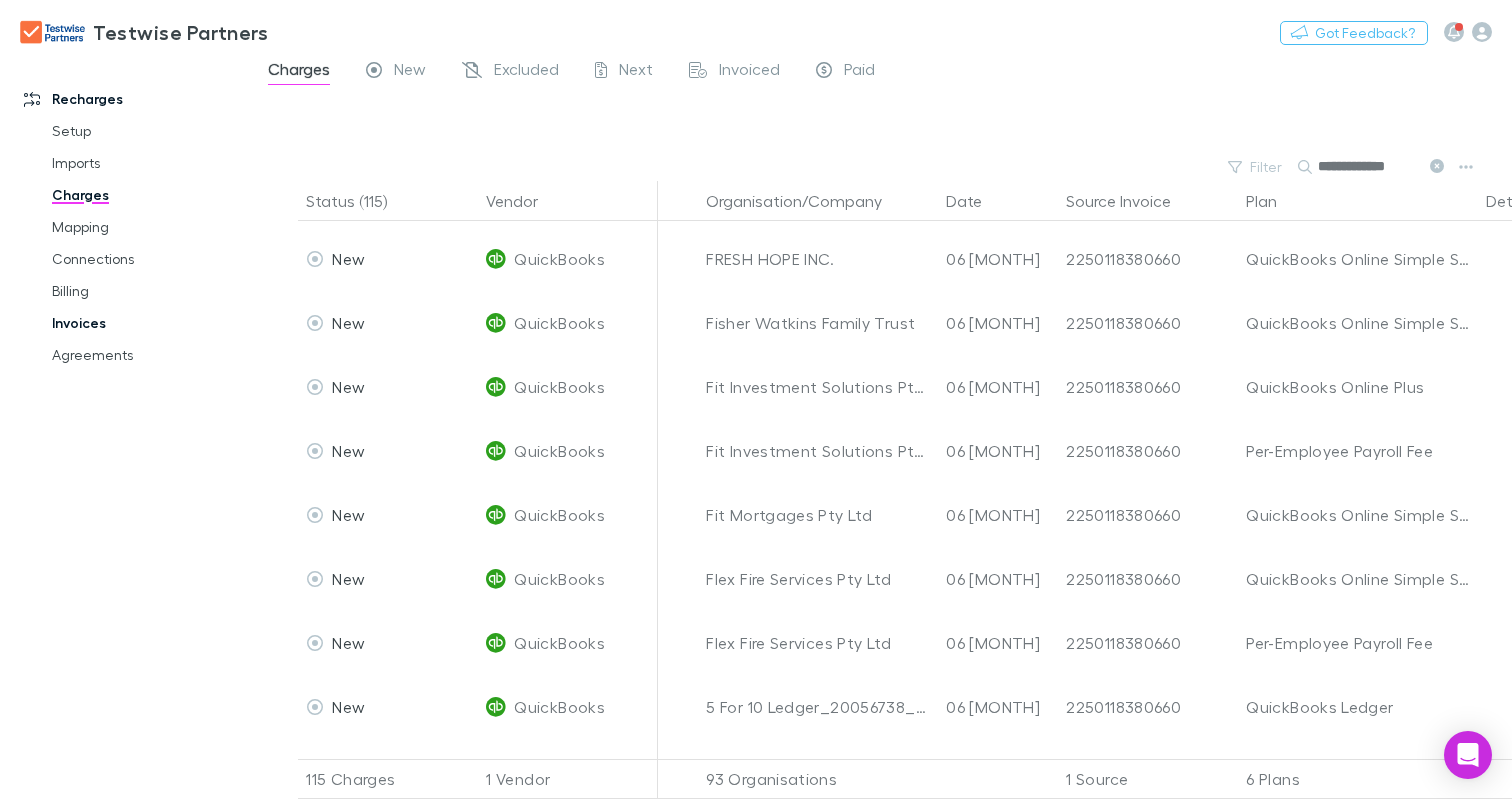 scroll, scrollTop: 2682, scrollLeft: 0, axis: vertical 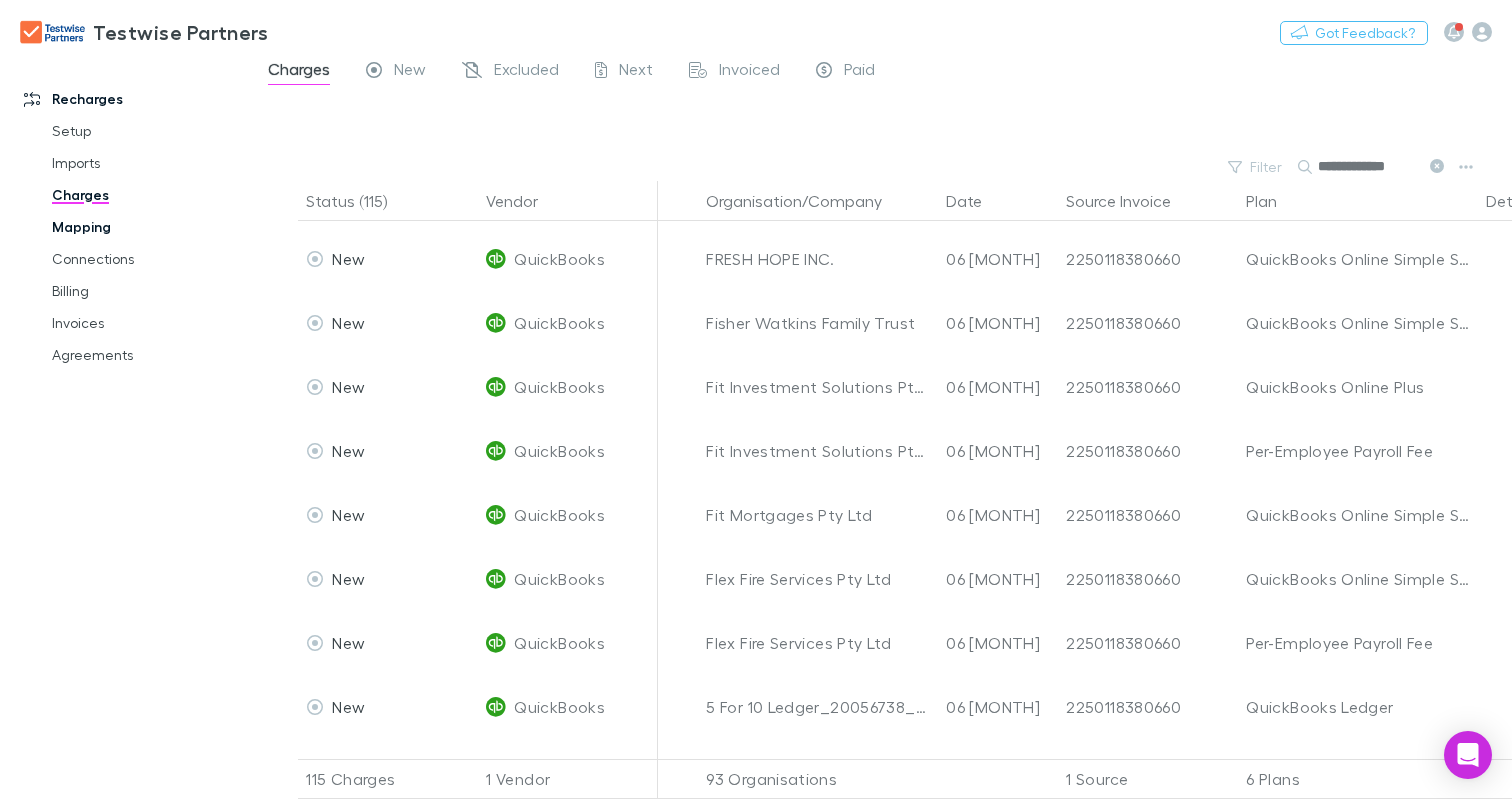 click on "Mapping" at bounding box center (146, 227) 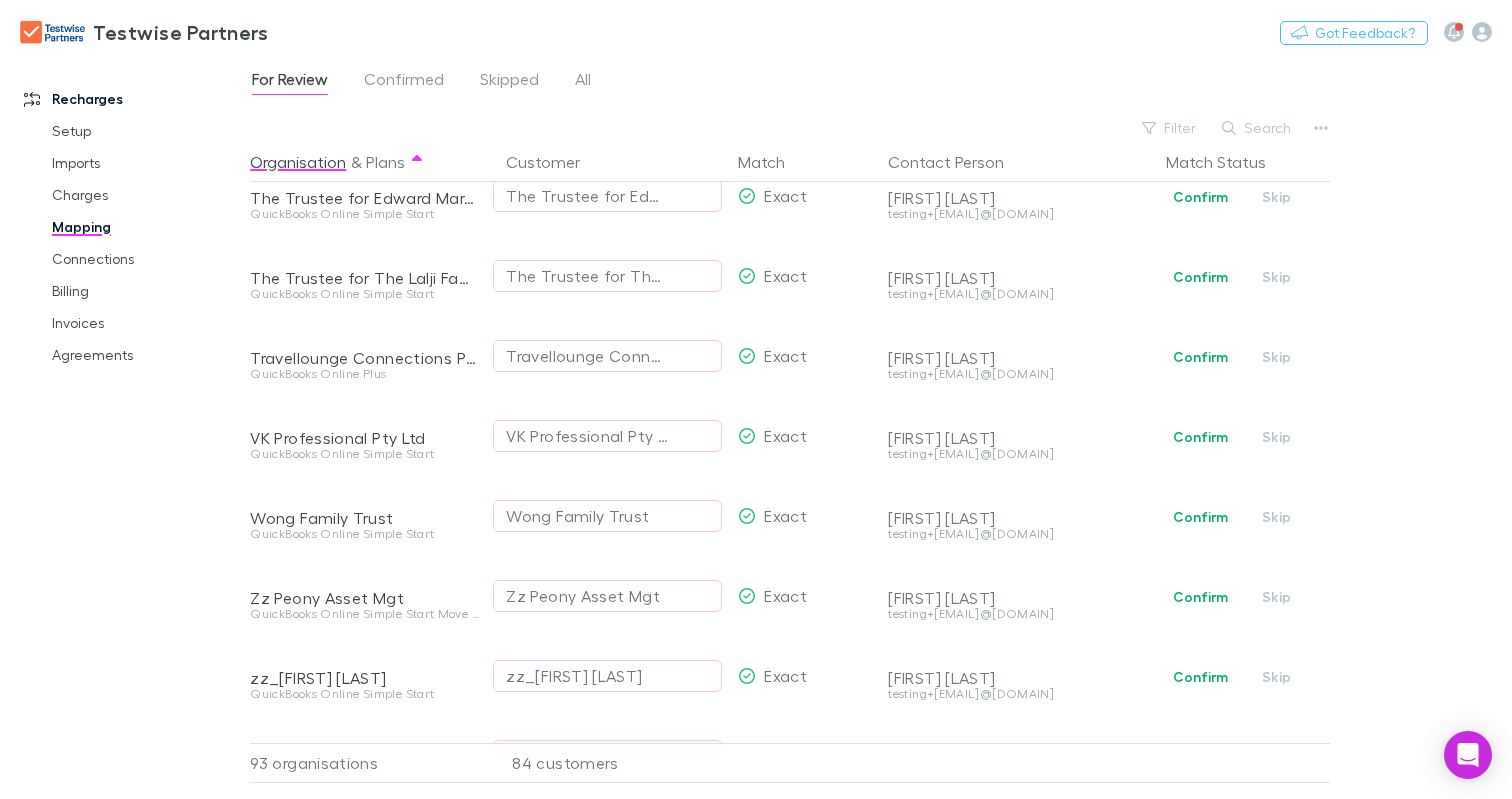 scroll, scrollTop: 6037, scrollLeft: 0, axis: vertical 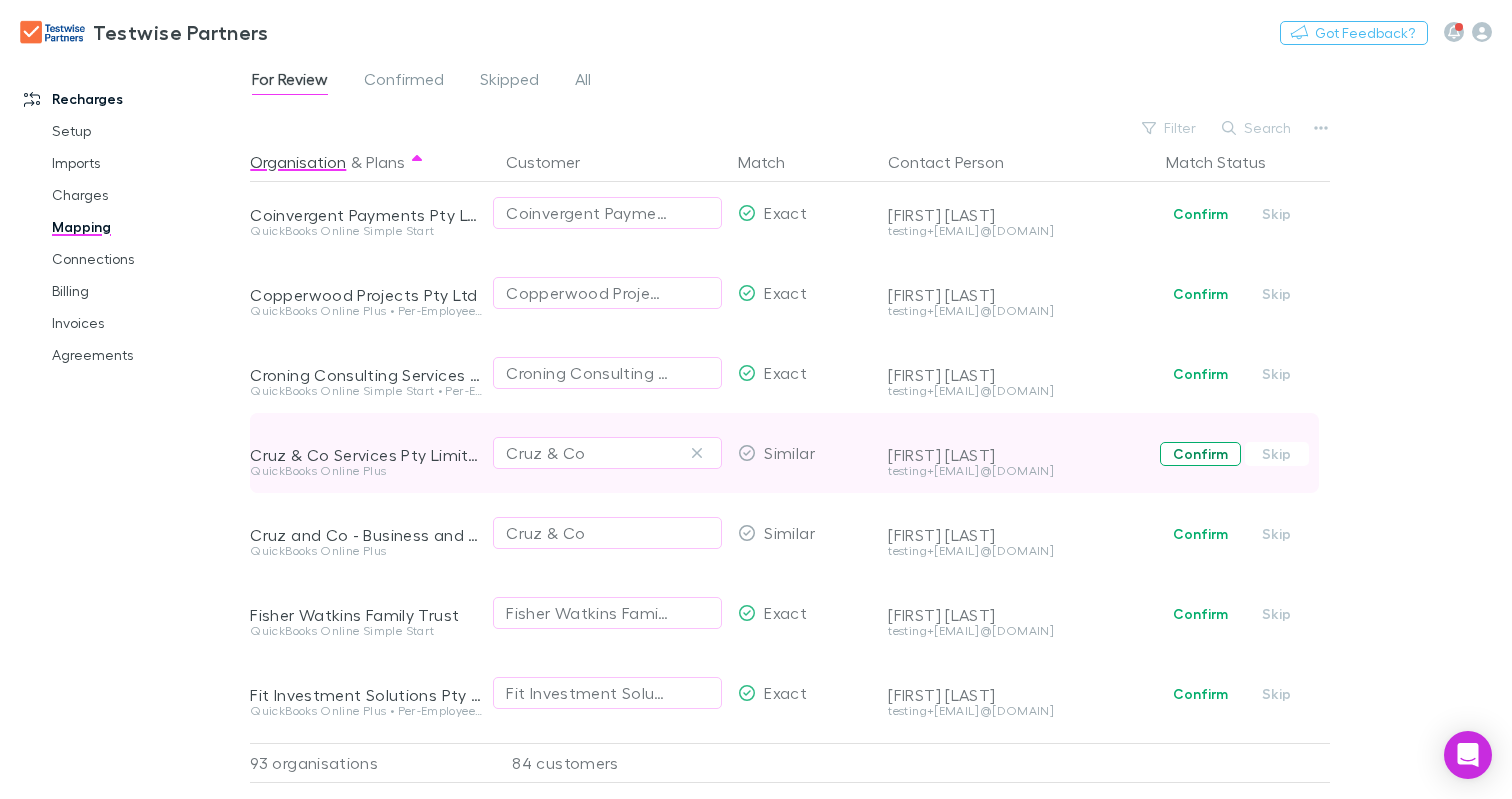 click on "Confirm" at bounding box center [1200, 454] 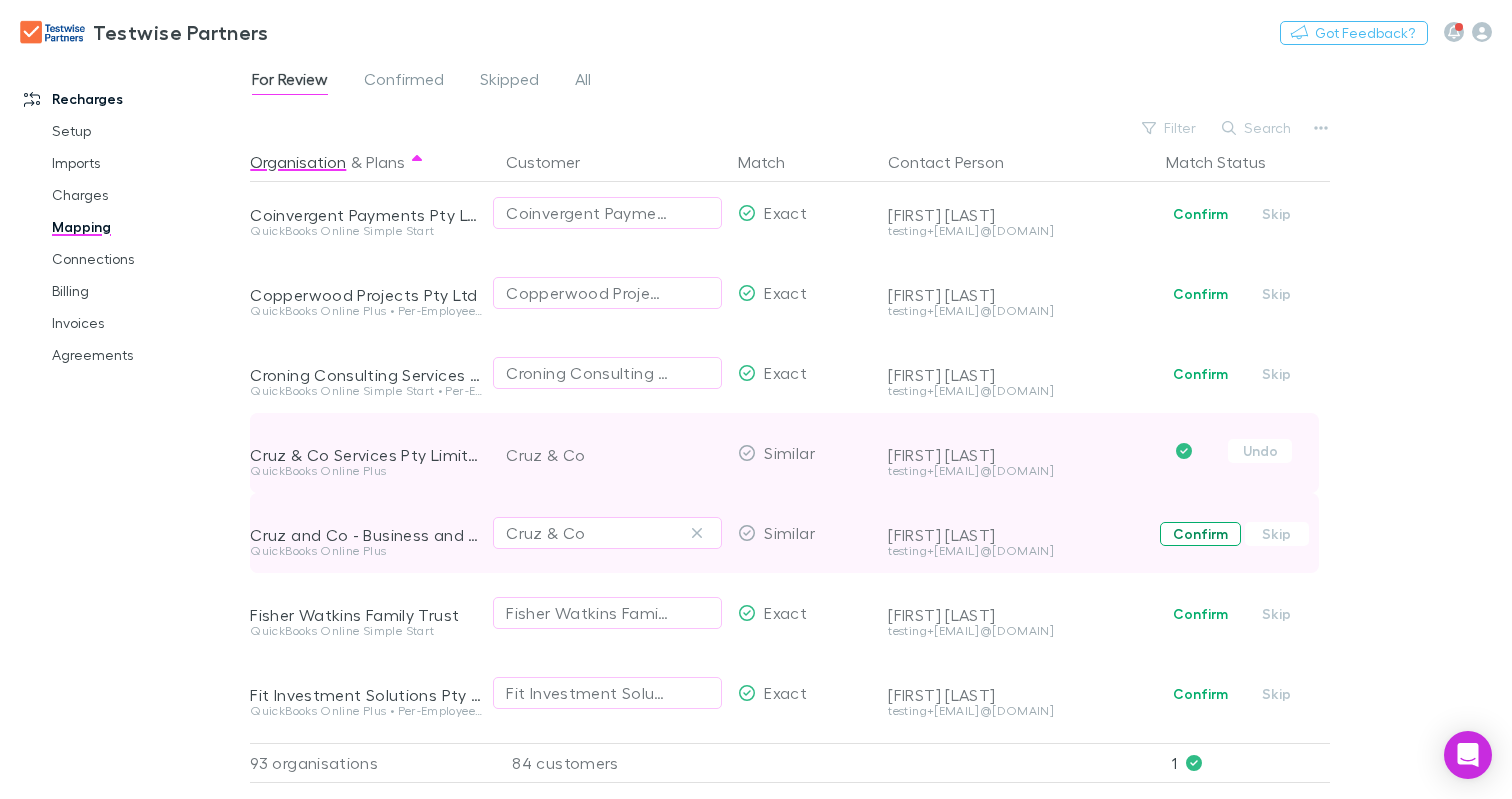 click on "Confirm" at bounding box center (1200, 534) 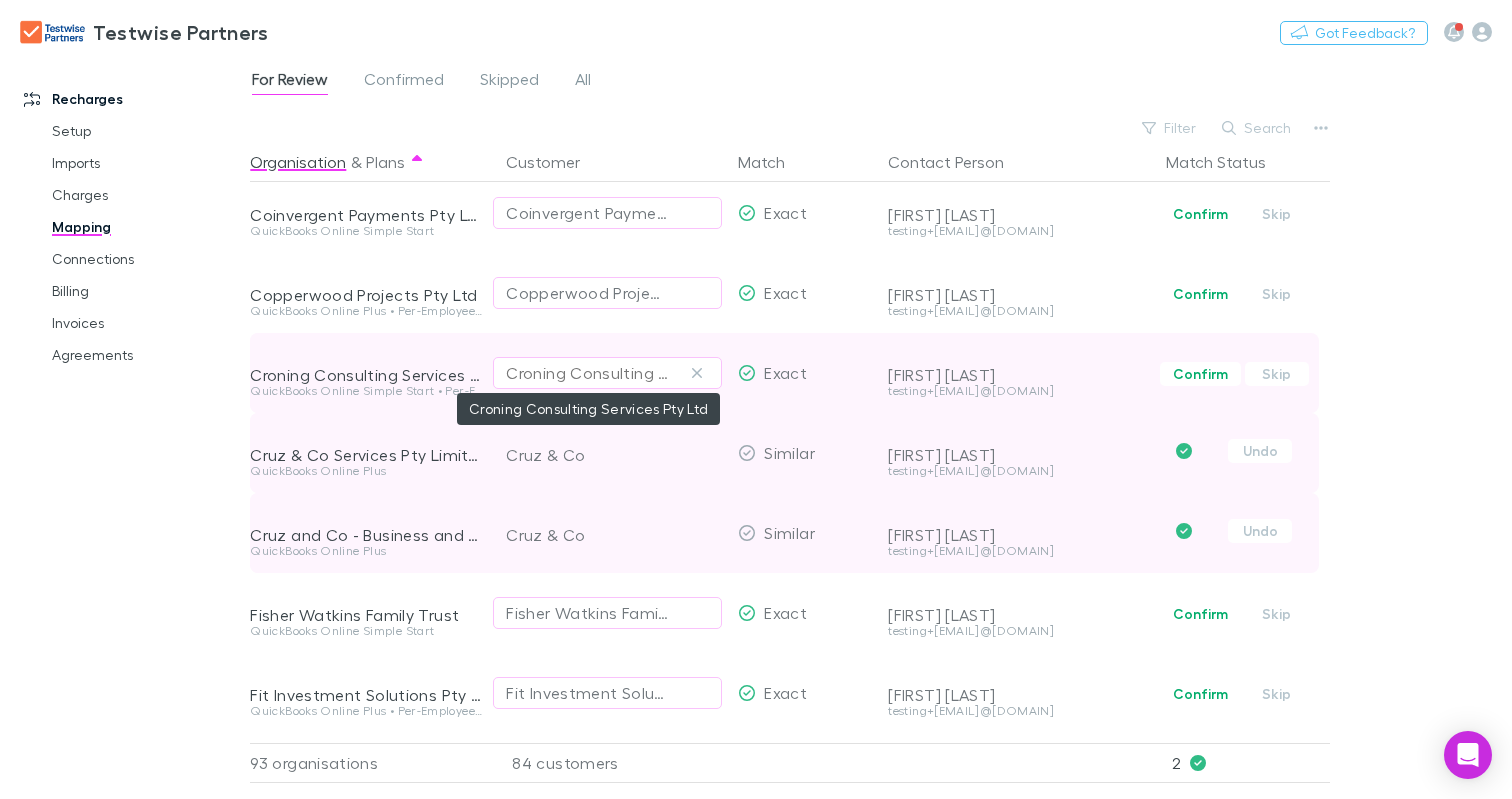 click on "Croning Consulting Services Pty Ltd" at bounding box center (587, 373) 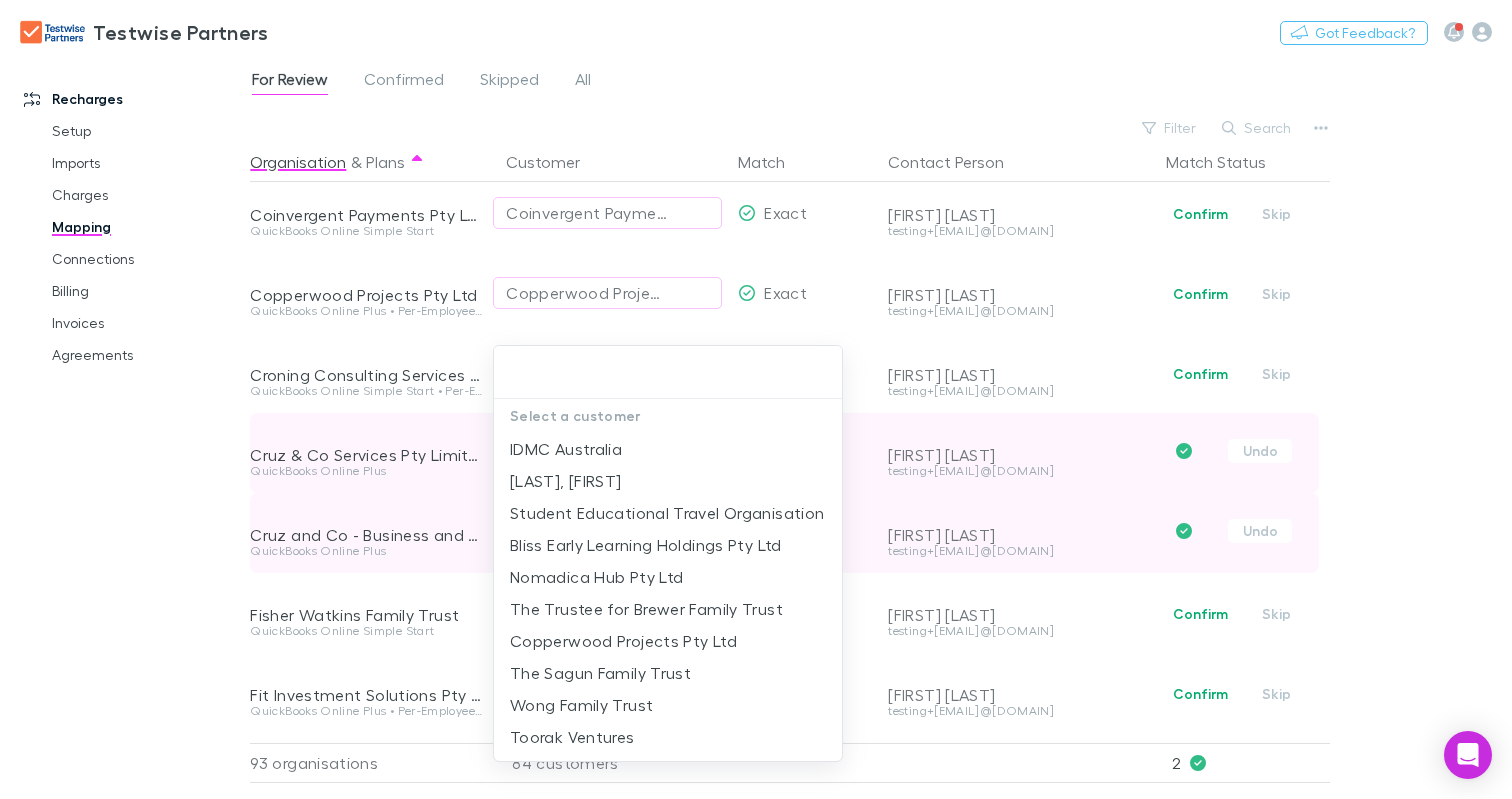 click at bounding box center [756, 399] 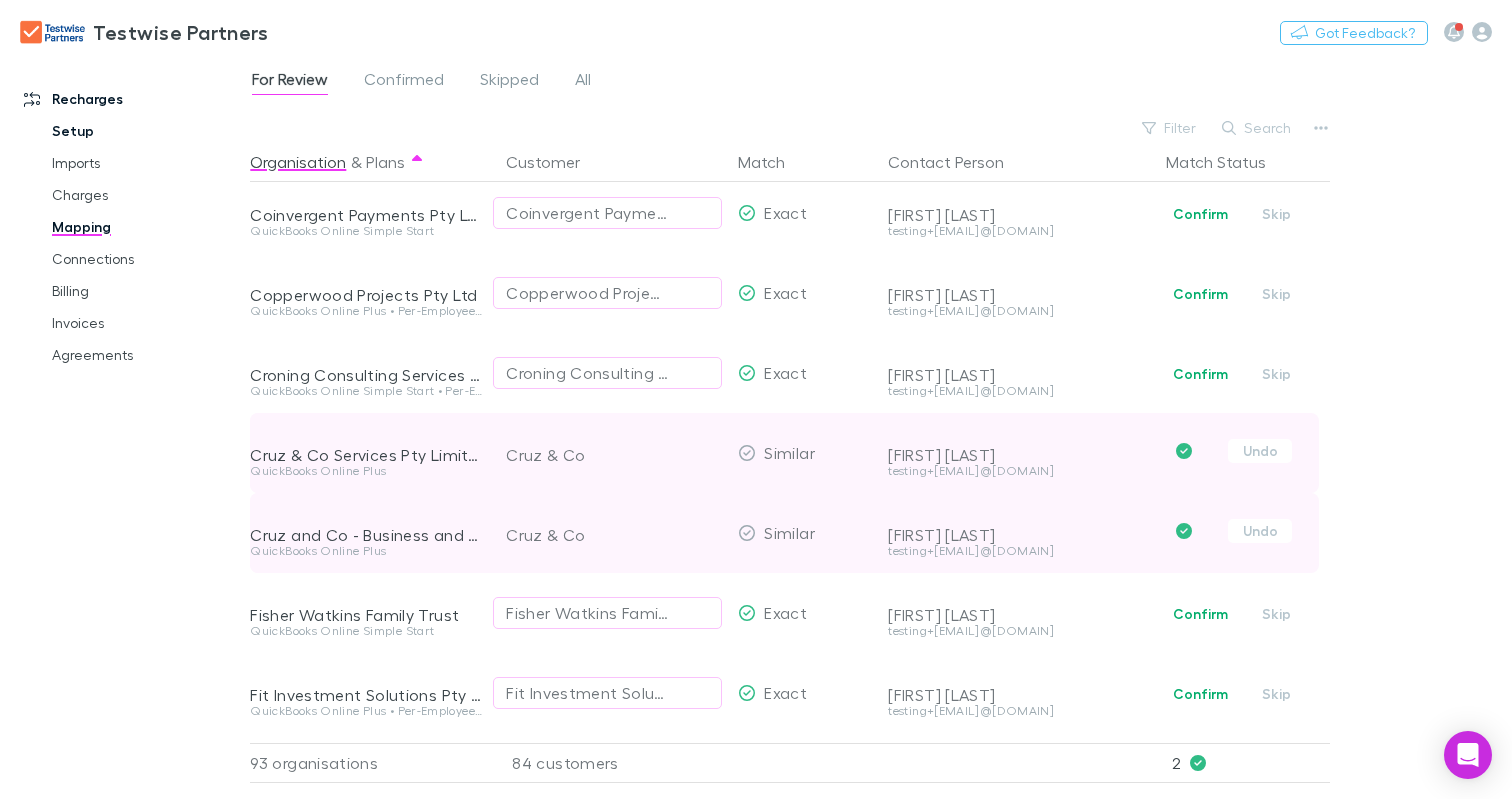 click on "Setup" at bounding box center (146, 131) 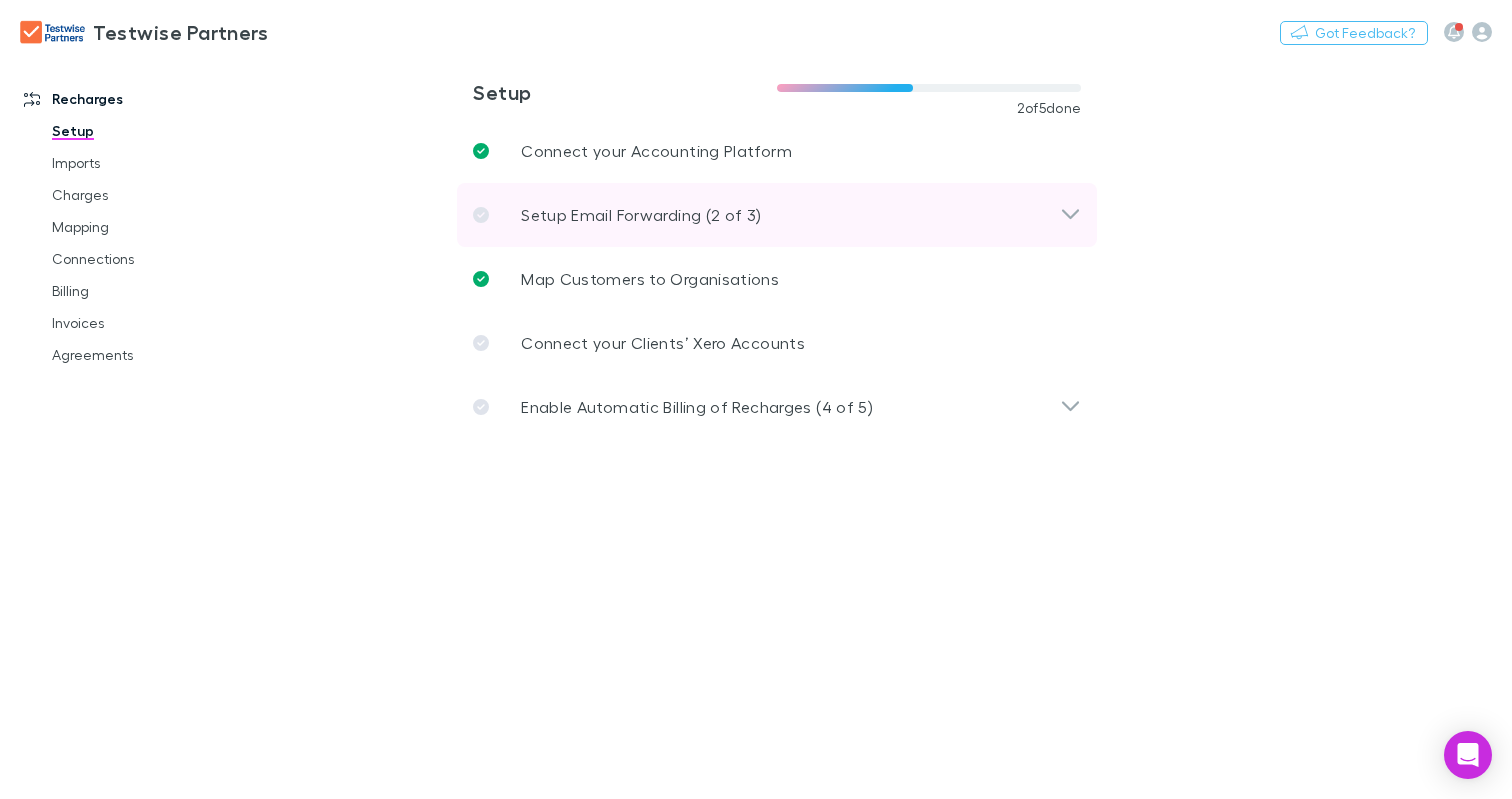 click on "Setup Email Forwarding    (2 of 3)" at bounding box center (777, 215) 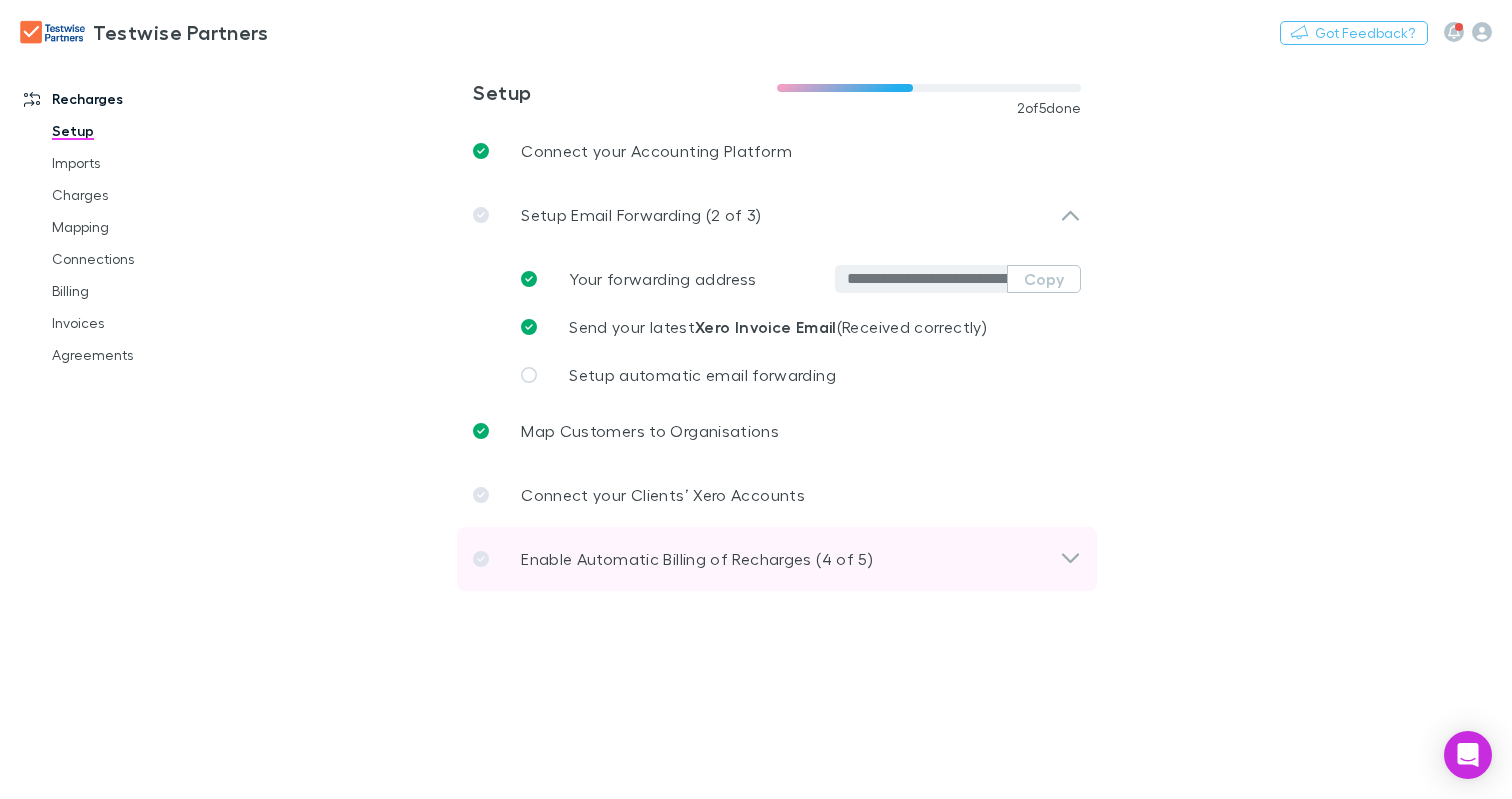 click on "Enable Automatic Billing of Recharges    (4 of 5)" at bounding box center [697, 559] 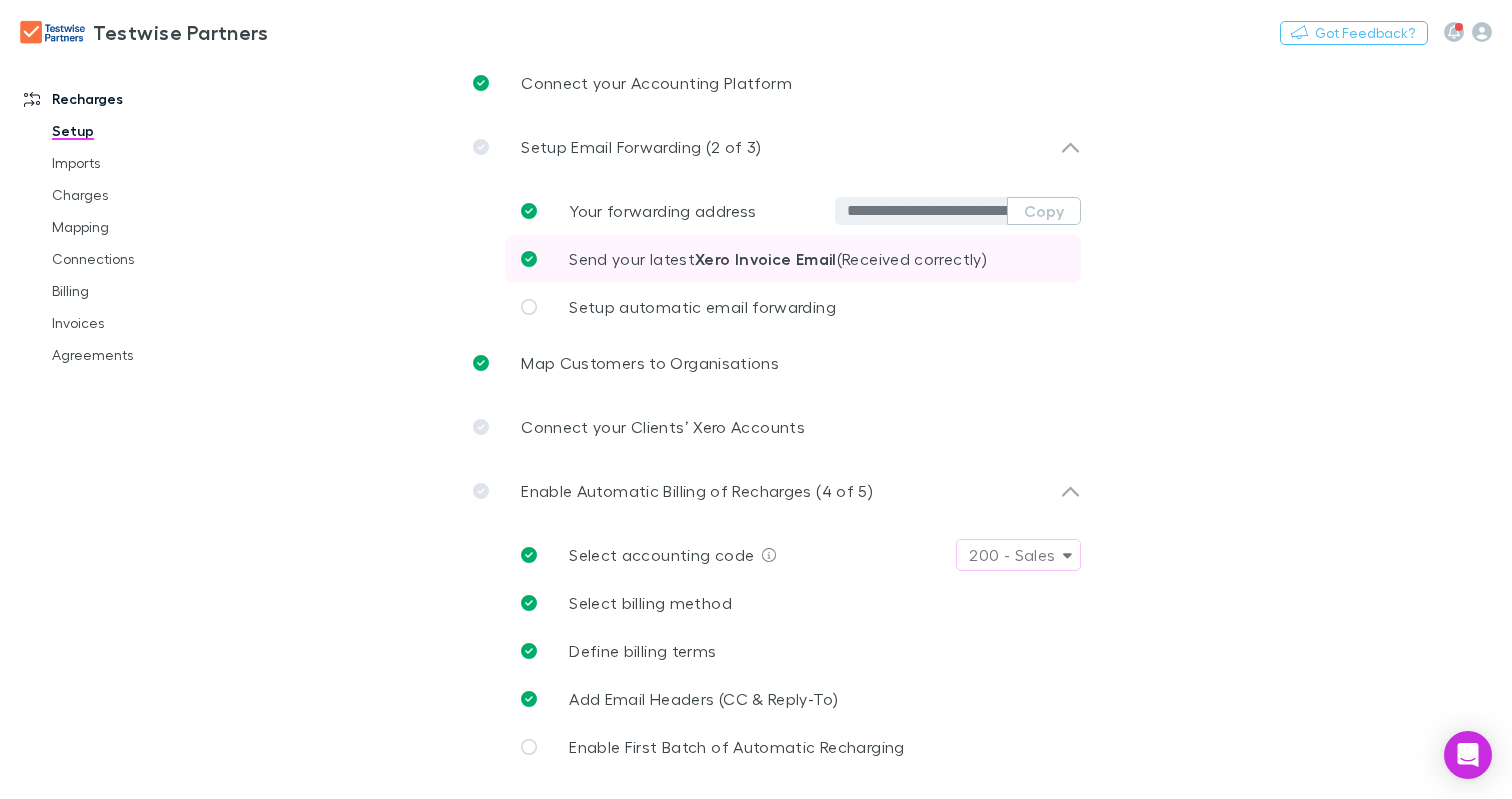scroll, scrollTop: 72, scrollLeft: 0, axis: vertical 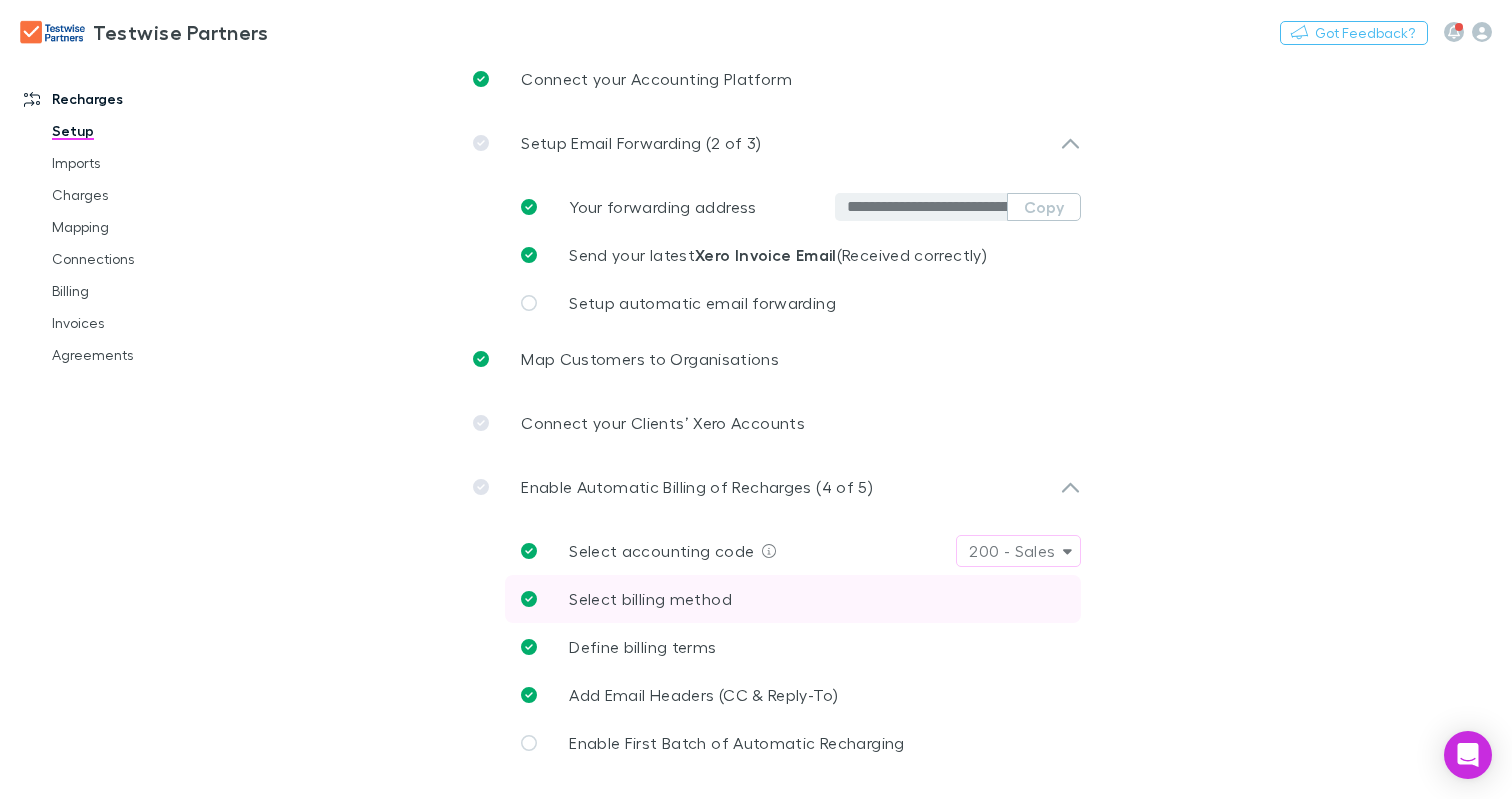 click on "Select billing method" at bounding box center [793, 599] 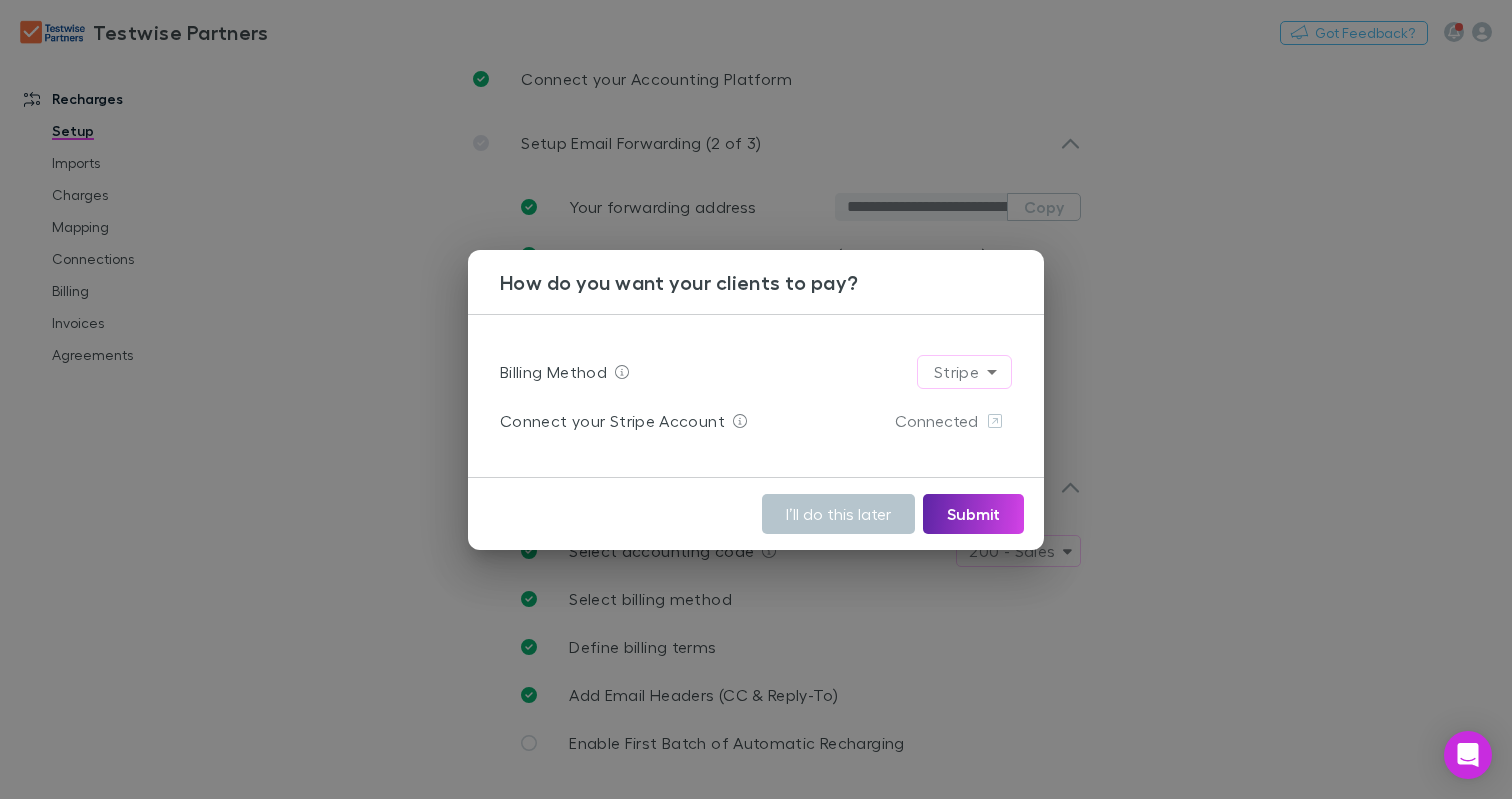 click on "**********" at bounding box center (756, 399) 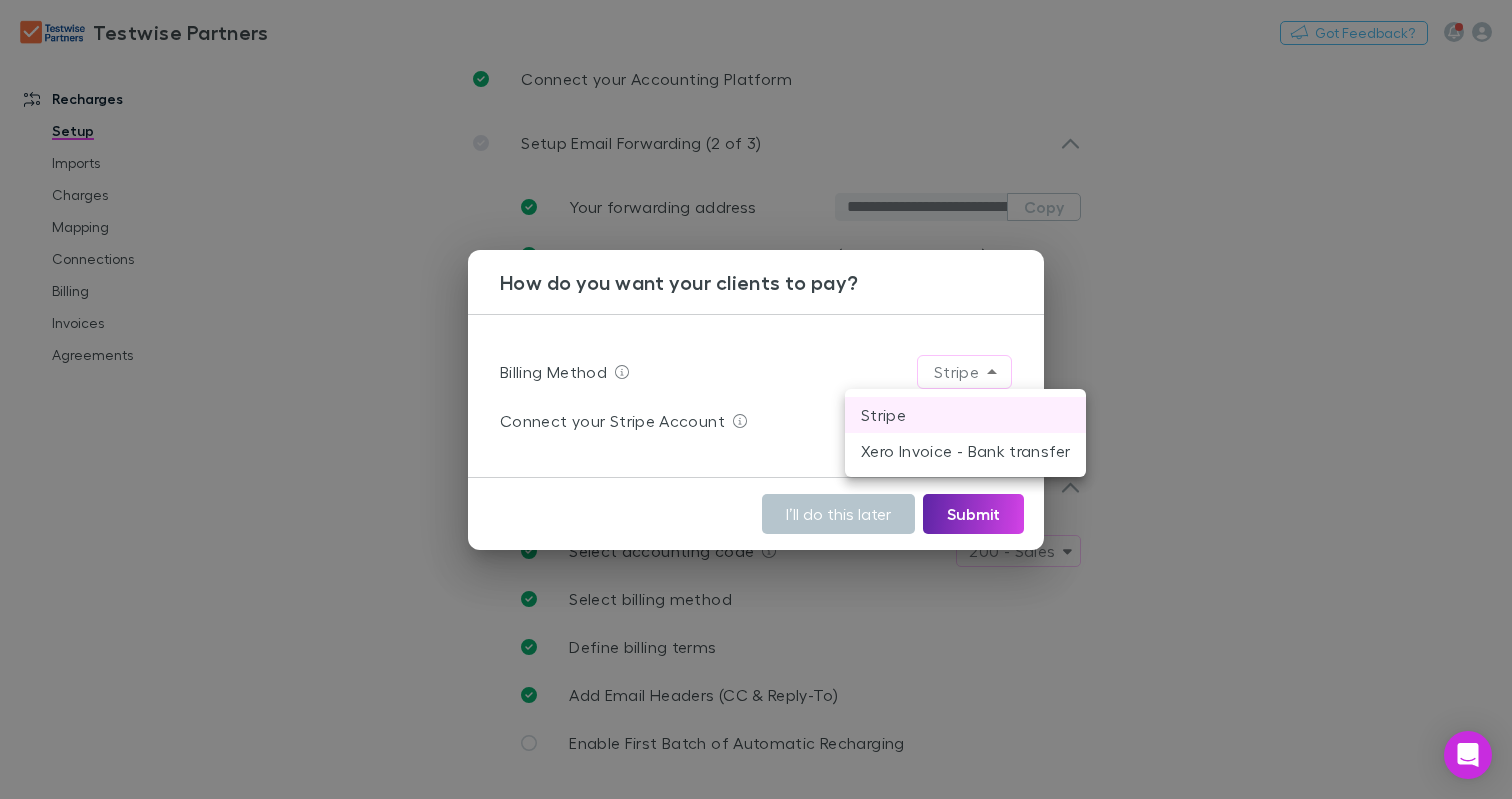 click at bounding box center (756, 399) 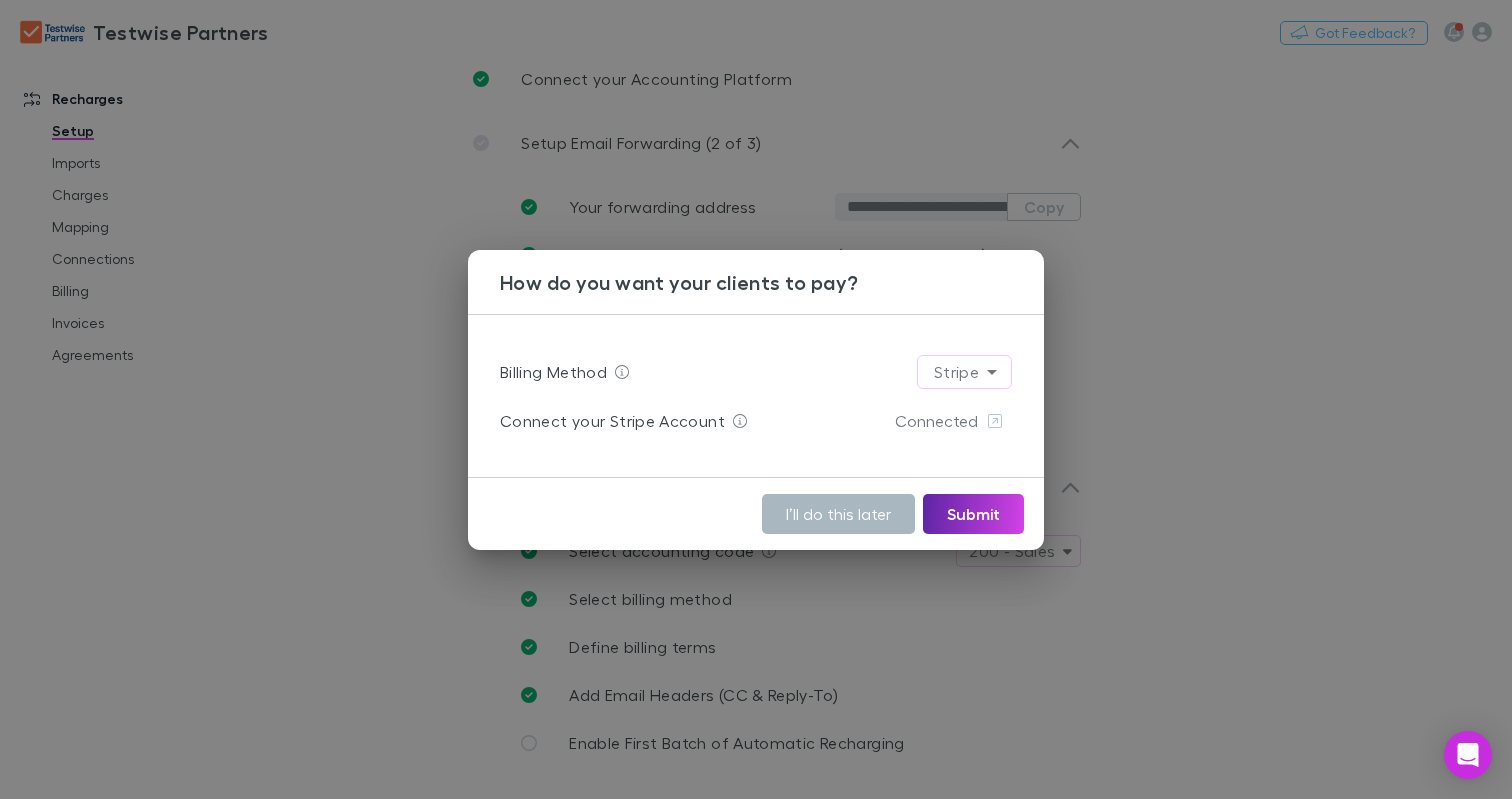 click on "I’ll do this later" at bounding box center [838, 514] 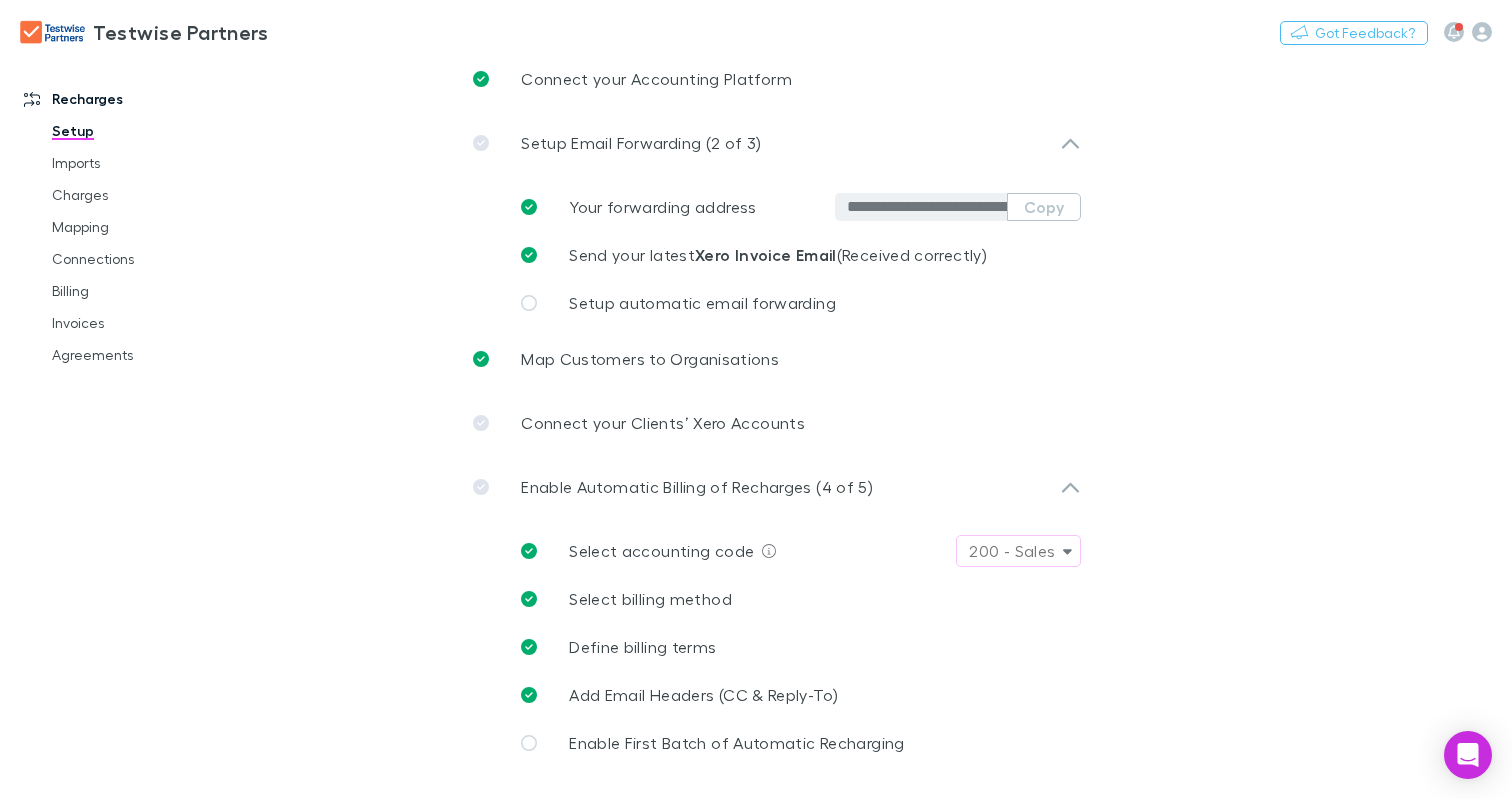 click on "200 - Sales" at bounding box center (1012, 551) 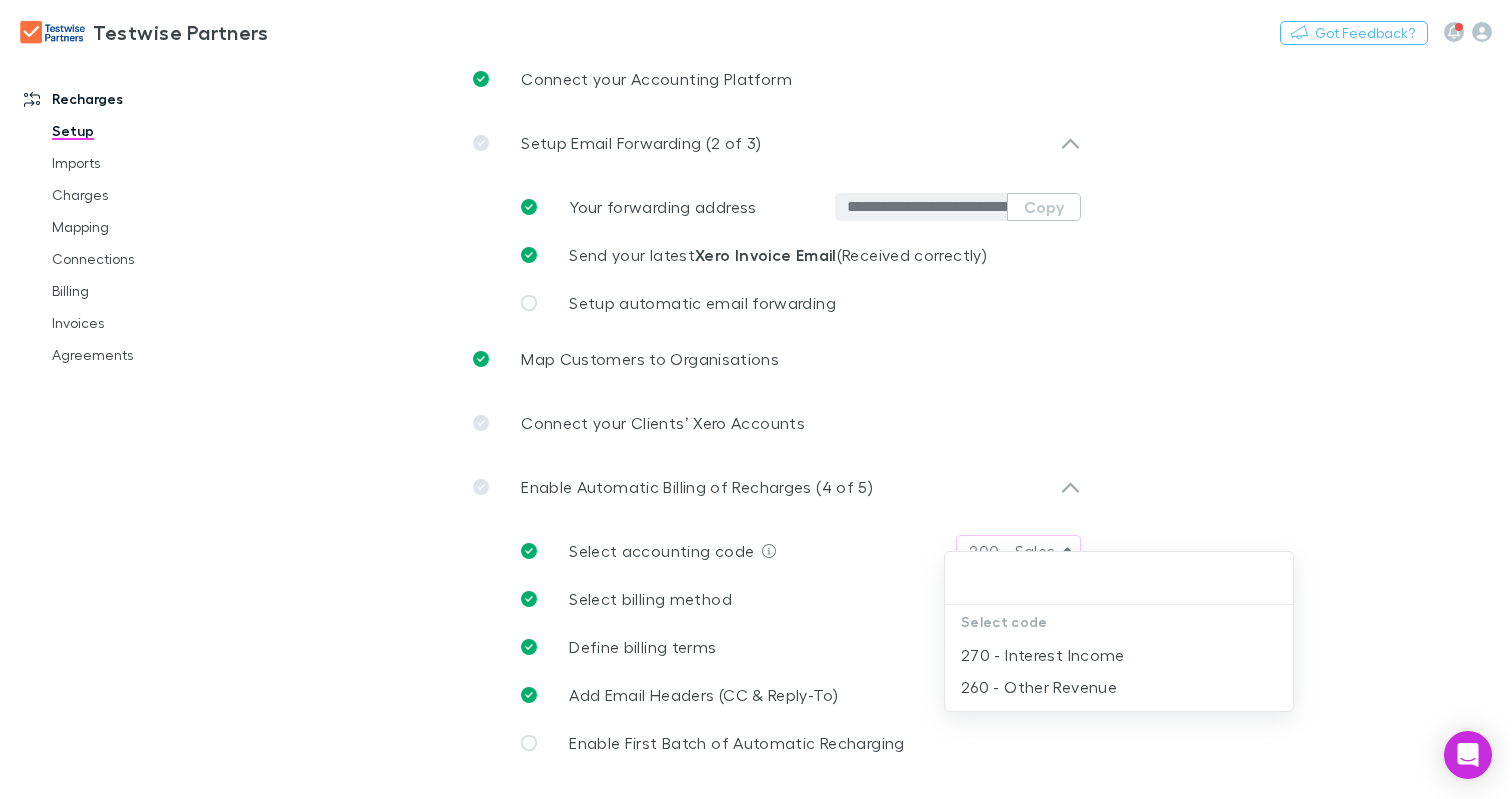 click at bounding box center [756, 399] 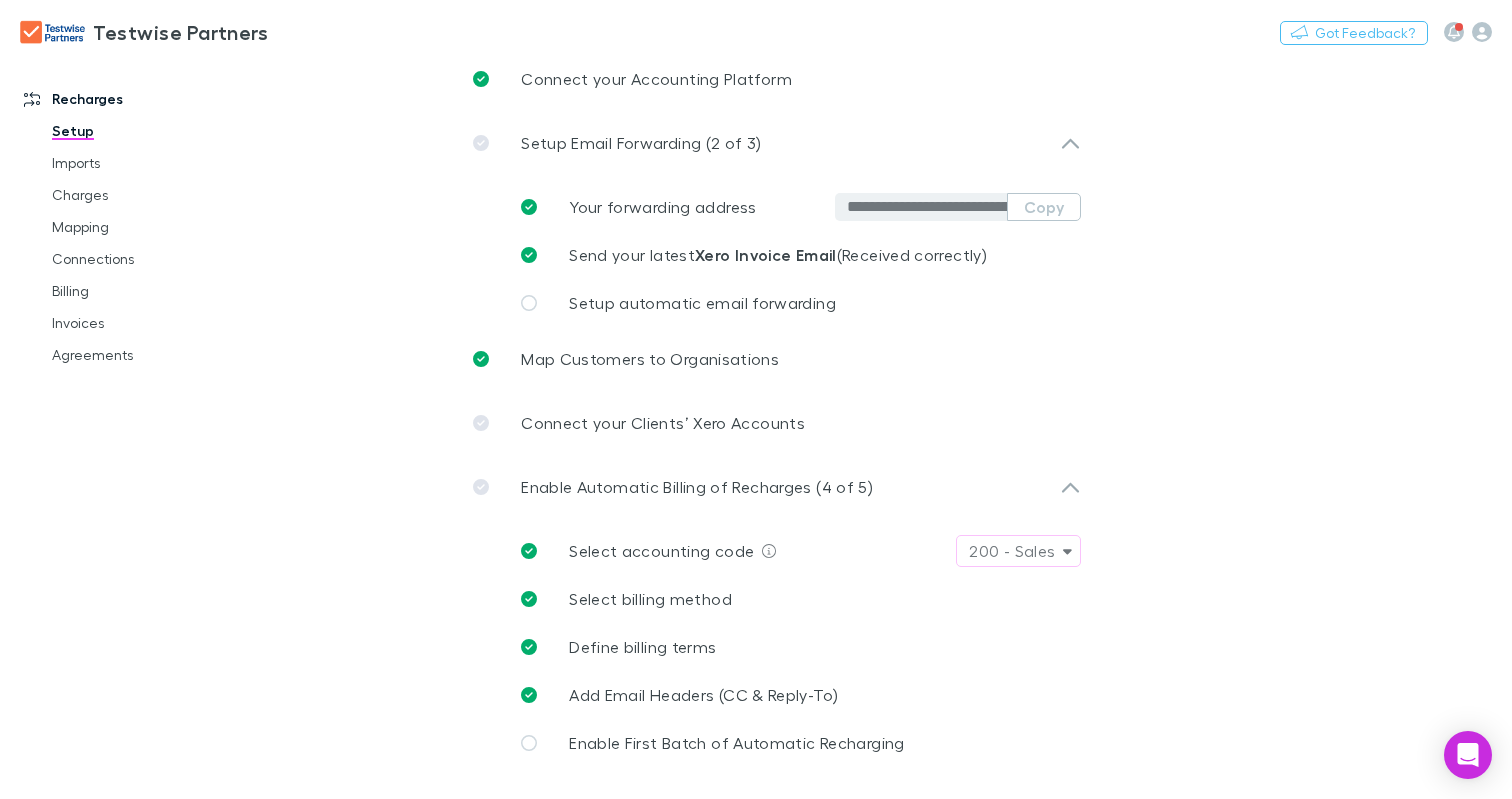 click at bounding box center (756, 399) 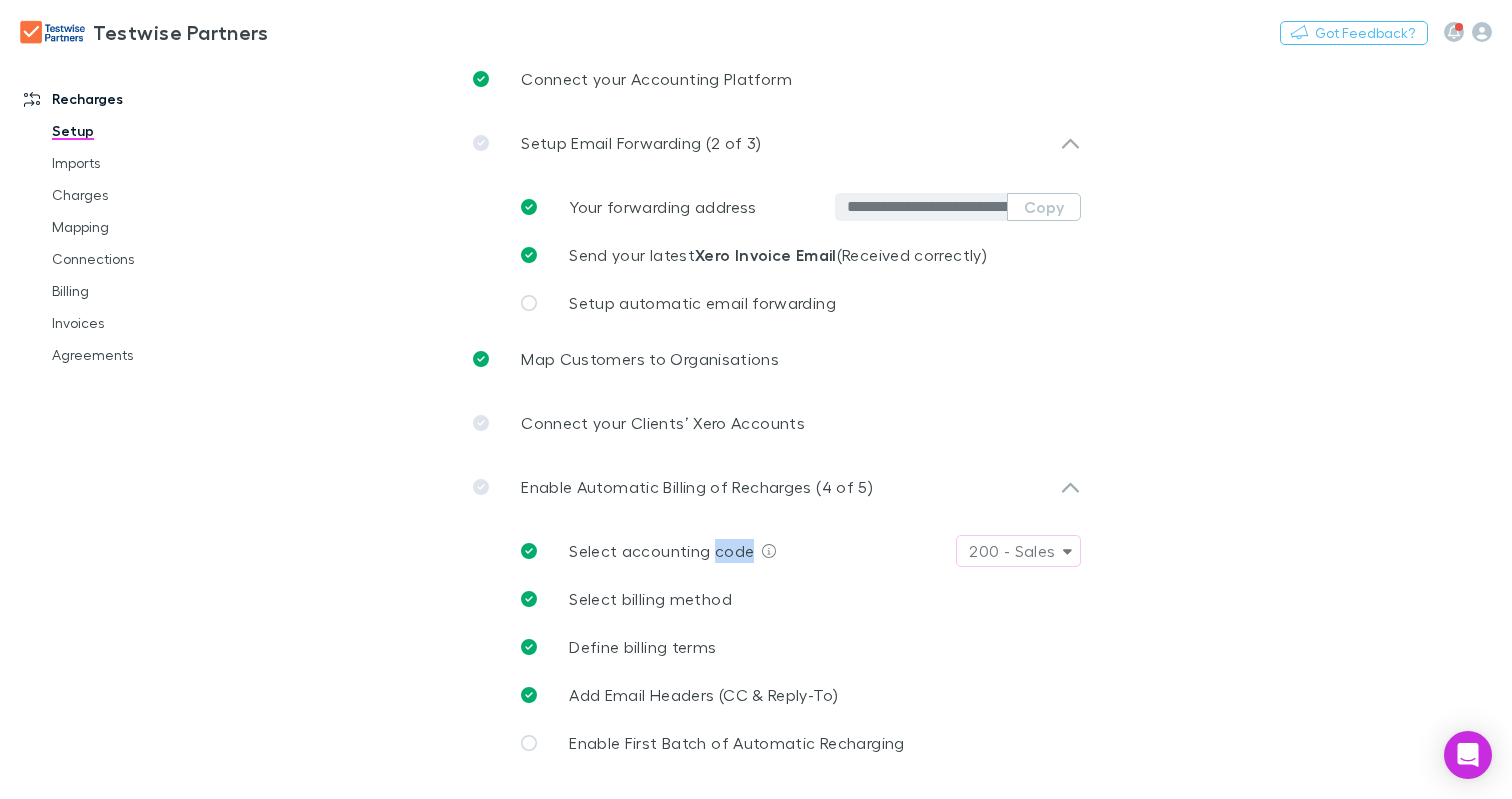 click on "Select accounting code" at bounding box center (661, 551) 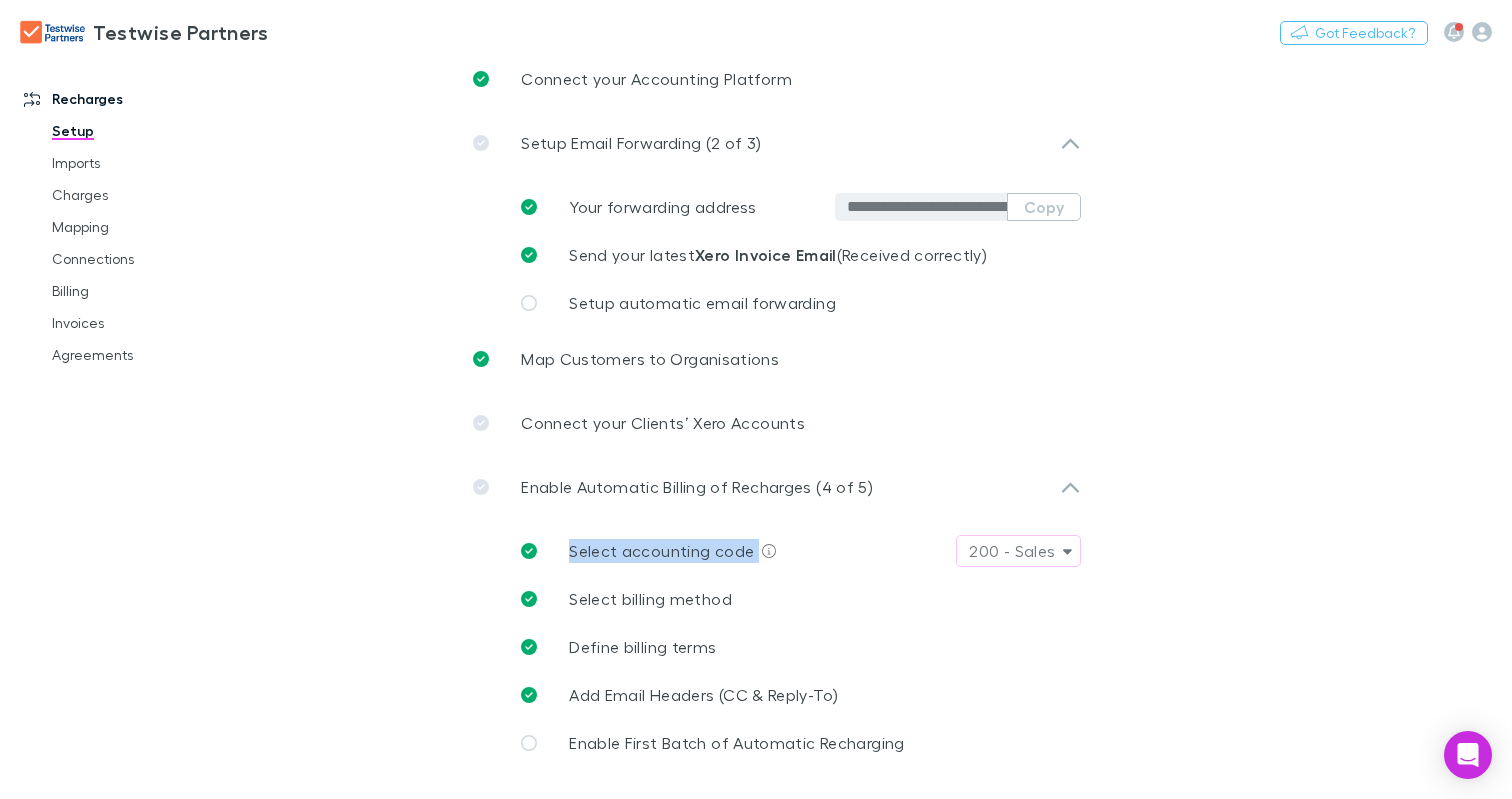 click on "Select accounting code" at bounding box center [661, 551] 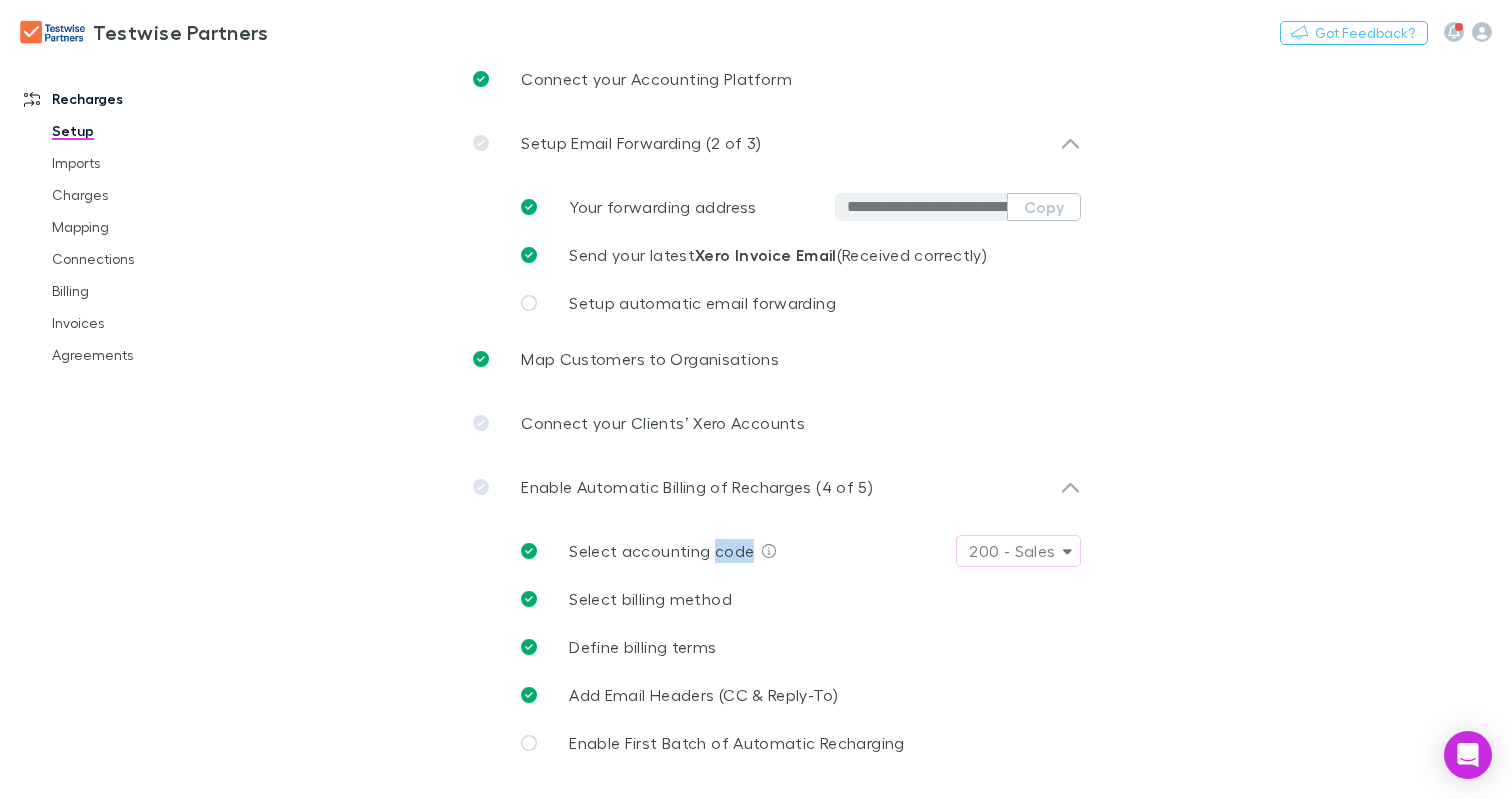 click on "Select accounting code" at bounding box center [661, 550] 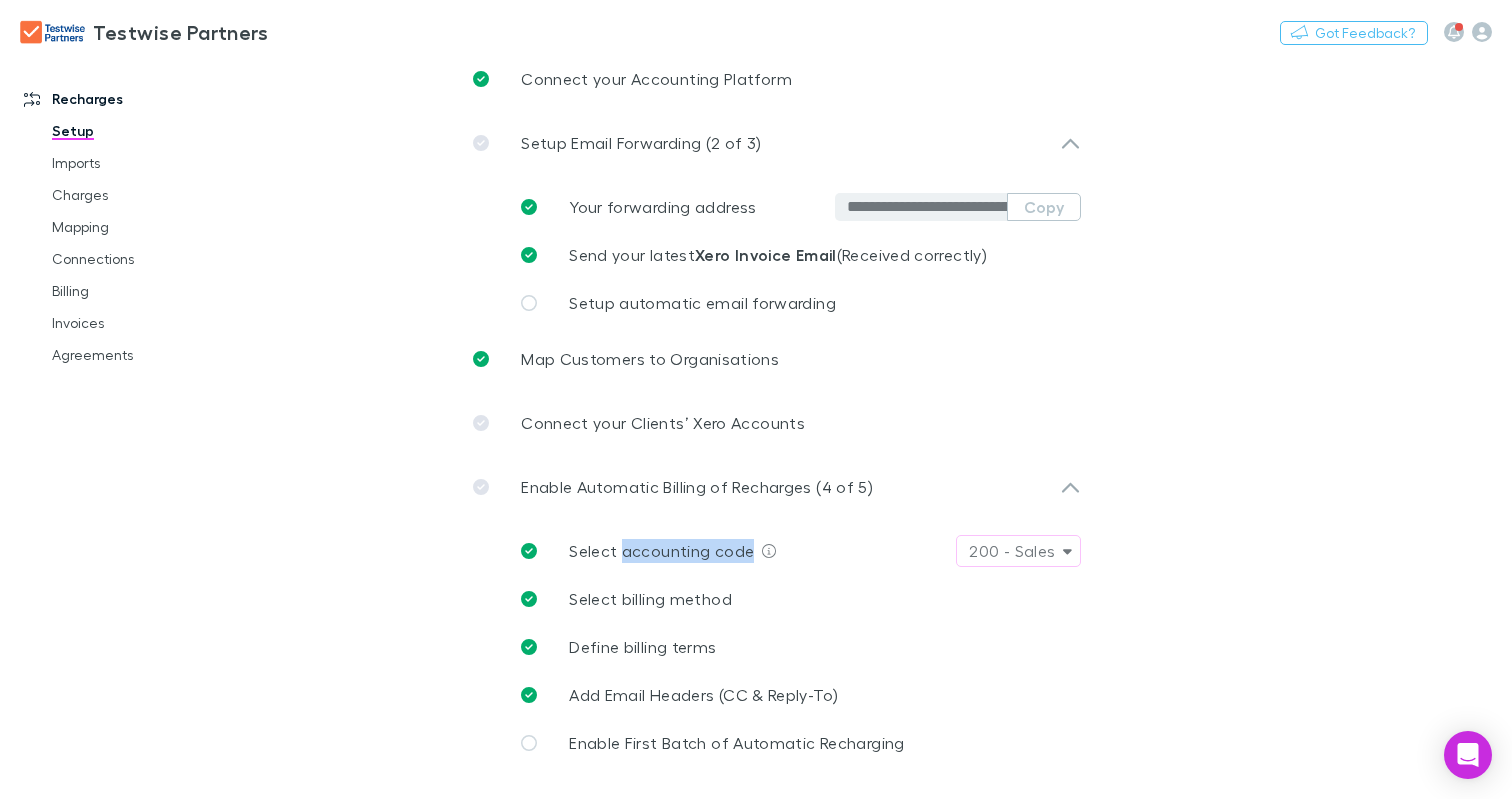 click on "Select accounting code" at bounding box center (661, 550) 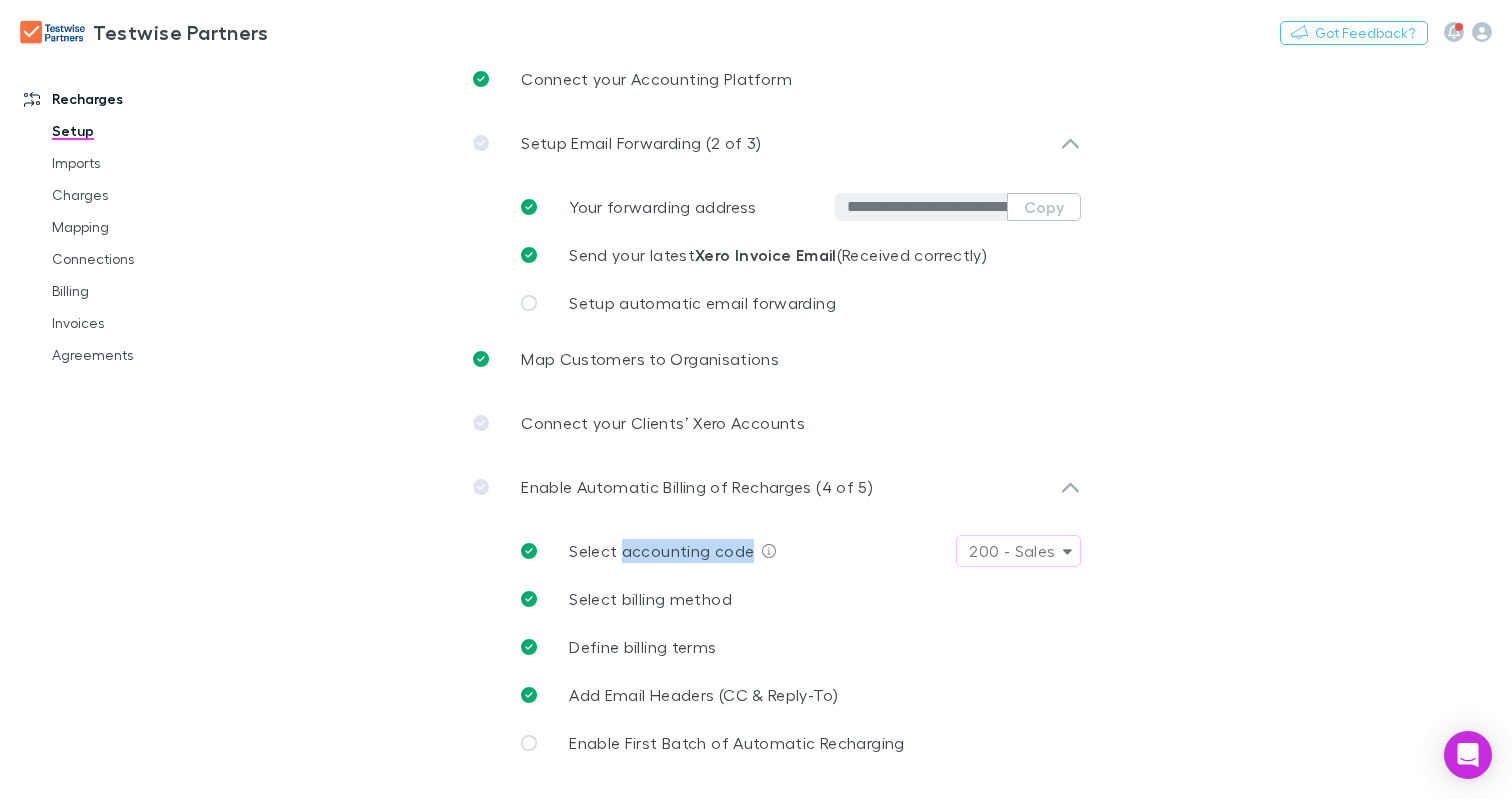 click on "200 - Sales" at bounding box center [1018, 551] 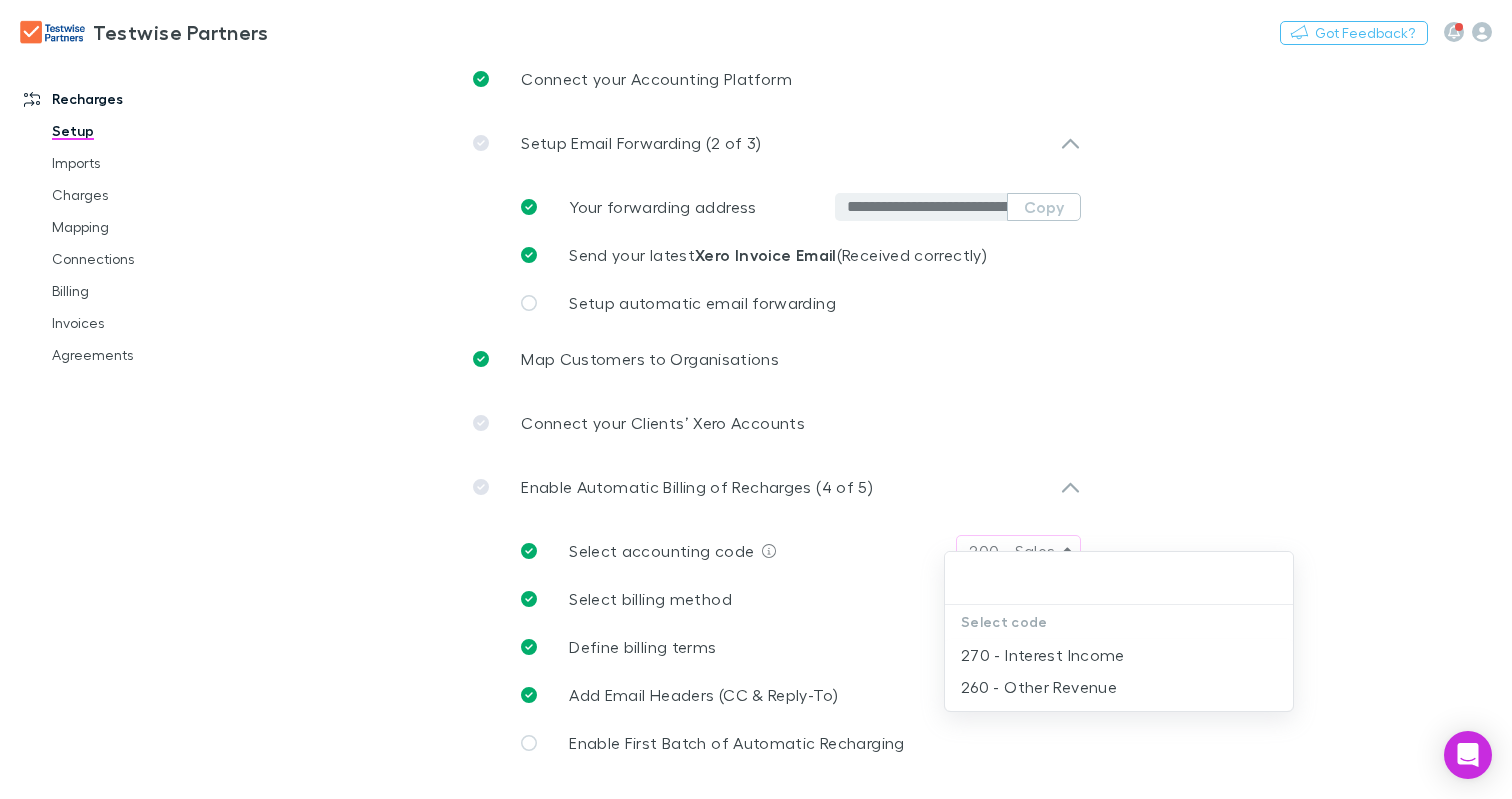 click at bounding box center (756, 399) 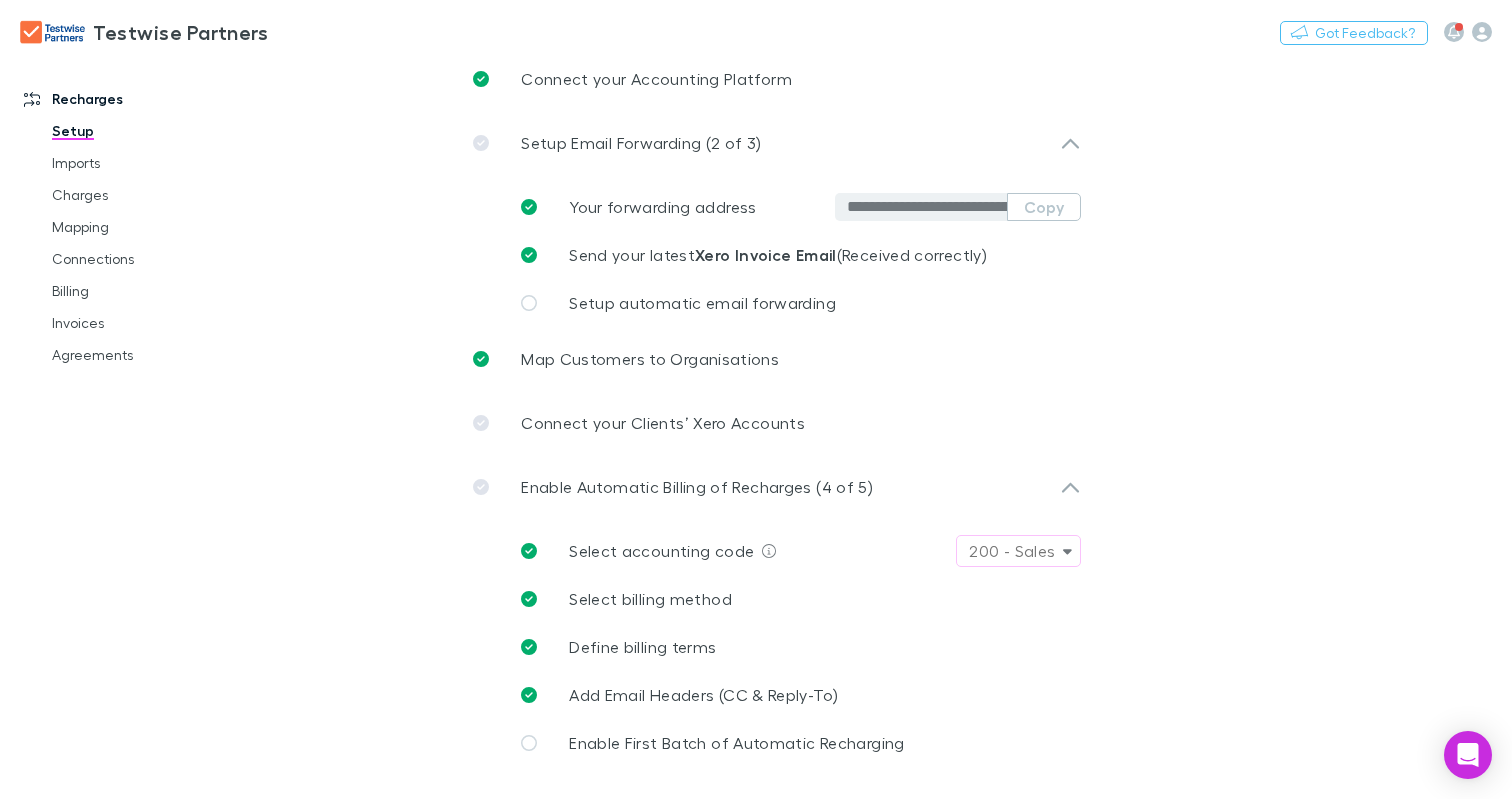 click on "200 - Sales" at bounding box center (1012, 551) 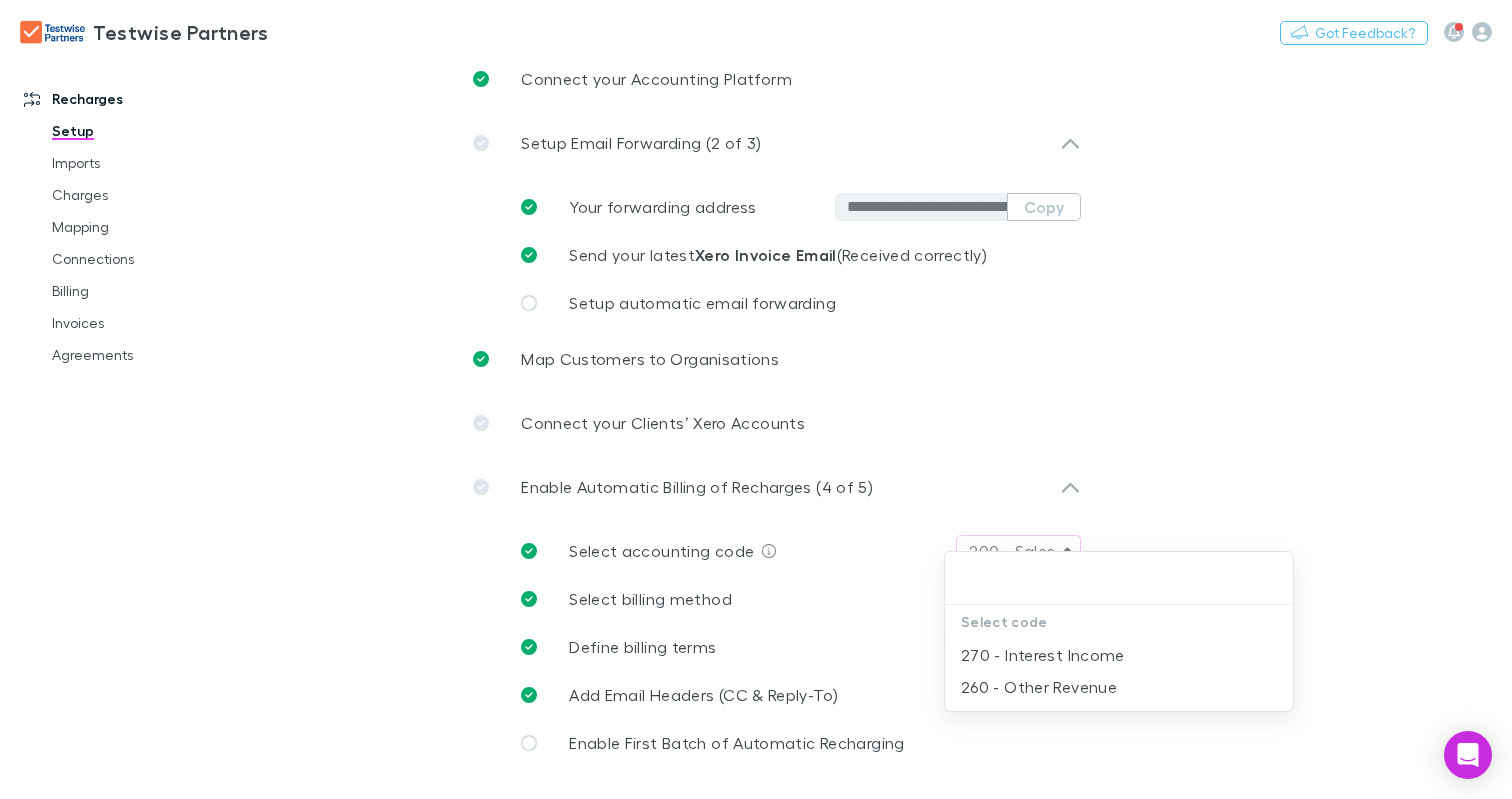 click at bounding box center (756, 399) 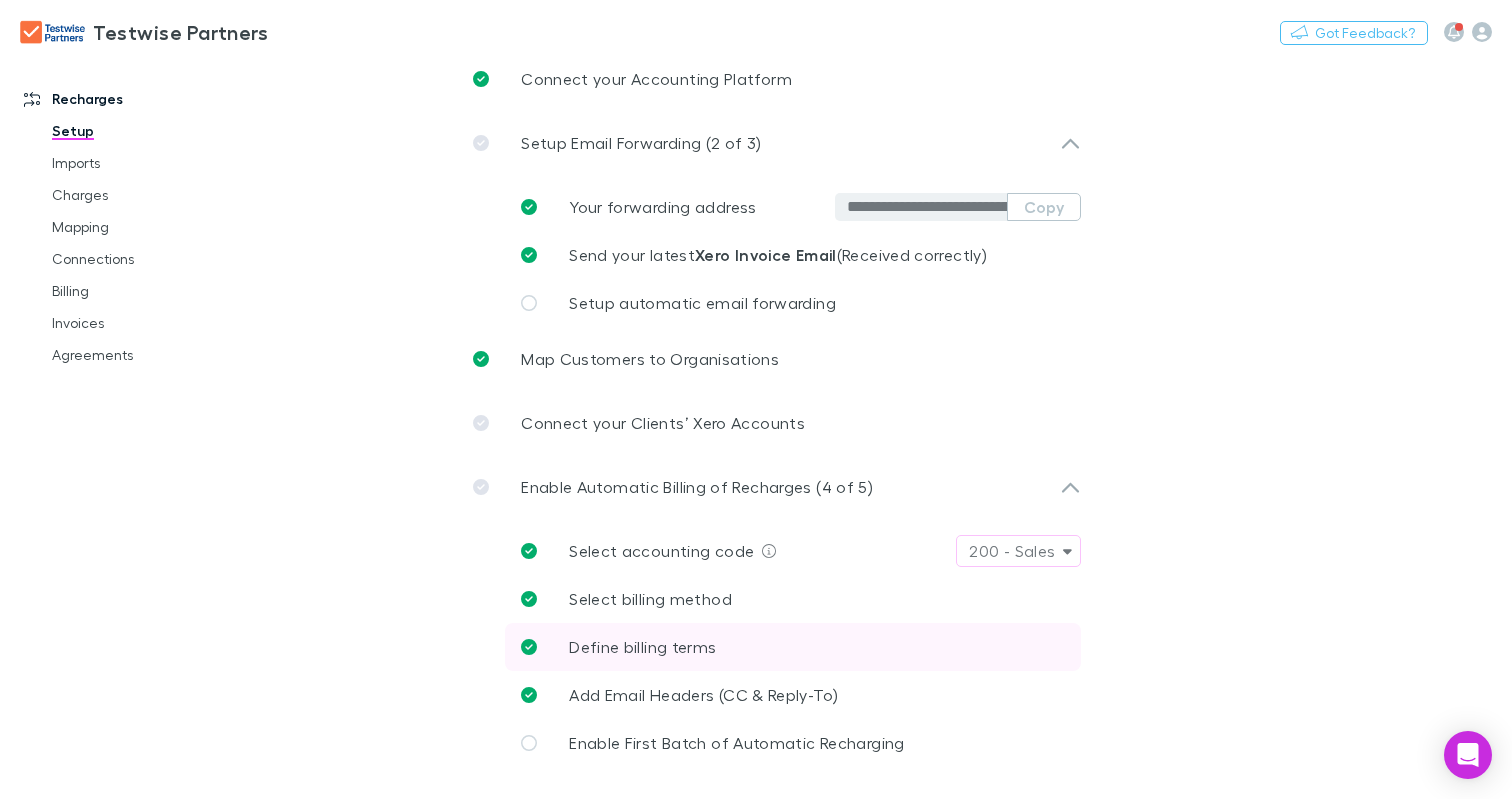 click on "Define billing terms" at bounding box center (793, 647) 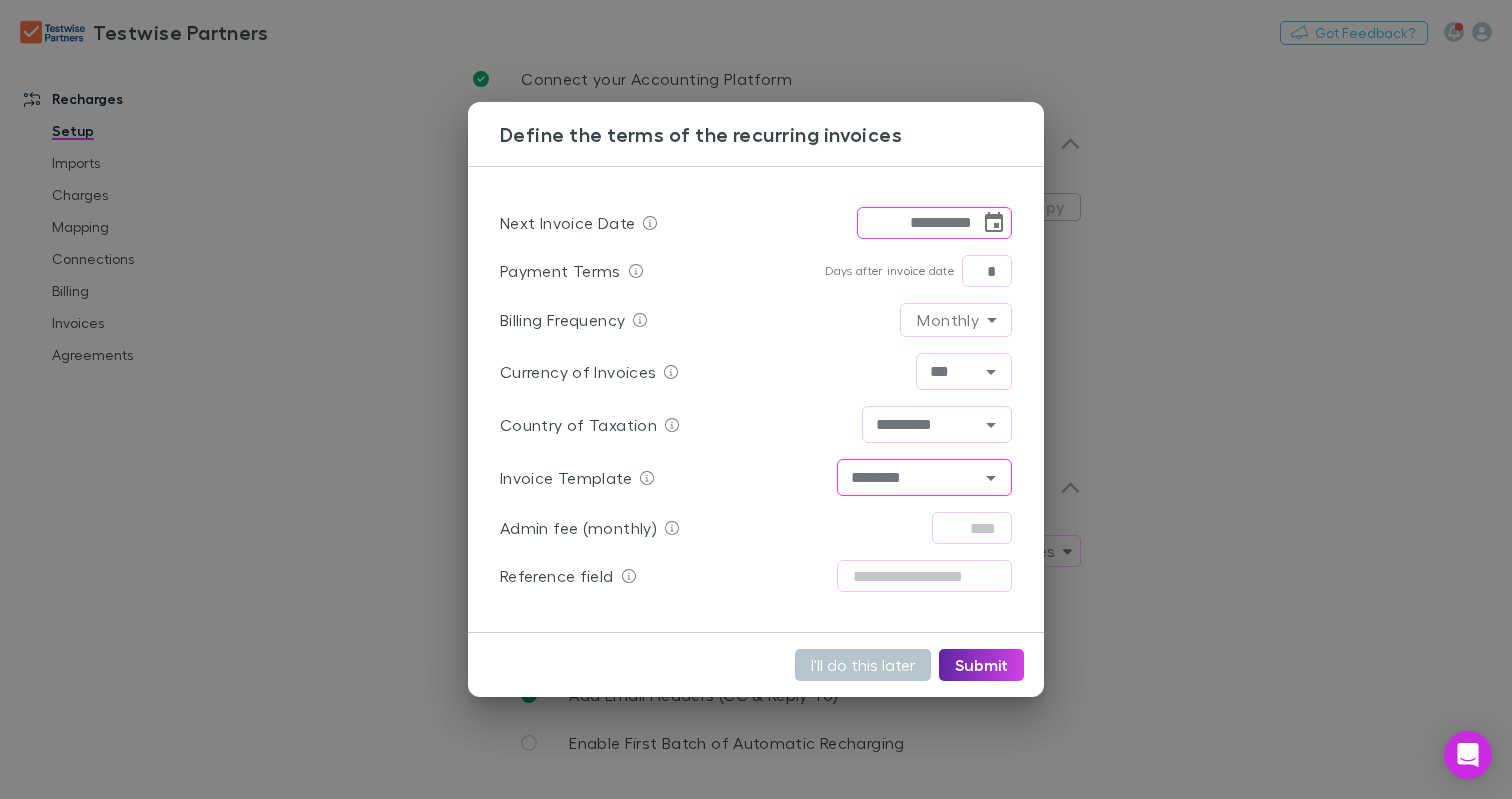 click on "********" at bounding box center [908, 477] 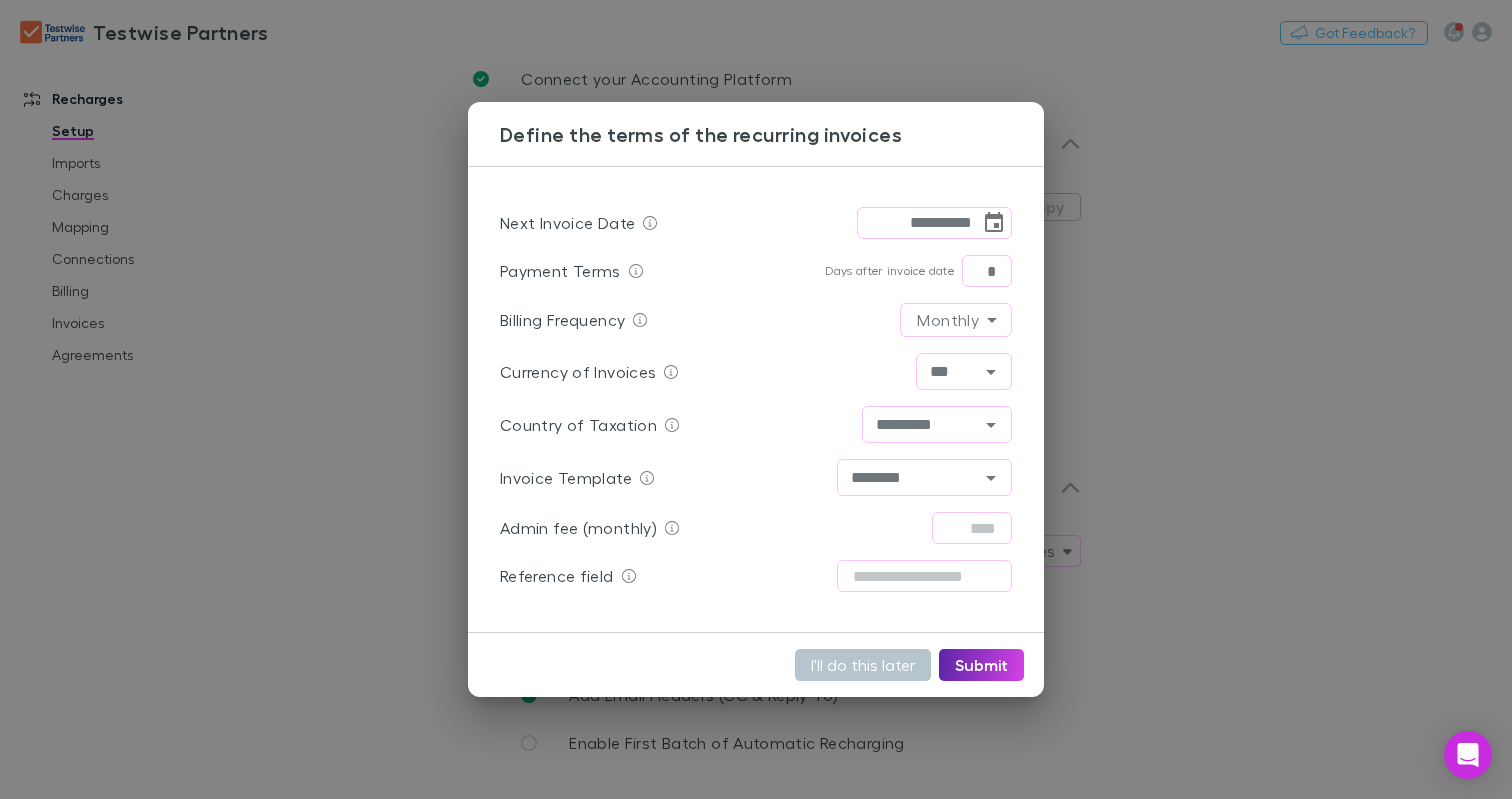 click on "Invoice Template ******** ​" at bounding box center (756, 477) 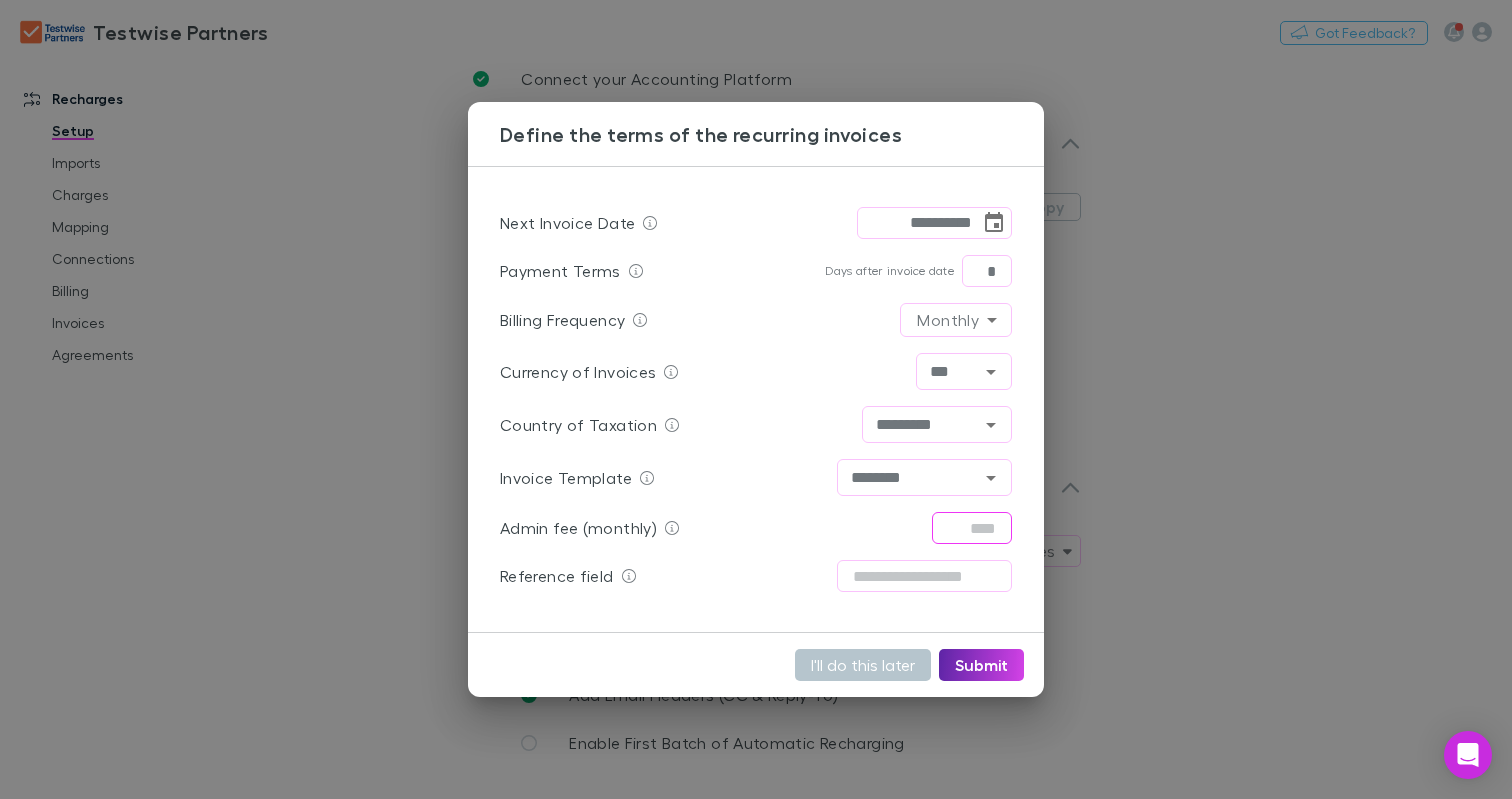 click at bounding box center (972, 528) 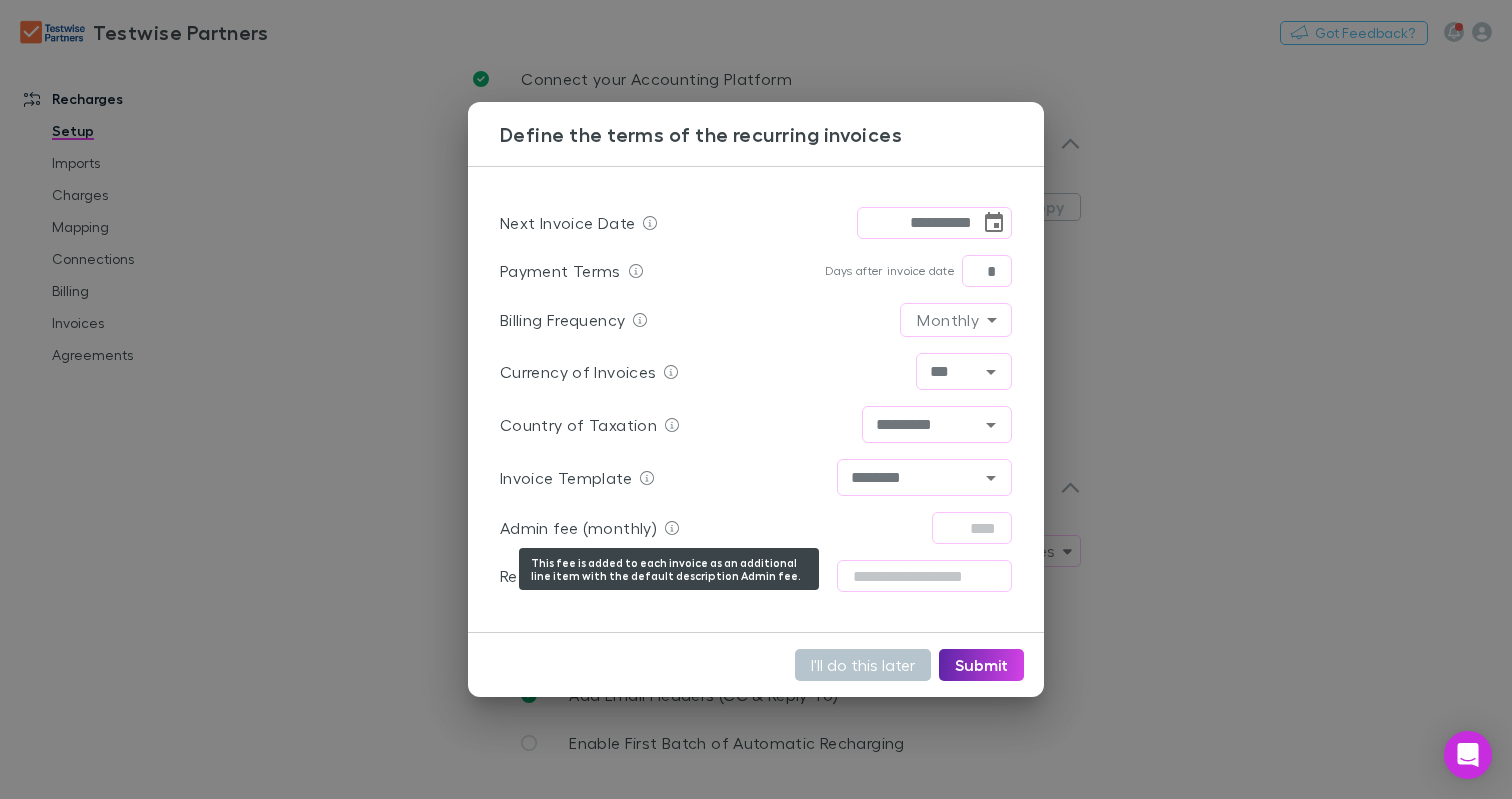 click 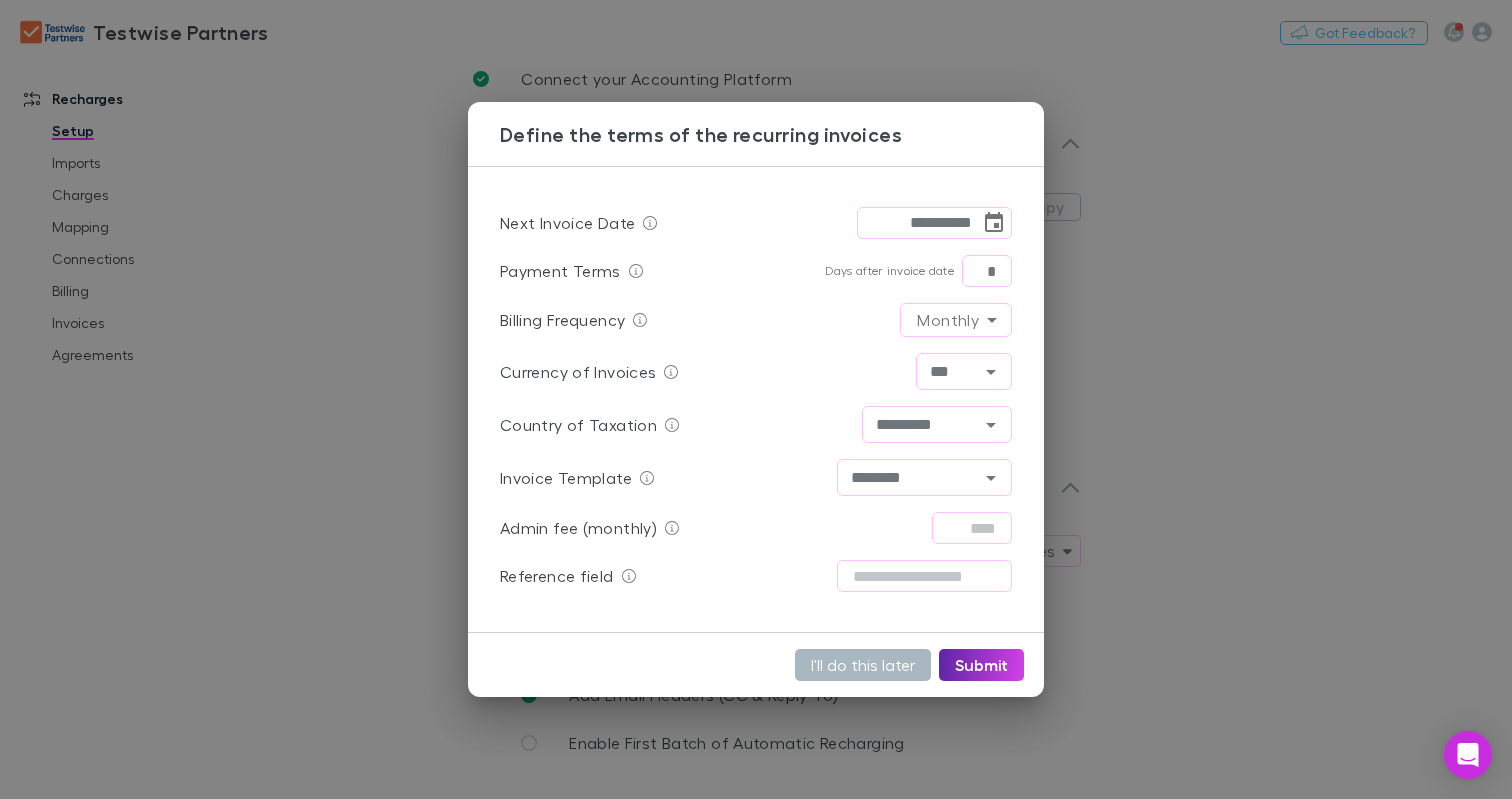 click on "I'll do this later" at bounding box center (863, 665) 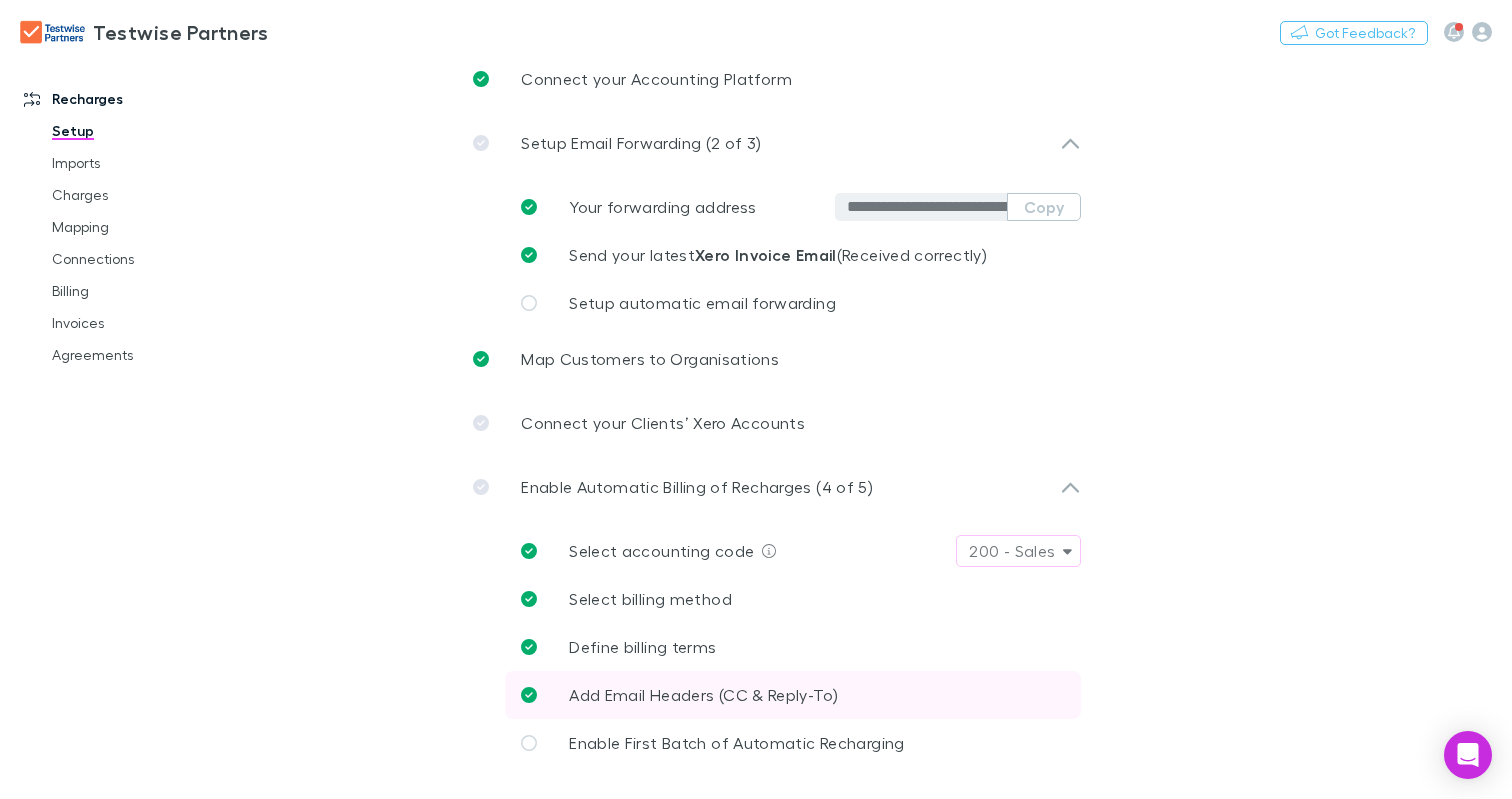 click on "Add Email Headers (CC & Reply-To)" at bounding box center (703, 694) 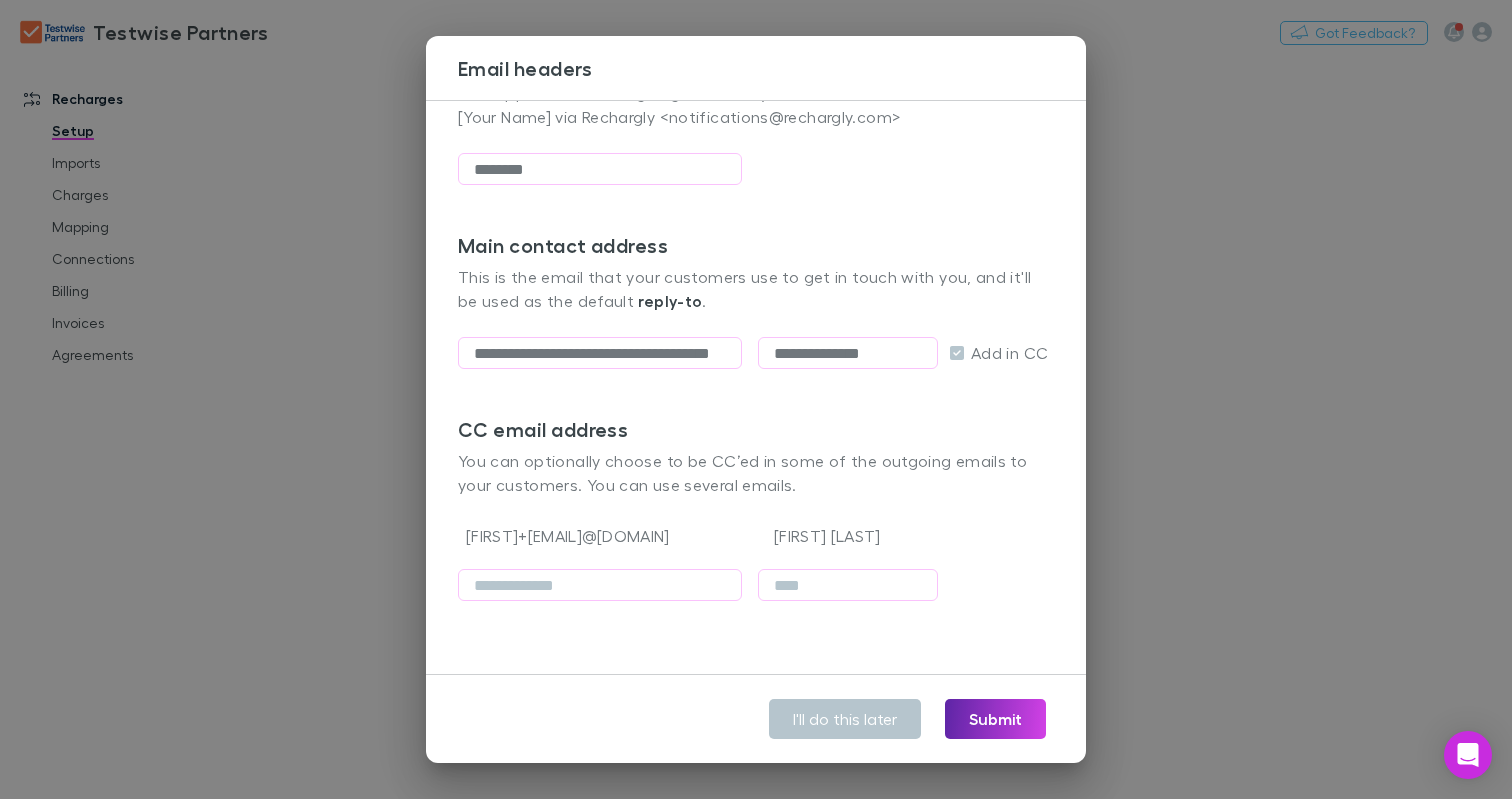scroll, scrollTop: 155, scrollLeft: 0, axis: vertical 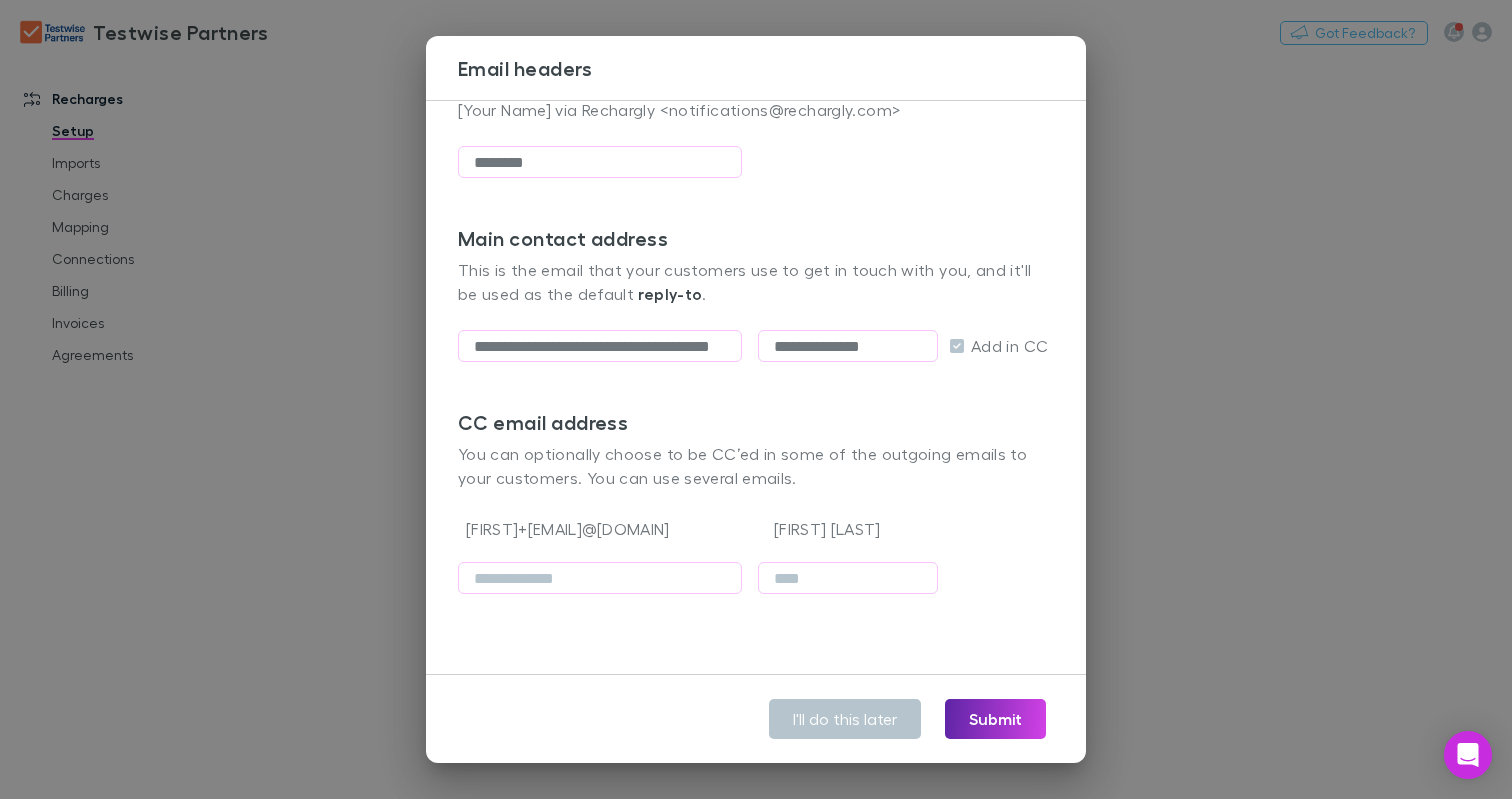click on "**********" at bounding box center (756, 399) 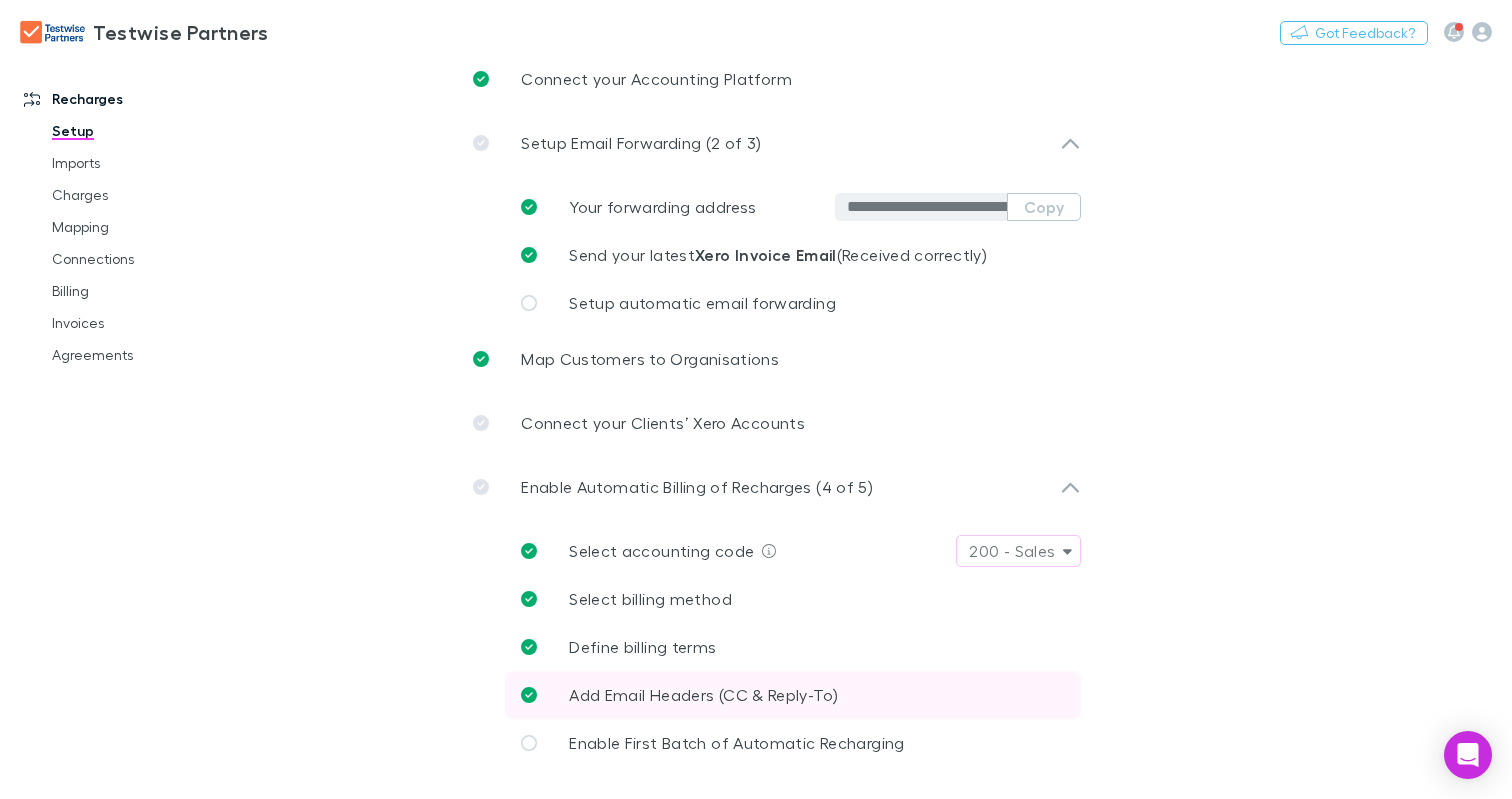 click on "Add Email Headers (CC & Reply-To)" at bounding box center (793, 695) 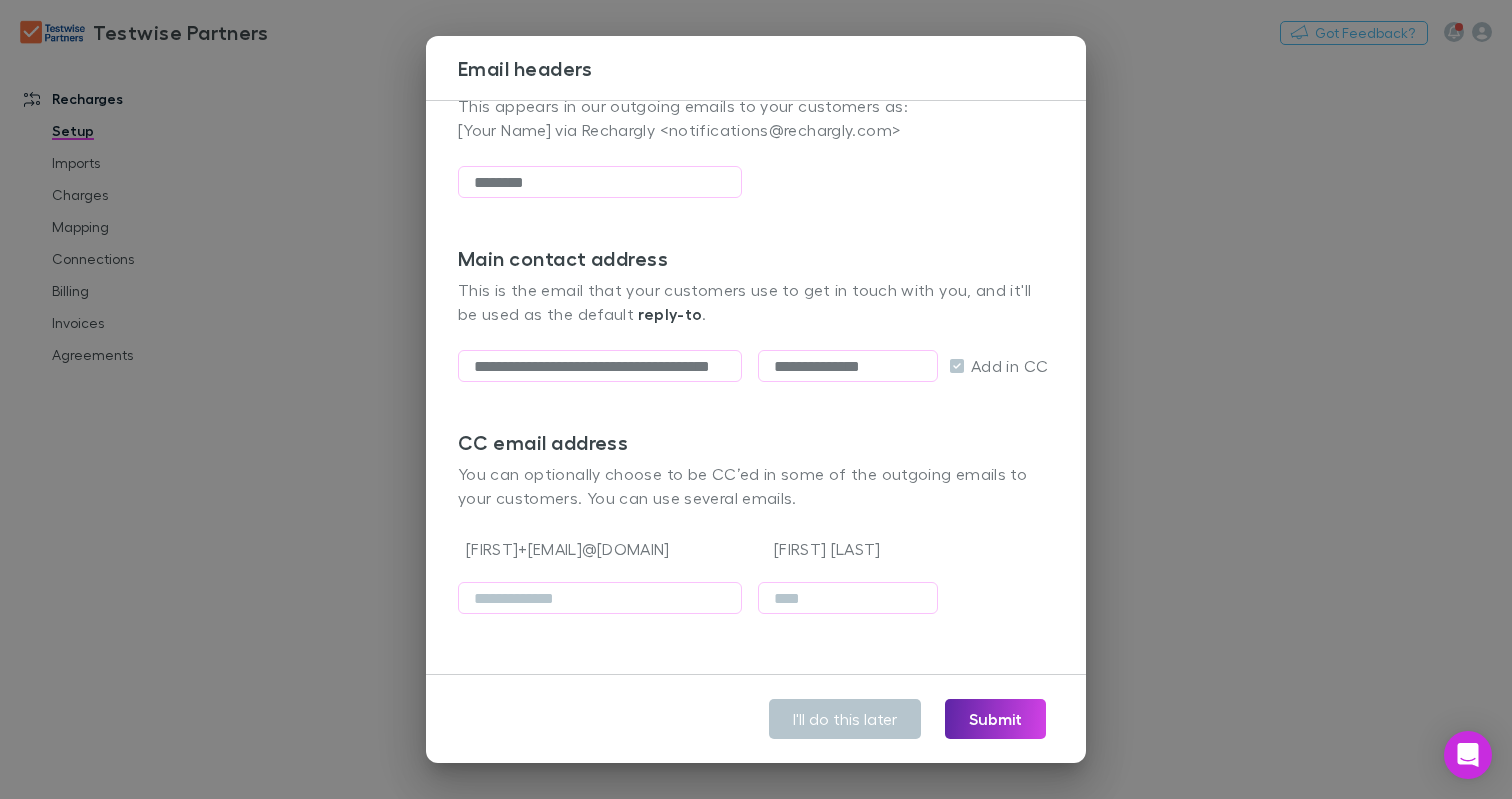 scroll, scrollTop: 155, scrollLeft: 0, axis: vertical 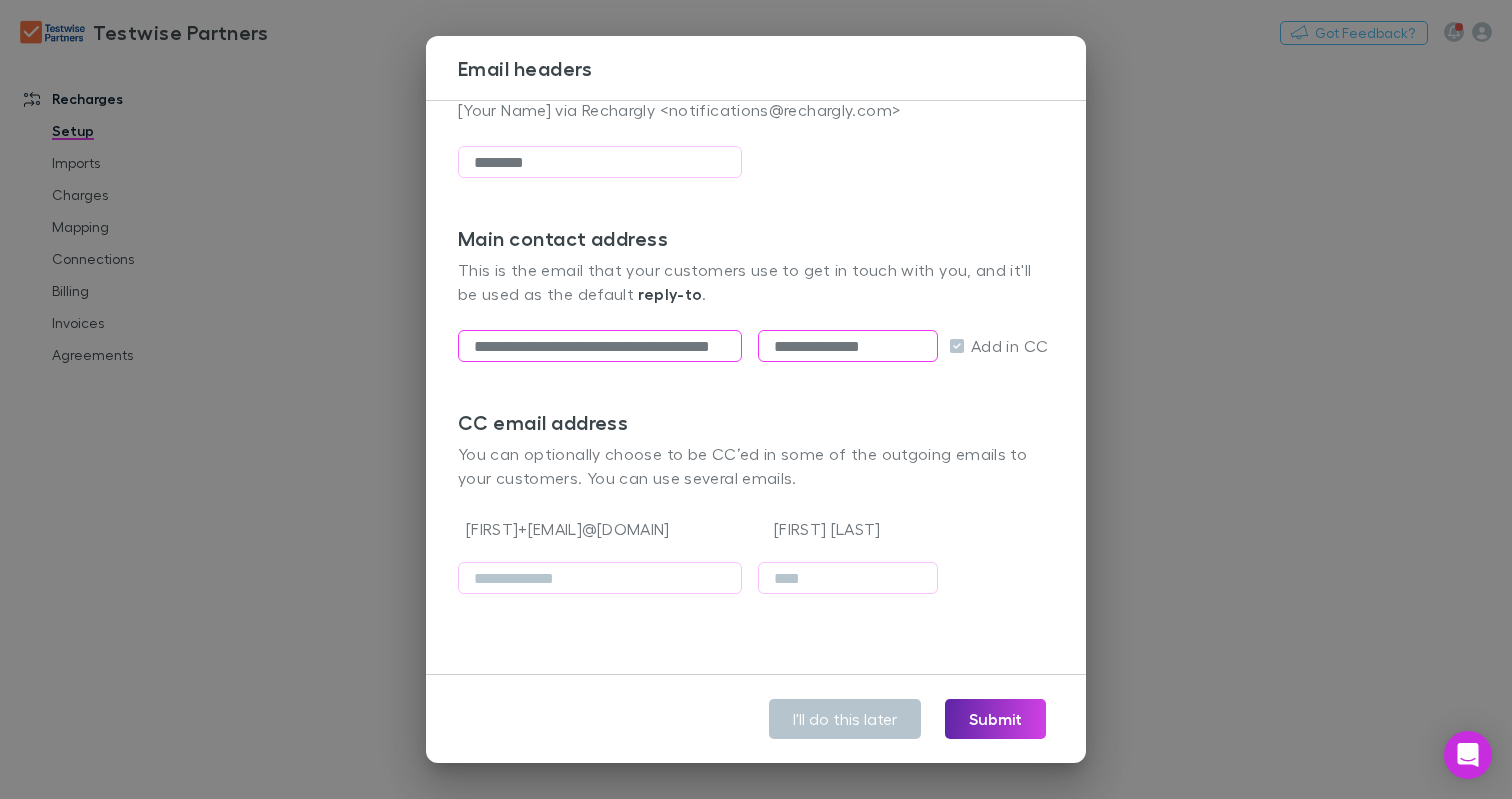 drag, startPoint x: 700, startPoint y: 344, endPoint x: 892, endPoint y: 334, distance: 192.26024 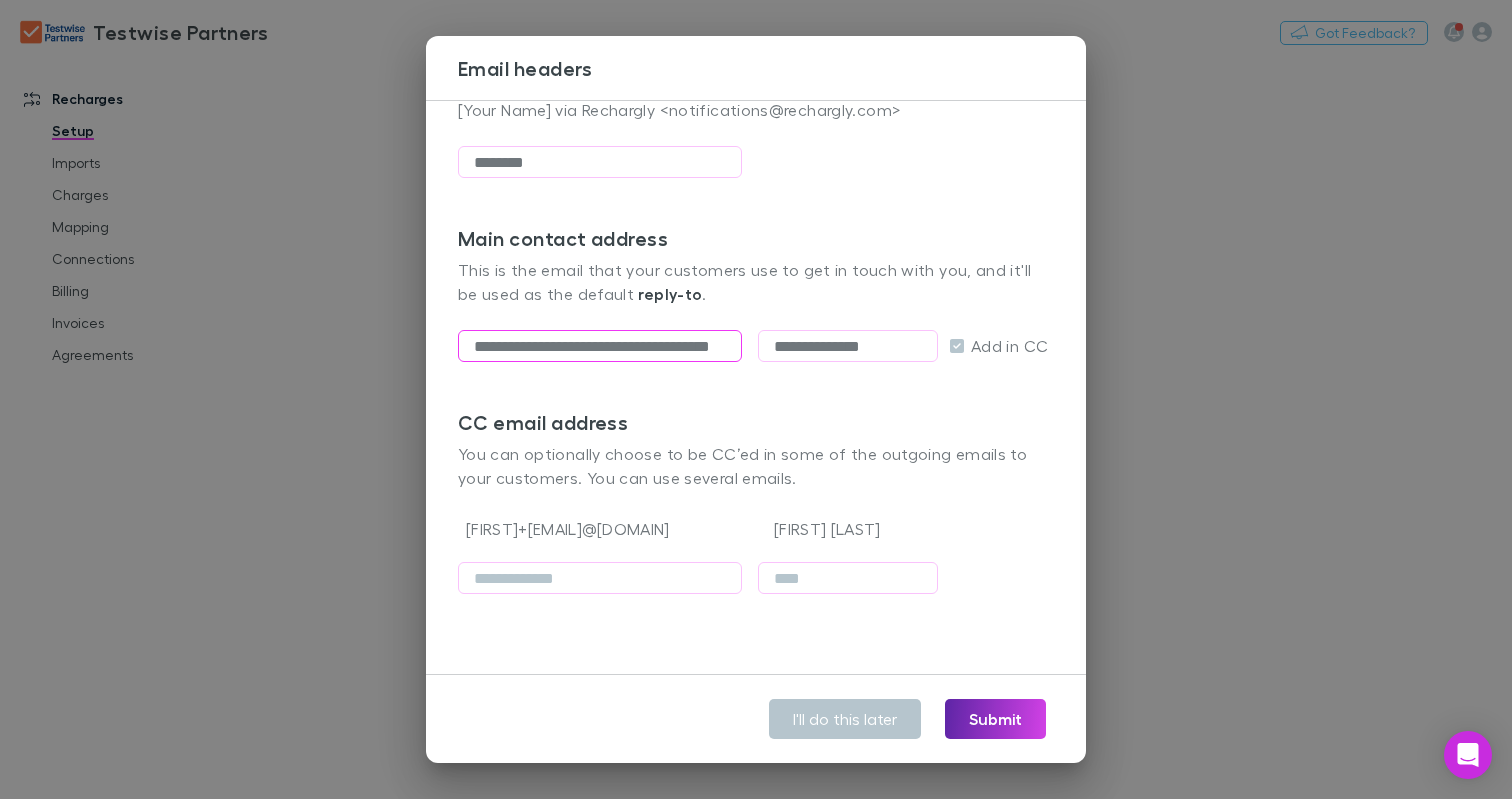 scroll, scrollTop: 0, scrollLeft: 0, axis: both 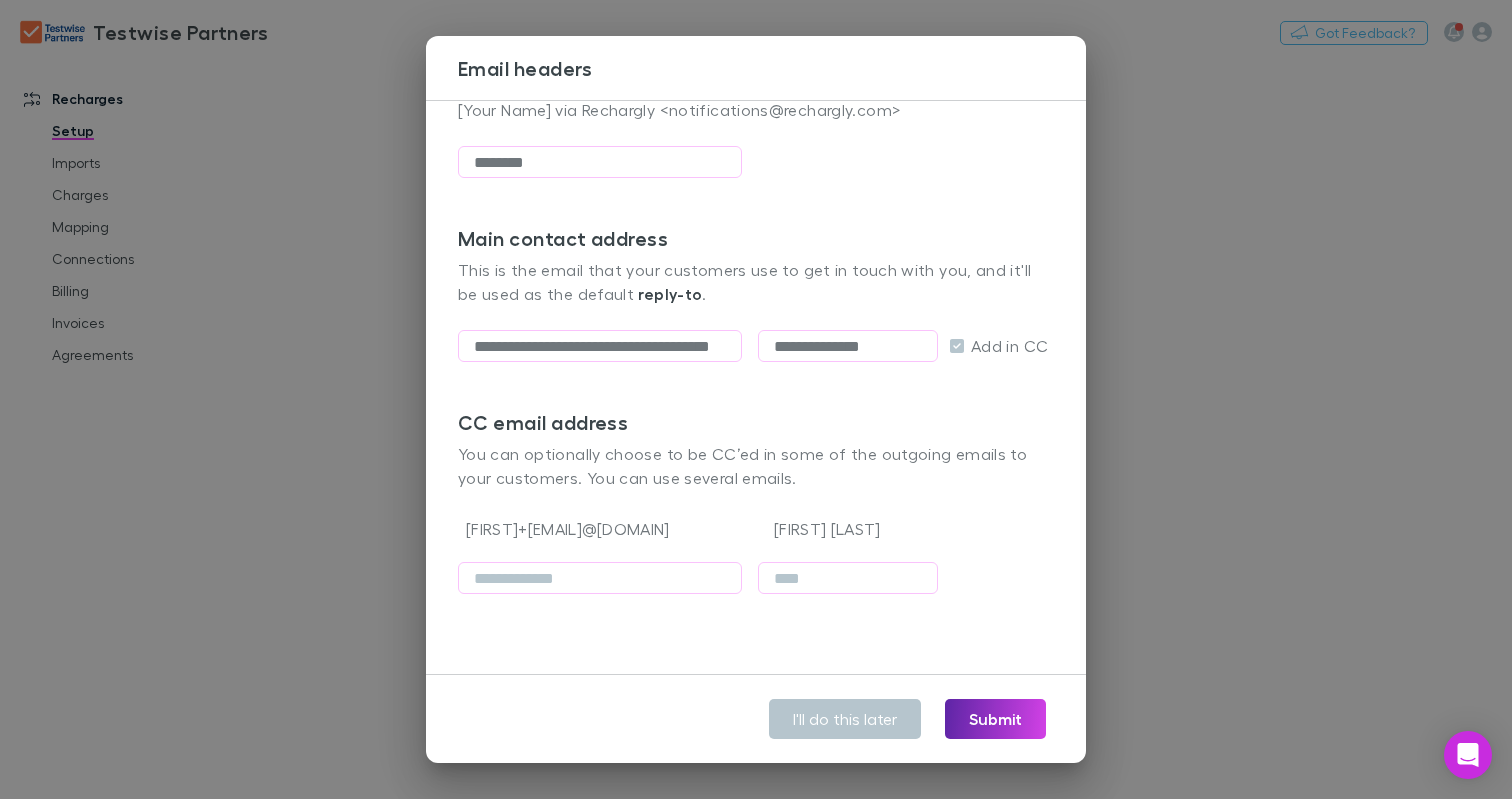 click on "[FIRST] [LAST]" at bounding box center (856, 530) 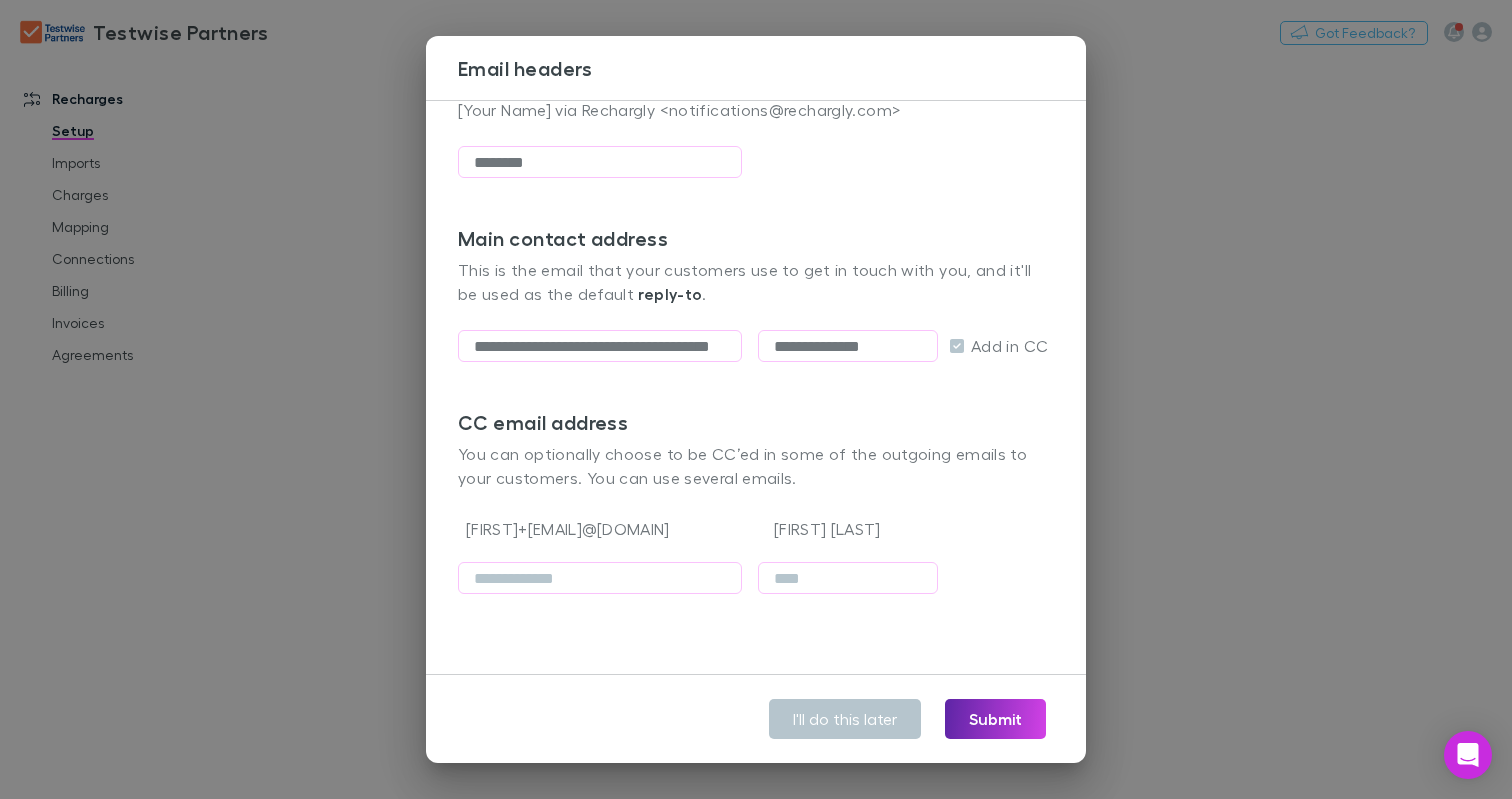 click on "**********" at bounding box center [756, 399] 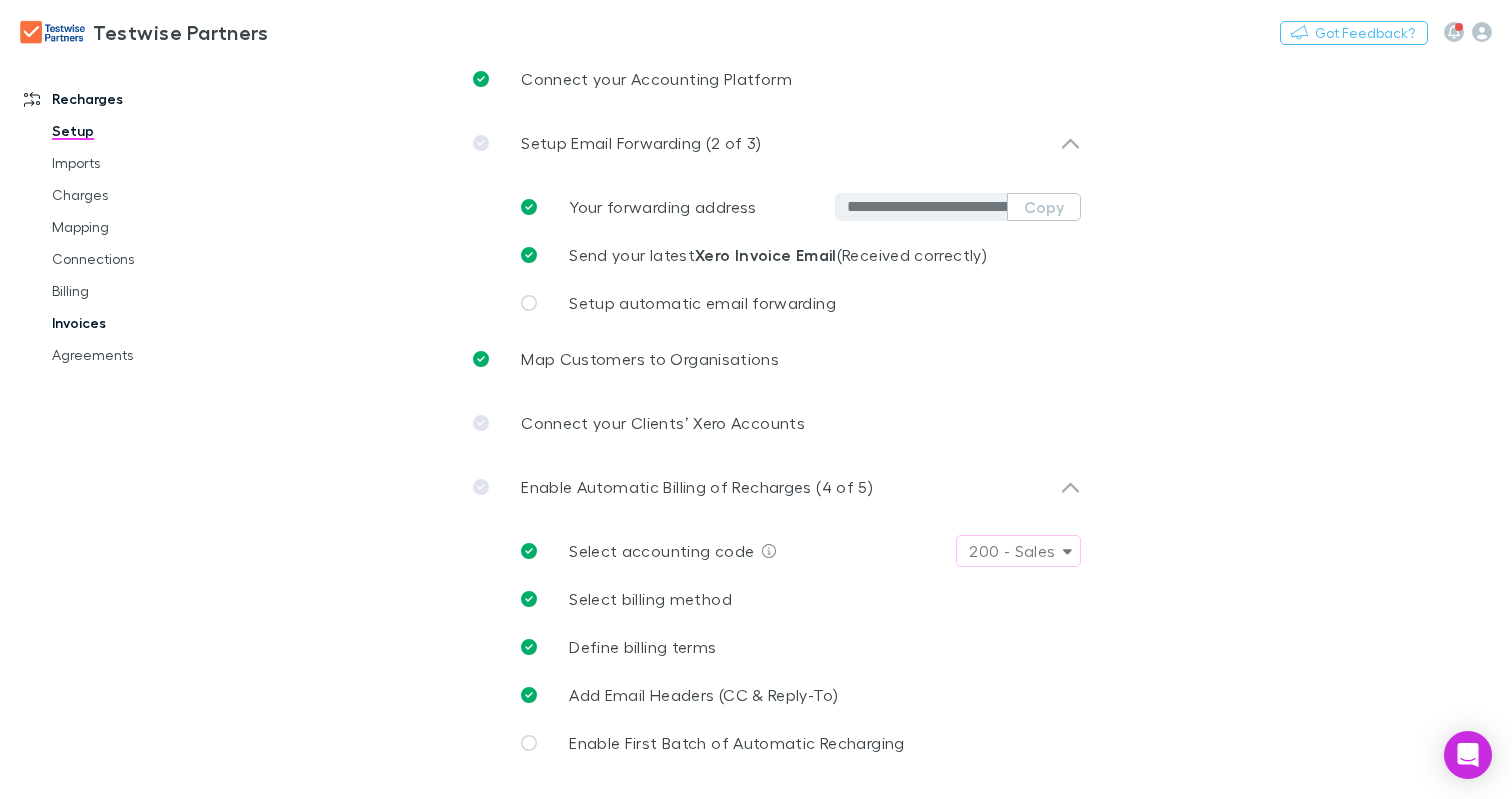 click on "Invoices" at bounding box center [146, 323] 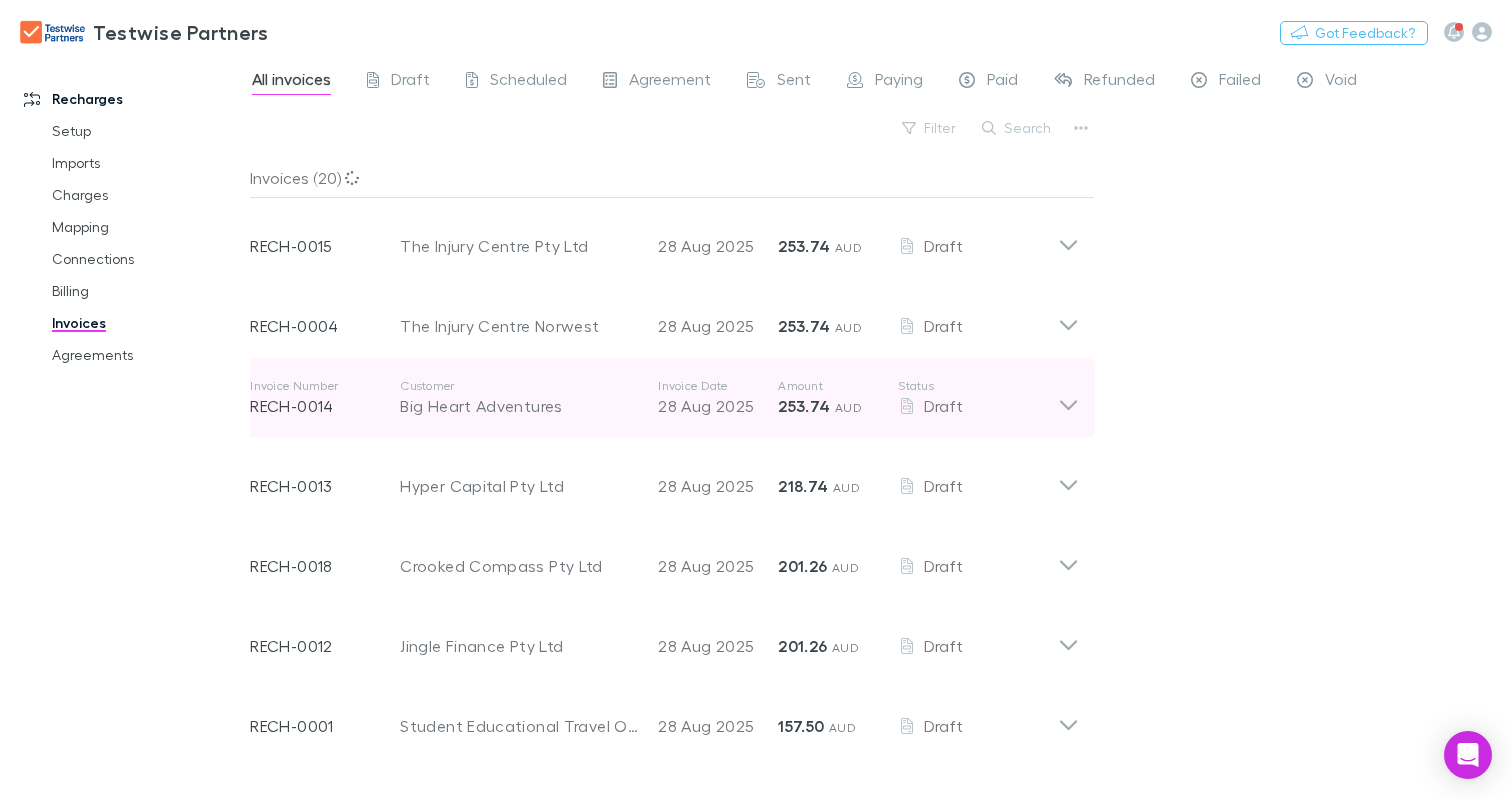 click on "Invoice Number RECH-0014 Customer Big Heart Adventures Invoice Date 28 [MONTH] [YEAR] Amount 253.74 AUD Status Draft" at bounding box center (664, 398) 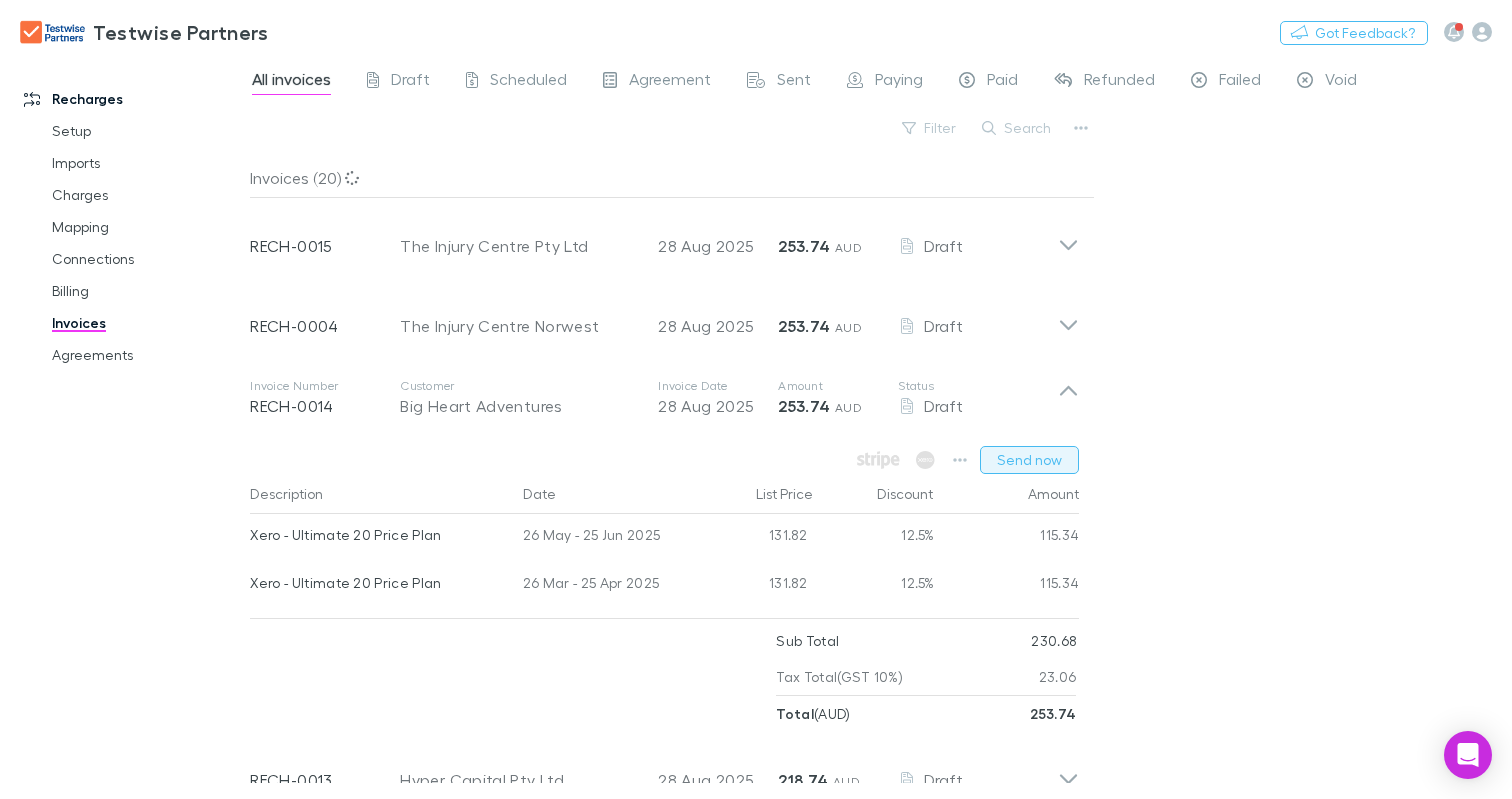 click on "Send now" at bounding box center [1029, 460] 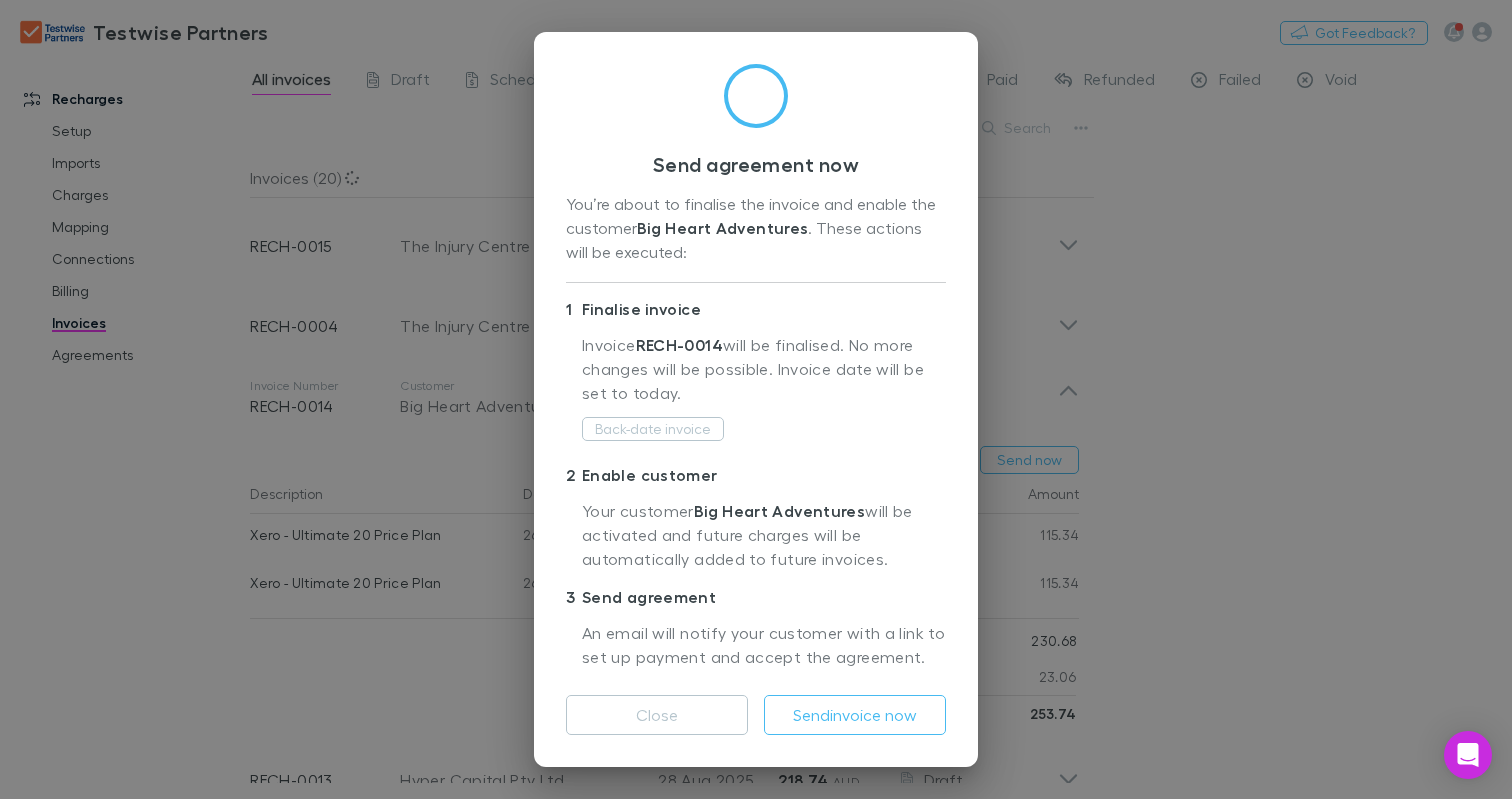 scroll, scrollTop: 30, scrollLeft: 0, axis: vertical 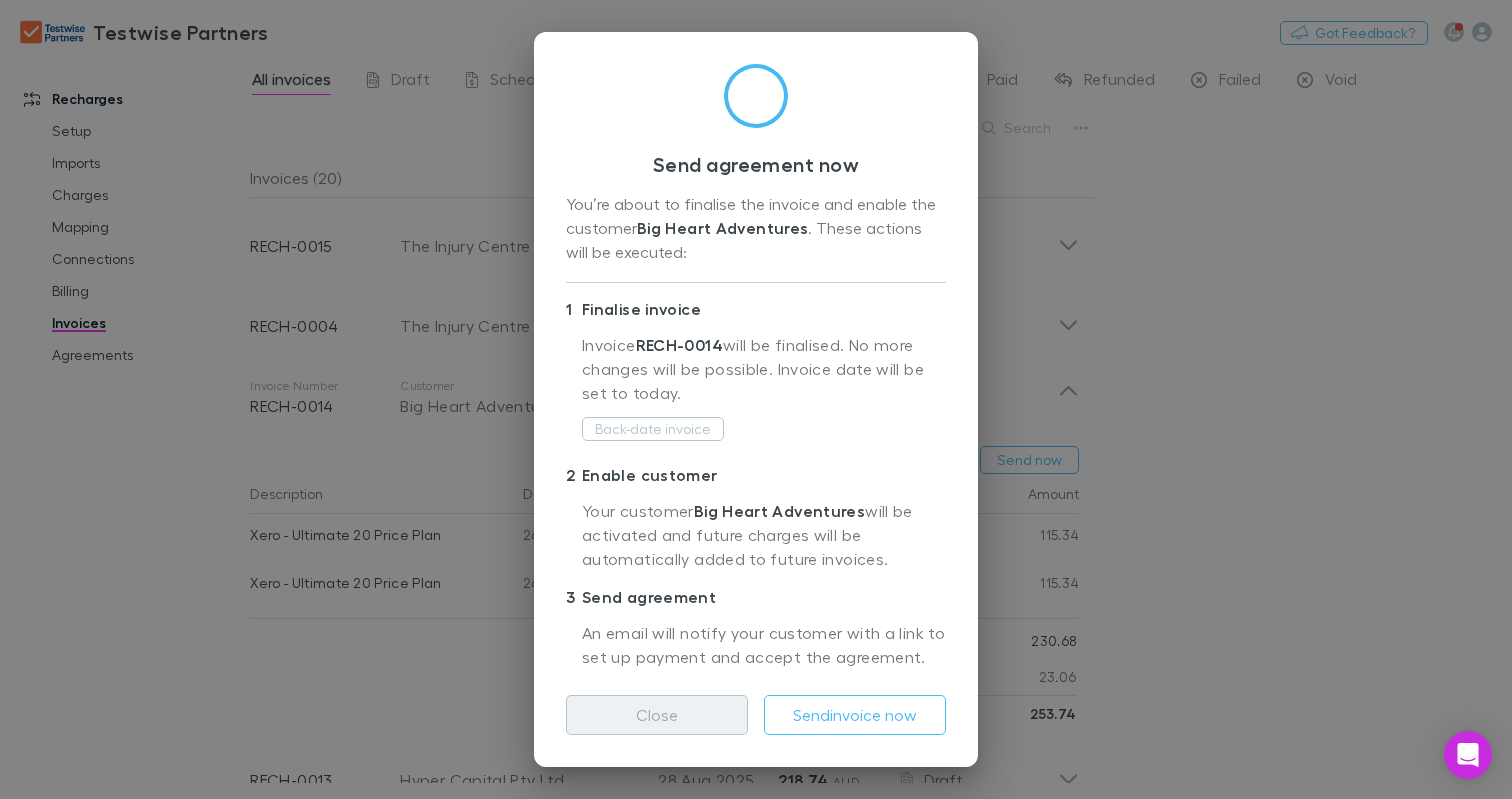 click on "Close" at bounding box center [657, 715] 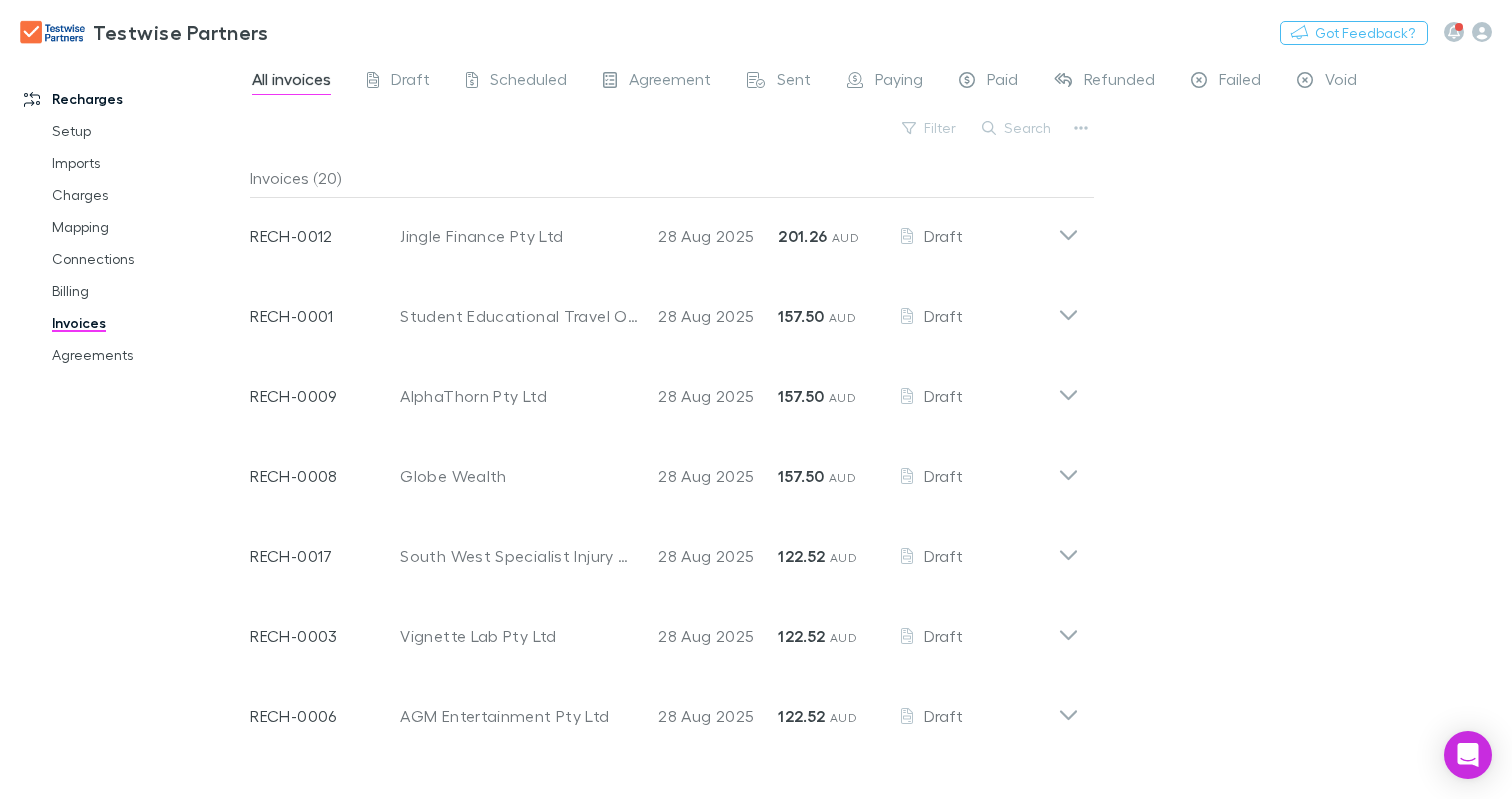 scroll, scrollTop: 0, scrollLeft: 0, axis: both 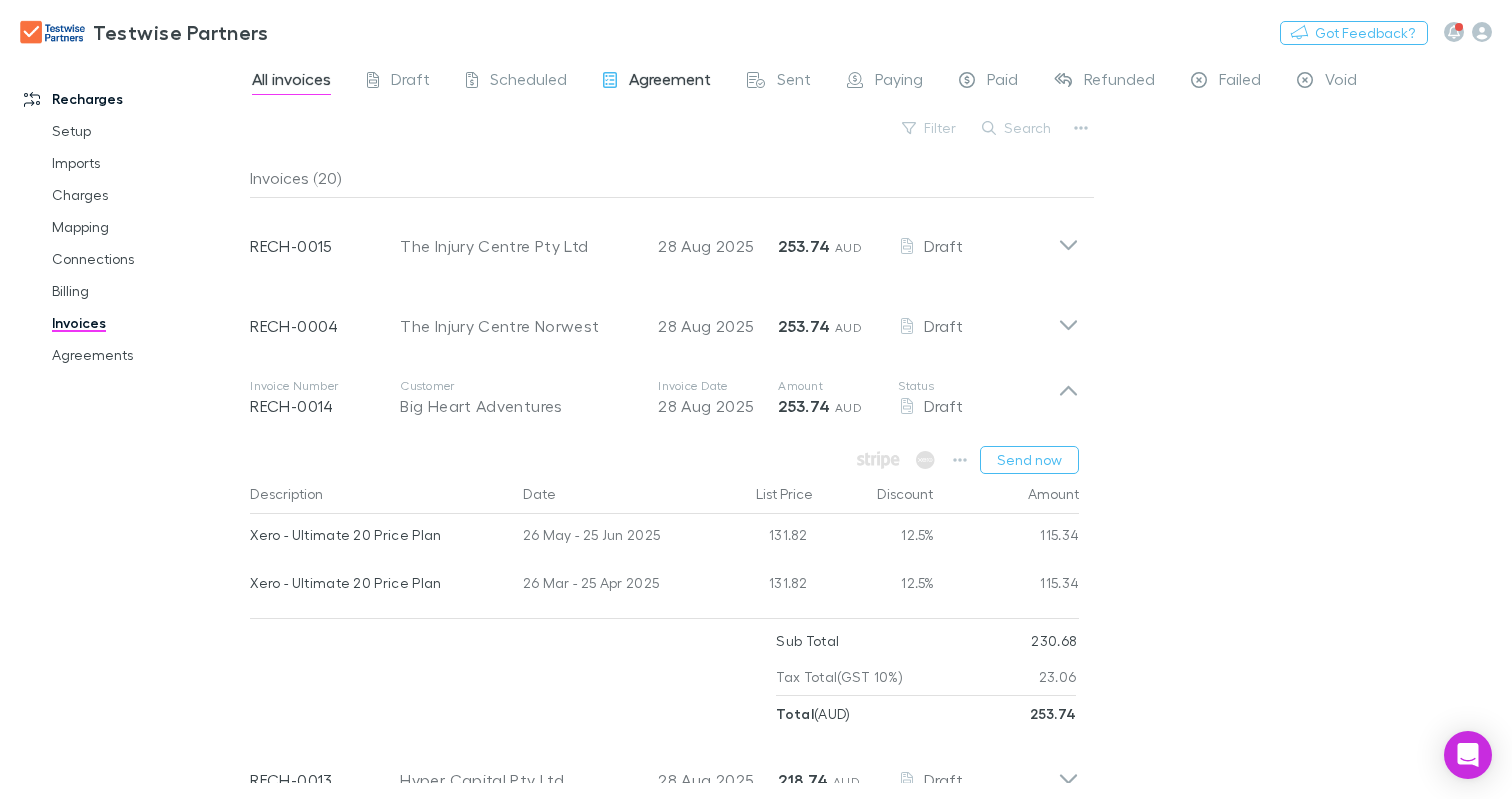 click on "Agreement" at bounding box center [657, 82] 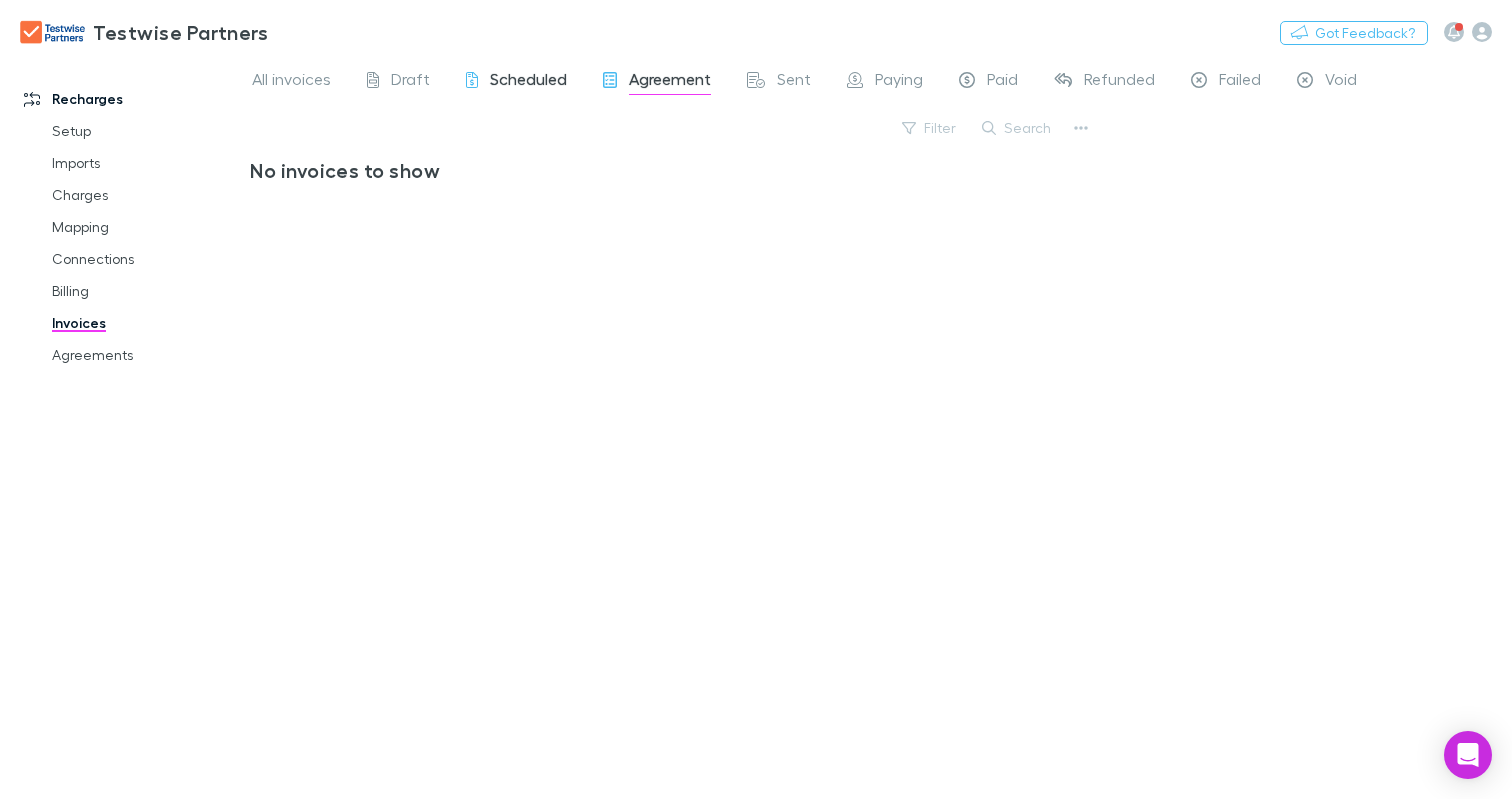 click on "Scheduled" at bounding box center (528, 82) 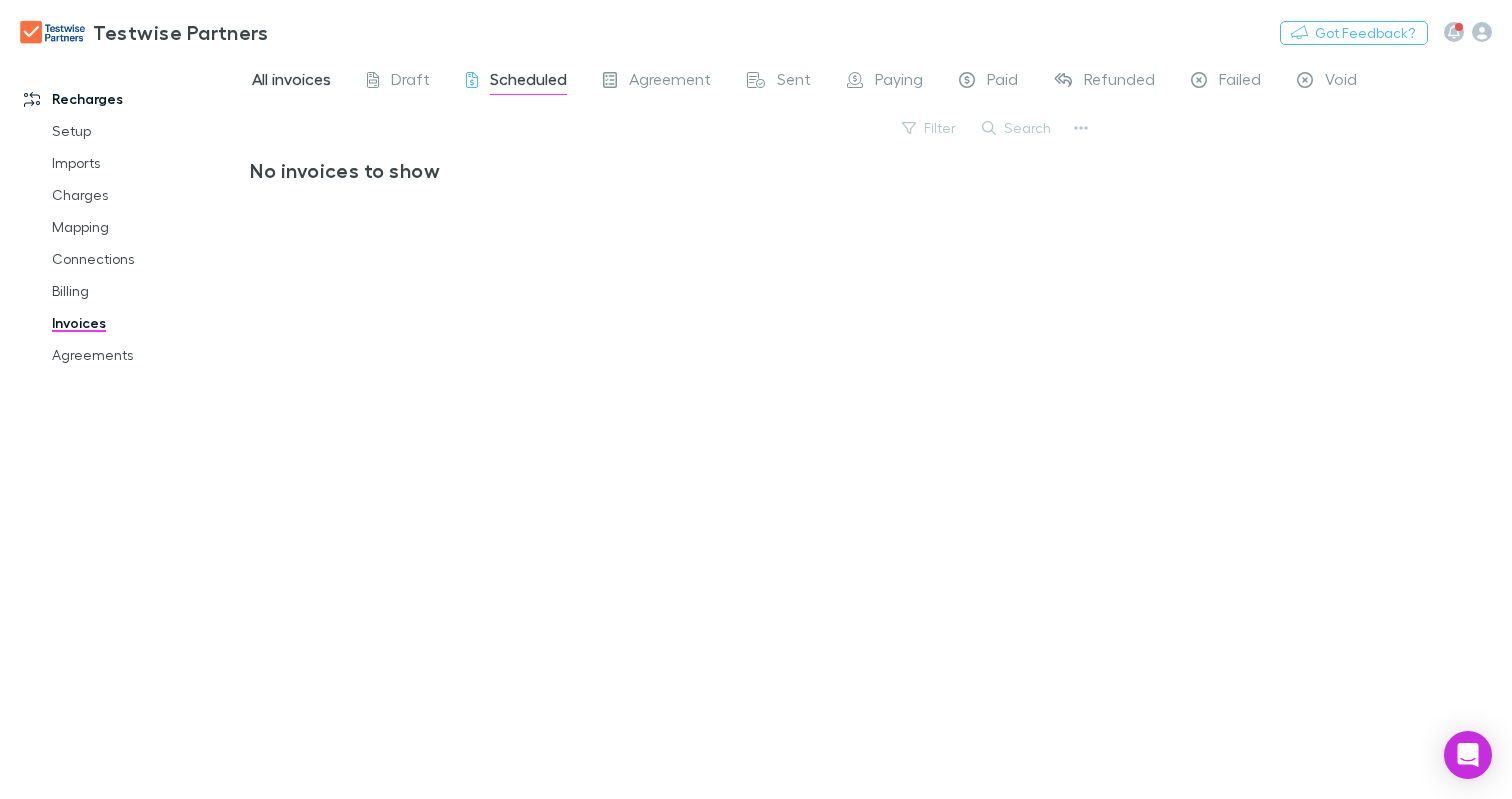click on "All invoices" at bounding box center [291, 82] 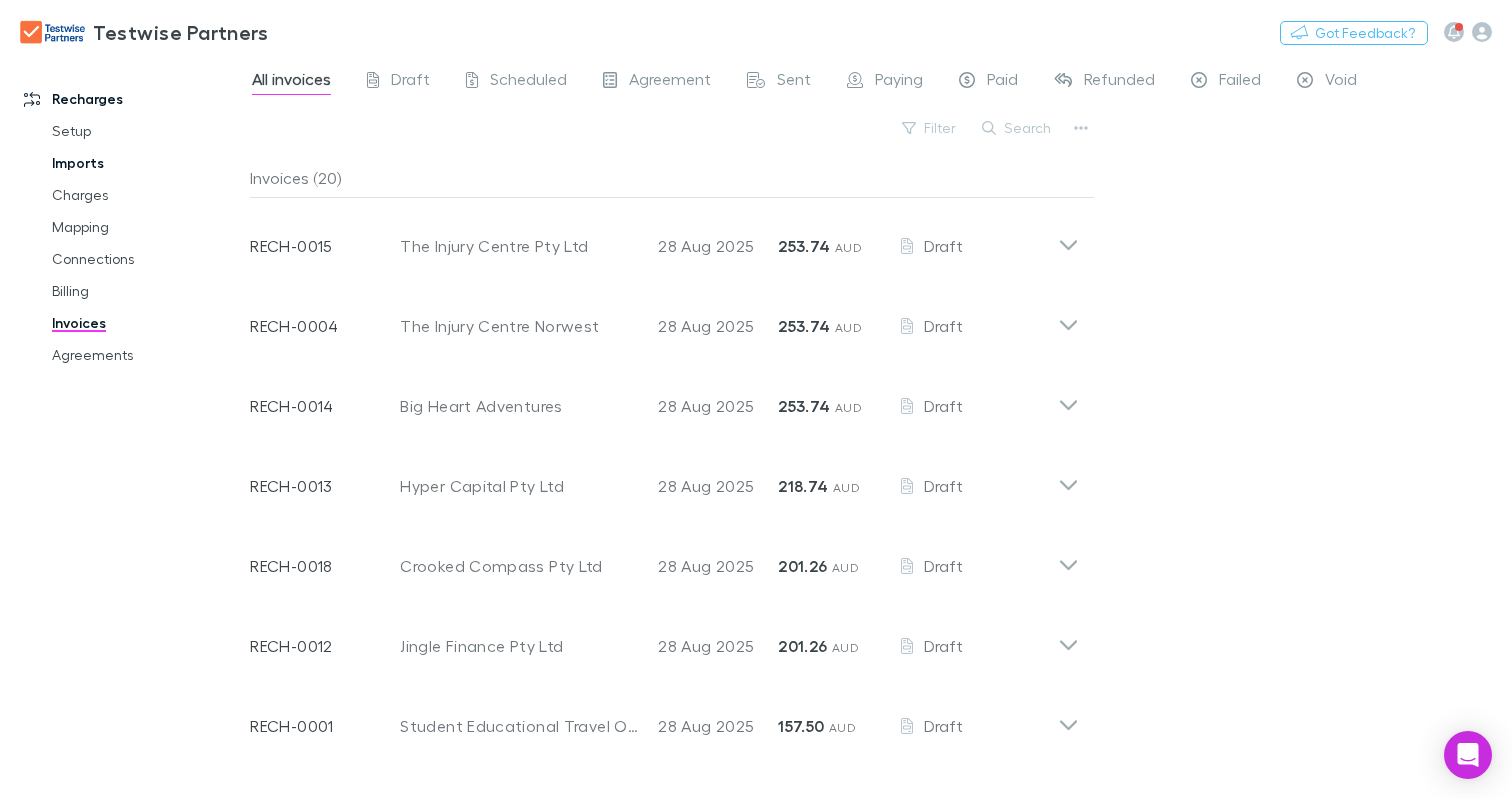 click on "Imports" at bounding box center (146, 163) 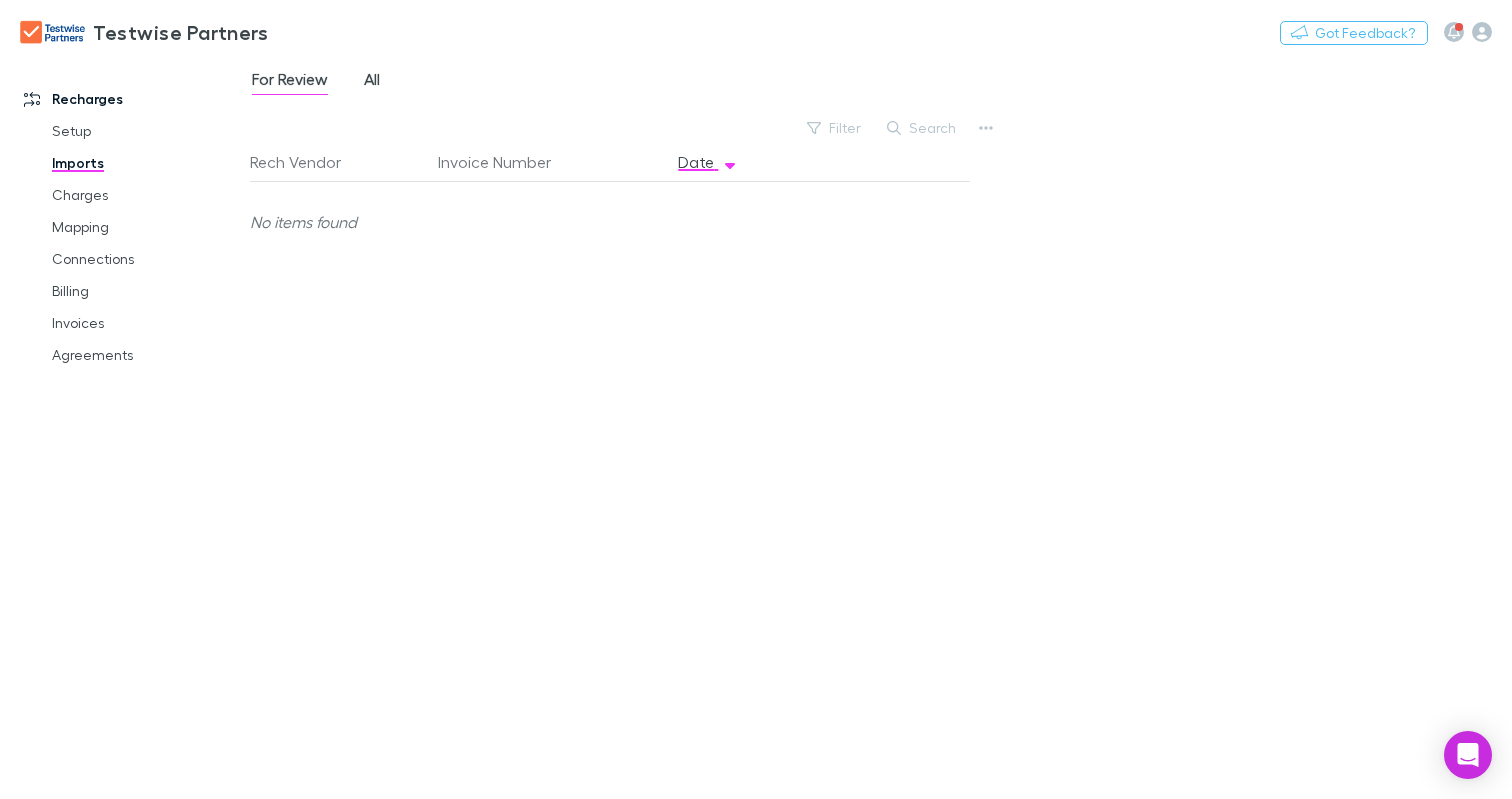 click on "All" at bounding box center (372, 82) 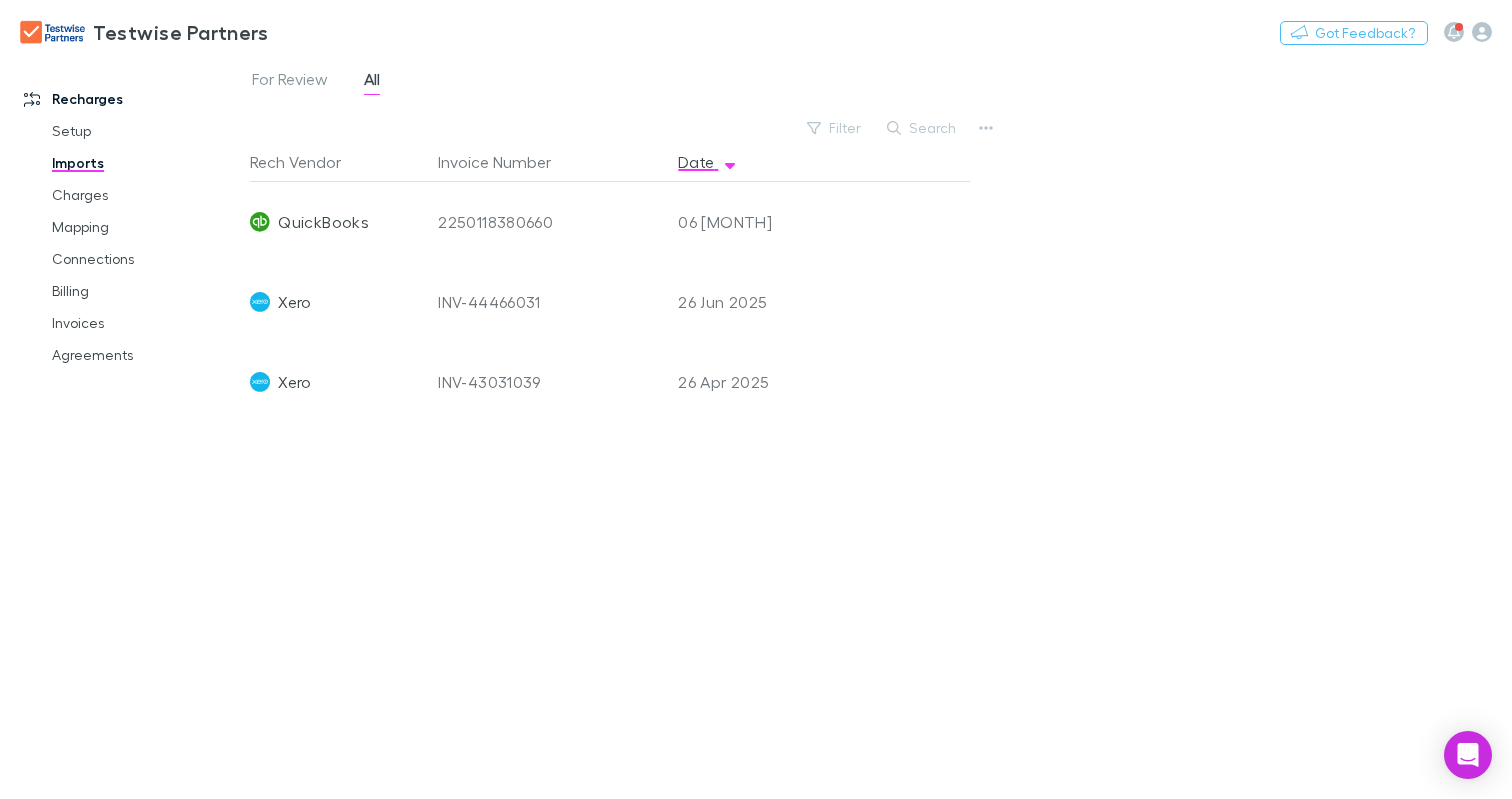 click on "26 Jun 2025" at bounding box center [730, 302] 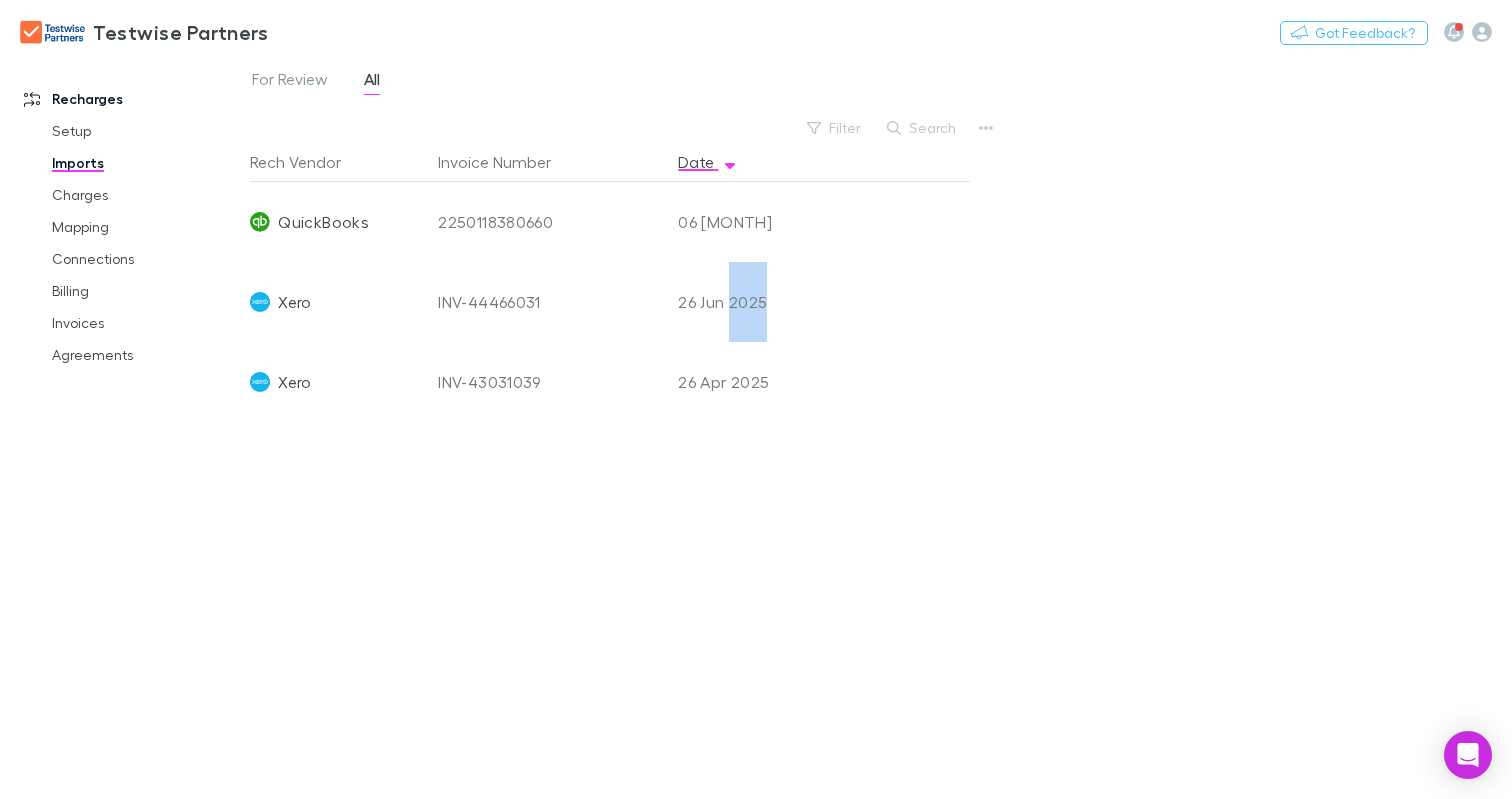 click on "26 Jun 2025" at bounding box center (730, 302) 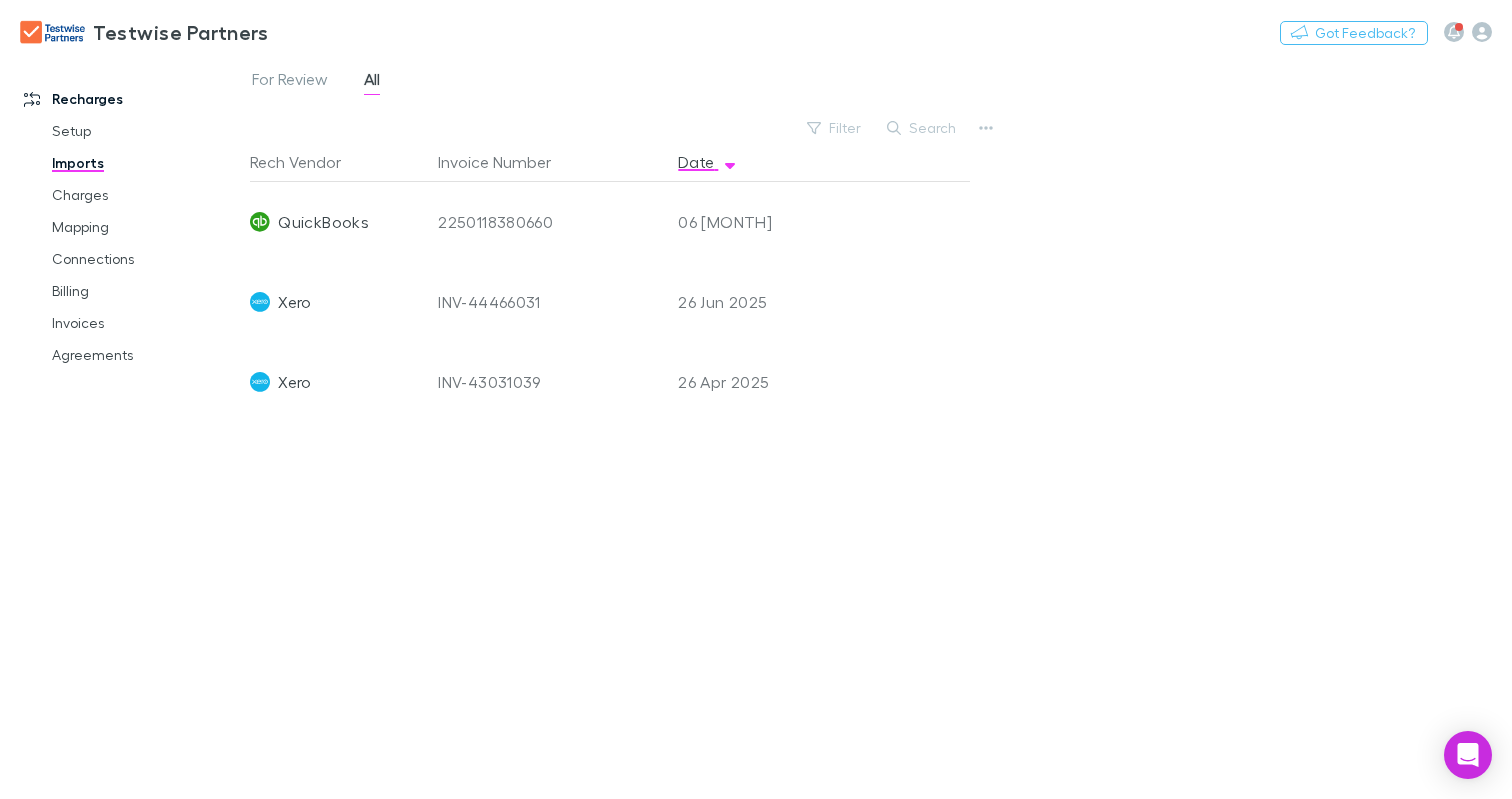 click on "INV-44466031" at bounding box center [550, 302] 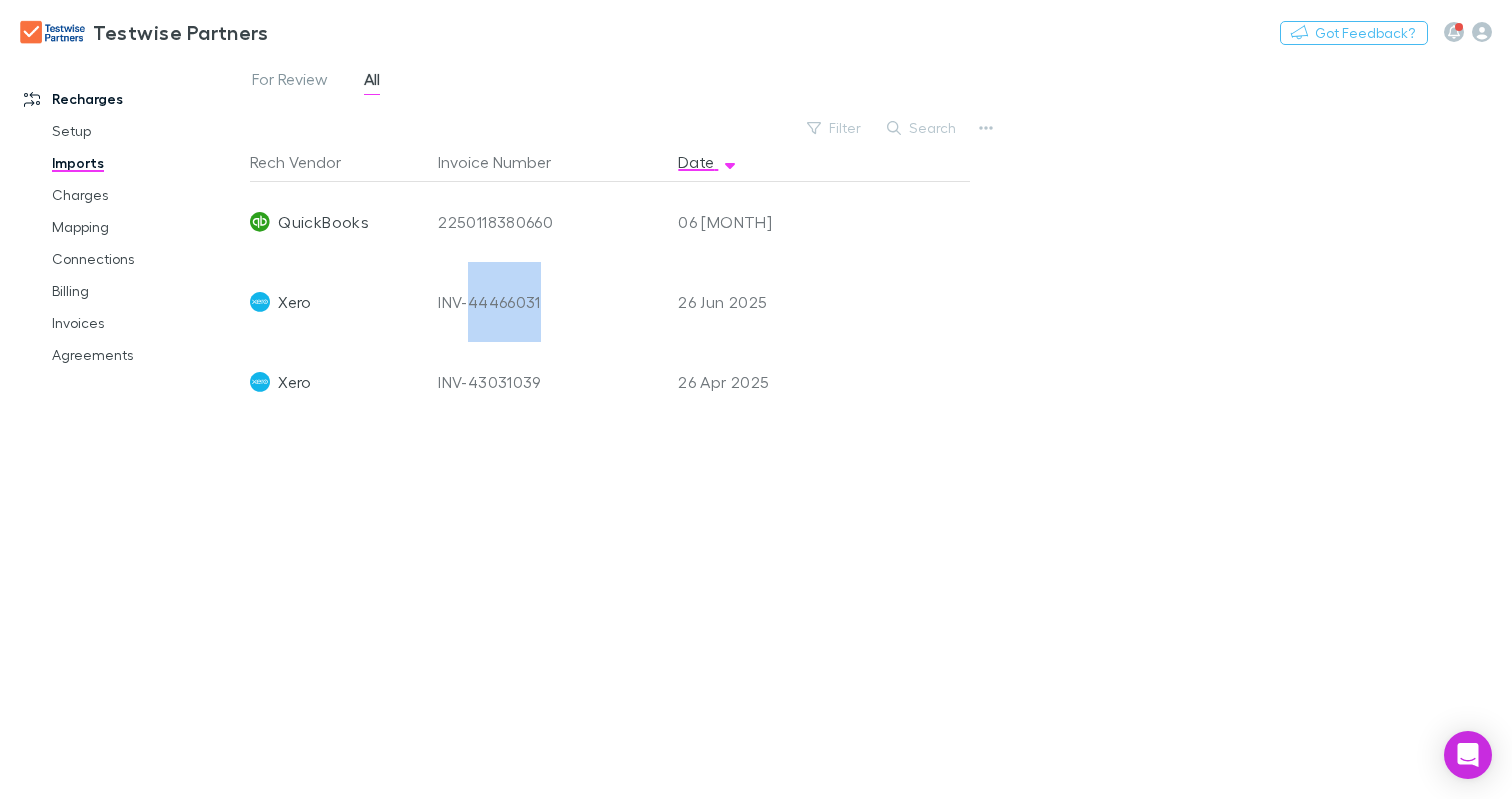 click on "INV-44466031" at bounding box center (550, 302) 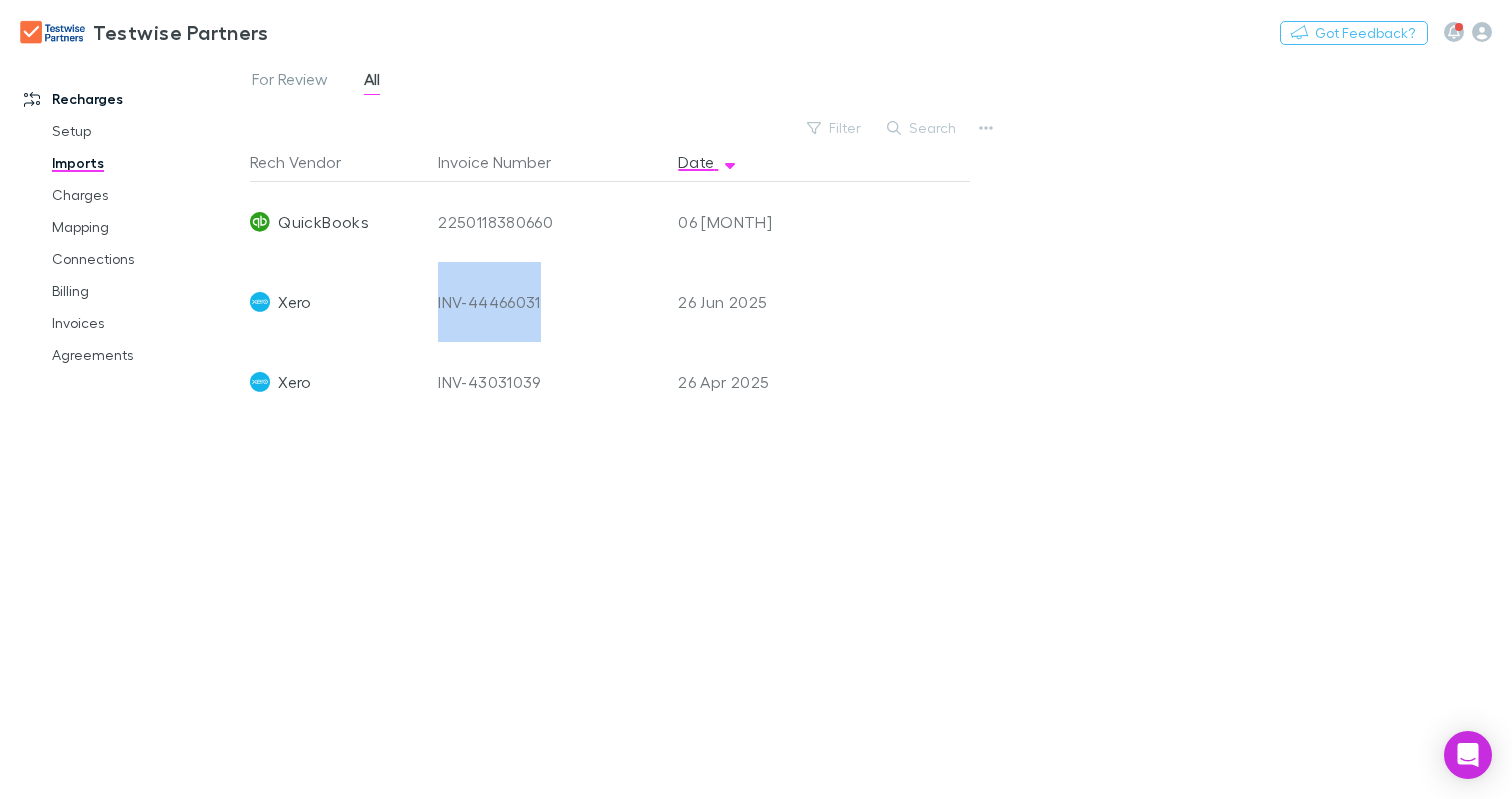 click on "INV-44466031" at bounding box center [550, 302] 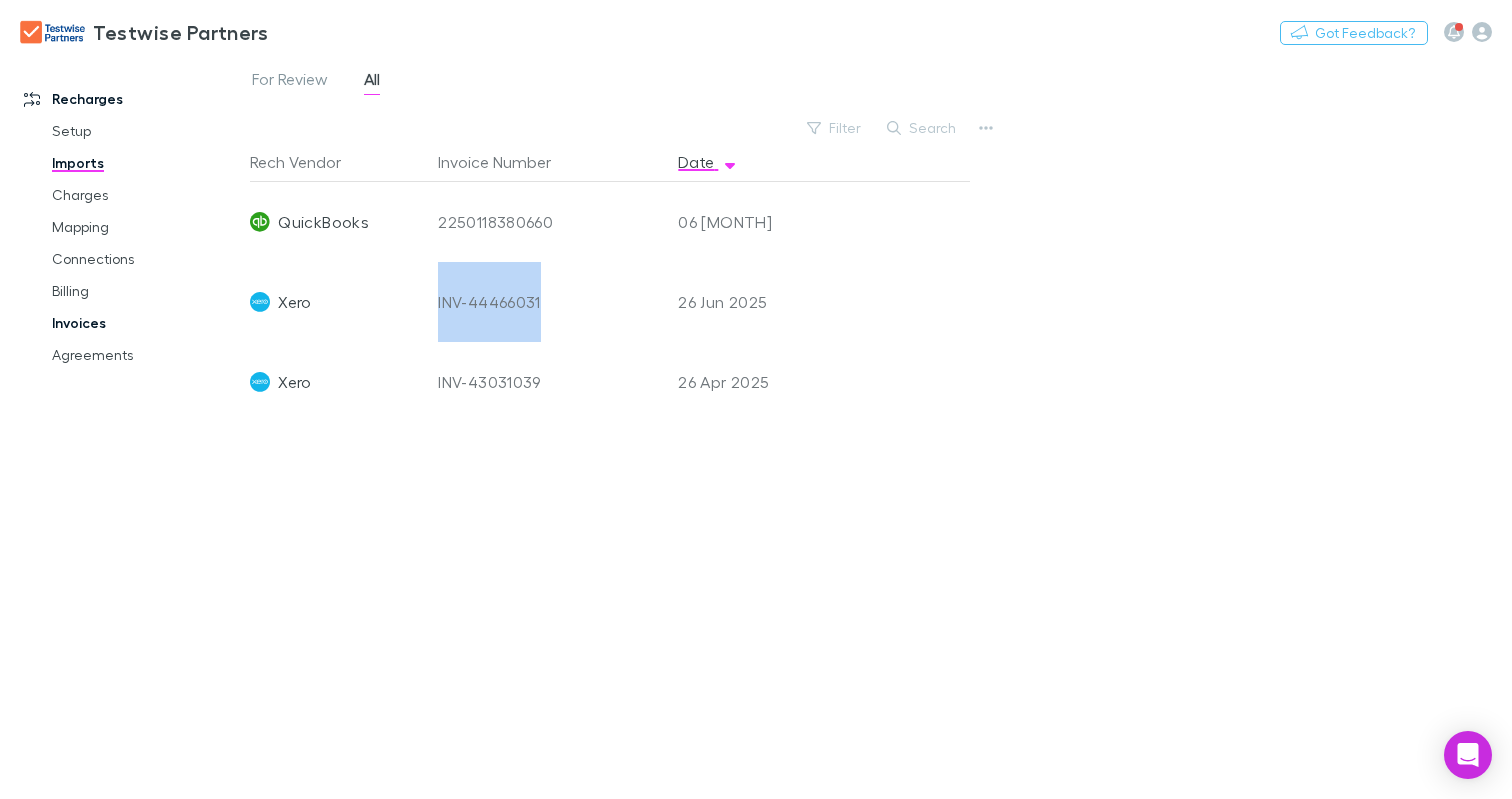 click on "Invoices" at bounding box center [146, 323] 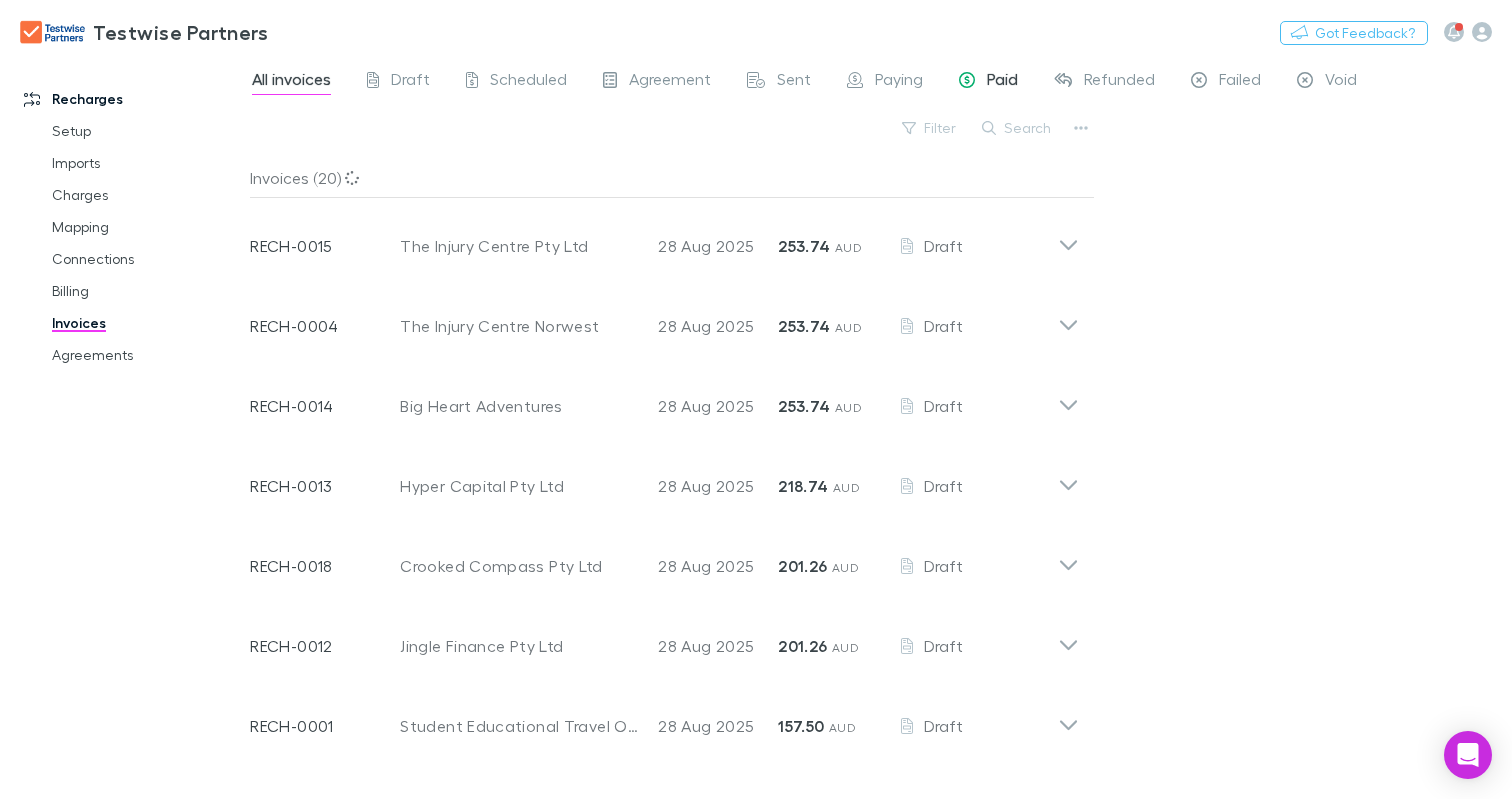 click on "Paid" at bounding box center [1002, 82] 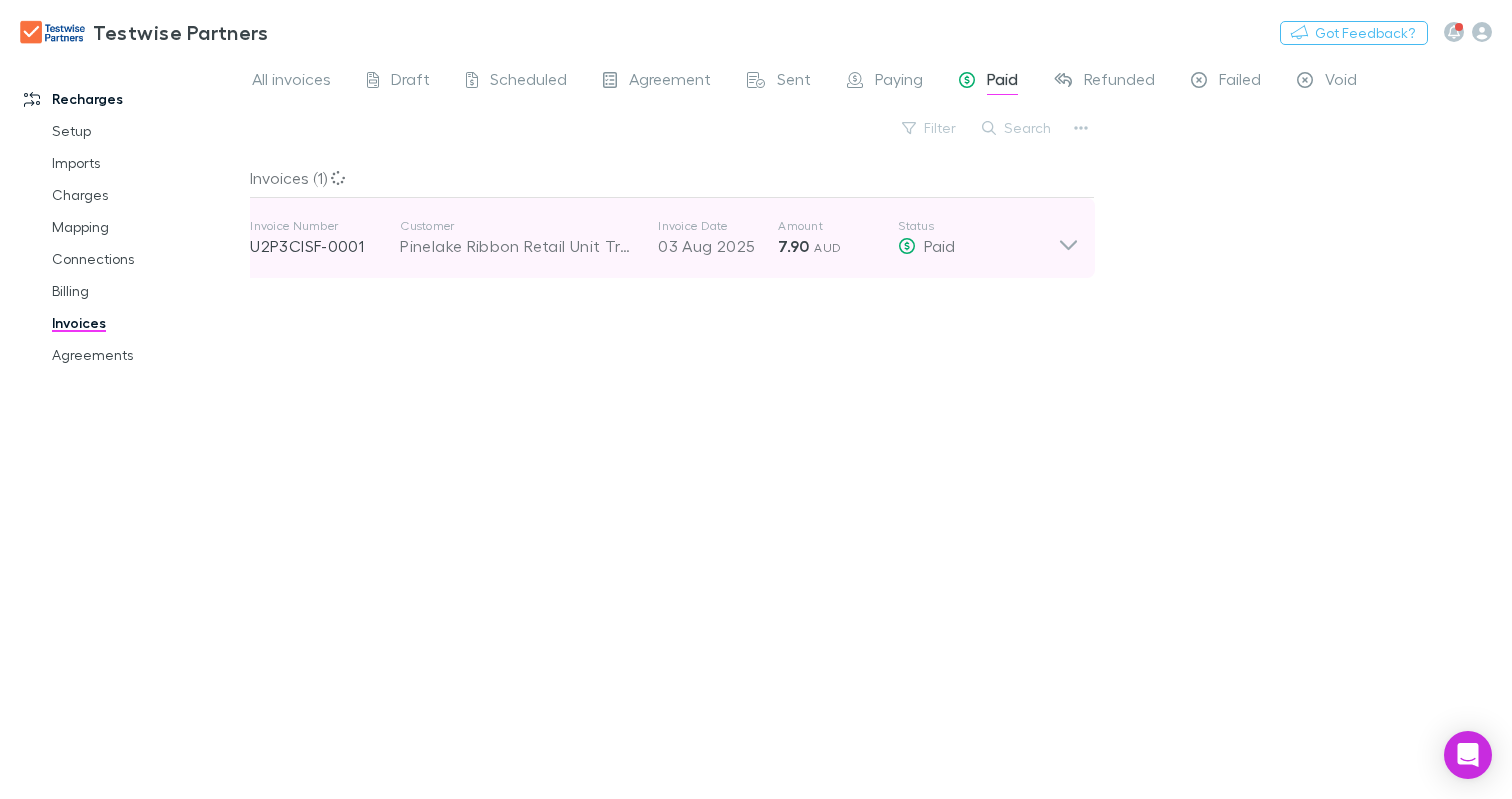 click on "7.90   AUD" at bounding box center (838, 246) 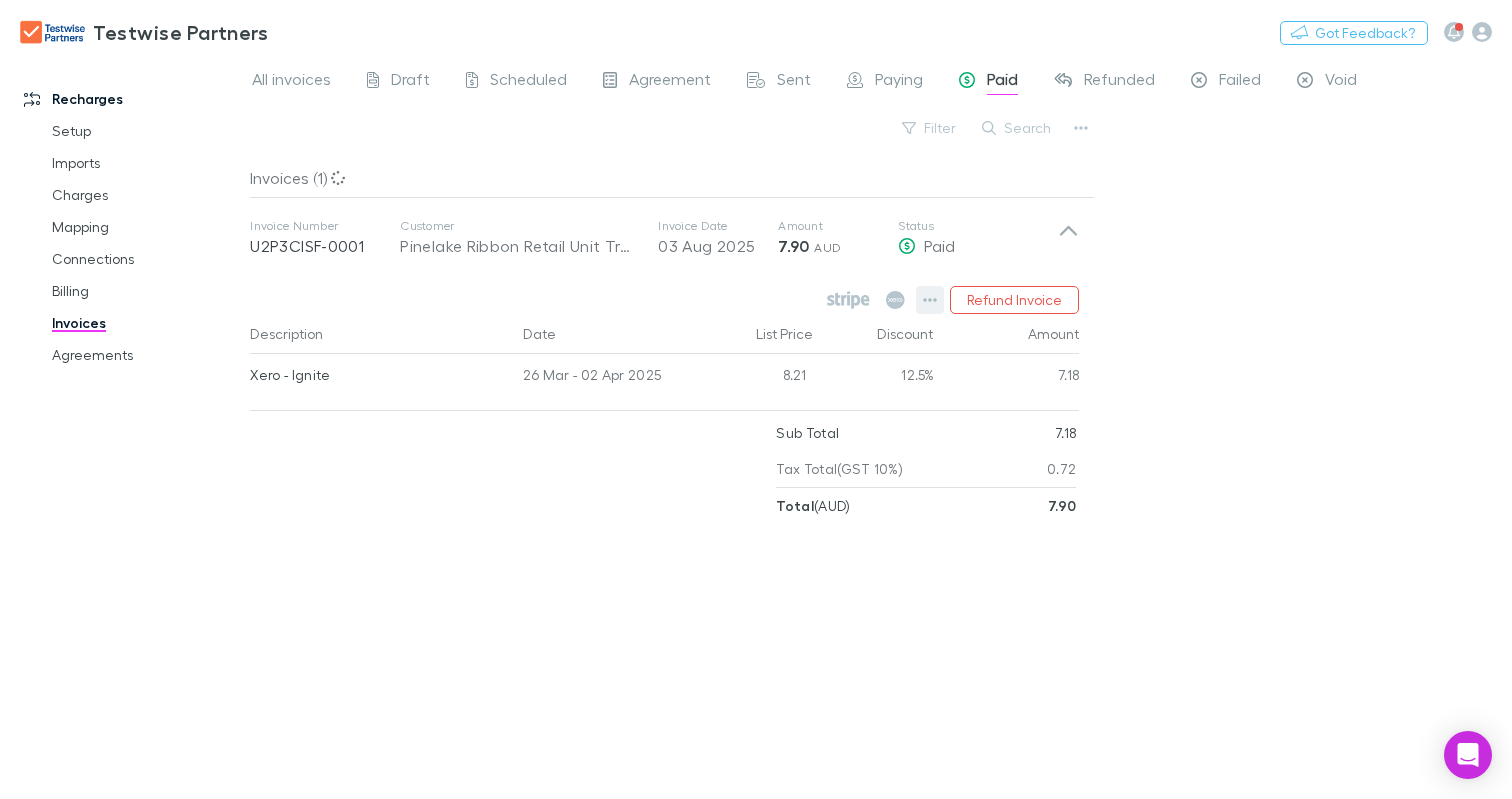 click 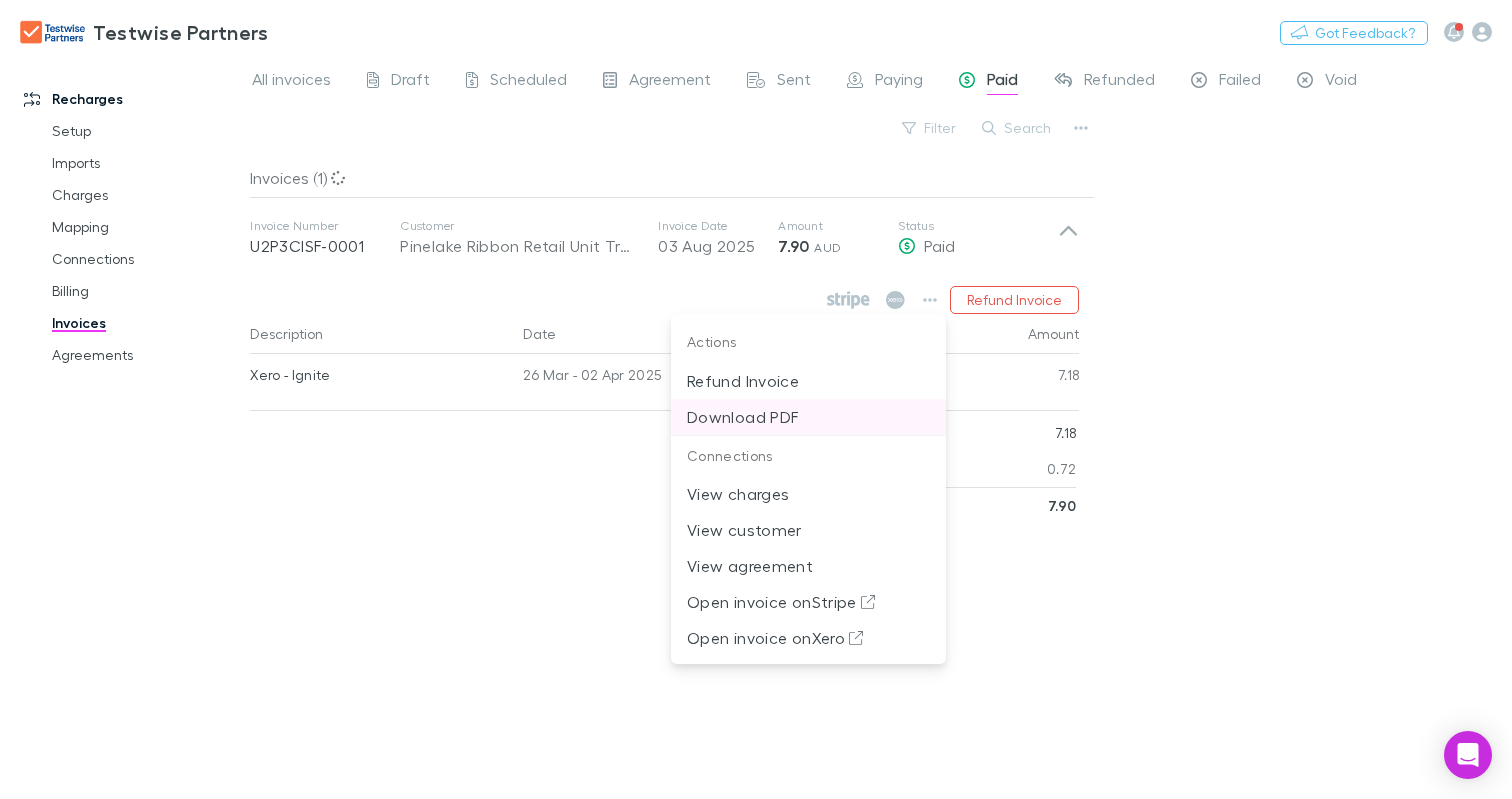 click on "Download PDF" at bounding box center (808, 417) 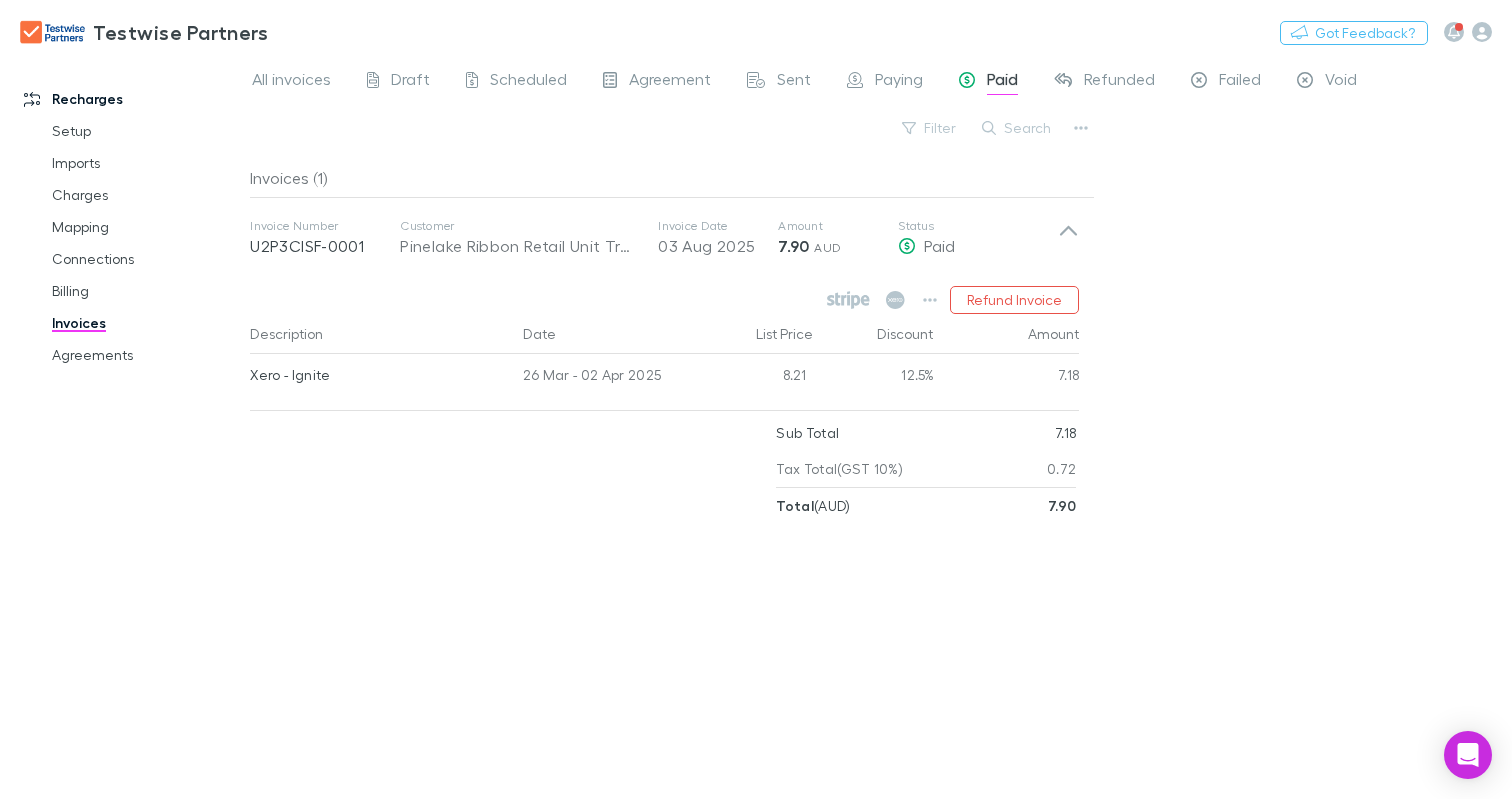 click on "Invoices (1) Invoice Number U2P3CISF-0001 Customer Pinelake Ribbon Retail Unit Trust Invoice Date 03 [MONTH] [YEAR] Amount 7.90 AUD Status Paid Refund Invoice Description Date List Price Discount Amount Xero - Ignite 26 [MONTH] - 02 [MONTH] [YEAR] 8.21 12.5% 7.18 Sub Total 7.18 Tax Total (GST 10%) 0.72 Total ( AUD ) 7.90" at bounding box center (672, 470) 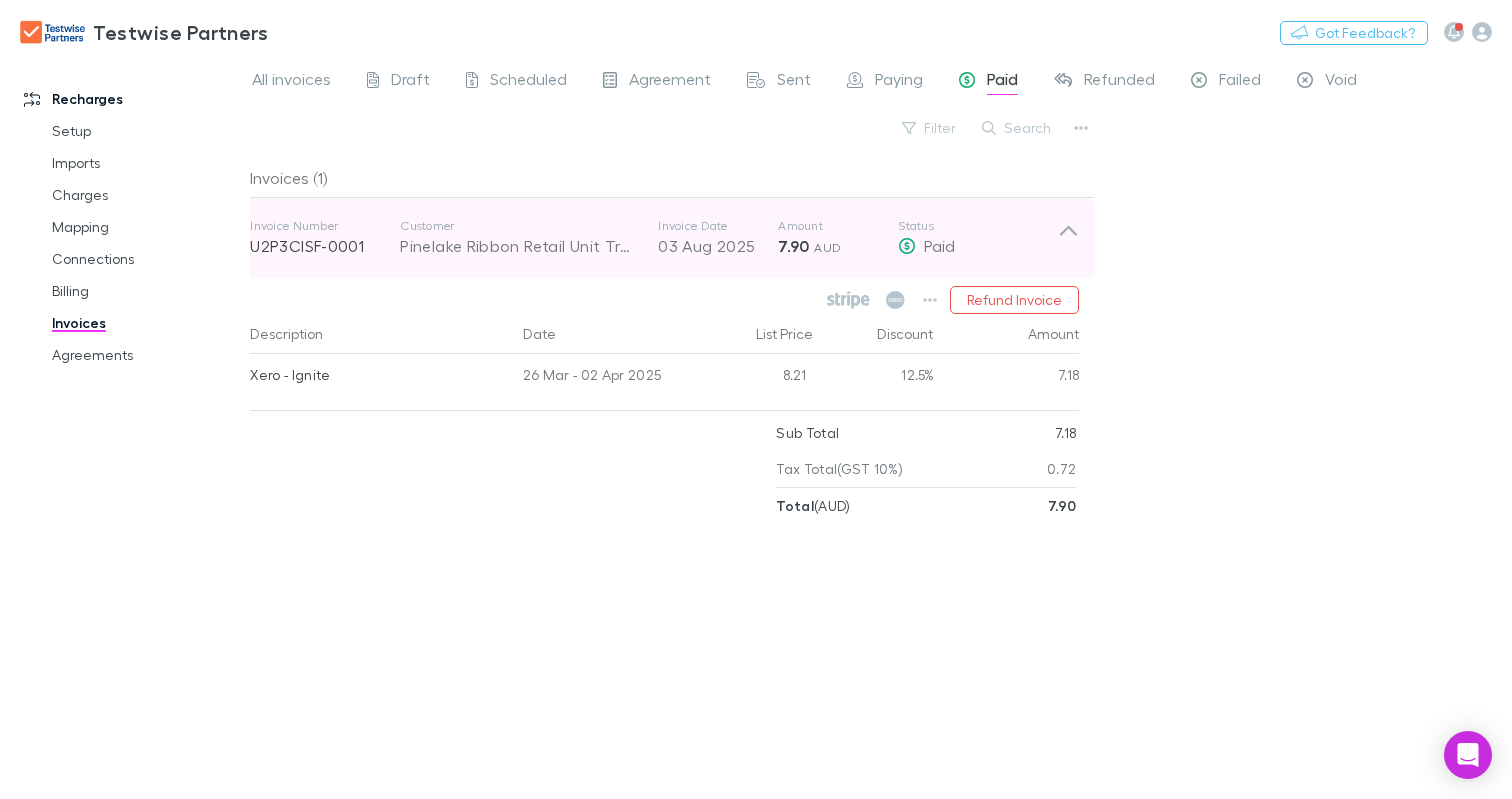 click on "Pinelake Ribbon Retail Unit Trust" at bounding box center [519, 246] 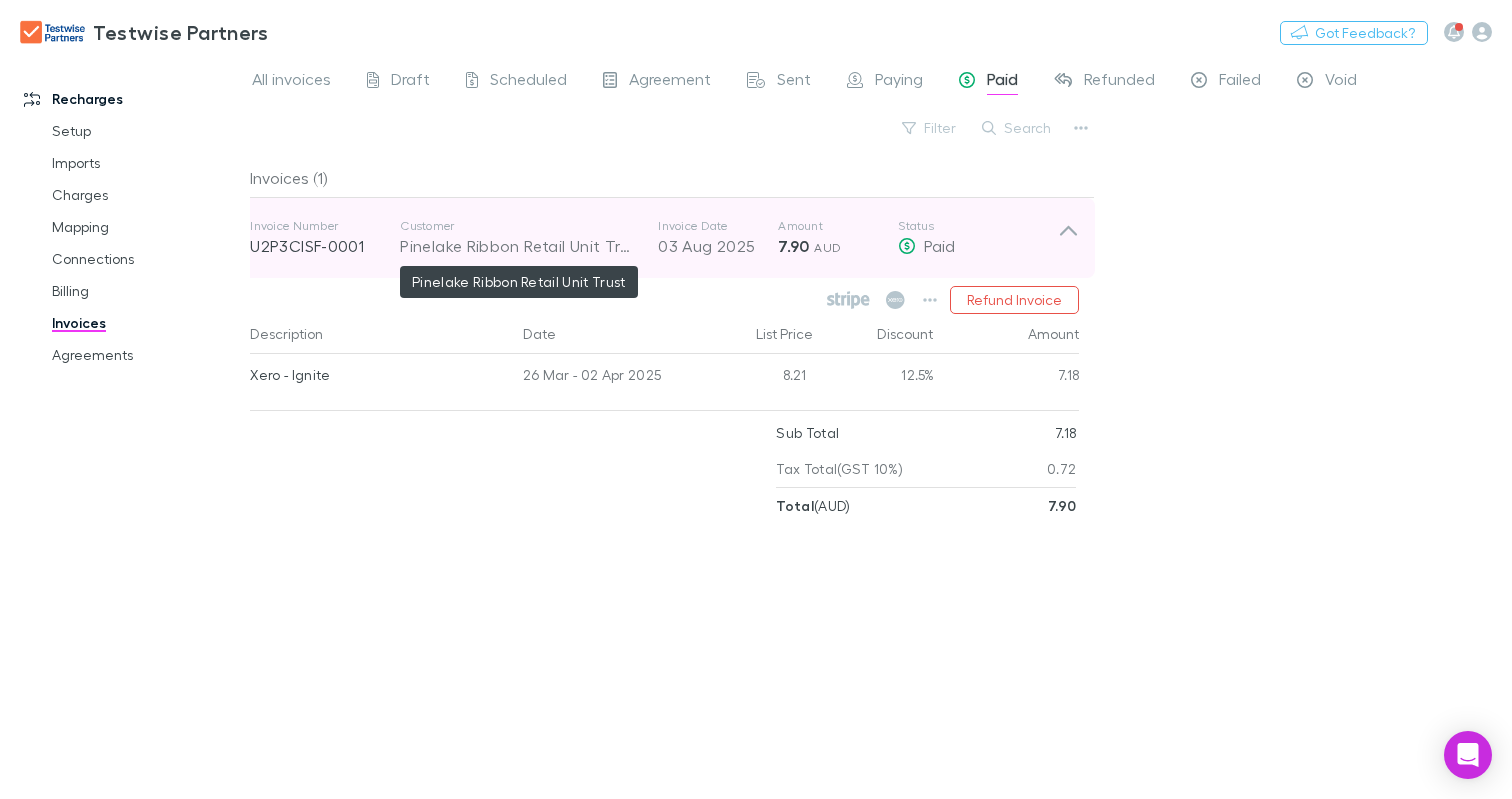click on "Pinelake Ribbon Retail Unit Trust" at bounding box center [519, 246] 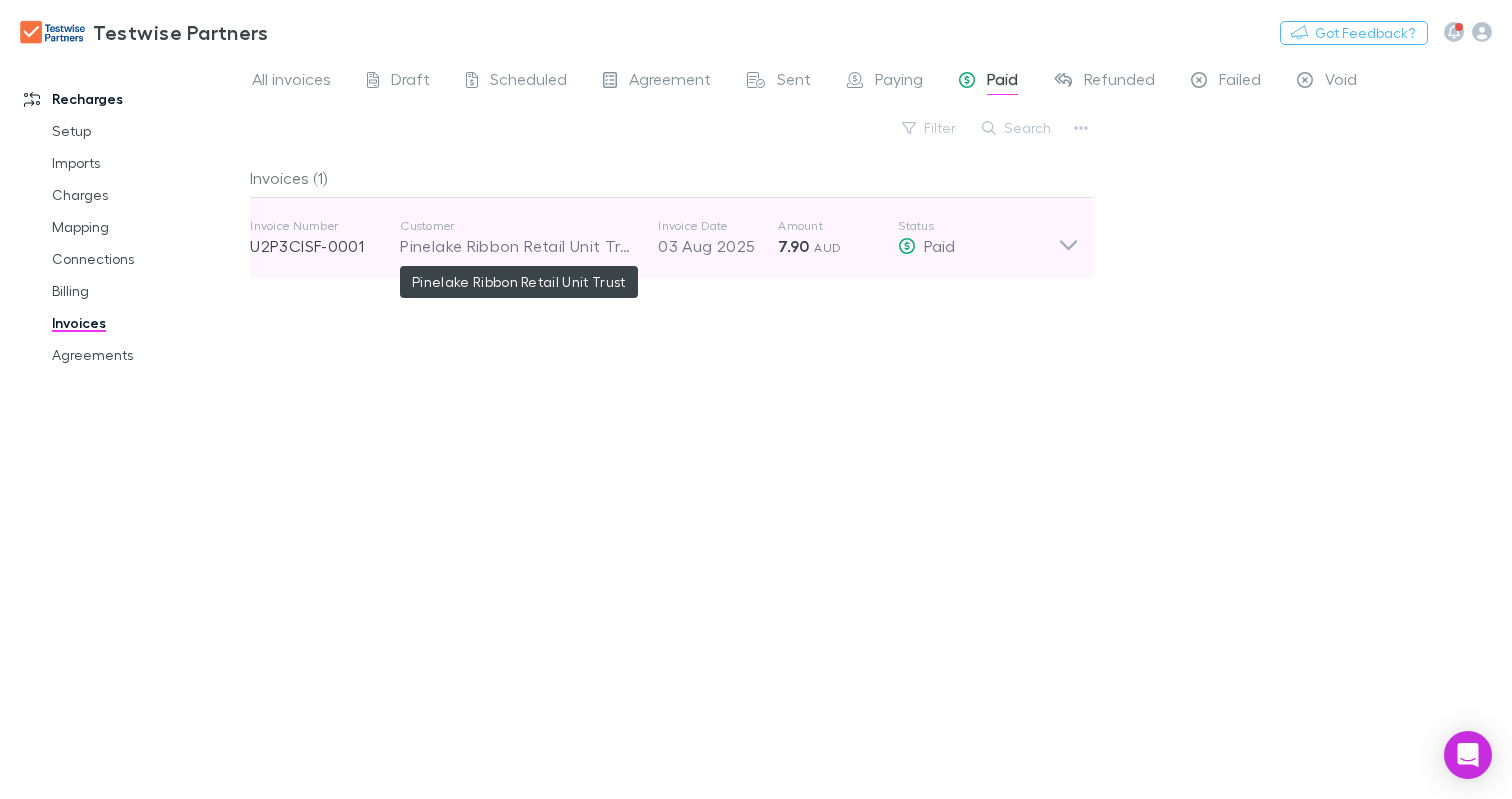 drag, startPoint x: 403, startPoint y: 248, endPoint x: 615, endPoint y: 250, distance: 212.00943 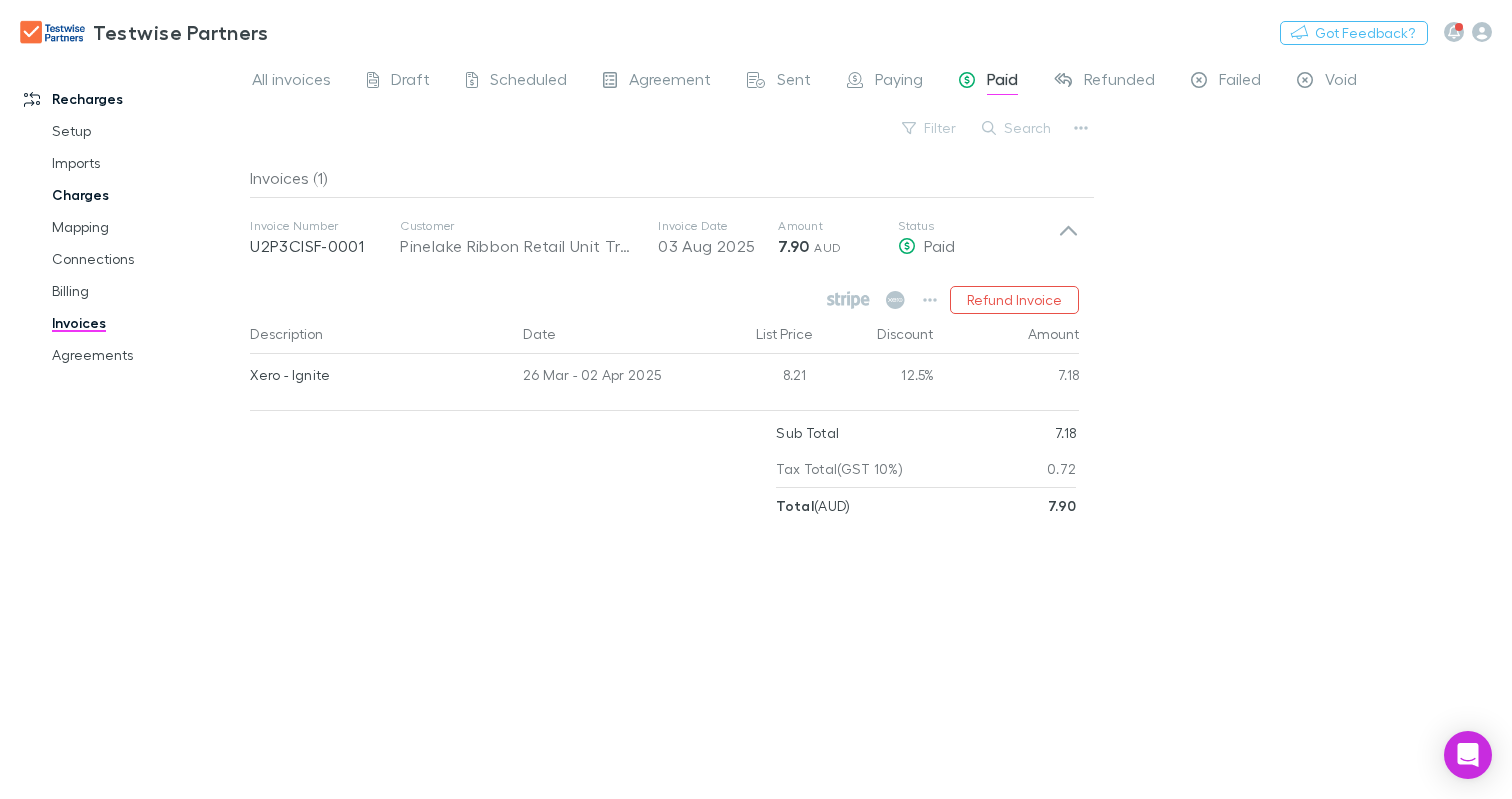 click on "Charges" at bounding box center [146, 195] 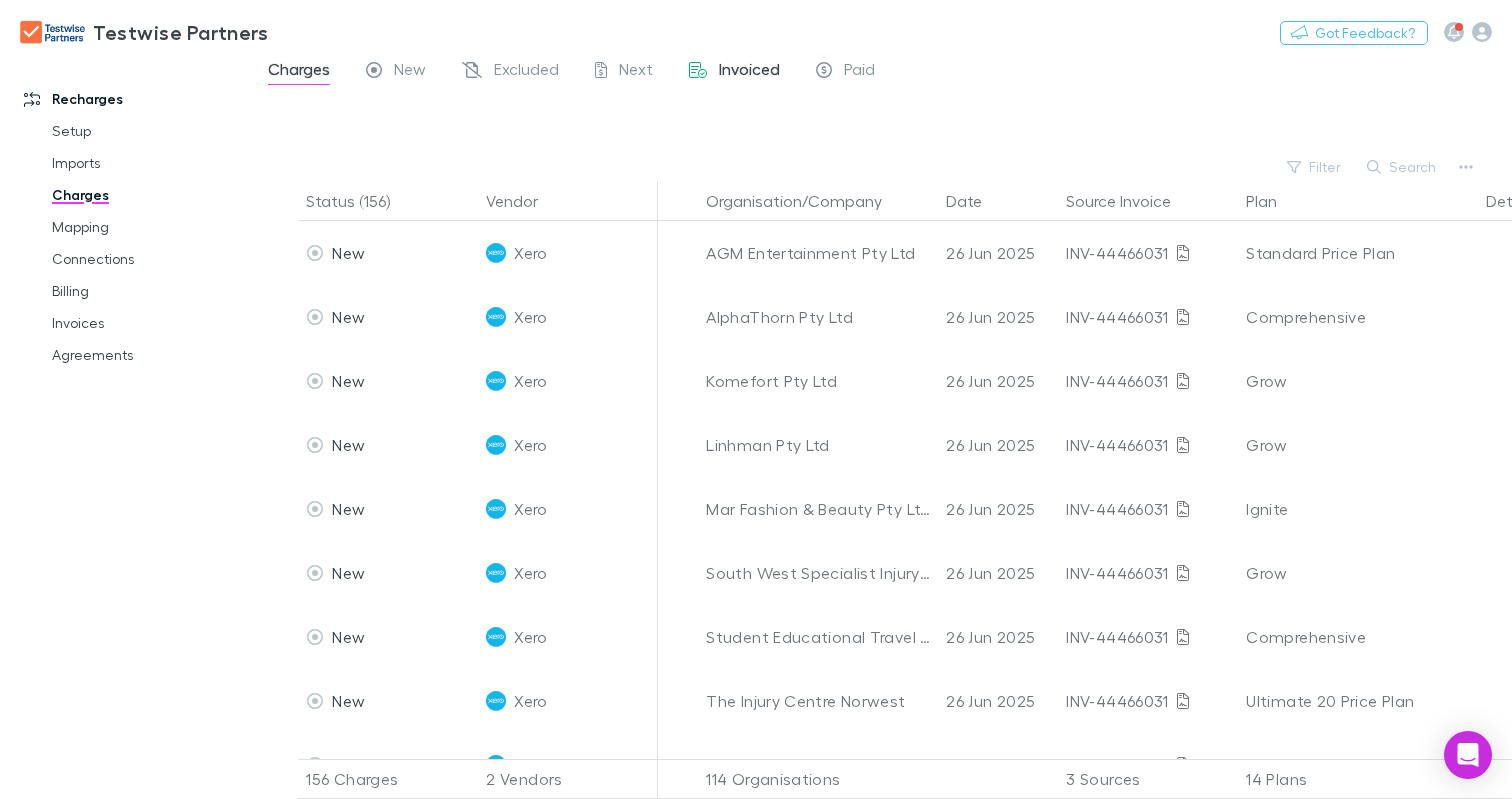 click on "Invoiced" at bounding box center (749, 72) 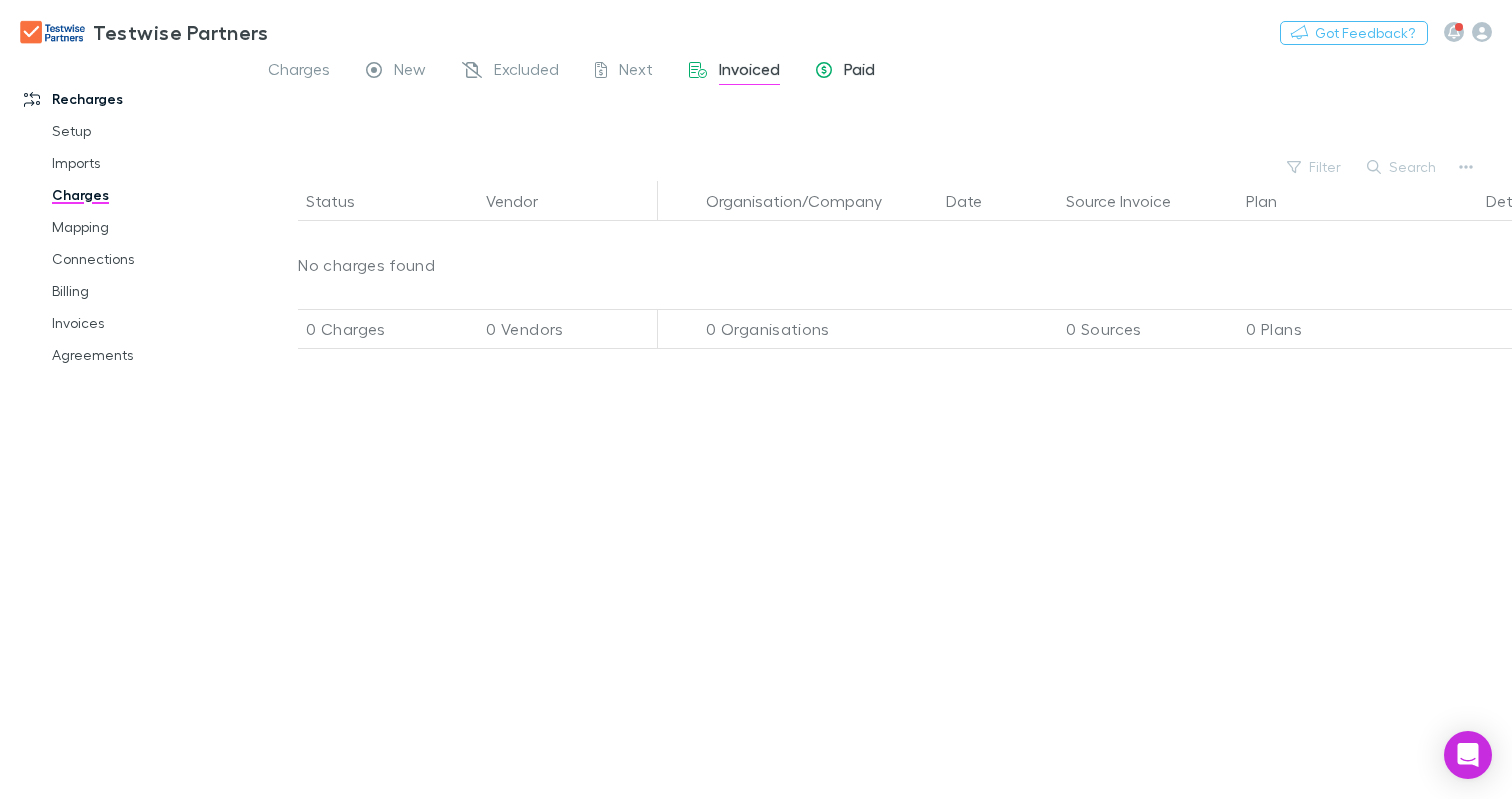click on "Paid" at bounding box center [845, 72] 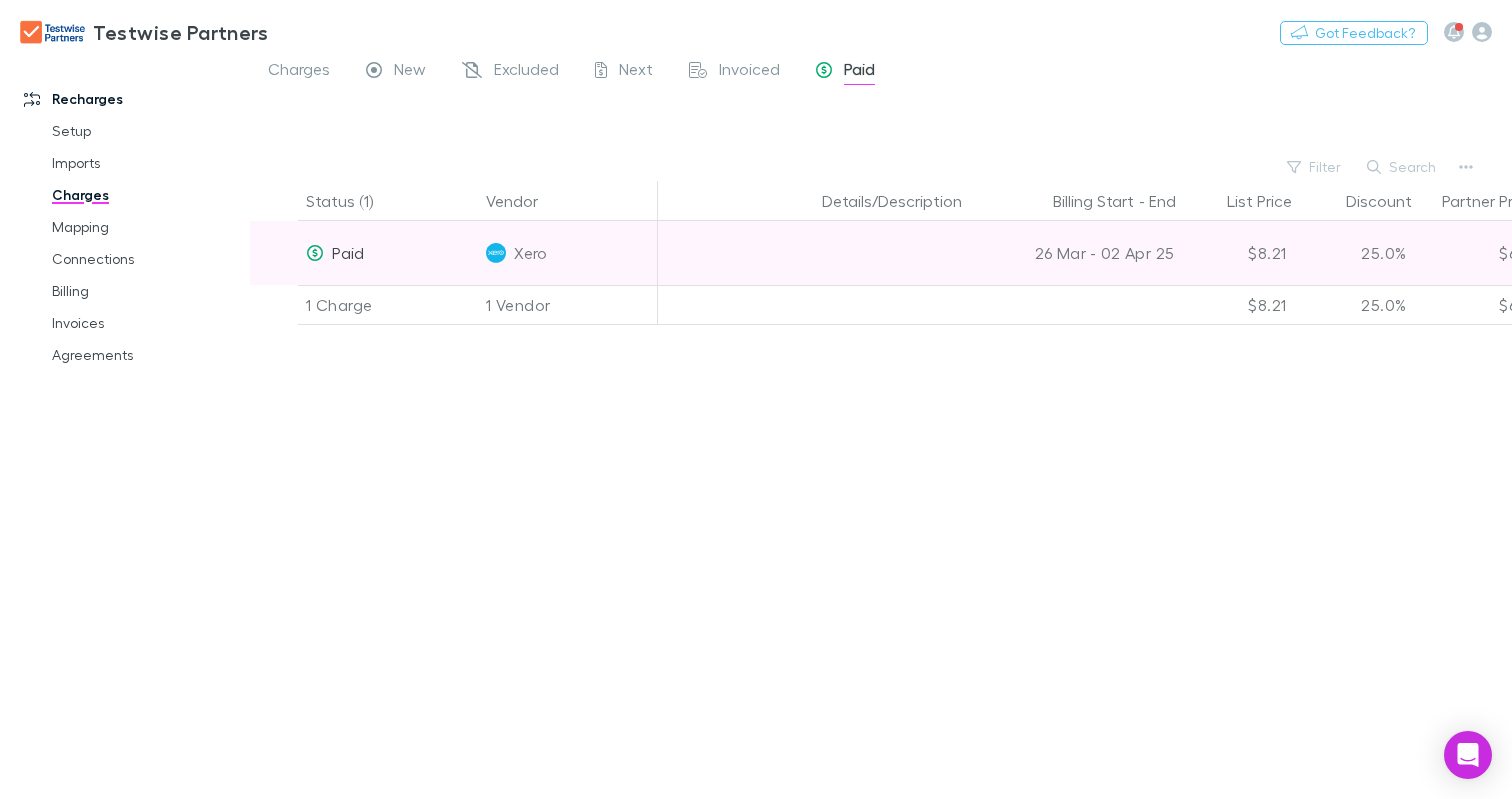 scroll, scrollTop: 0, scrollLeft: 649, axis: horizontal 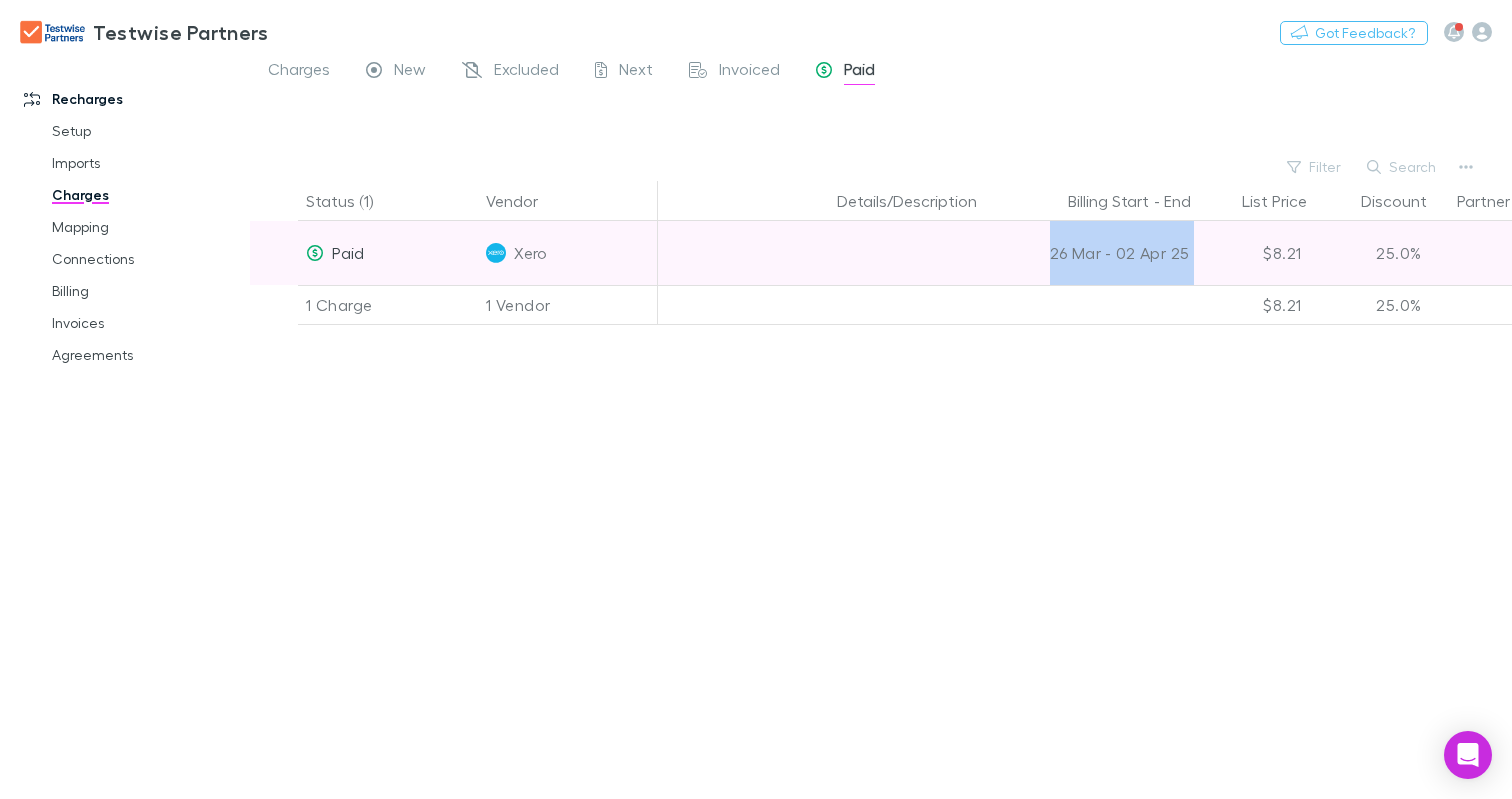 drag, startPoint x: 1026, startPoint y: 251, endPoint x: 1236, endPoint y: 265, distance: 210.46616 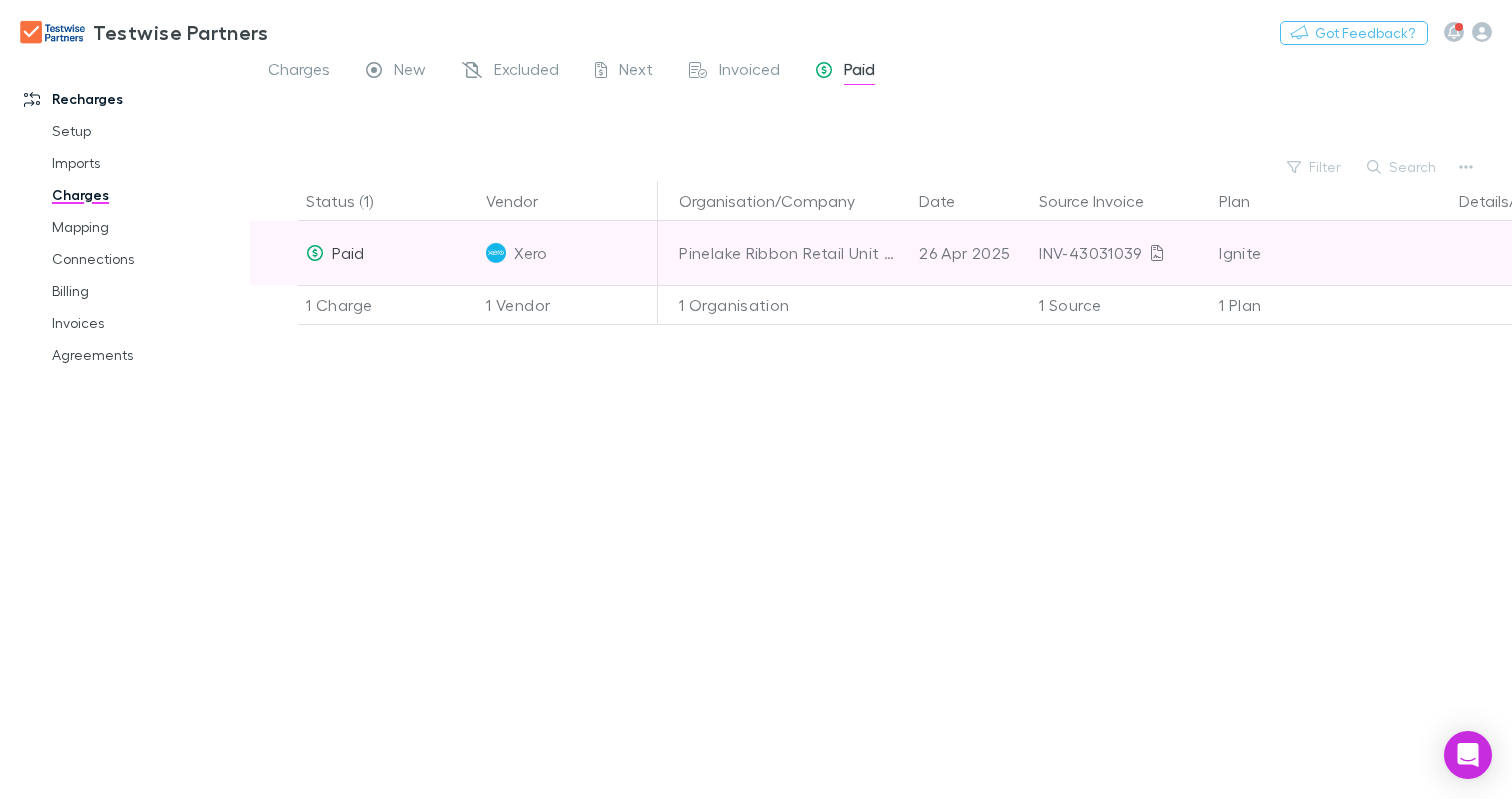 scroll, scrollTop: 0, scrollLeft: 0, axis: both 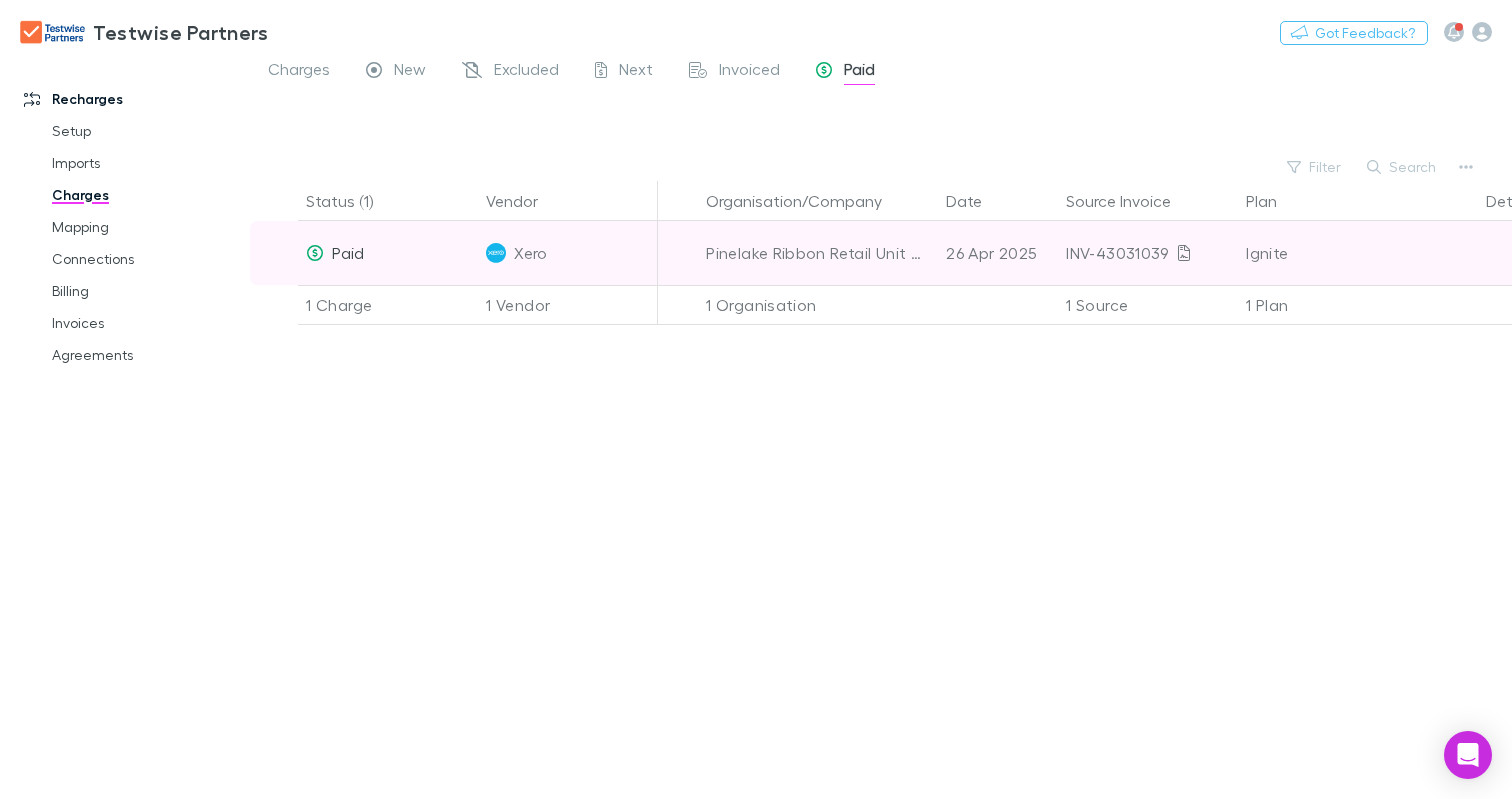 click on "INV-43031039" at bounding box center (1148, 253) 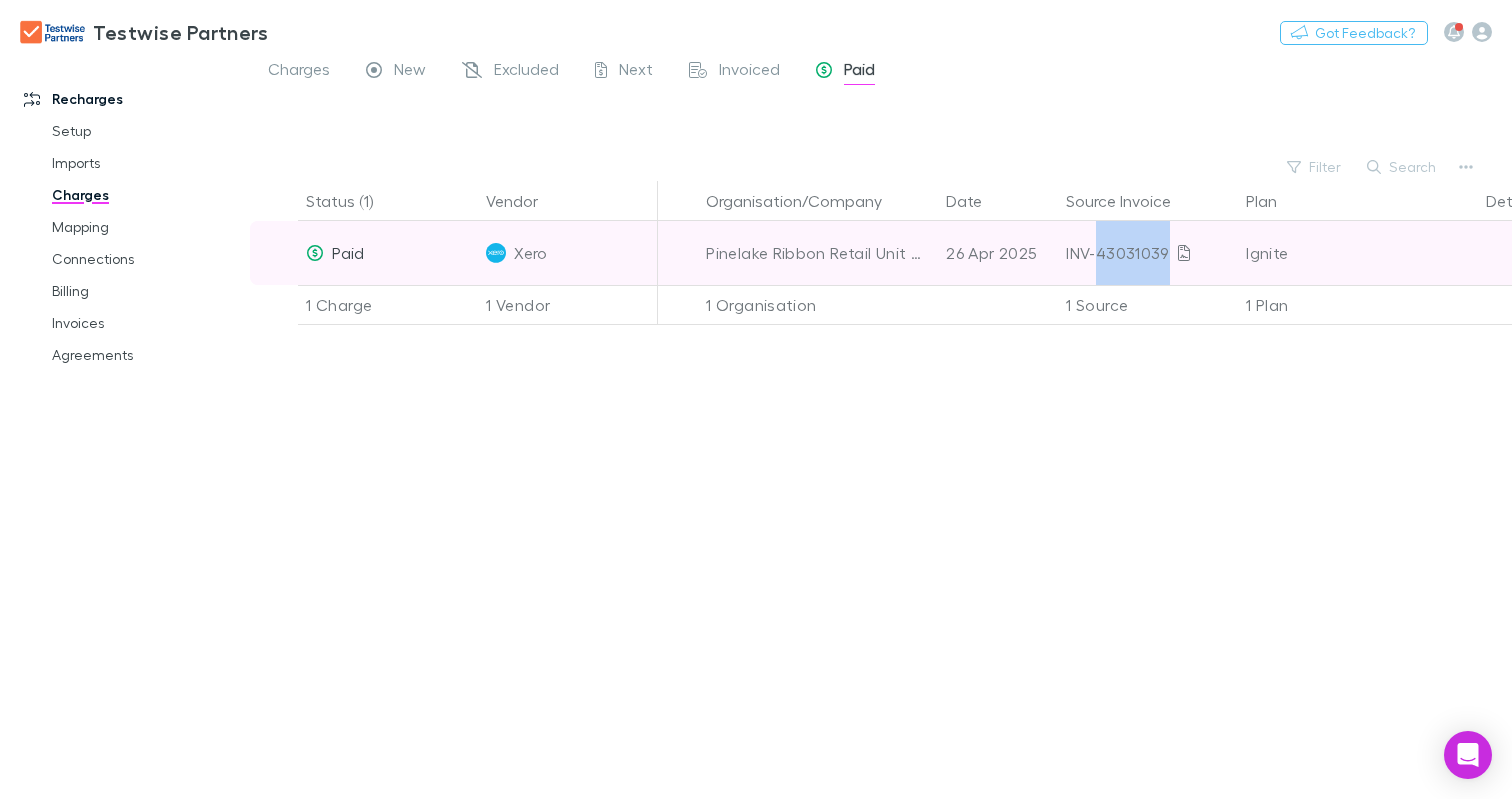 click on "INV-43031039" at bounding box center [1148, 253] 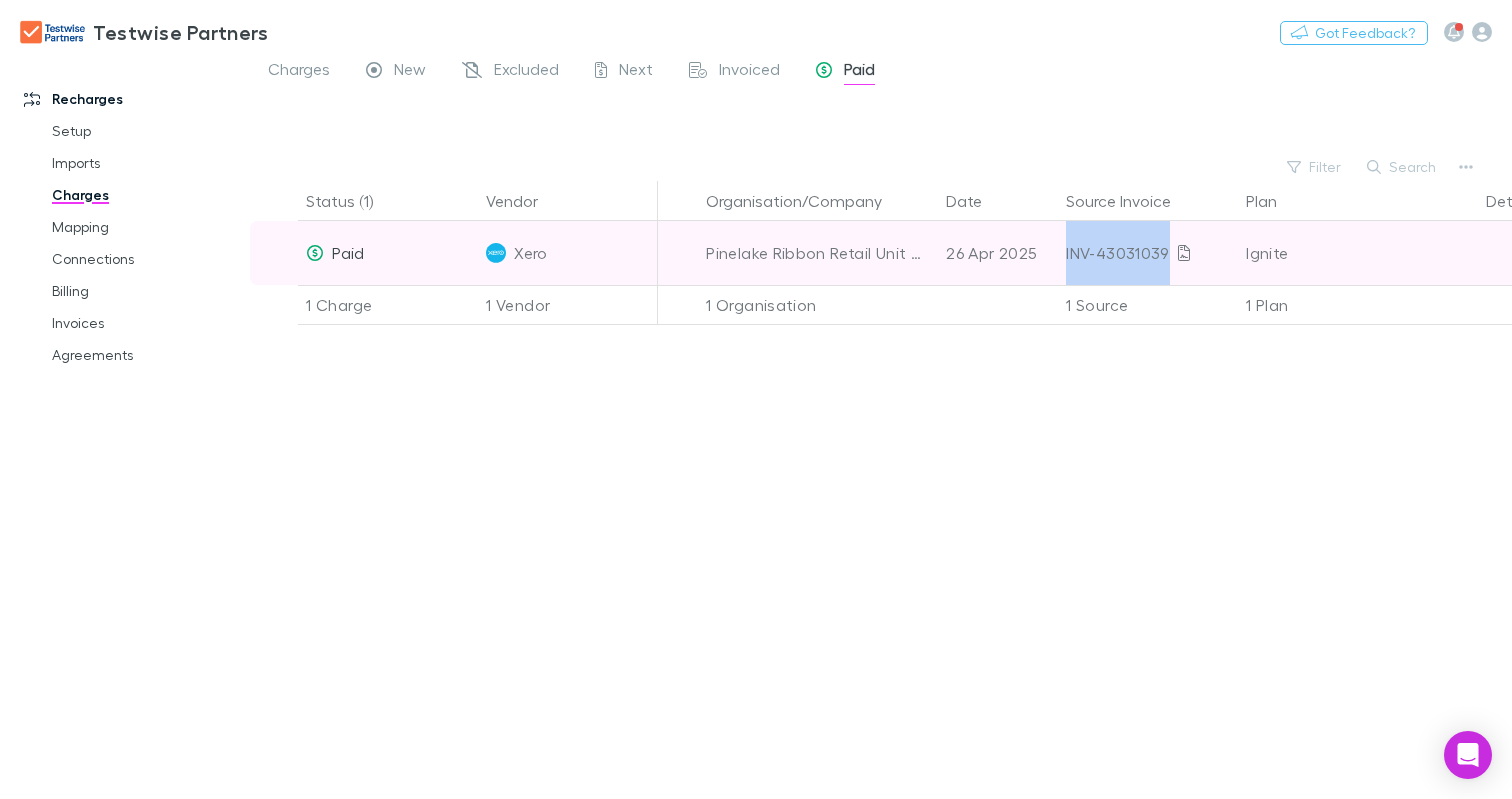 click on "INV-43031039" at bounding box center [1148, 253] 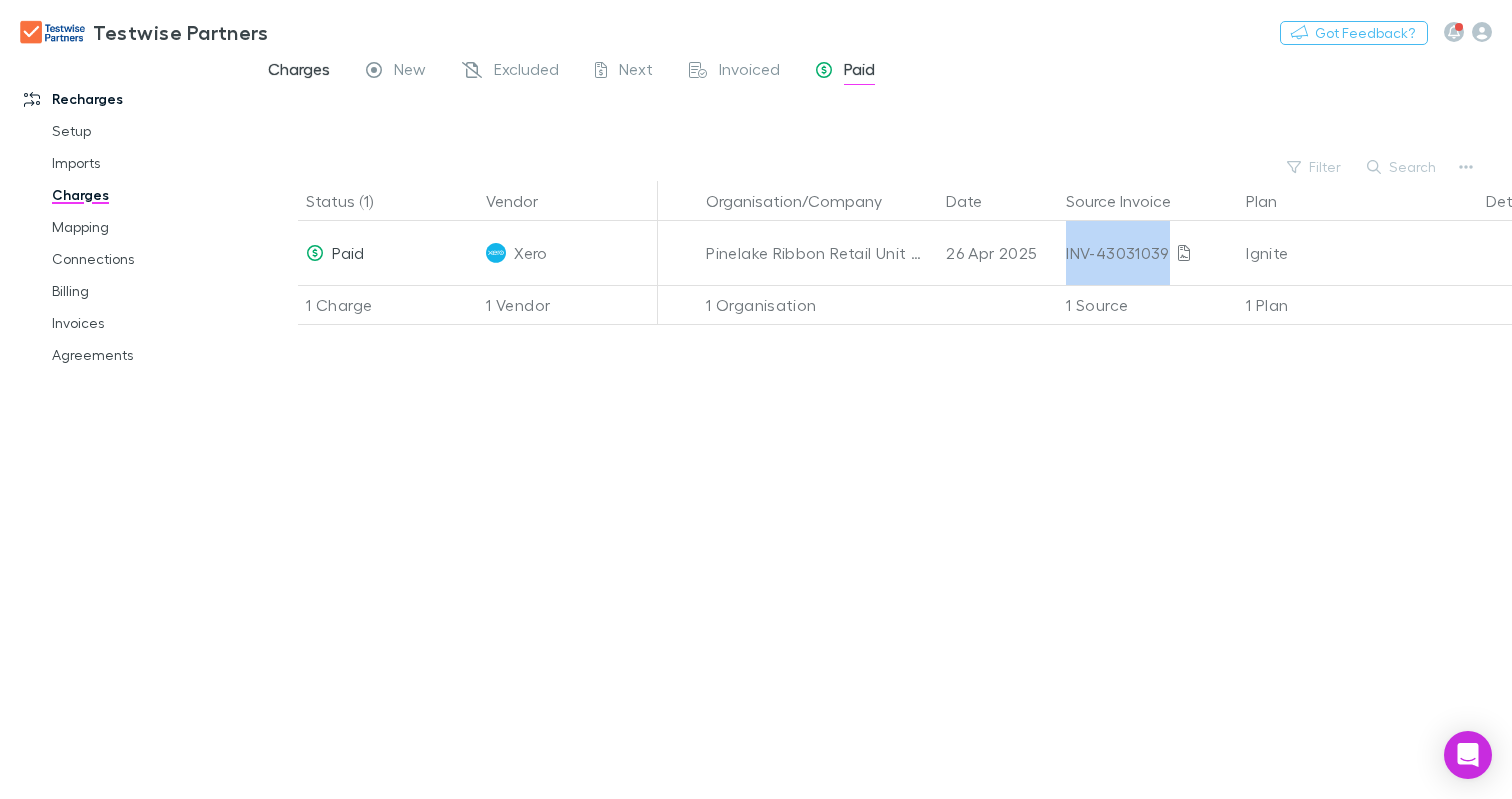 click on "Charges" at bounding box center [299, 72] 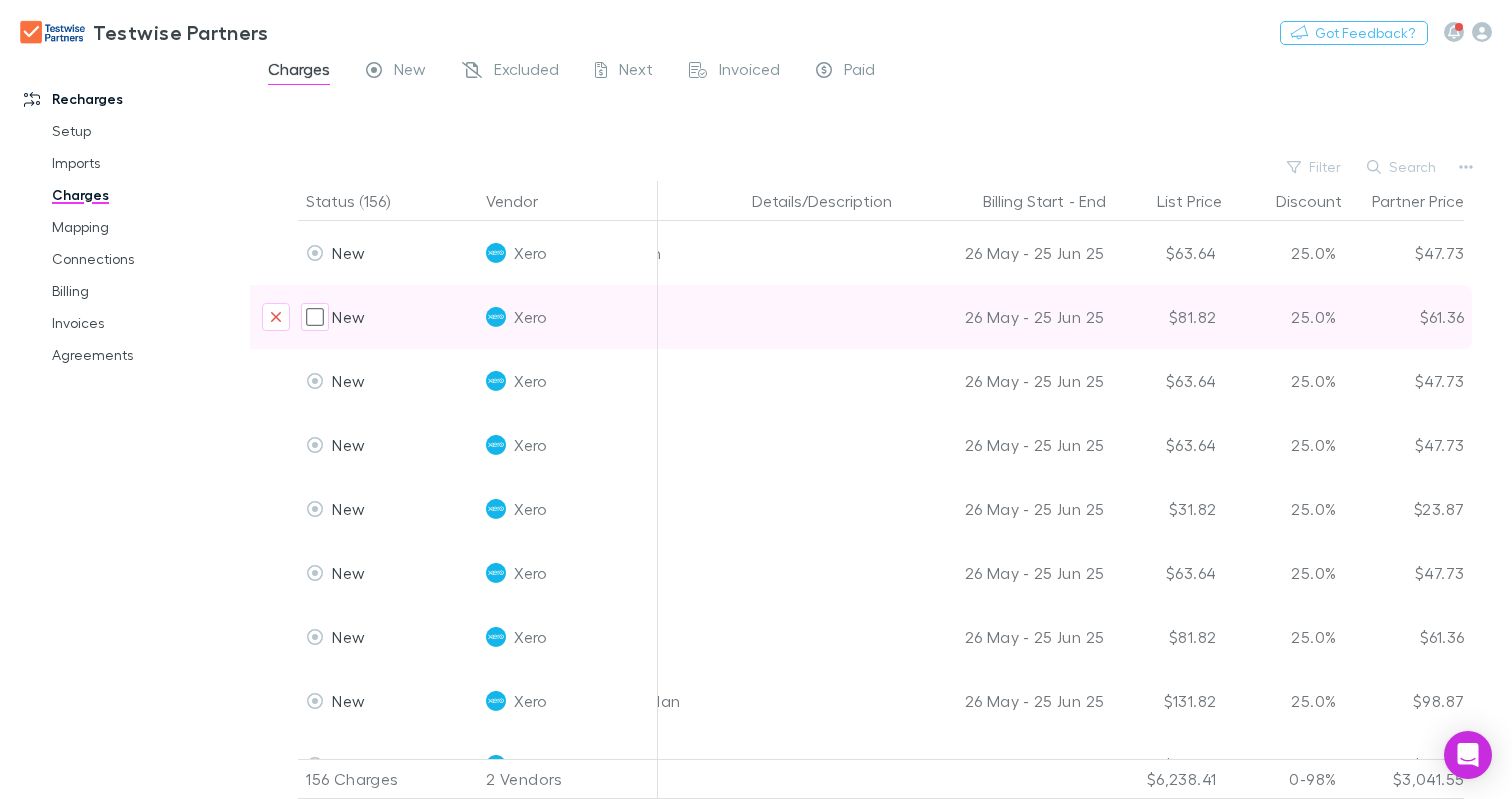 scroll, scrollTop: 0, scrollLeft: 769, axis: horizontal 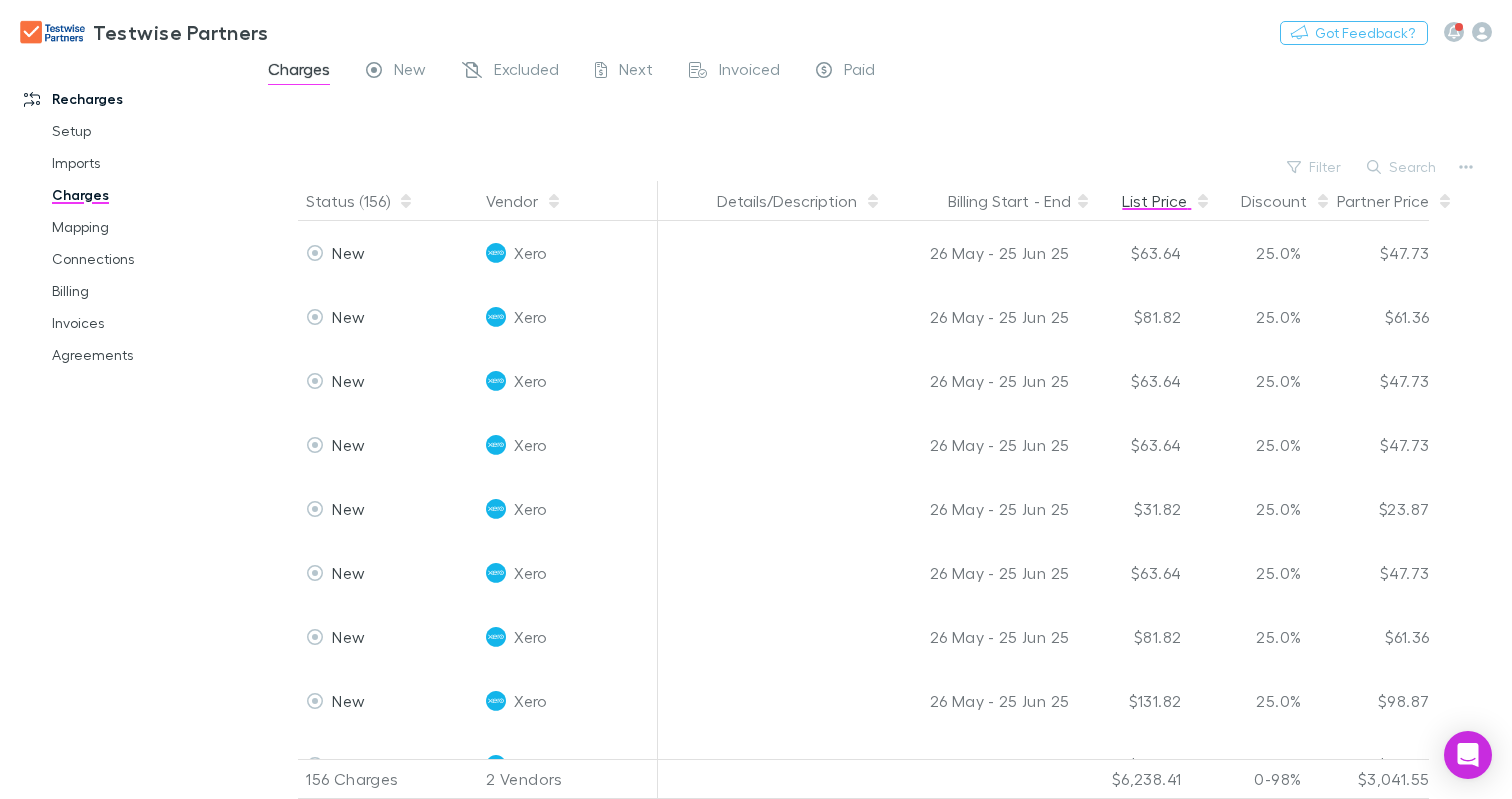 click on "List Price" at bounding box center [1166, 201] 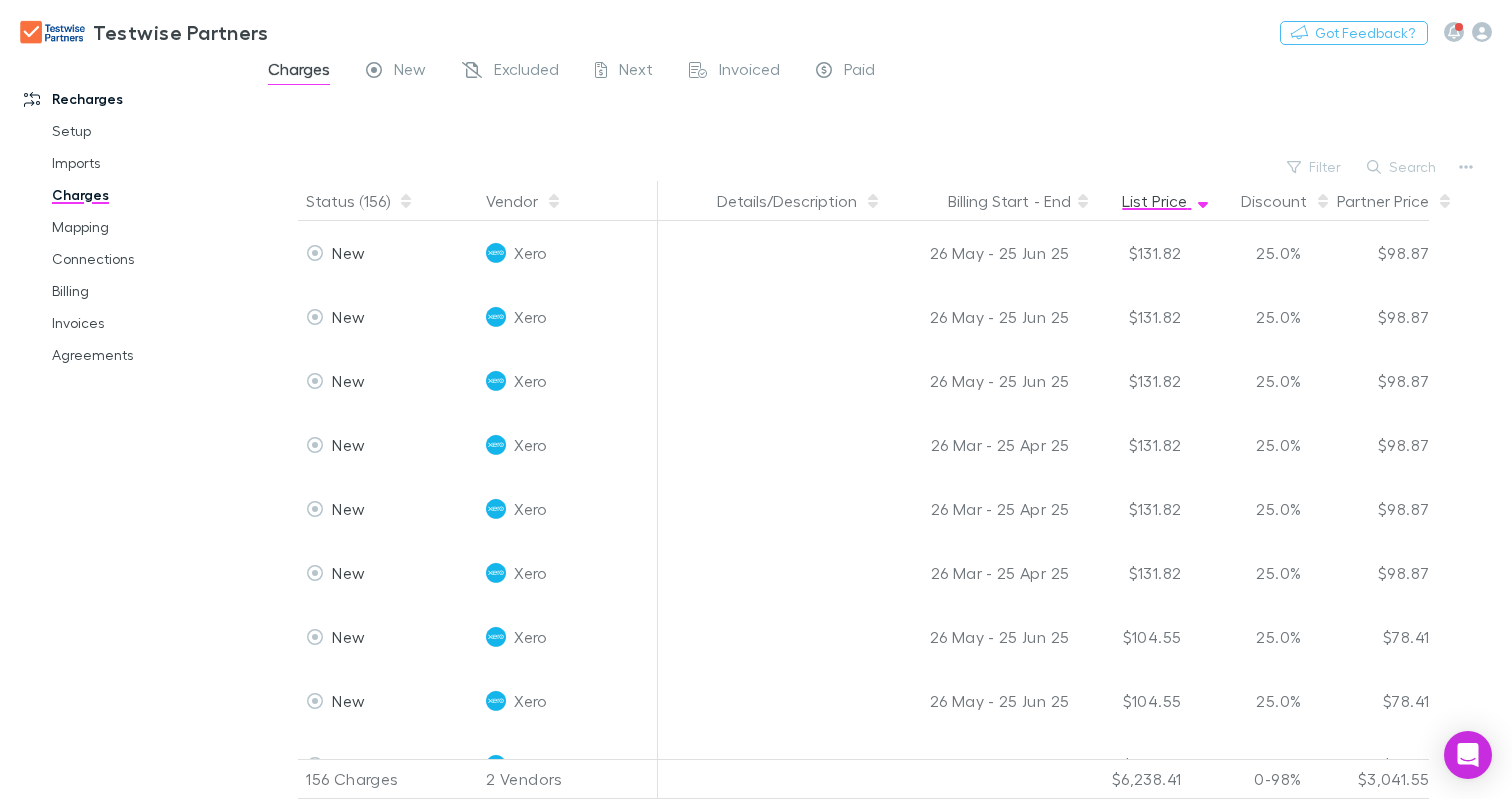 click on "List Price" at bounding box center (1166, 201) 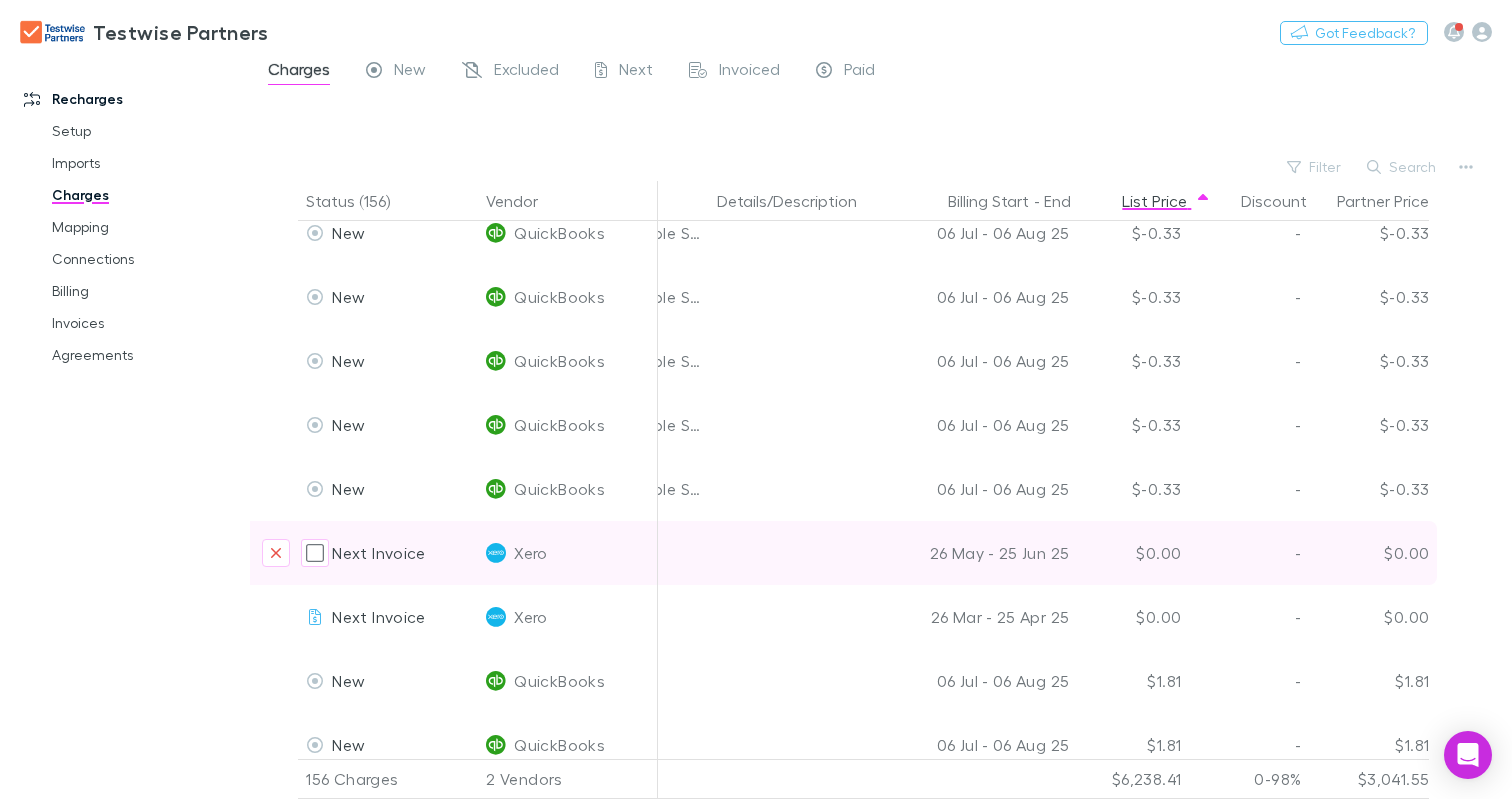 scroll, scrollTop: 109, scrollLeft: 769, axis: both 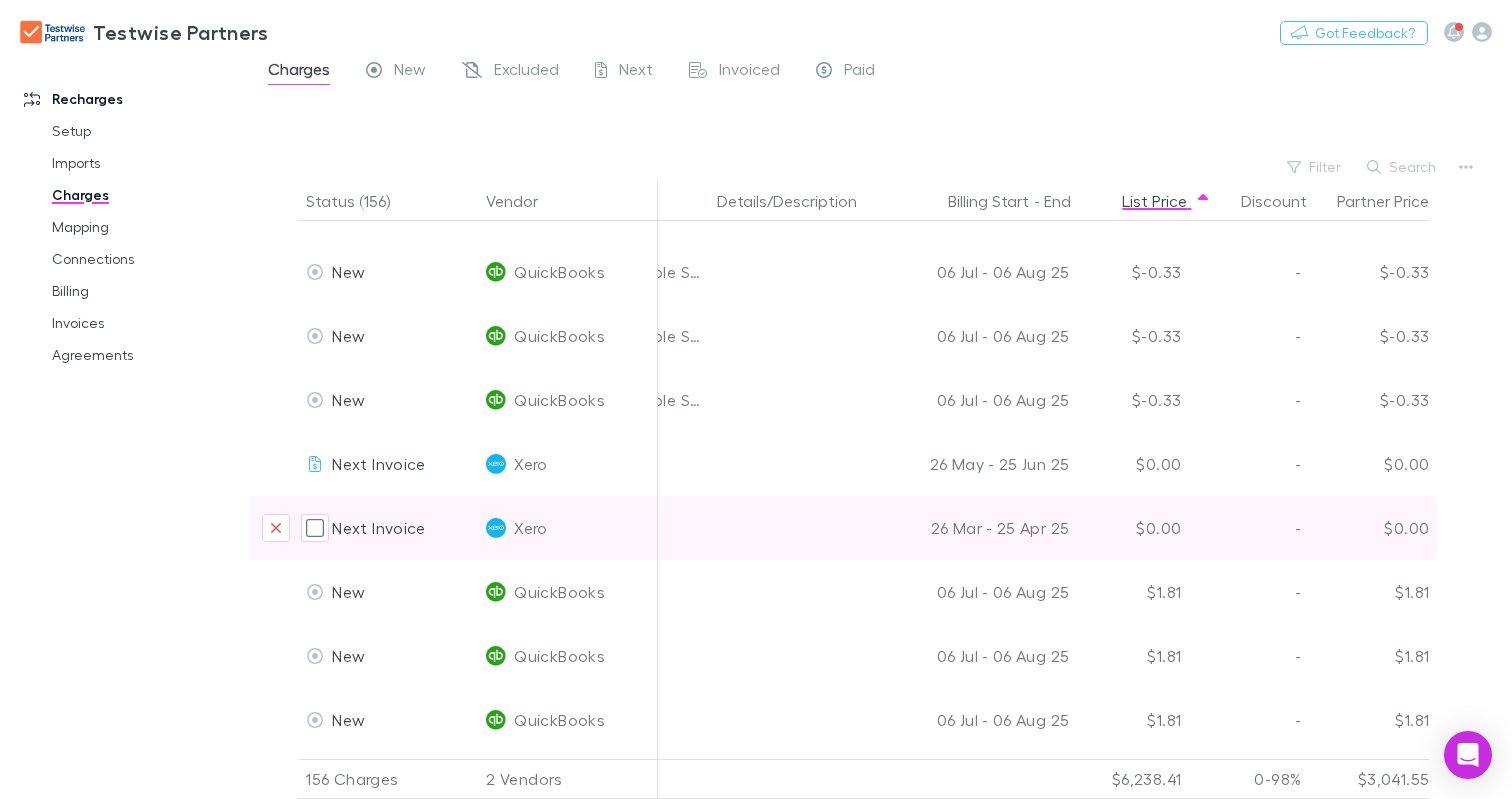 type 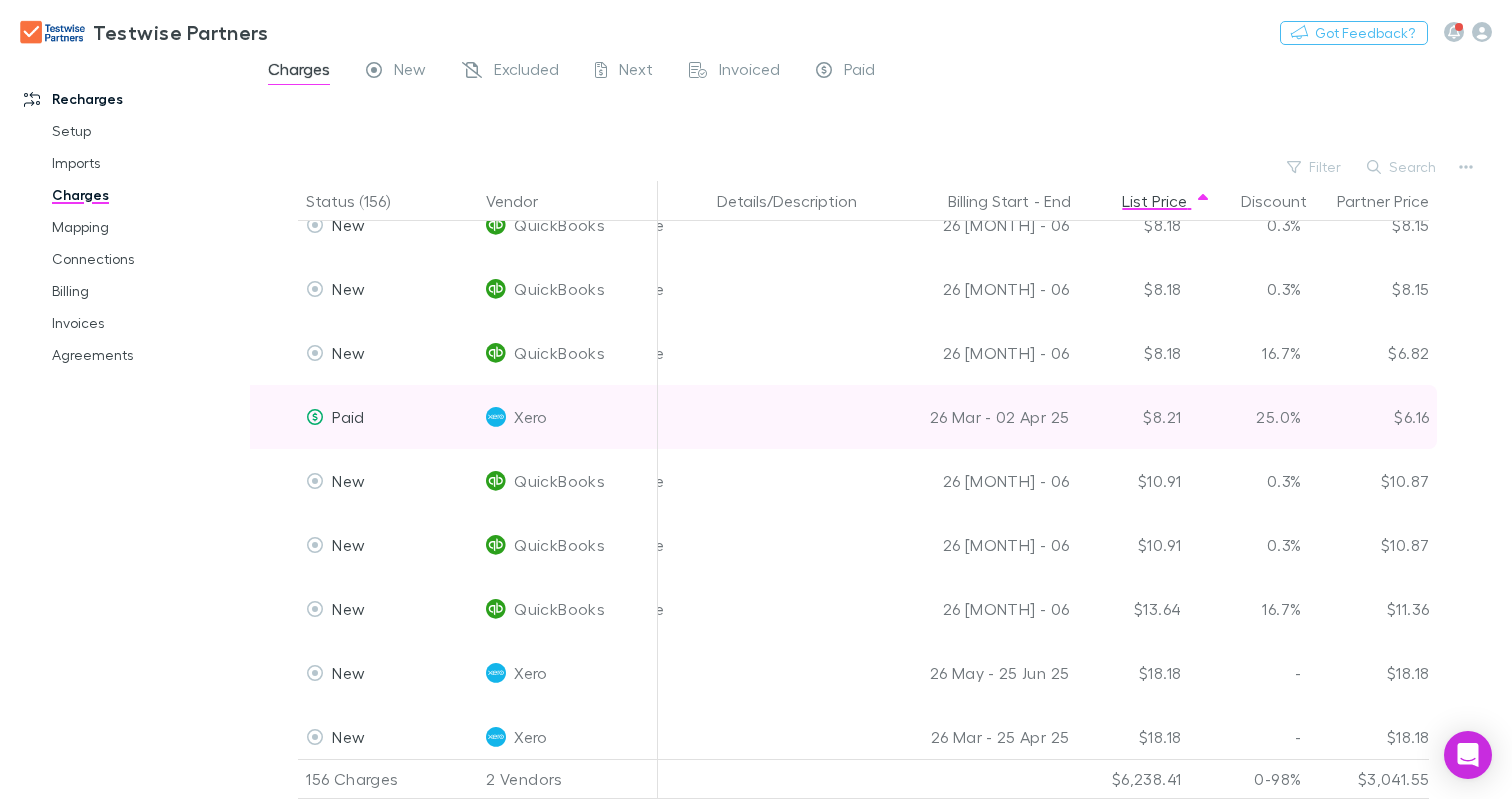 scroll, scrollTop: 1564, scrollLeft: 0, axis: vertical 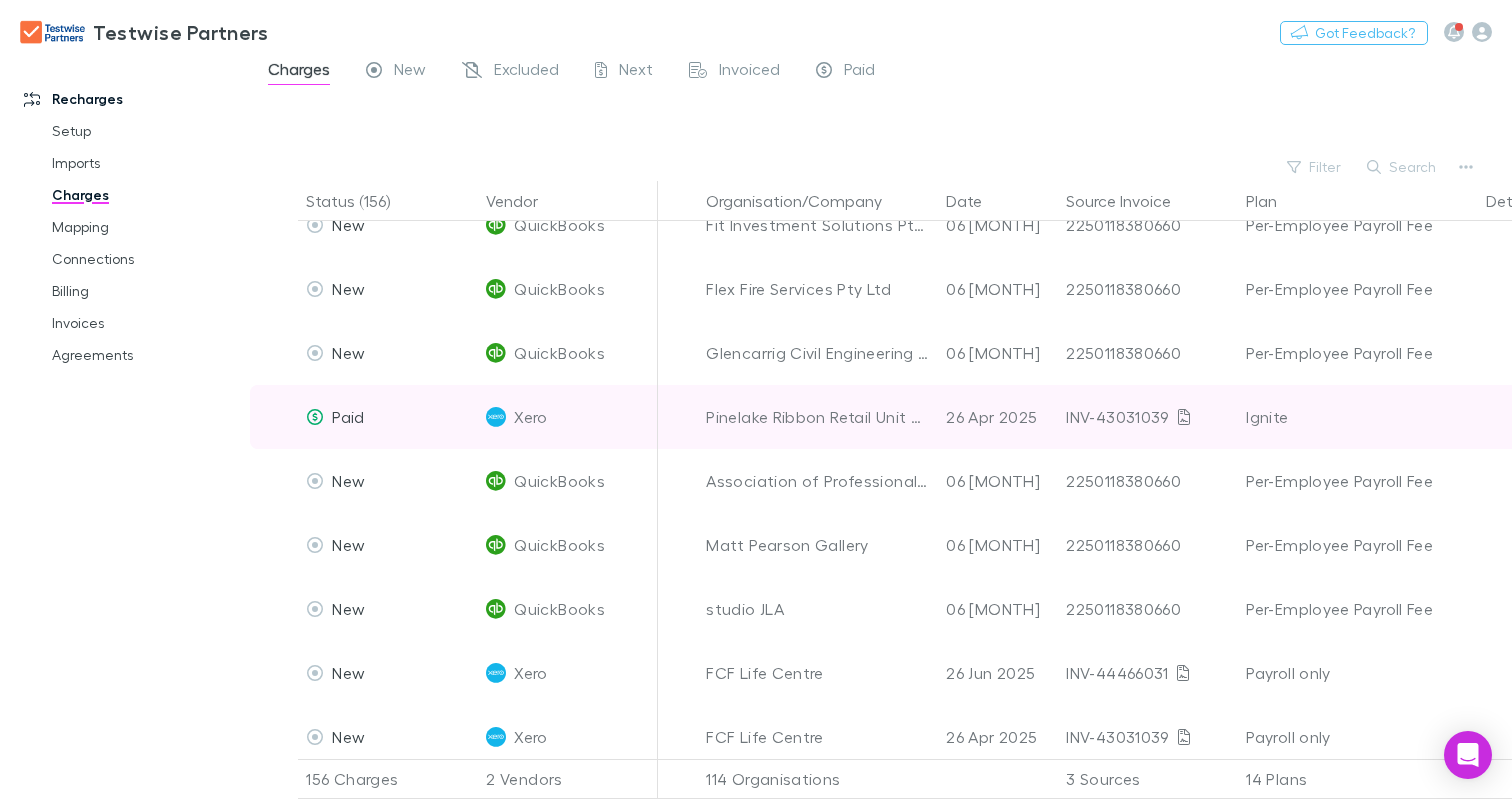 click on "INV-43031039" at bounding box center (1148, 417) 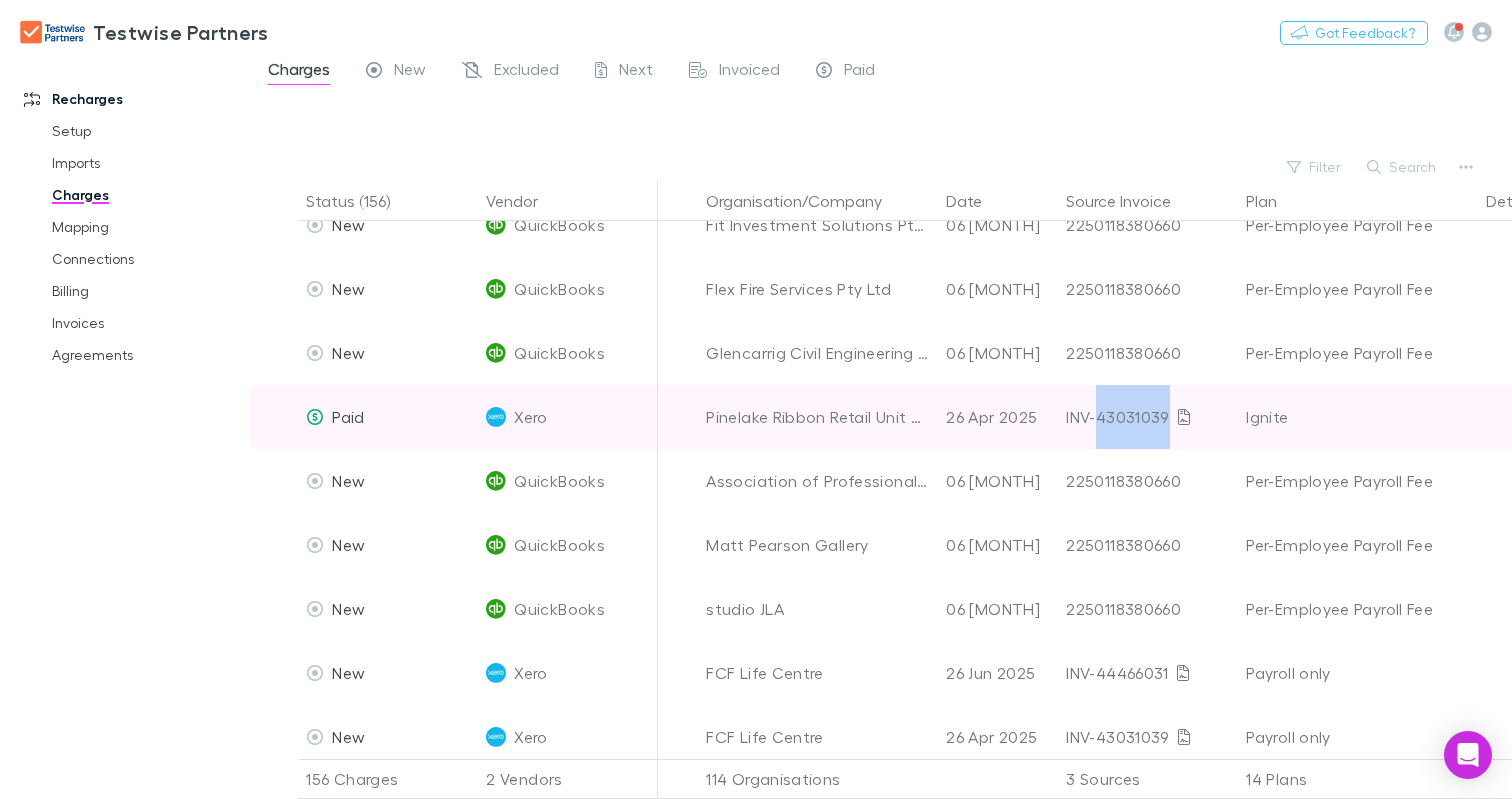 click on "INV-43031039" at bounding box center [1148, 417] 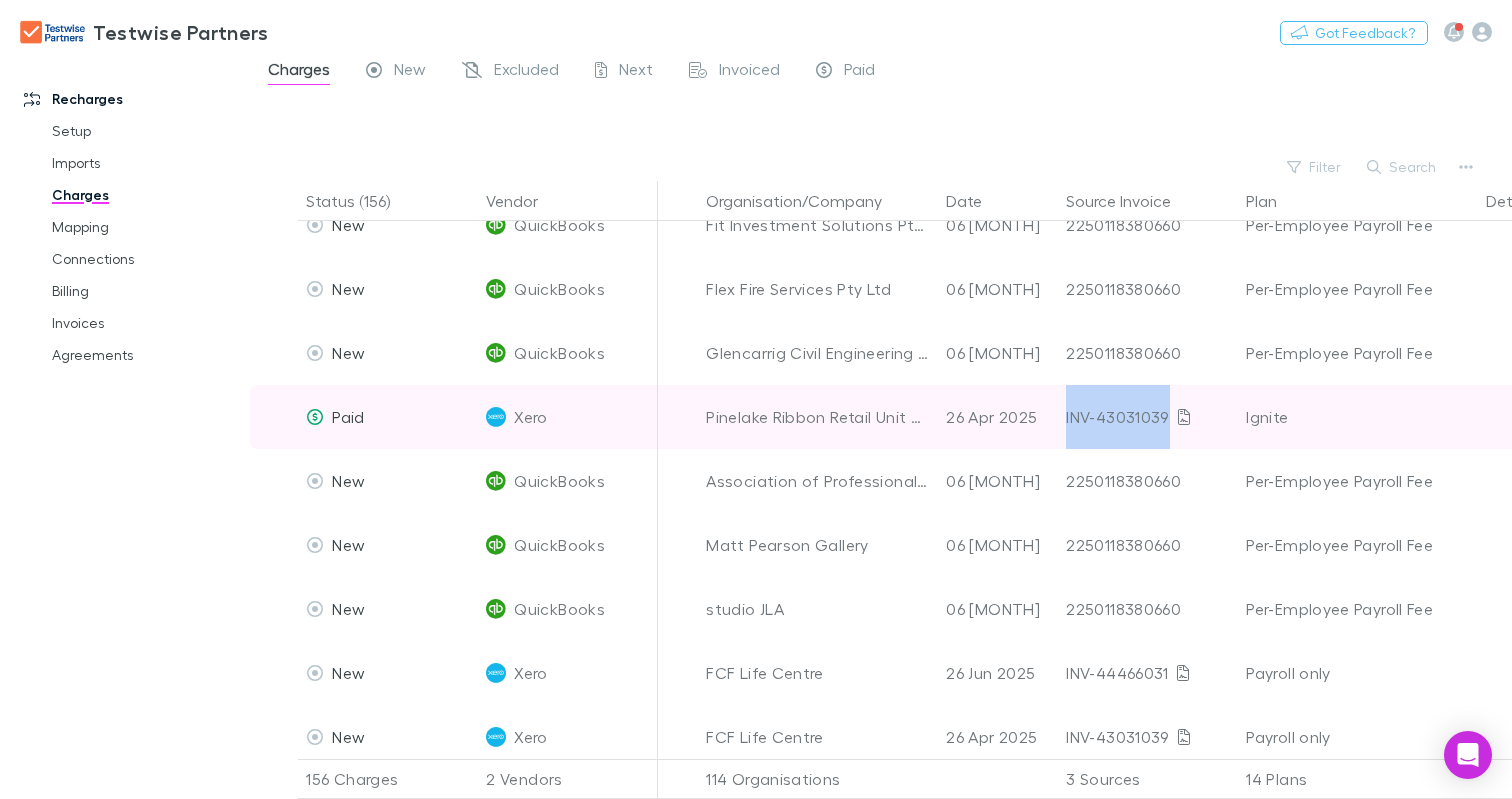 click on "INV-43031039" at bounding box center [1148, 417] 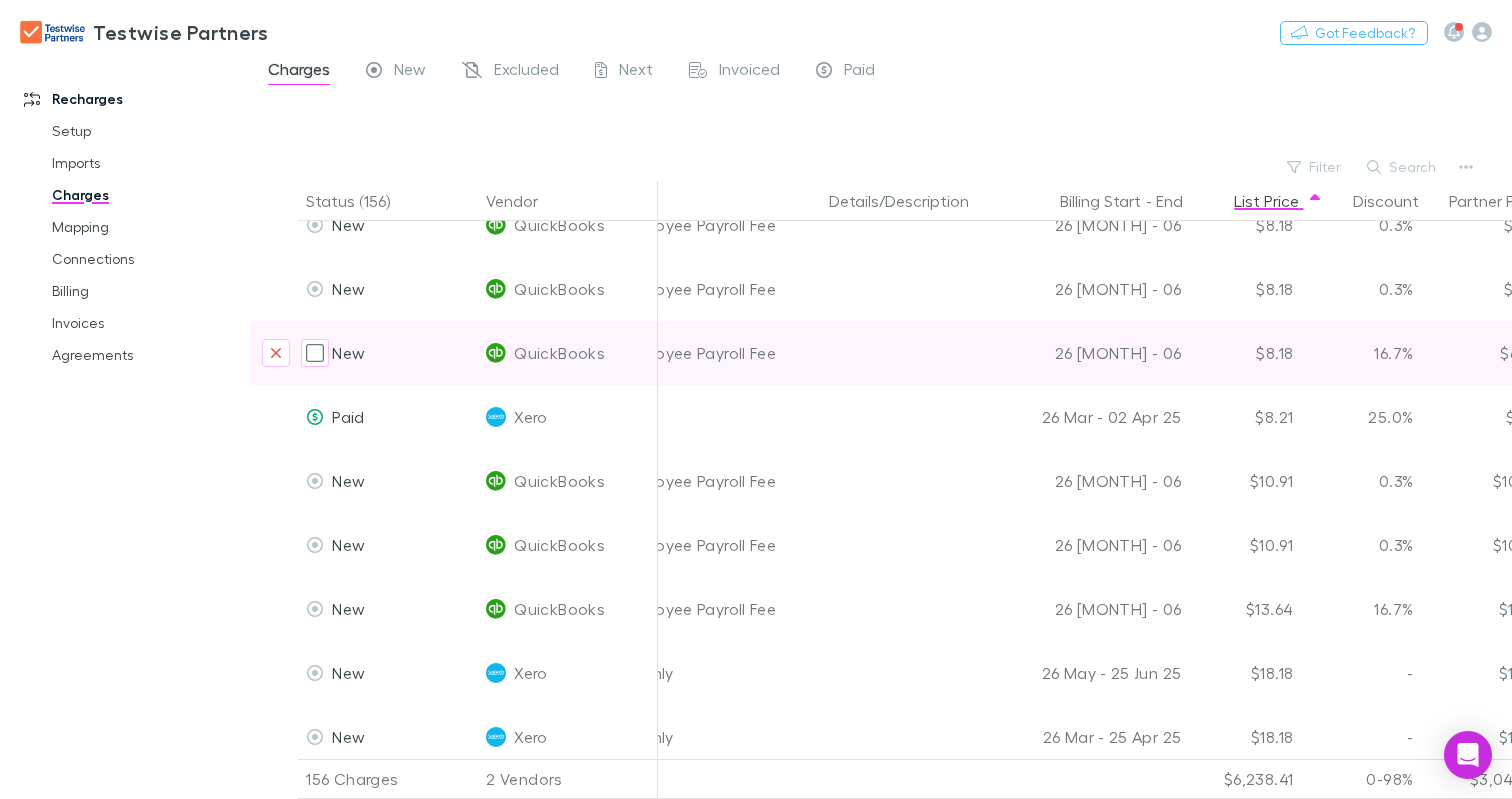 scroll, scrollTop: 1564, scrollLeft: 769, axis: both 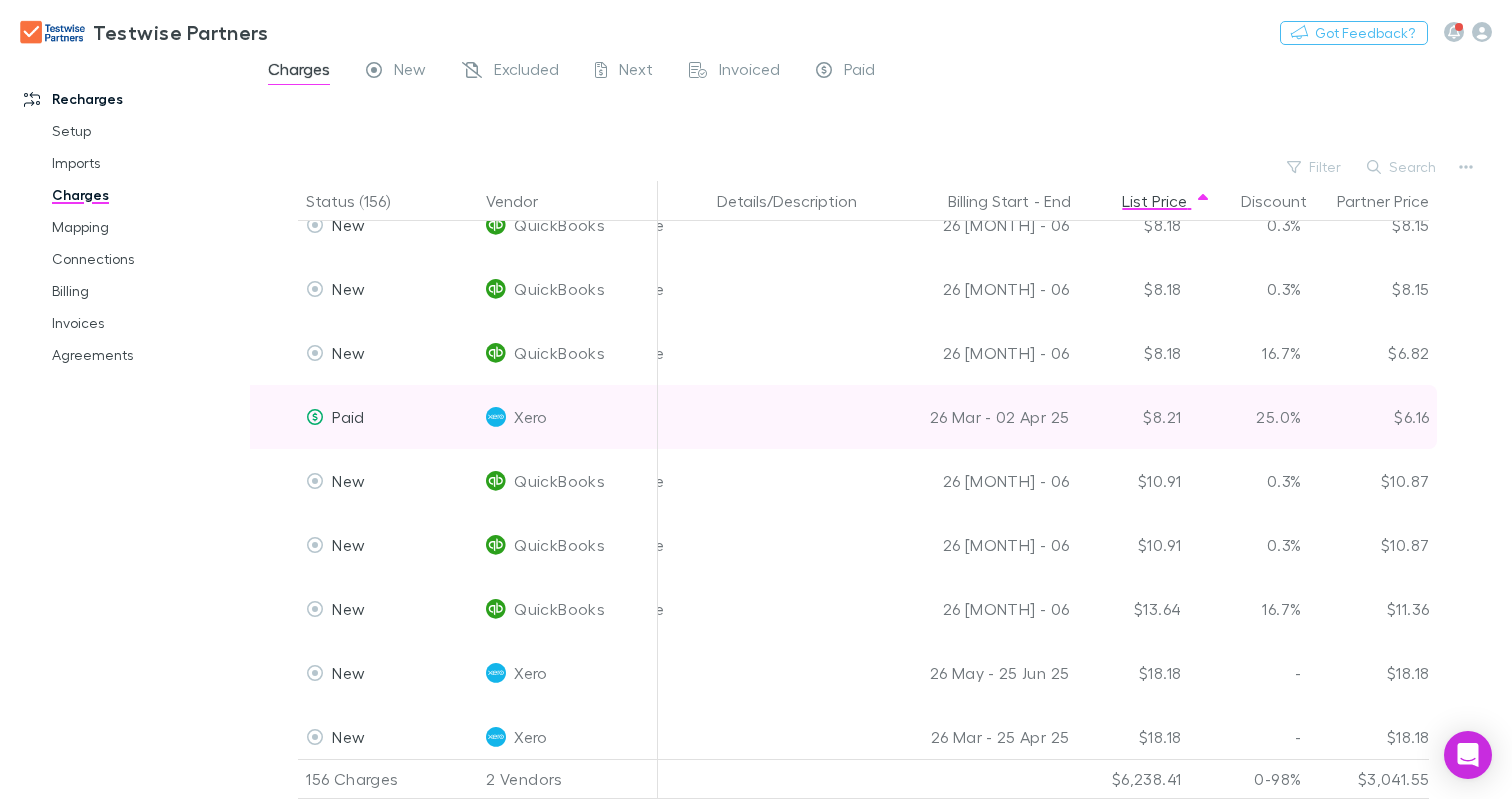 click on "$8.21" at bounding box center [1129, 417] 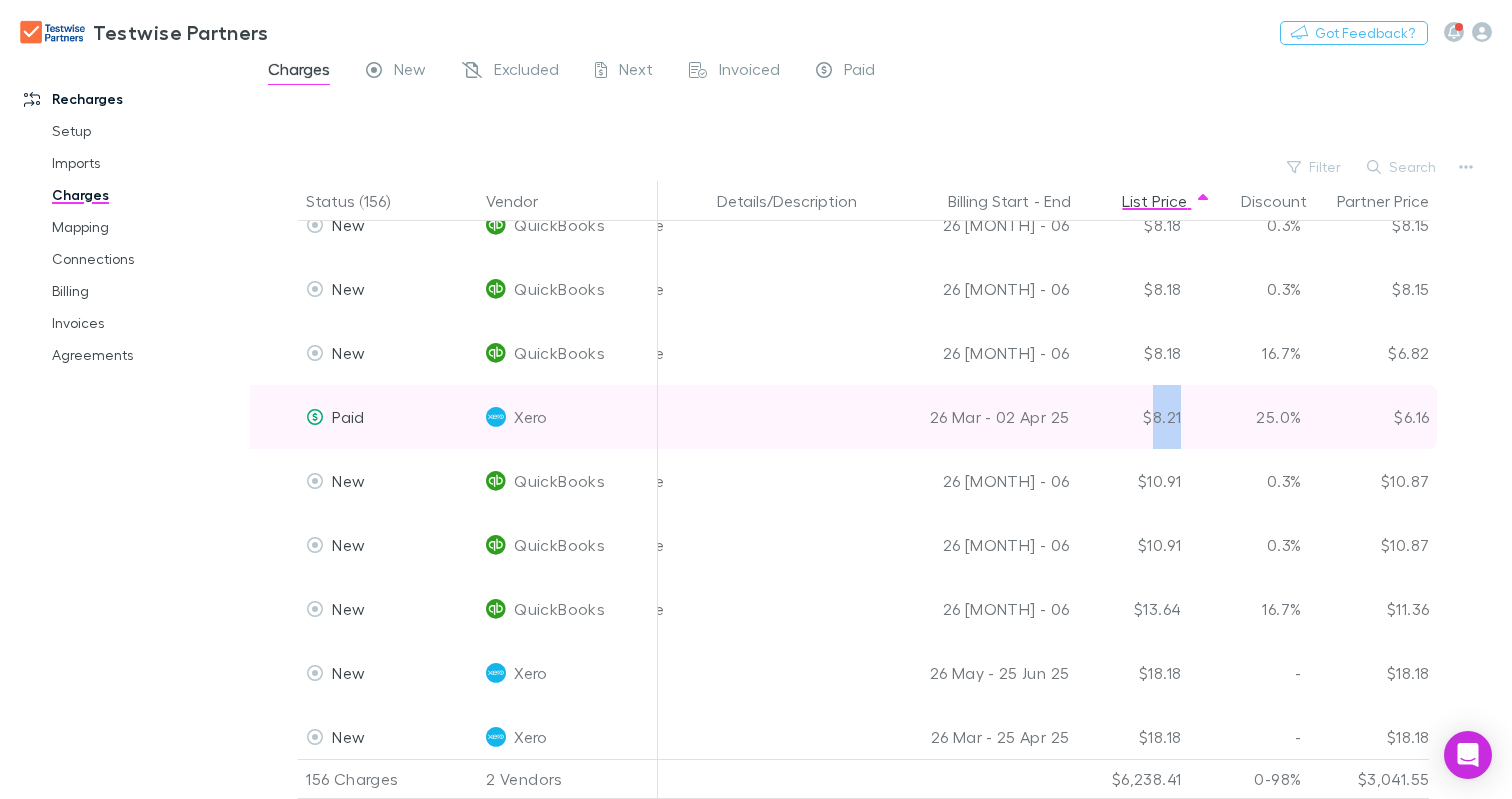click on "$8.21" at bounding box center (1129, 417) 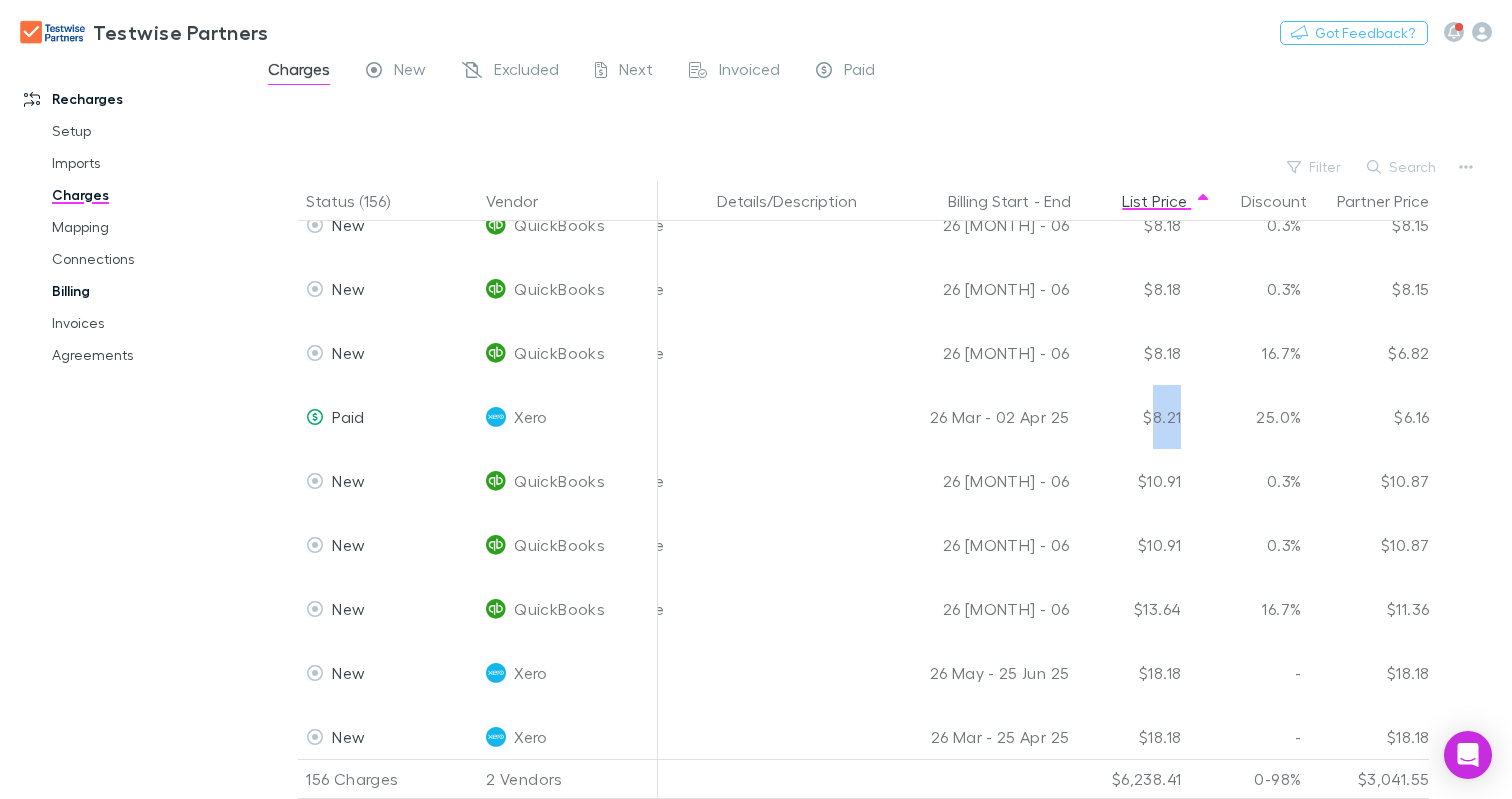 click on "Billing" at bounding box center (146, 291) 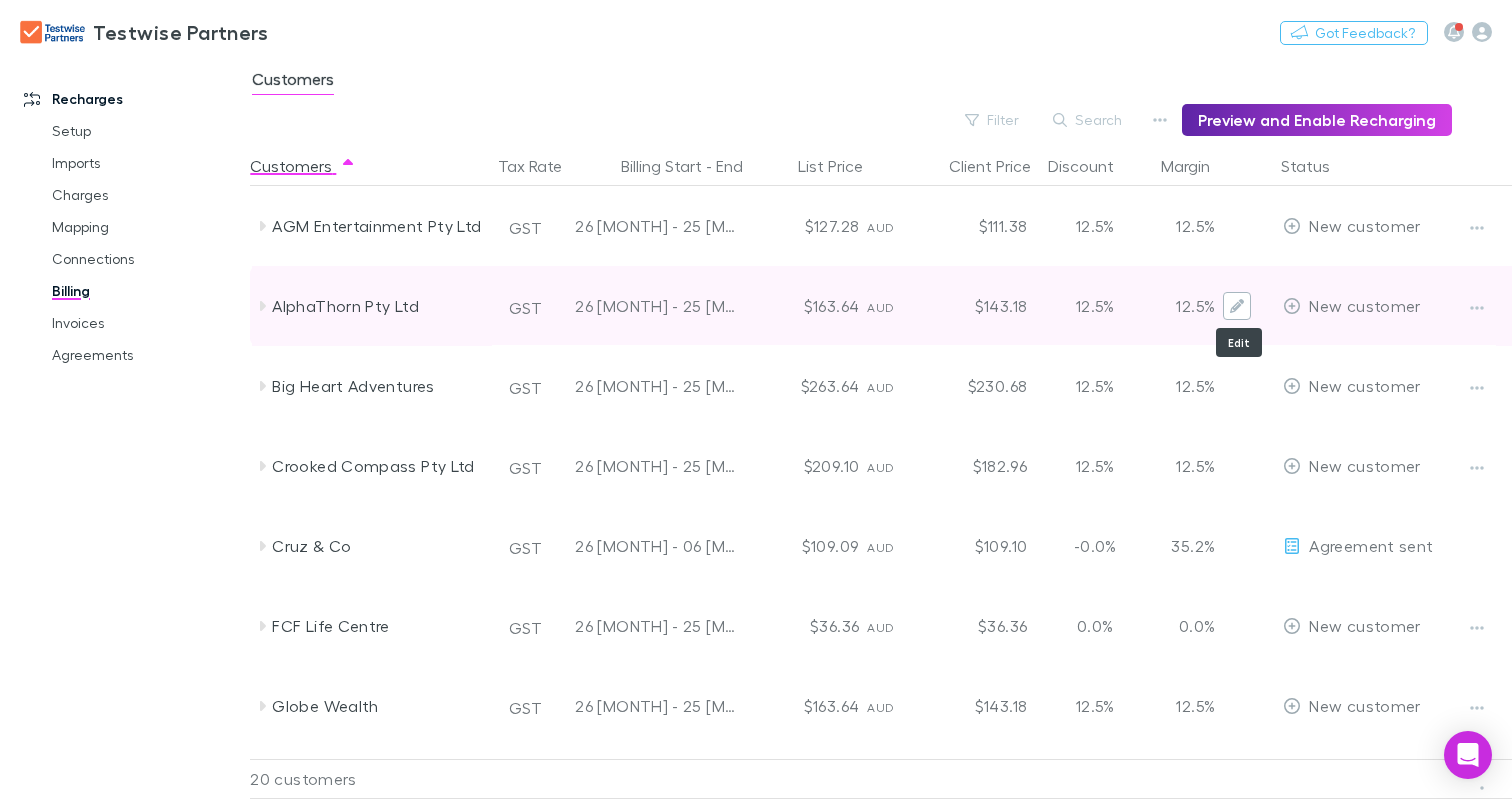 click 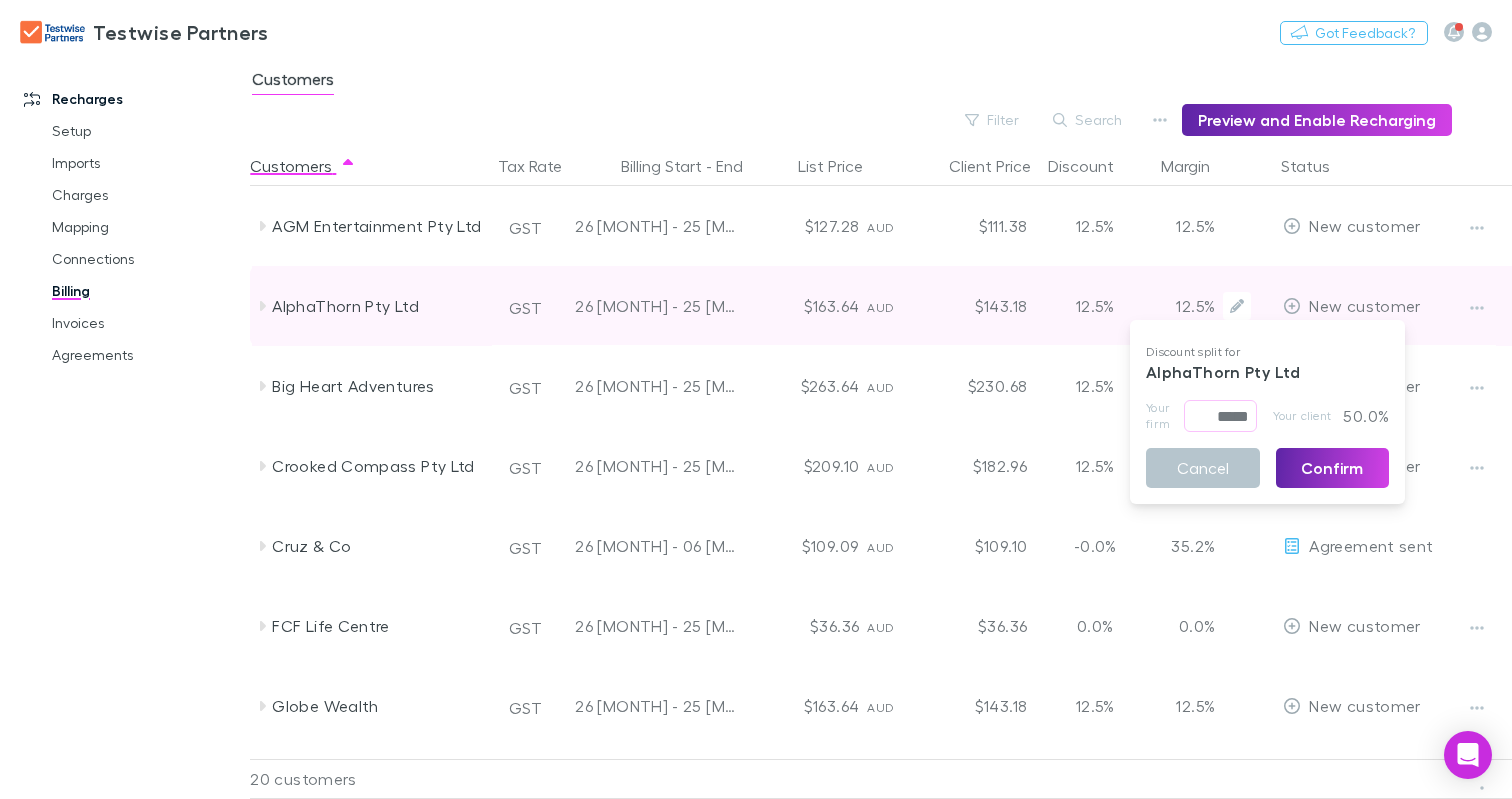 type 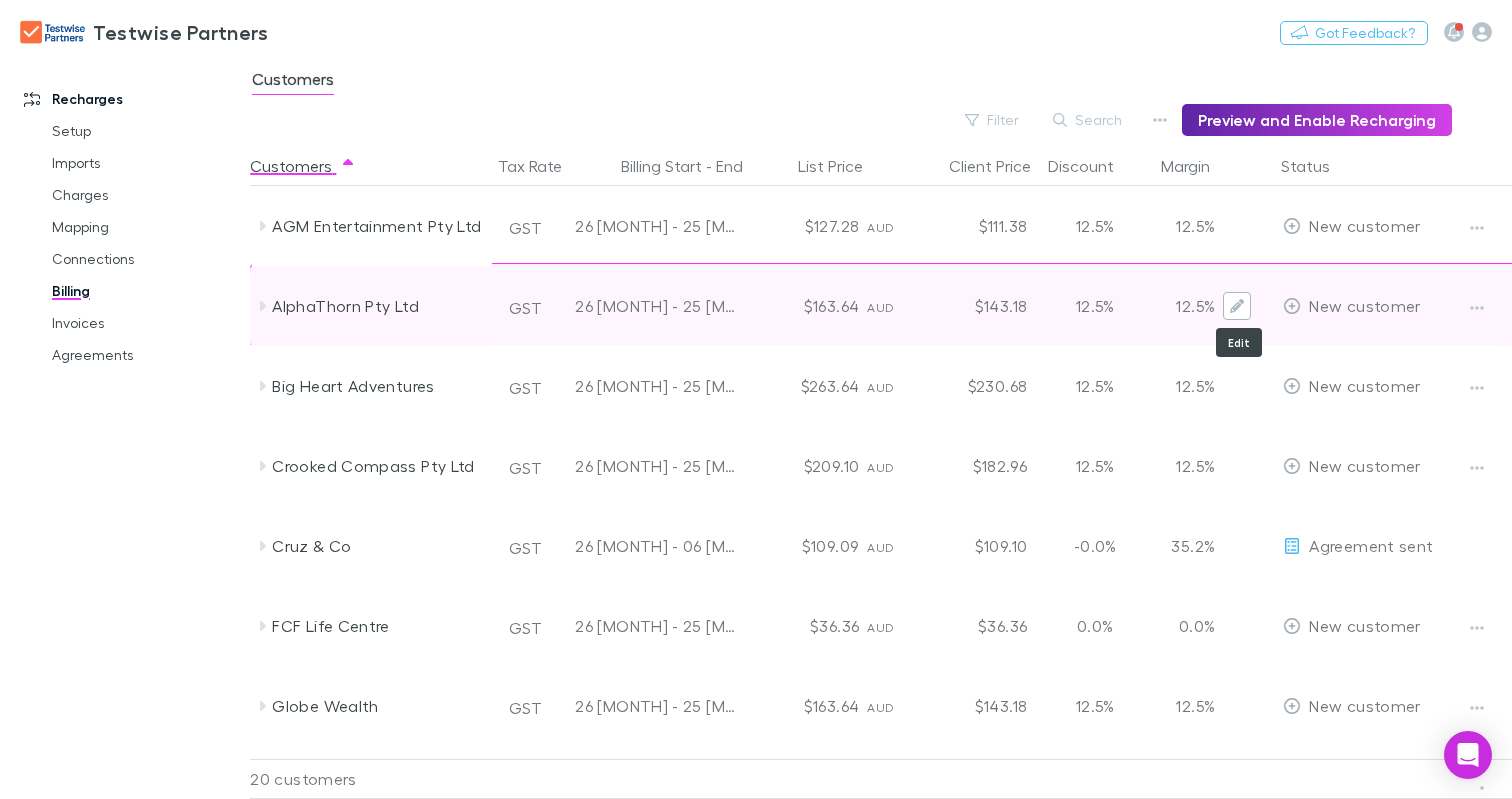 click 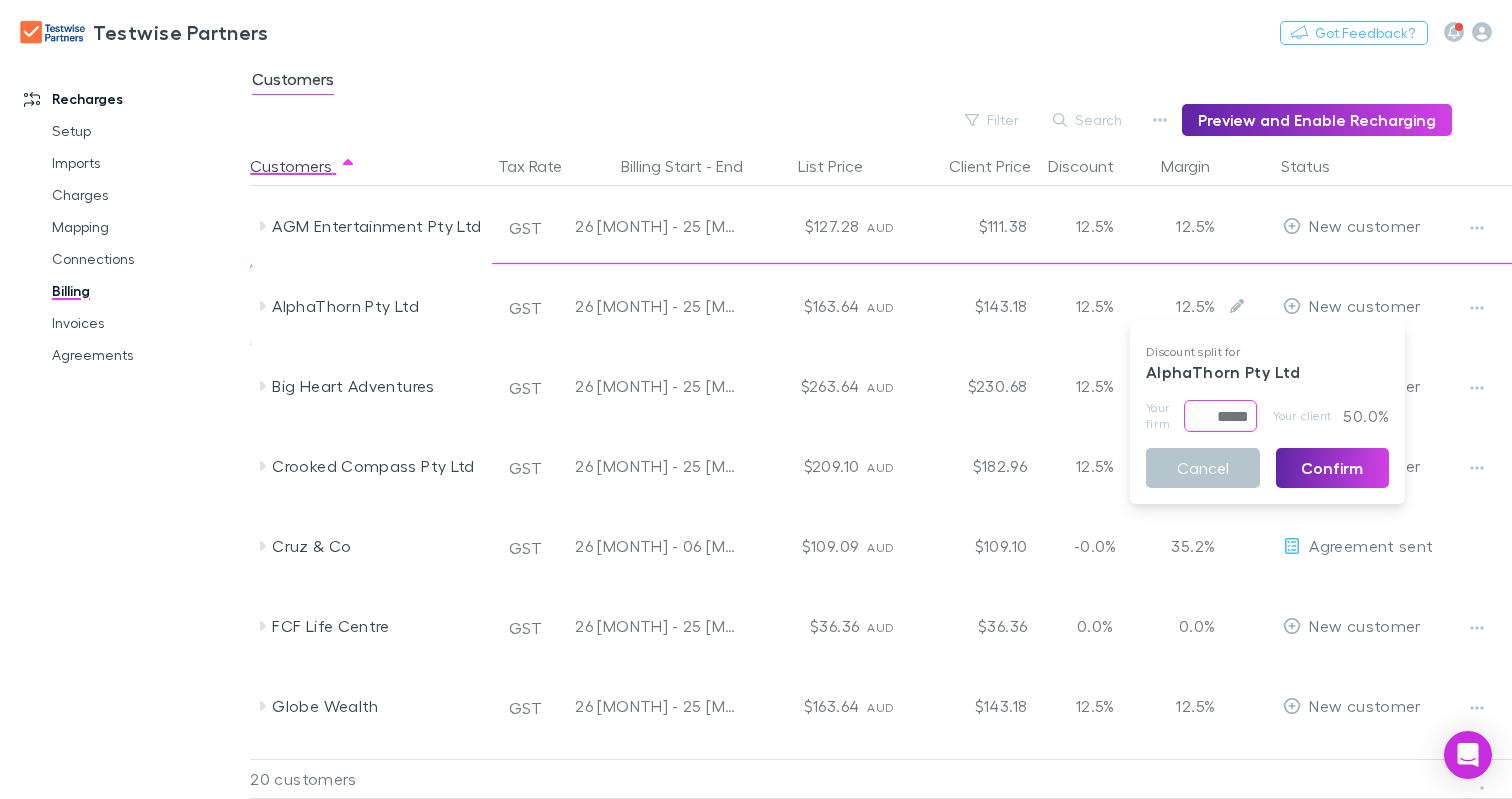 click on "*****" at bounding box center (1220, 416) 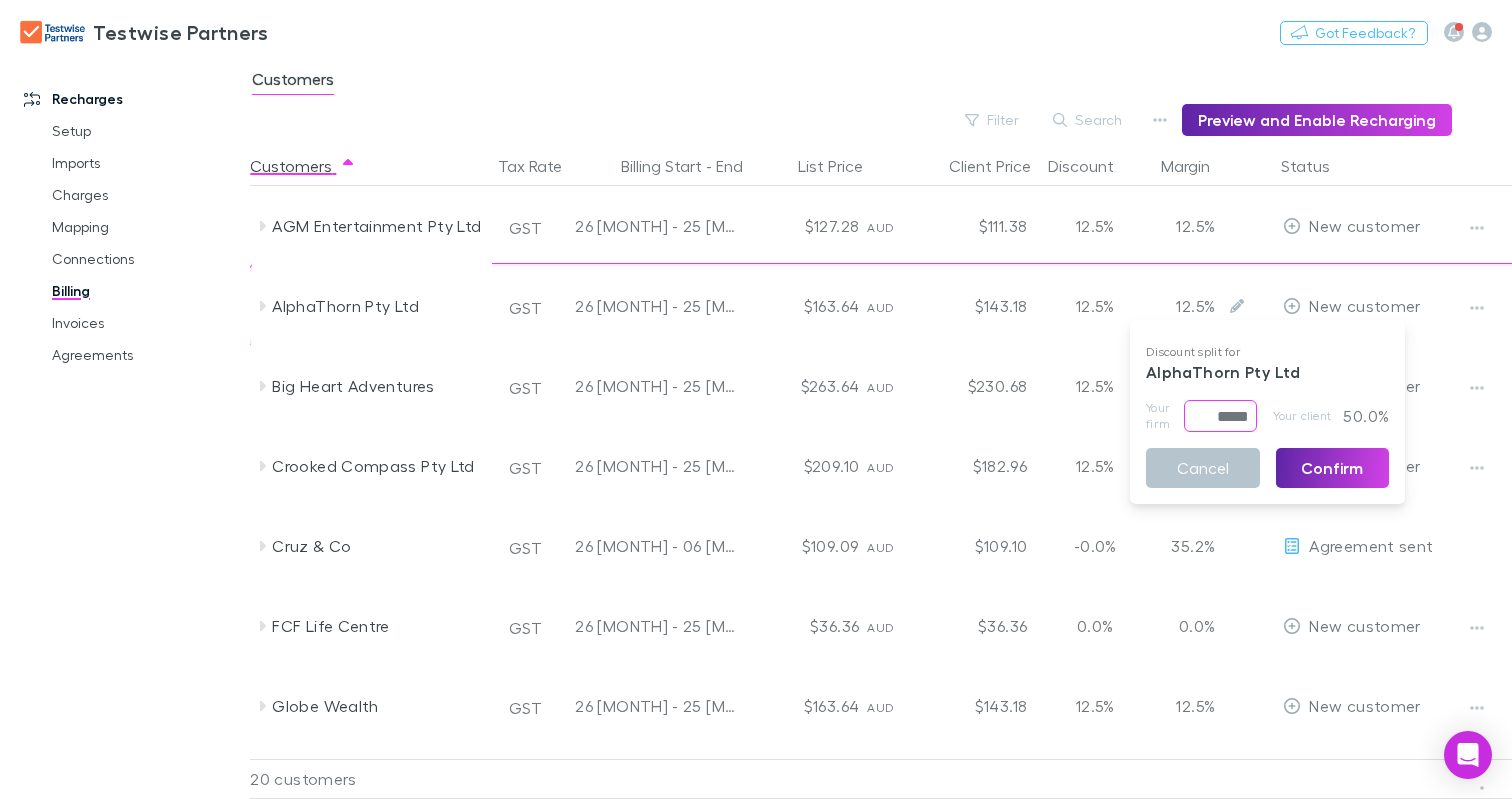 type on "****" 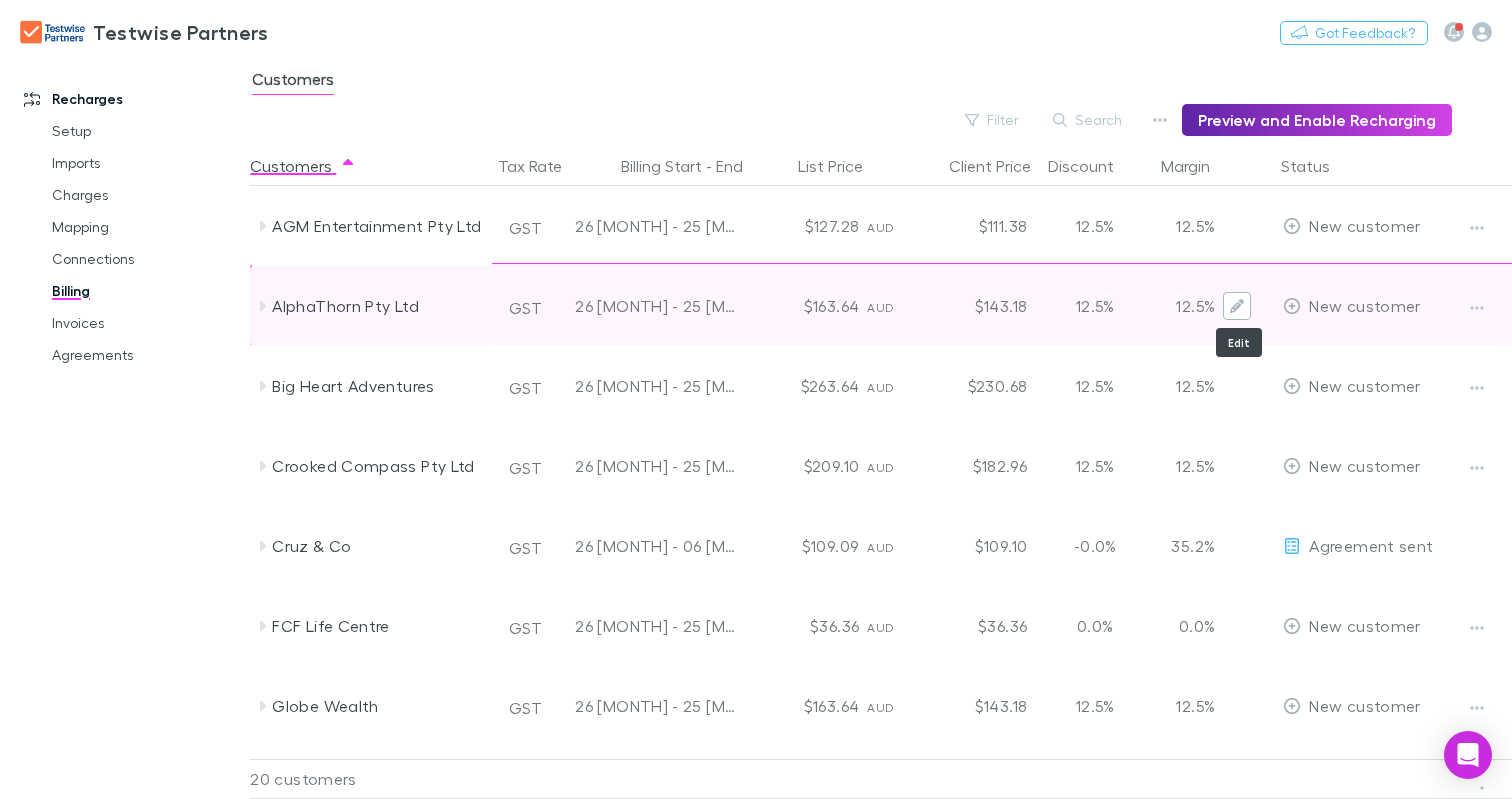 click 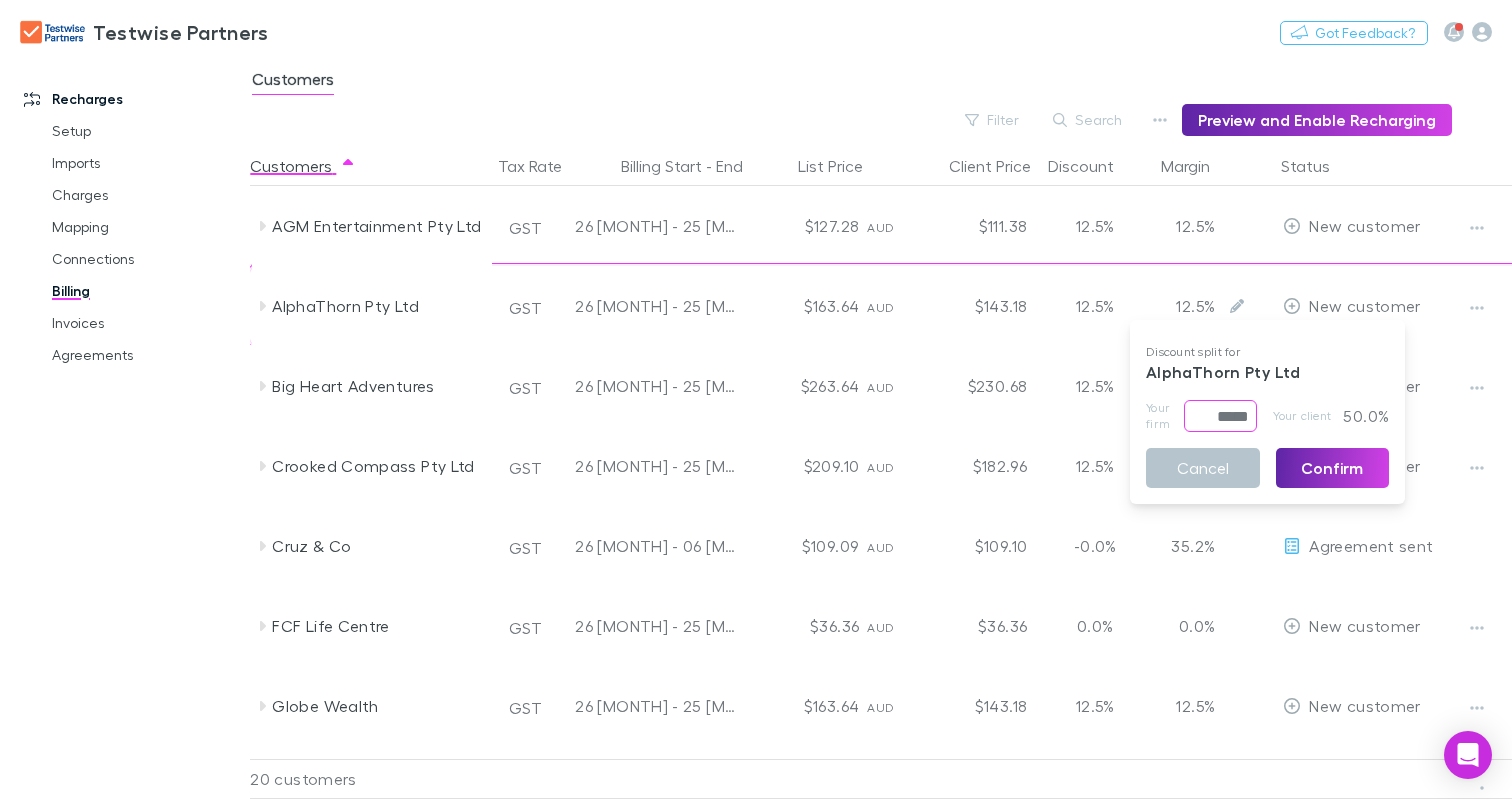 click on "*****" at bounding box center [1220, 416] 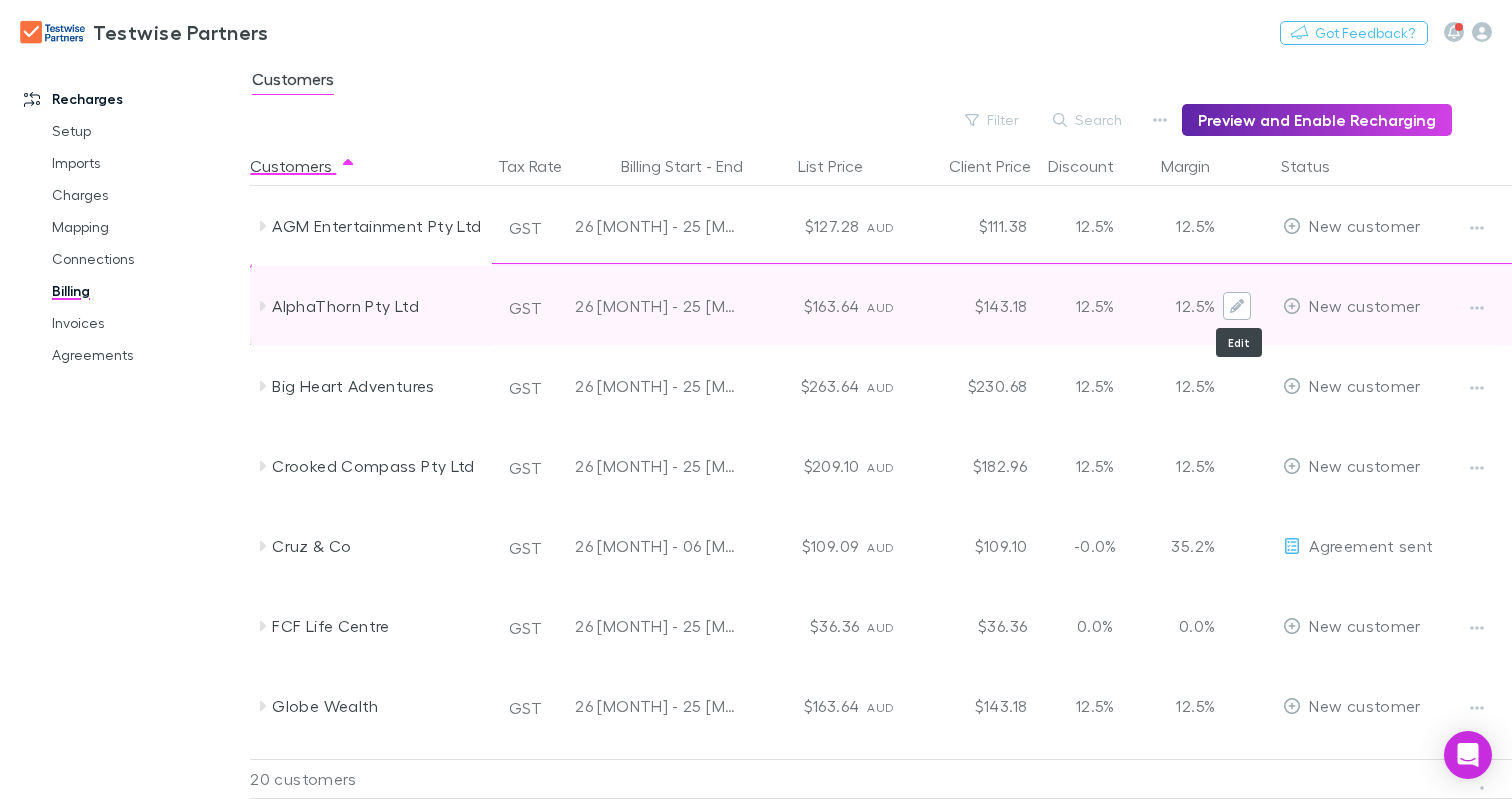 click 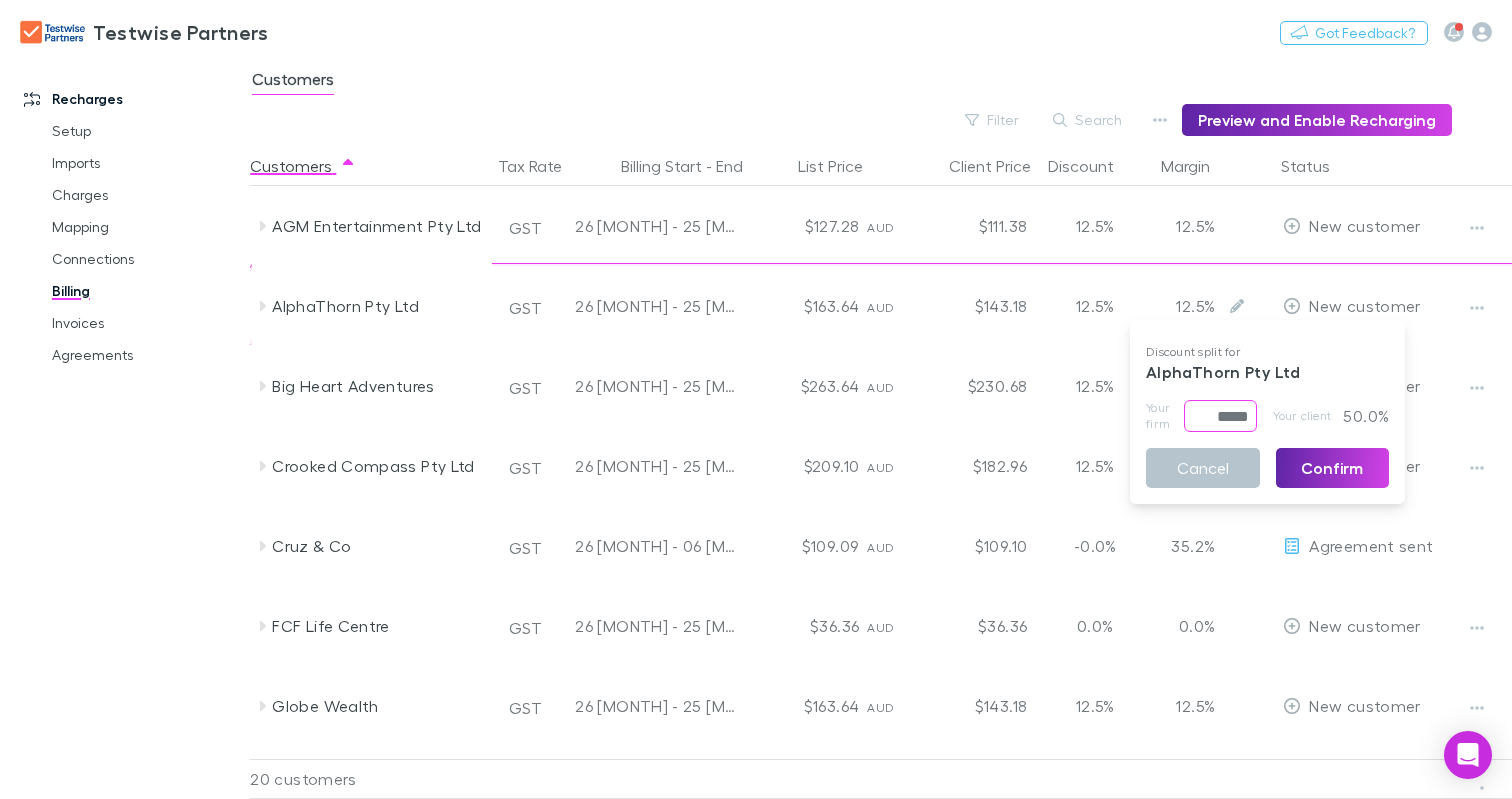 click on "*****" at bounding box center [1220, 416] 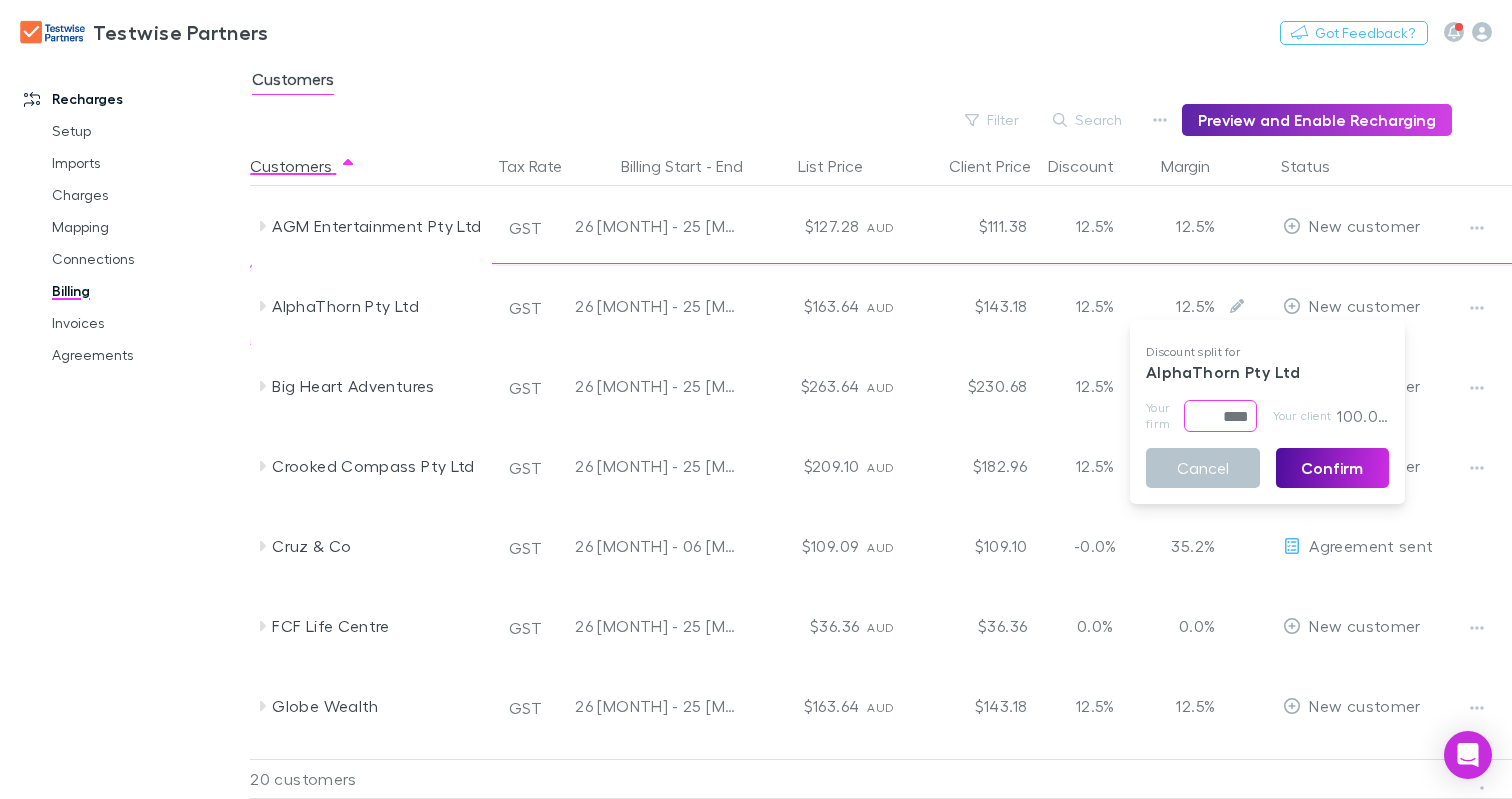 type on "****" 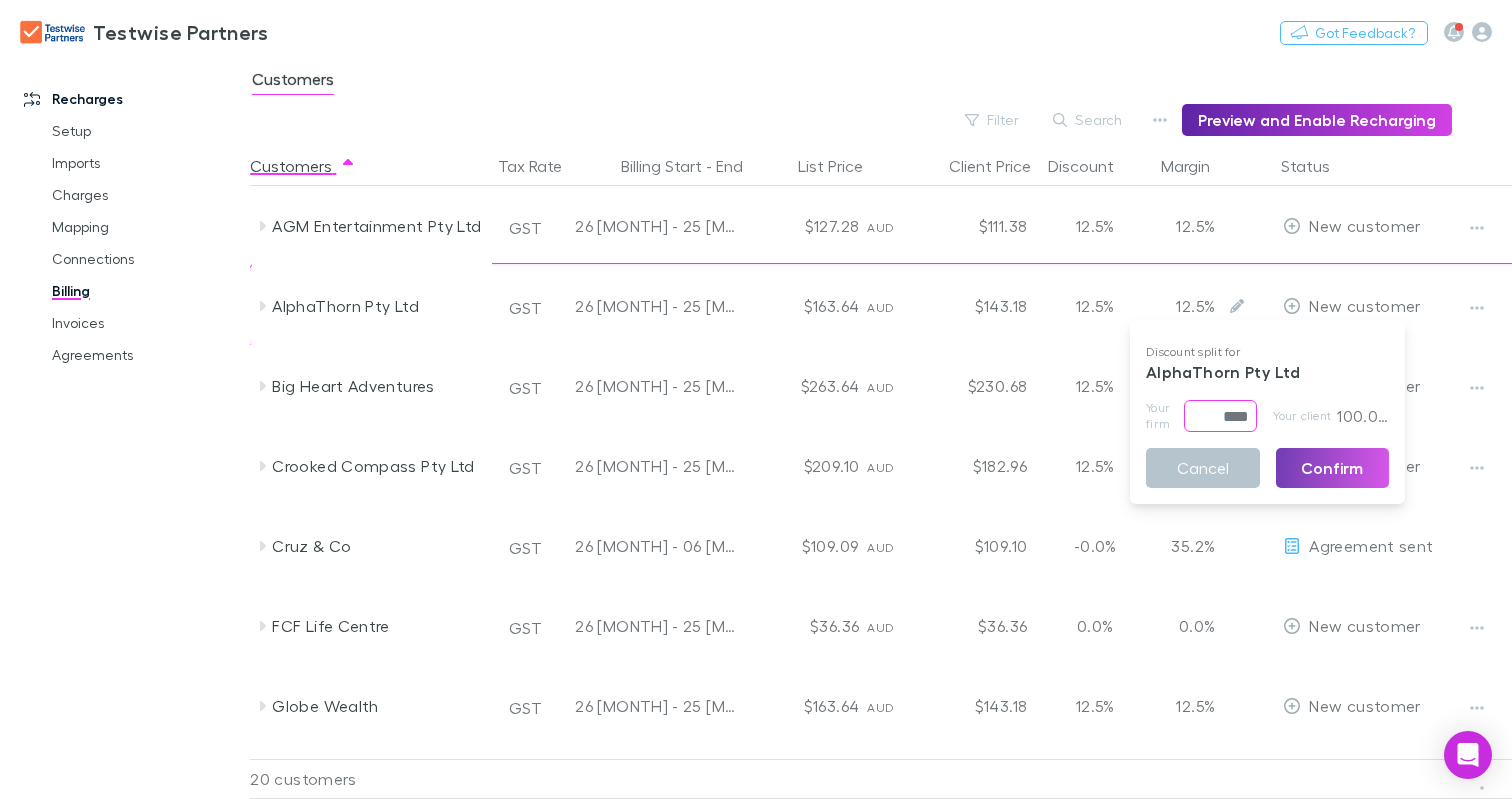 click on "Confirm" at bounding box center [1333, 468] 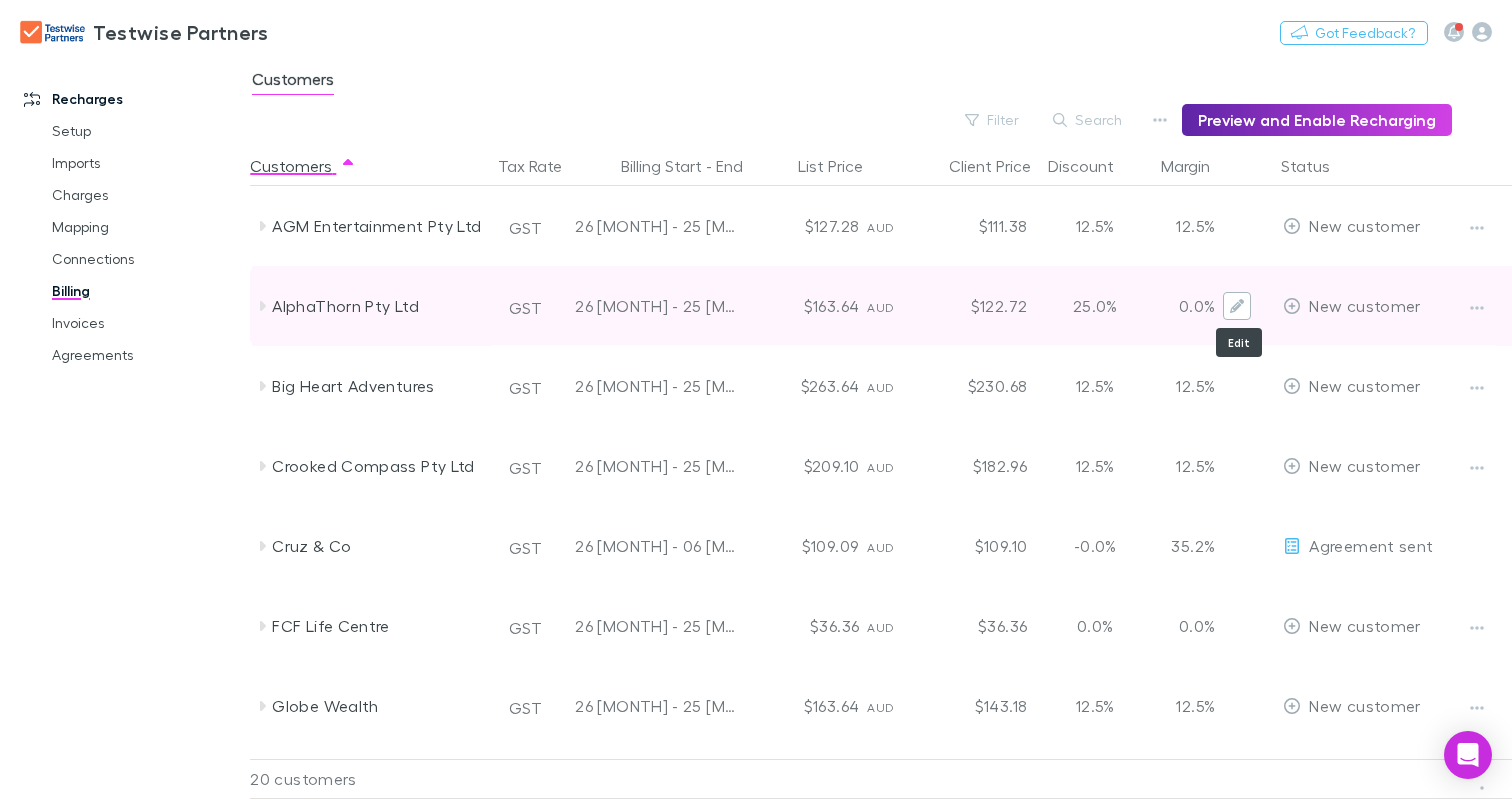 click at bounding box center (1237, 306) 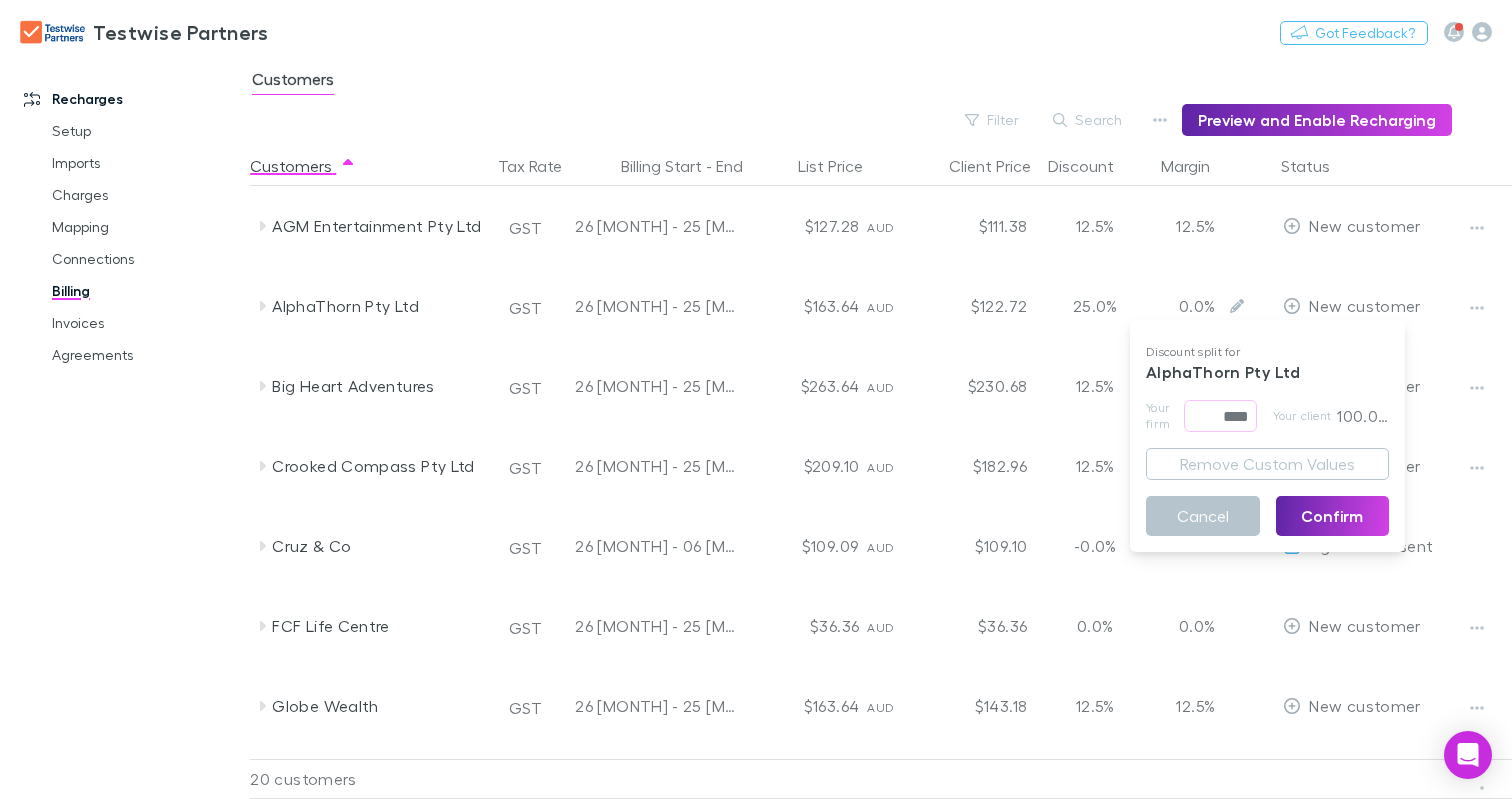 click at bounding box center [756, 399] 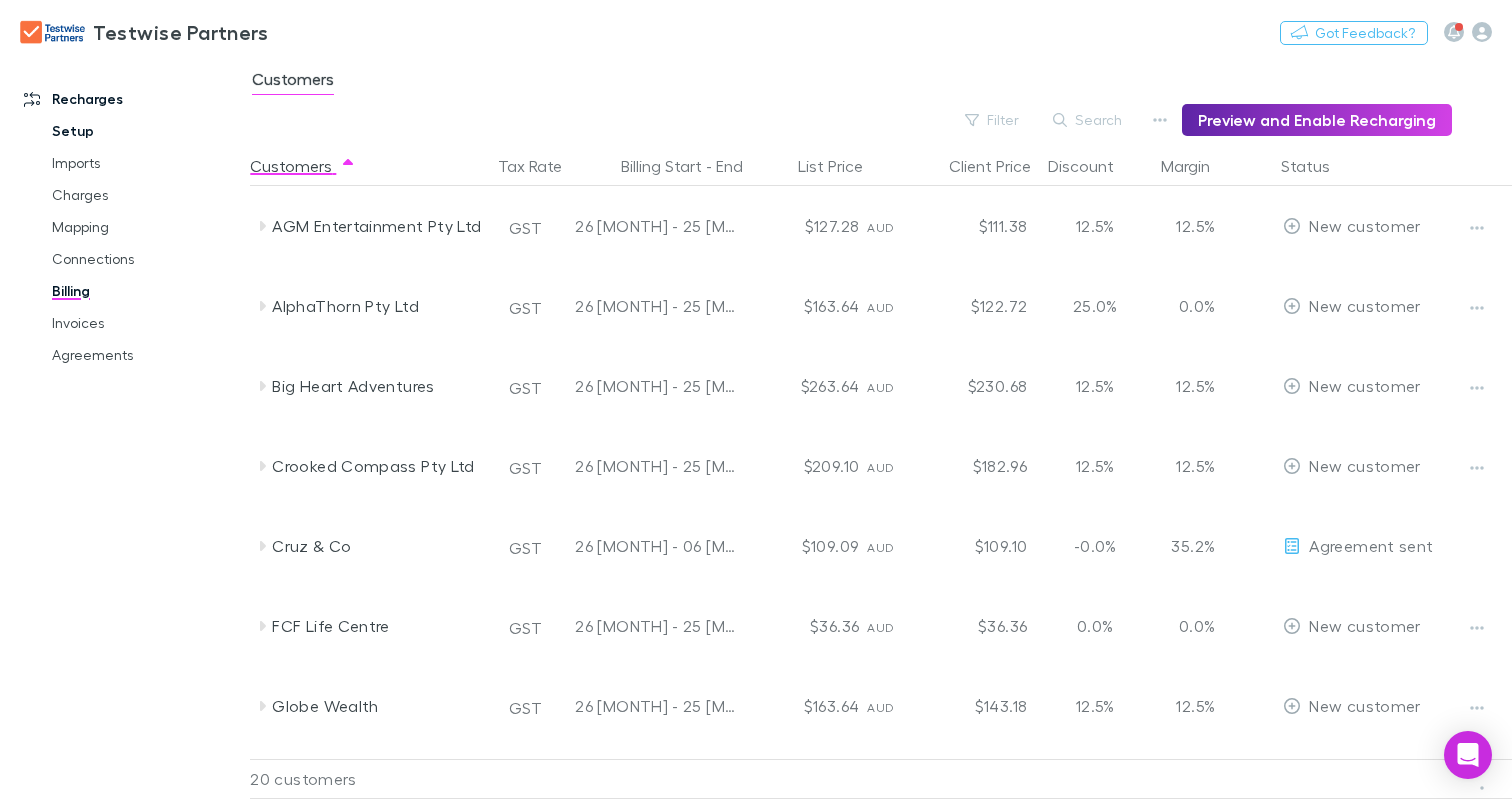 click on "Setup" at bounding box center [146, 131] 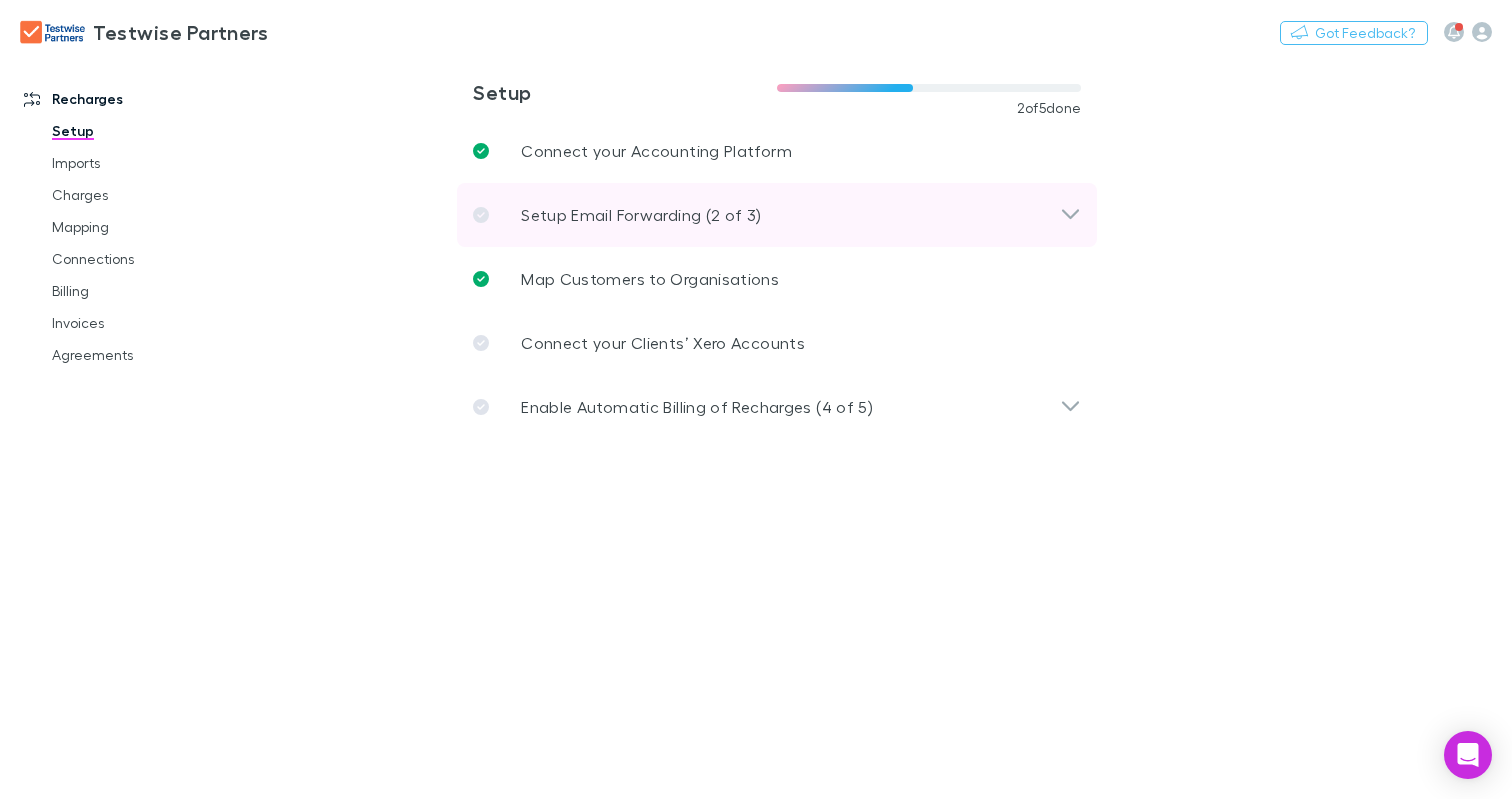 click on "Setup Email Forwarding    (2 of 3)" at bounding box center [766, 215] 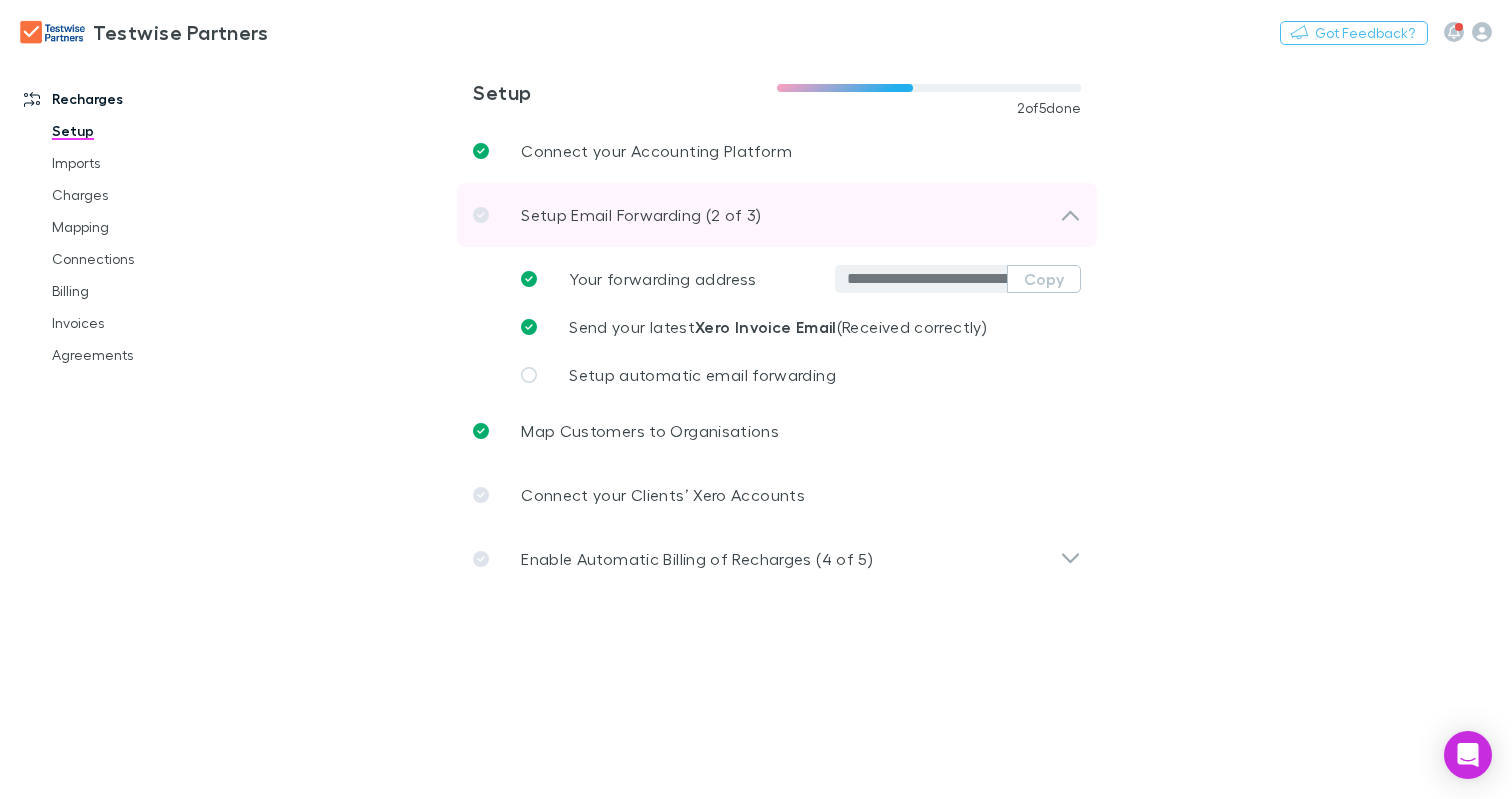 click on "Setup Email Forwarding    (2 of 3)" at bounding box center [766, 215] 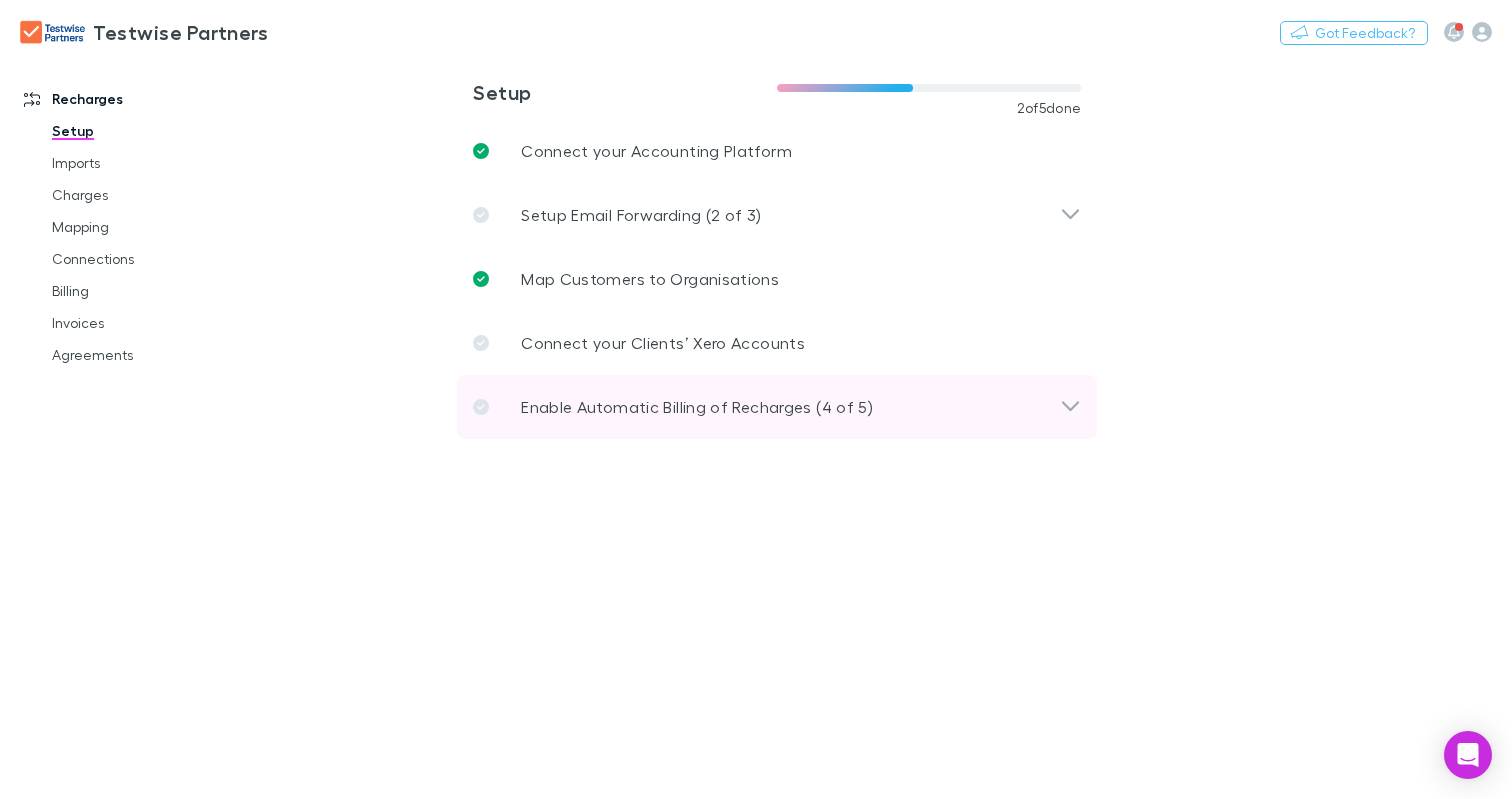click on "Enable Automatic Billing of Recharges    (4 of 5)" at bounding box center (777, 407) 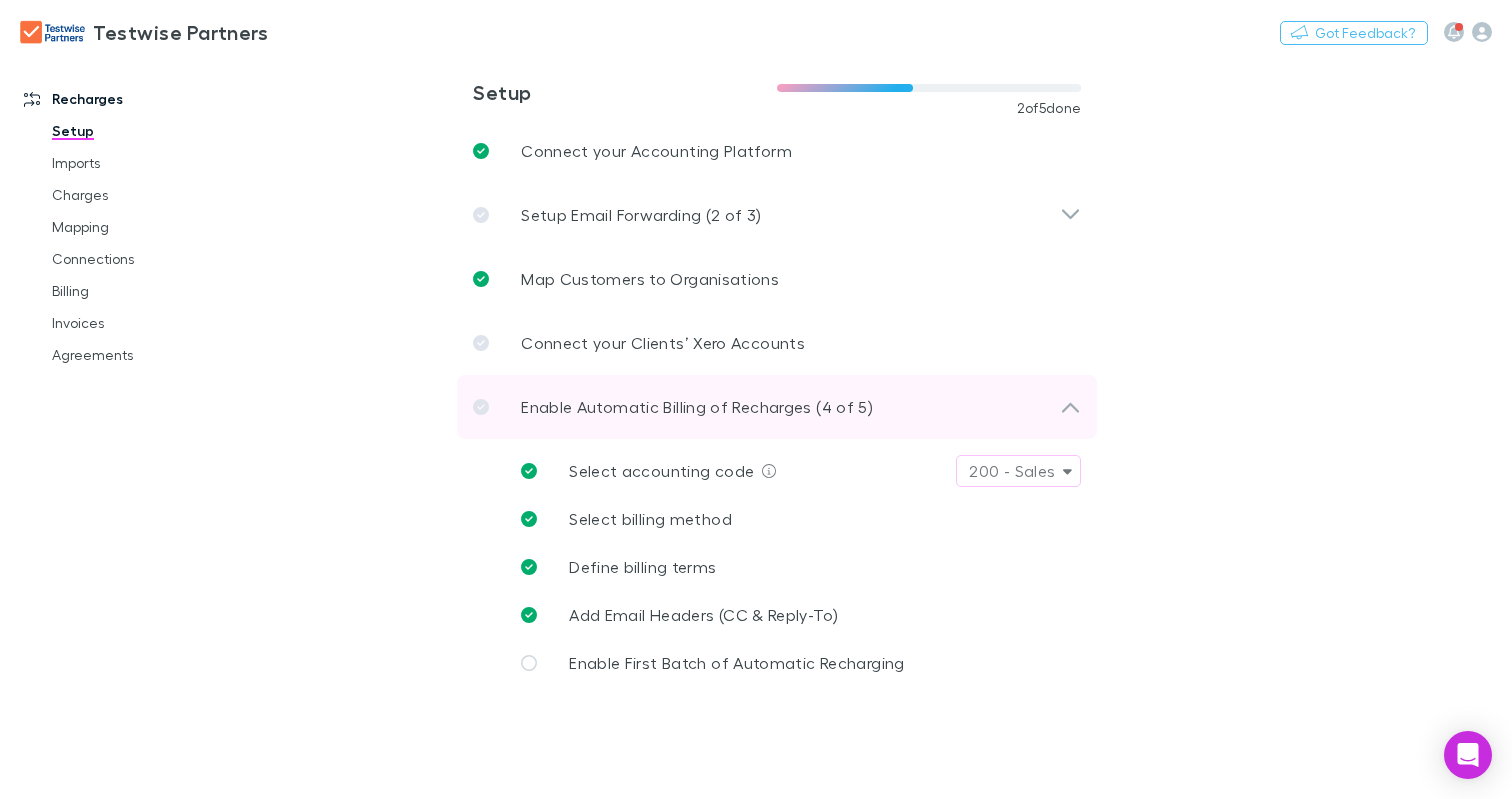 click on "Enable Automatic Billing of Recharges    (4 of 5)" at bounding box center [766, 407] 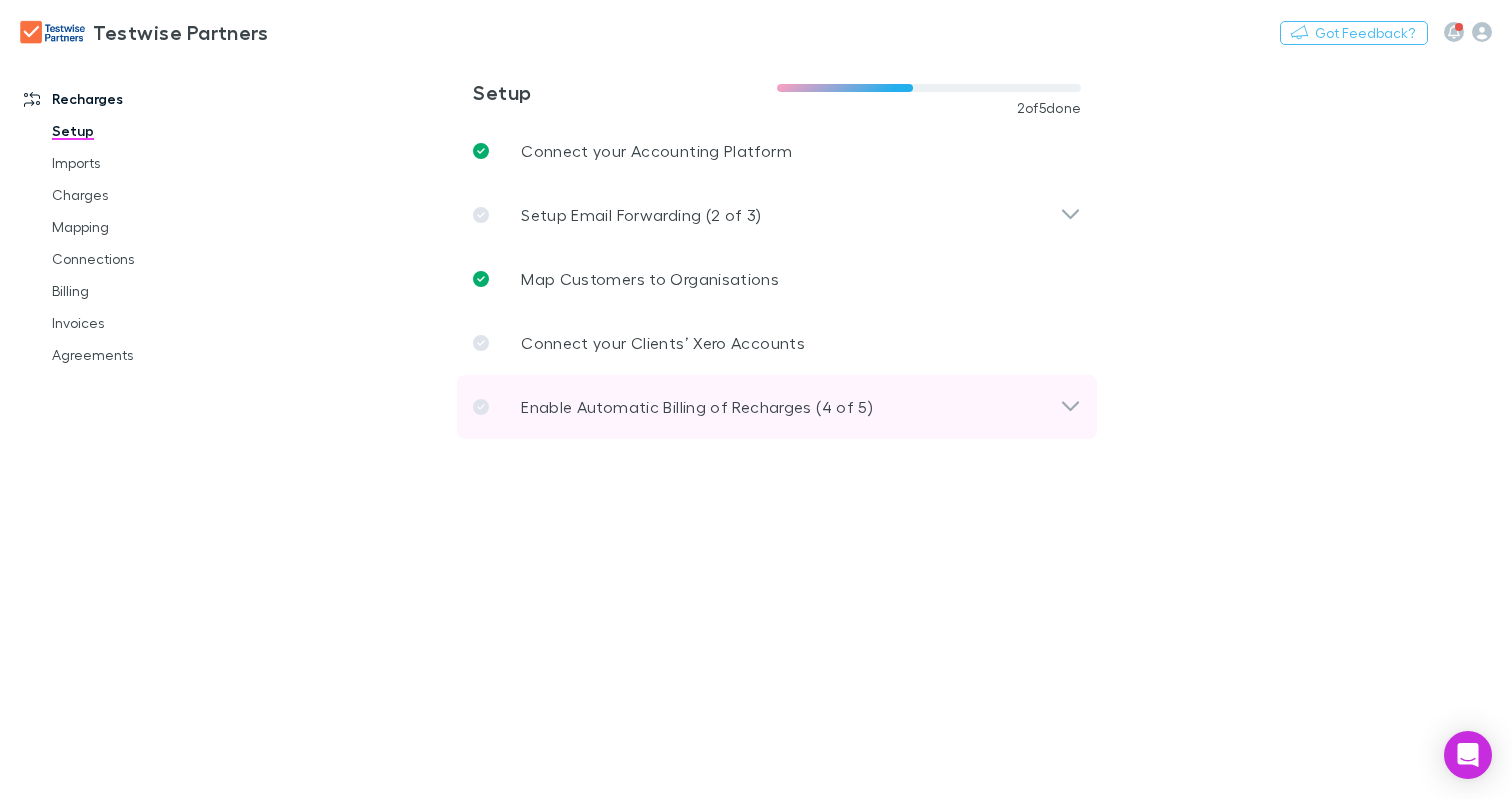 click on "Enable Automatic Billing of Recharges    (4 of 5)" at bounding box center (766, 407) 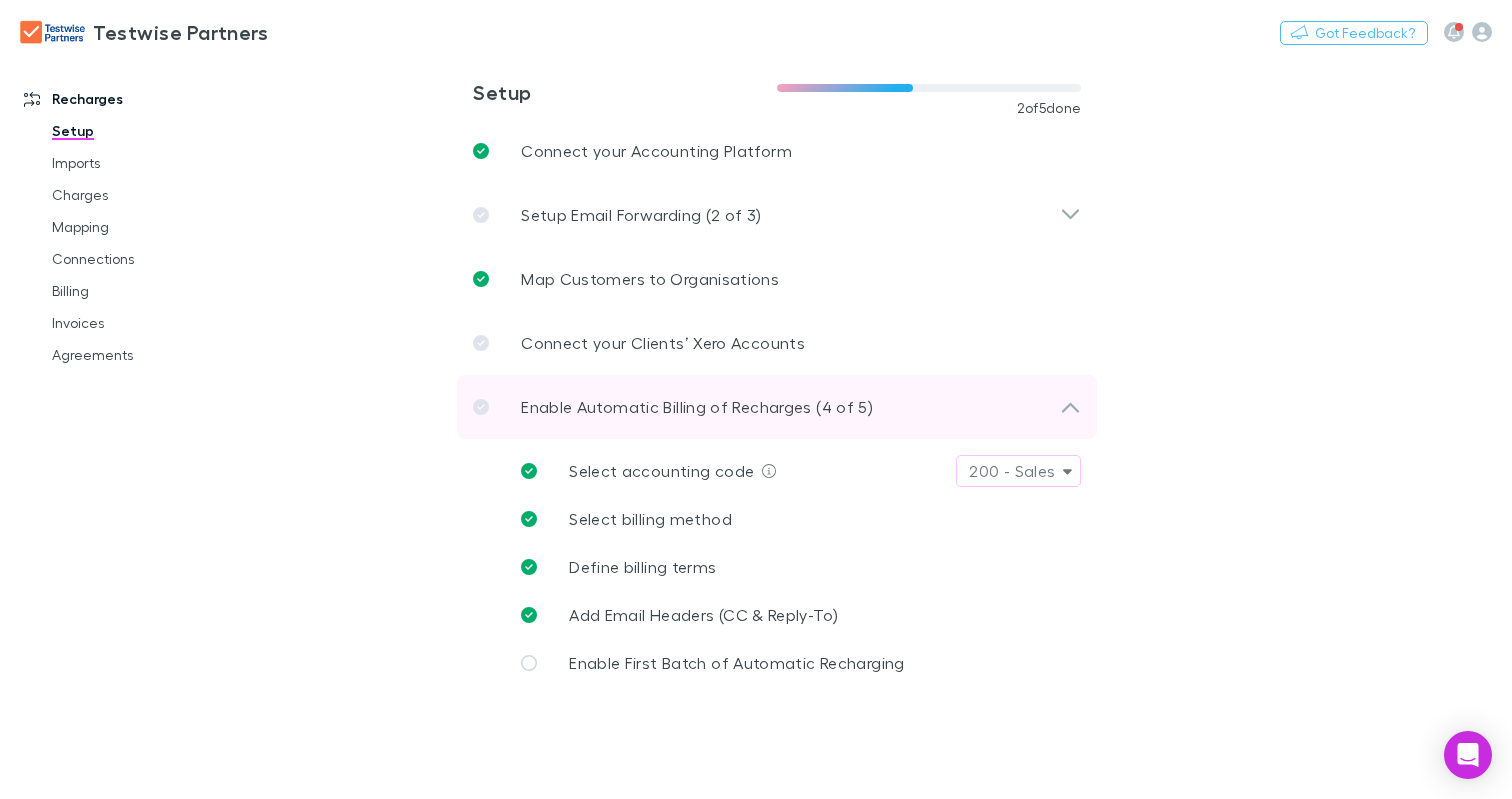 click on "Enable Automatic Billing of Recharges    (4 of 5)" at bounding box center [766, 407] 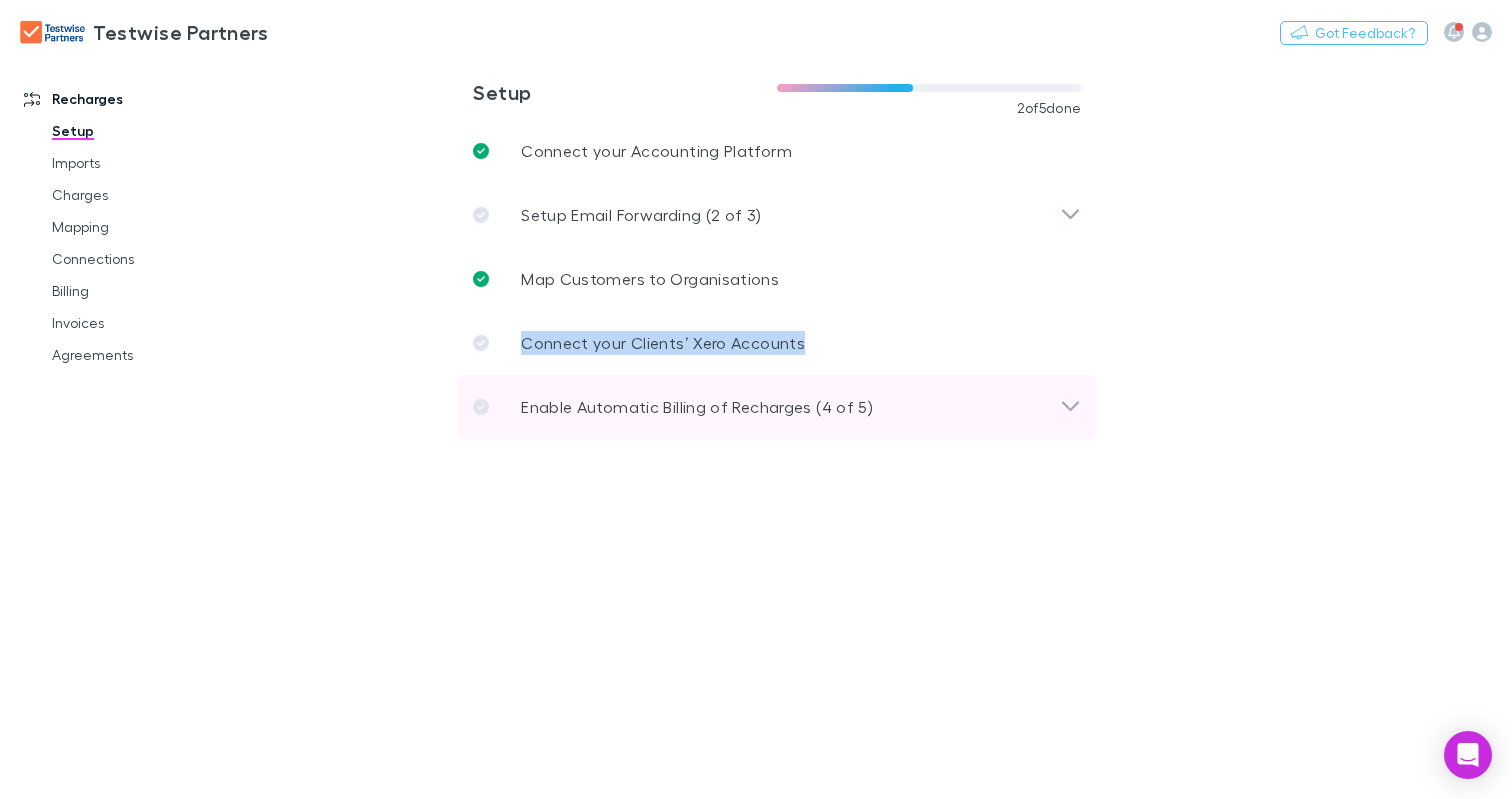 click on "Enable Automatic Billing of Recharges    (4 of 5)" at bounding box center [766, 407] 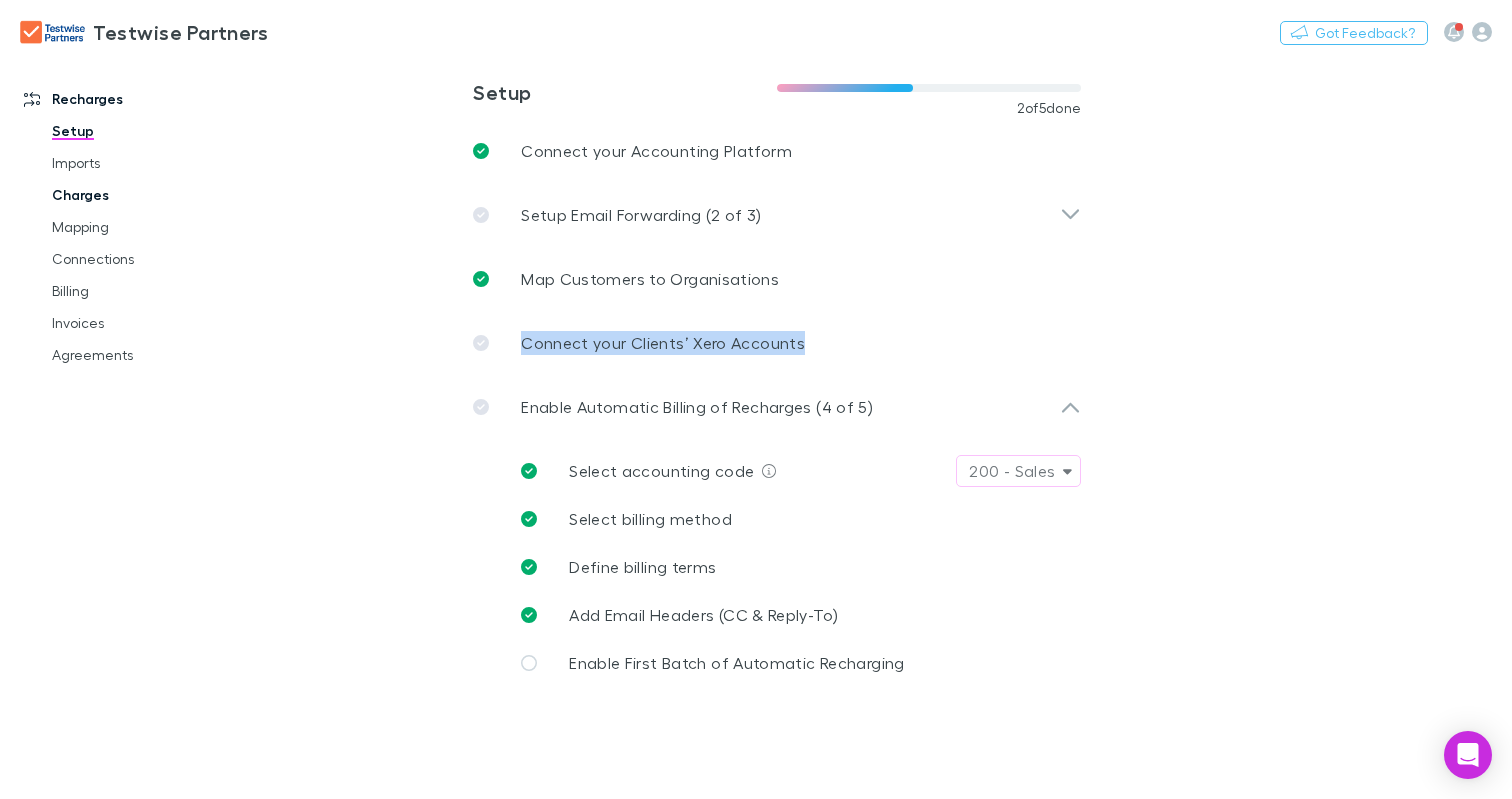 click on "Charges" at bounding box center [146, 195] 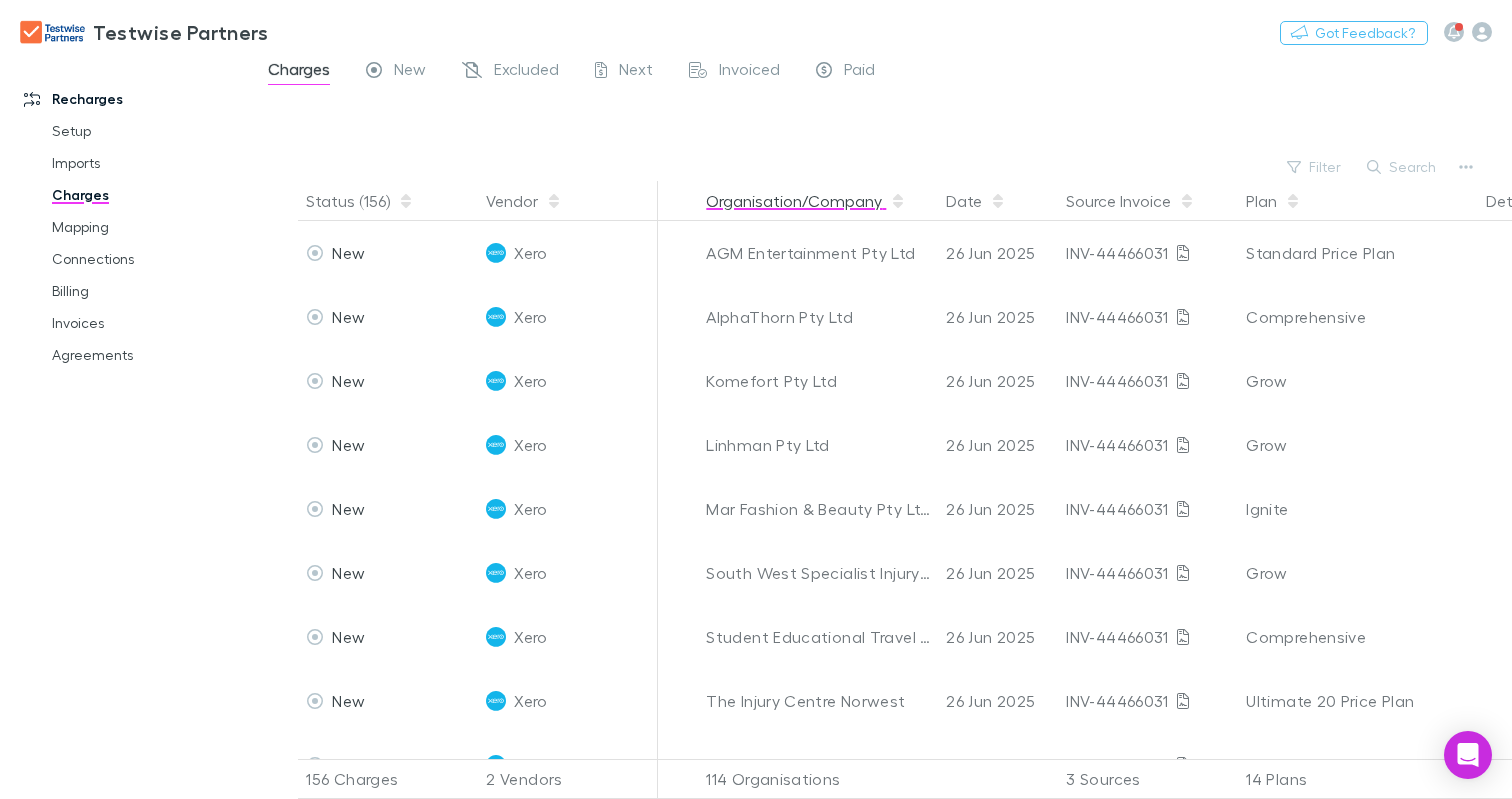 click on "Organisation/Company" at bounding box center [806, 201] 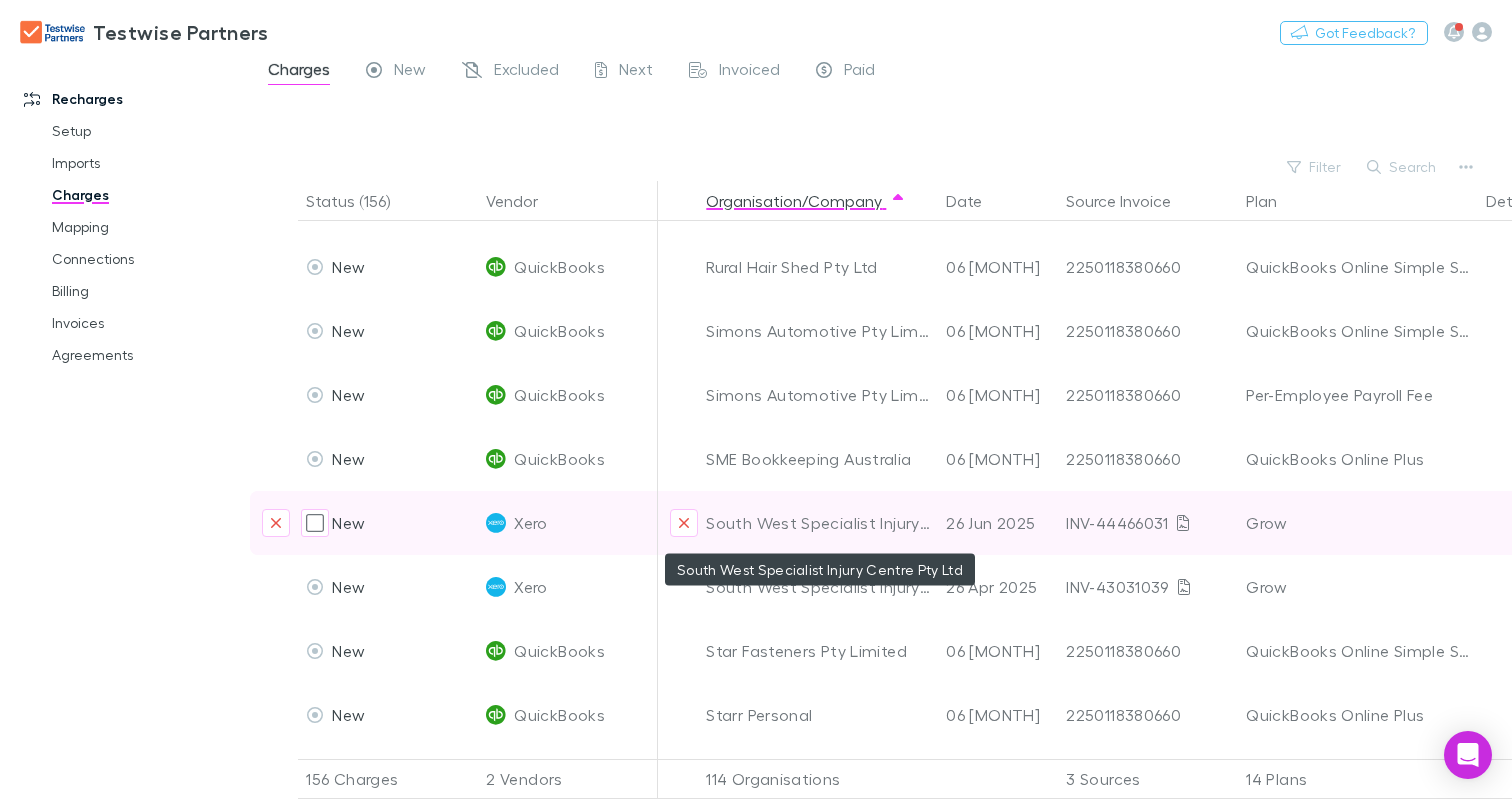 scroll, scrollTop: 7448, scrollLeft: 0, axis: vertical 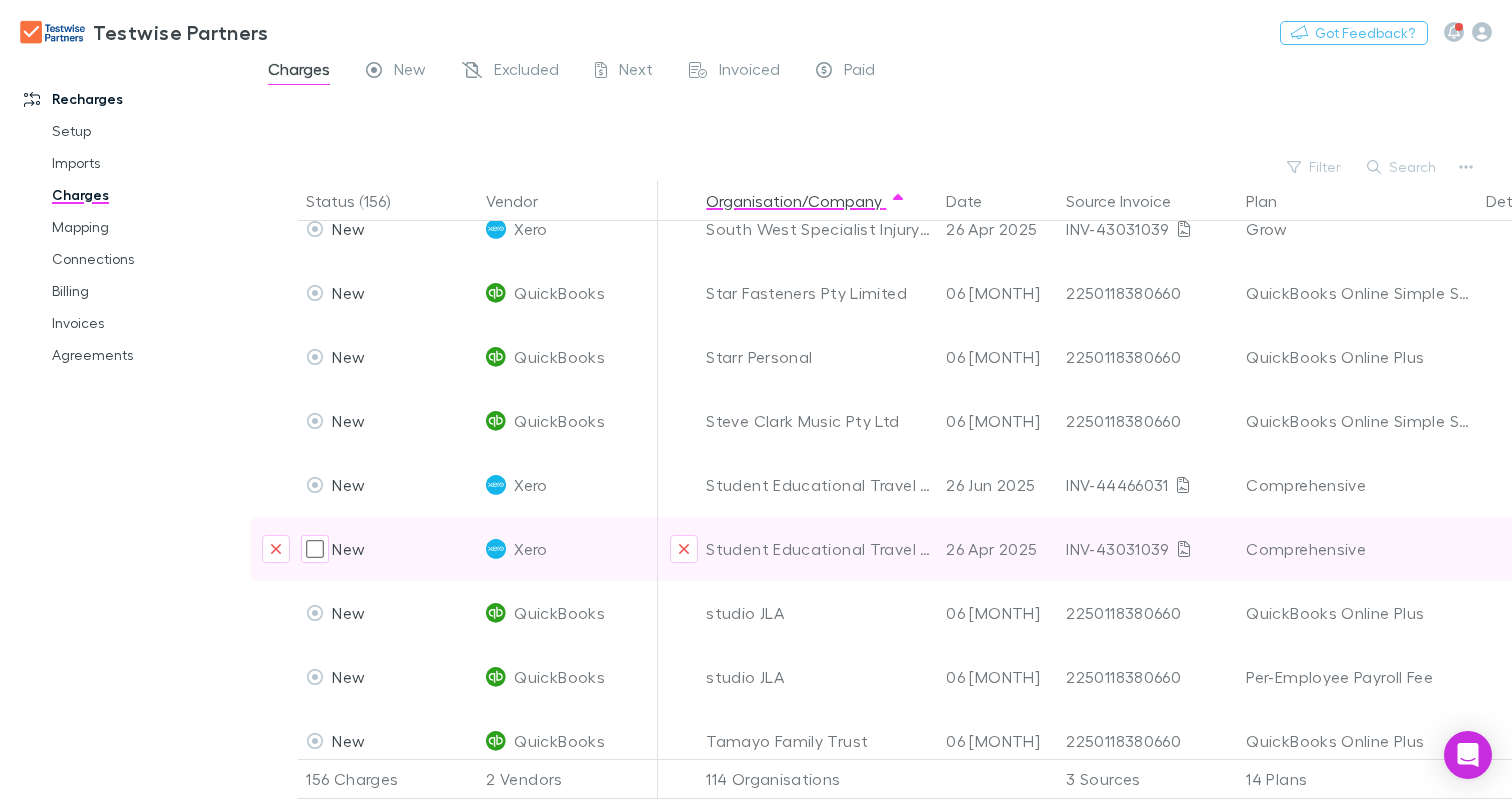 type 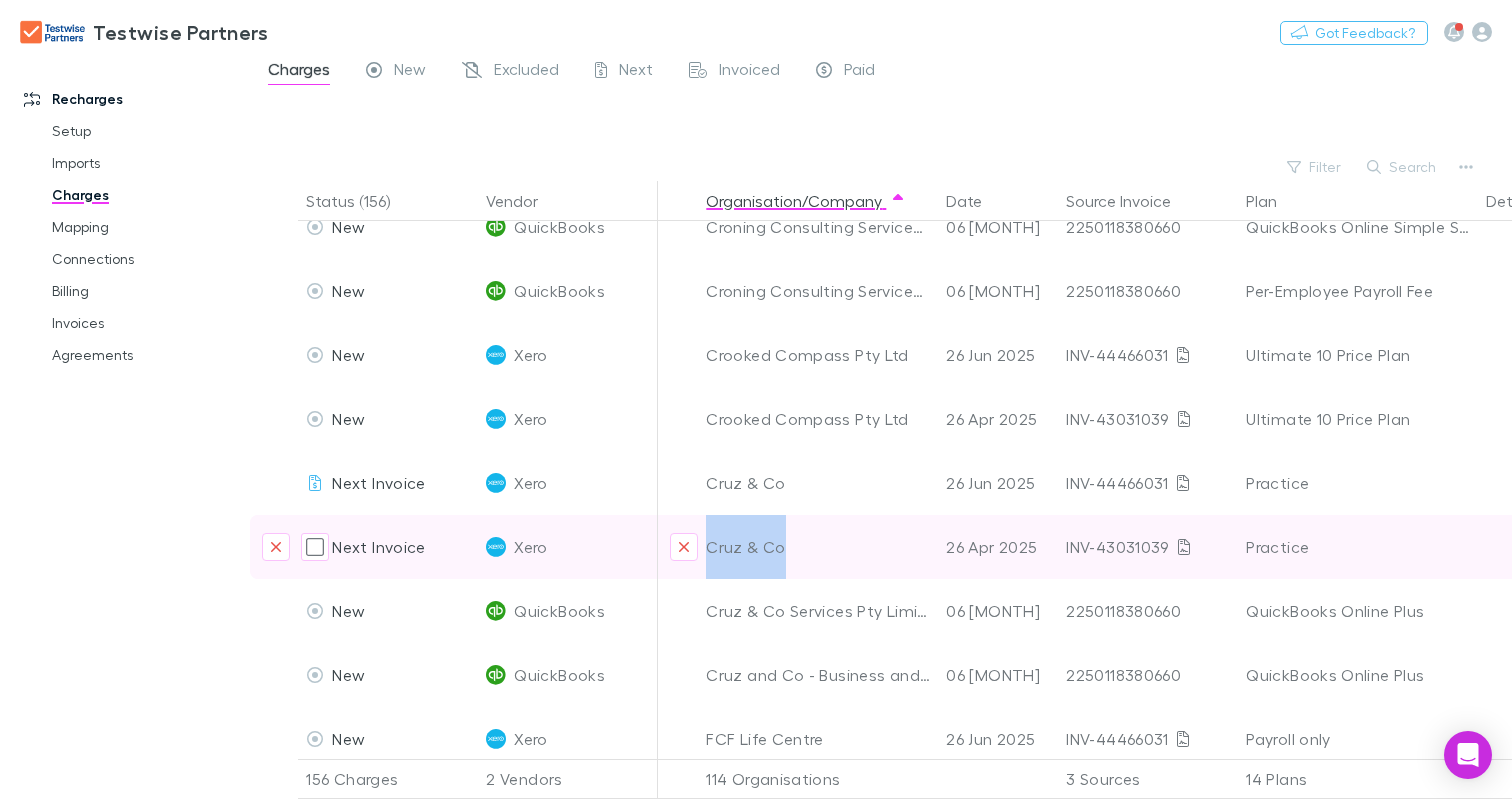 drag, startPoint x: 783, startPoint y: 541, endPoint x: 654, endPoint y: 566, distance: 131.40015 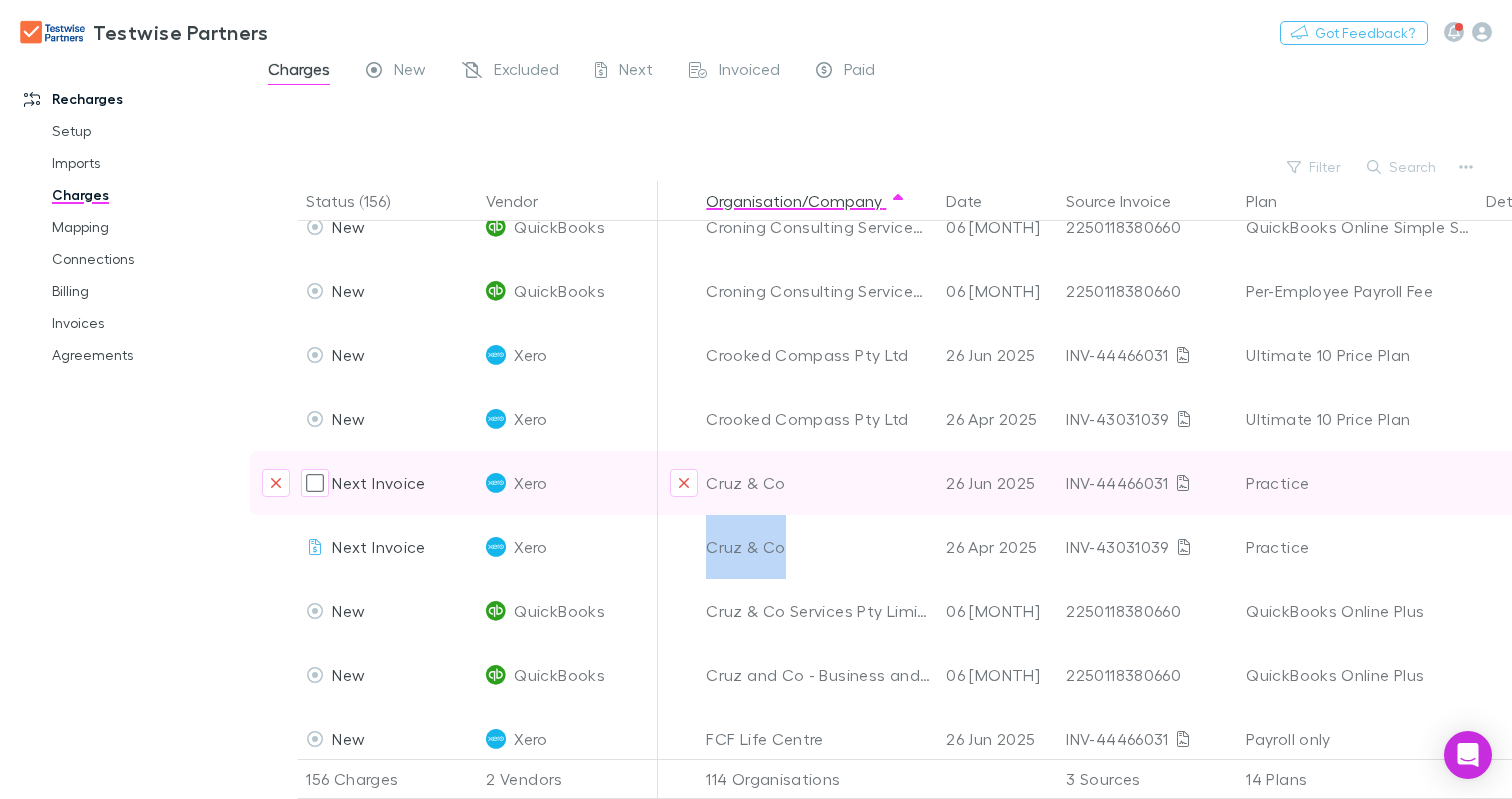 copy on "Cruz & Co" 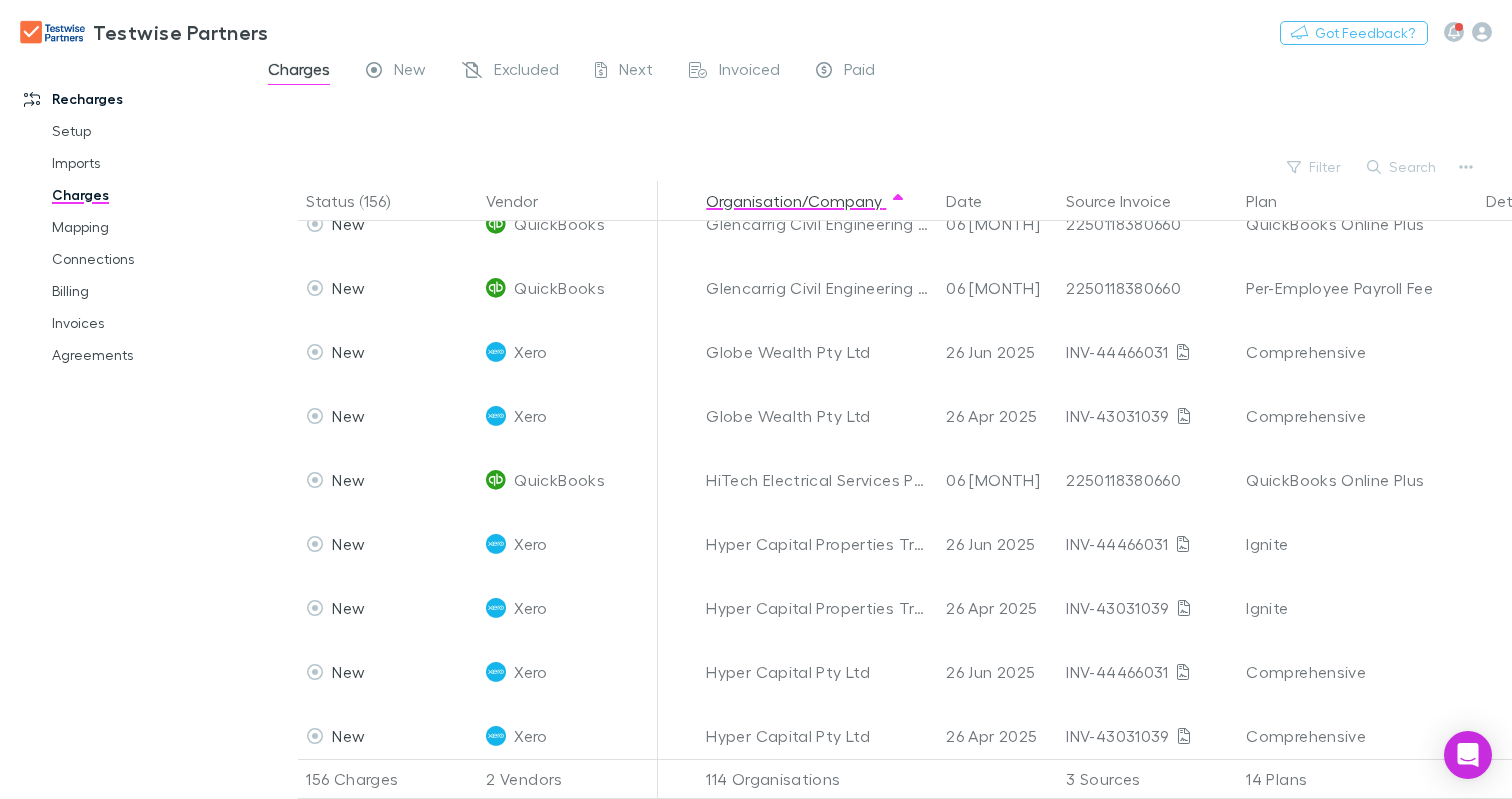 scroll, scrollTop: 3738, scrollLeft: 0, axis: vertical 